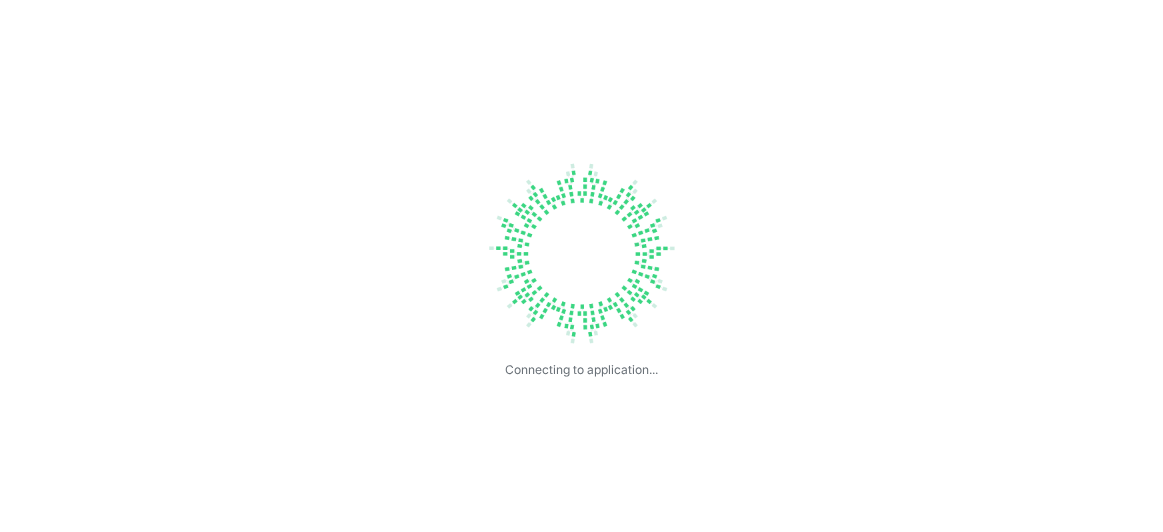 scroll, scrollTop: 0, scrollLeft: 0, axis: both 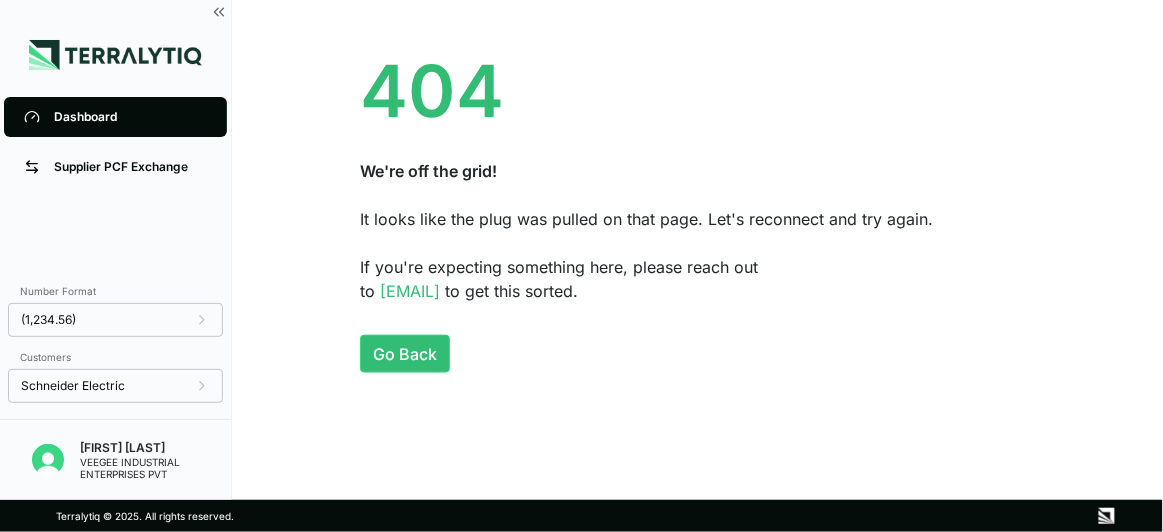click on "404 We're off the grid! It looks like the plug was pulled on that page. Let's reconnect and try again. If you're expecting something here, please reach out to [EMAIL] to get this sorted. Go Back" at bounding box center (697, 75) 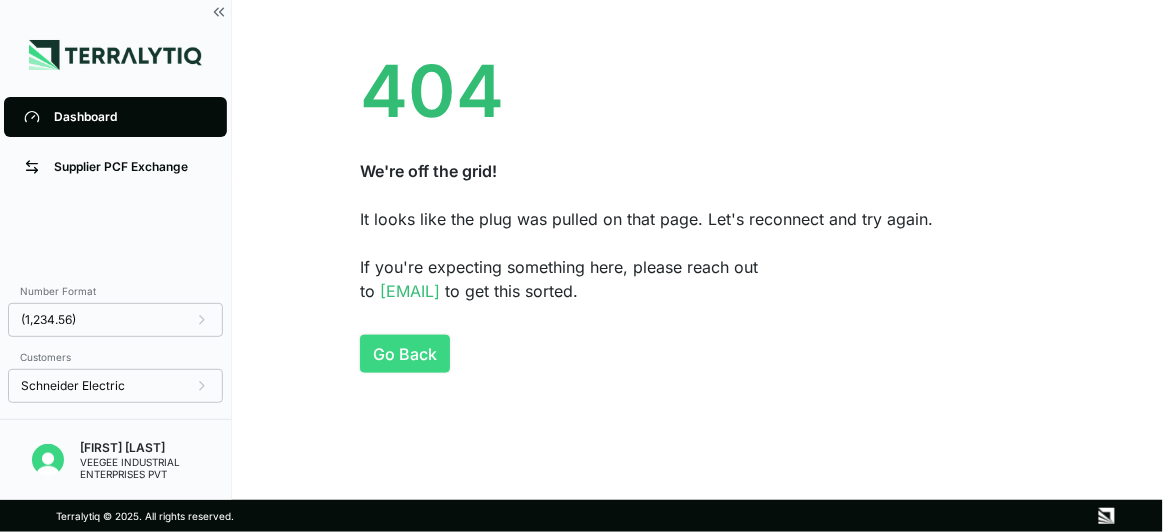 click on "Go Back" at bounding box center [405, 354] 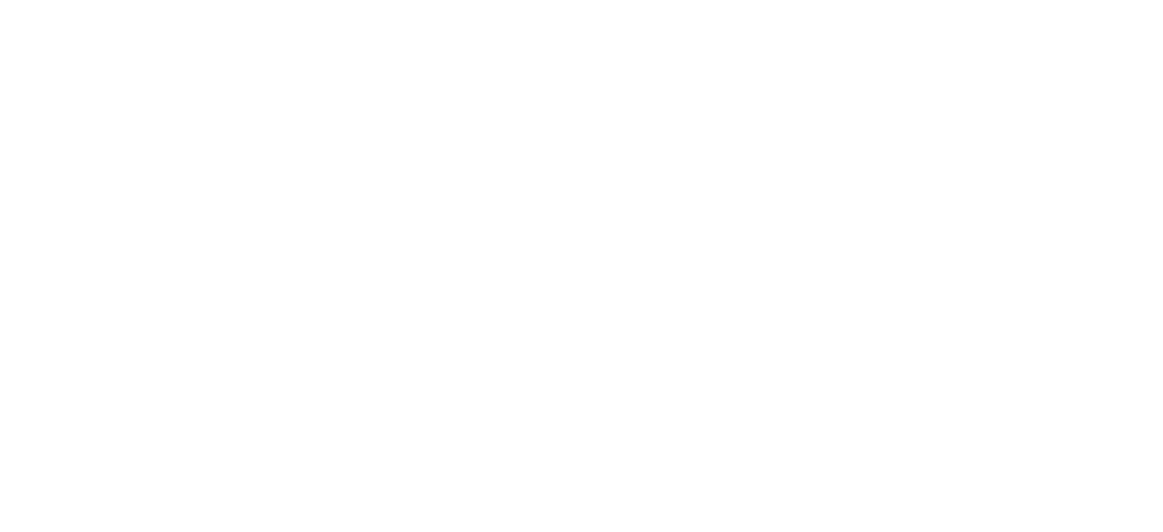 scroll, scrollTop: 0, scrollLeft: 0, axis: both 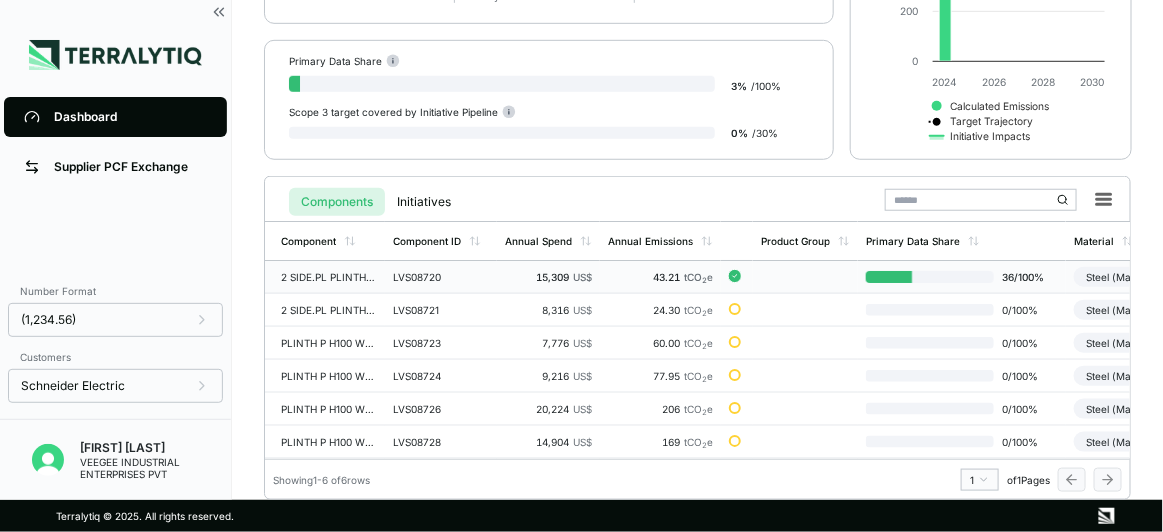 click on "LVS08720" at bounding box center (441, 277) 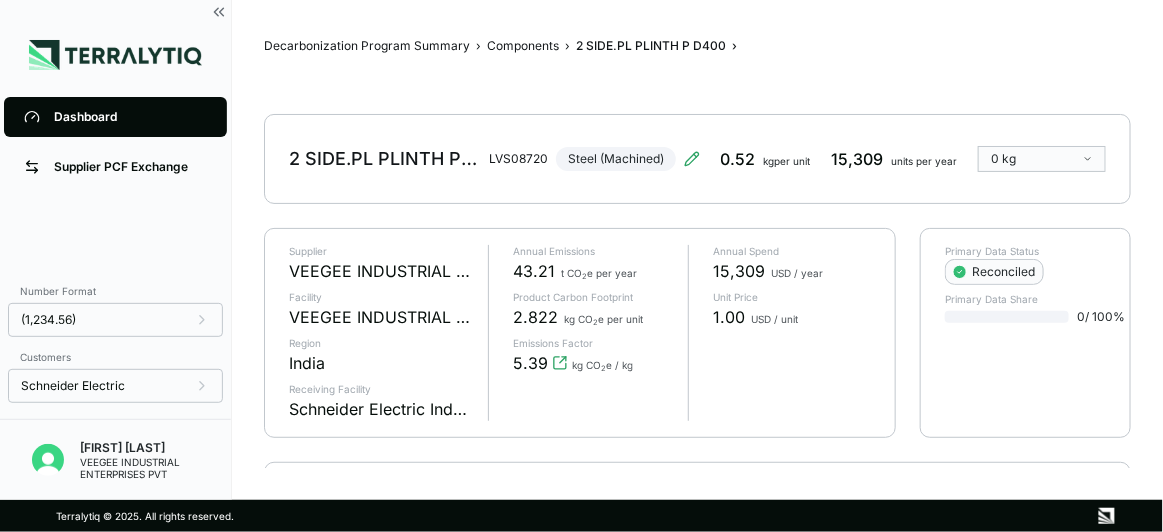 scroll, scrollTop: 0, scrollLeft: 0, axis: both 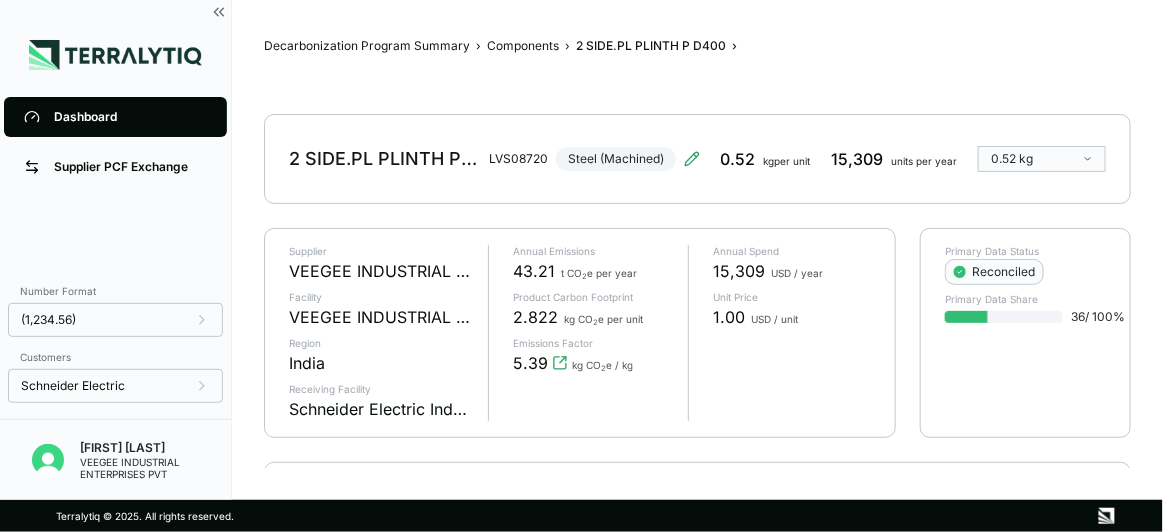 click on "Primary Data Share" at bounding box center (1025, 299) 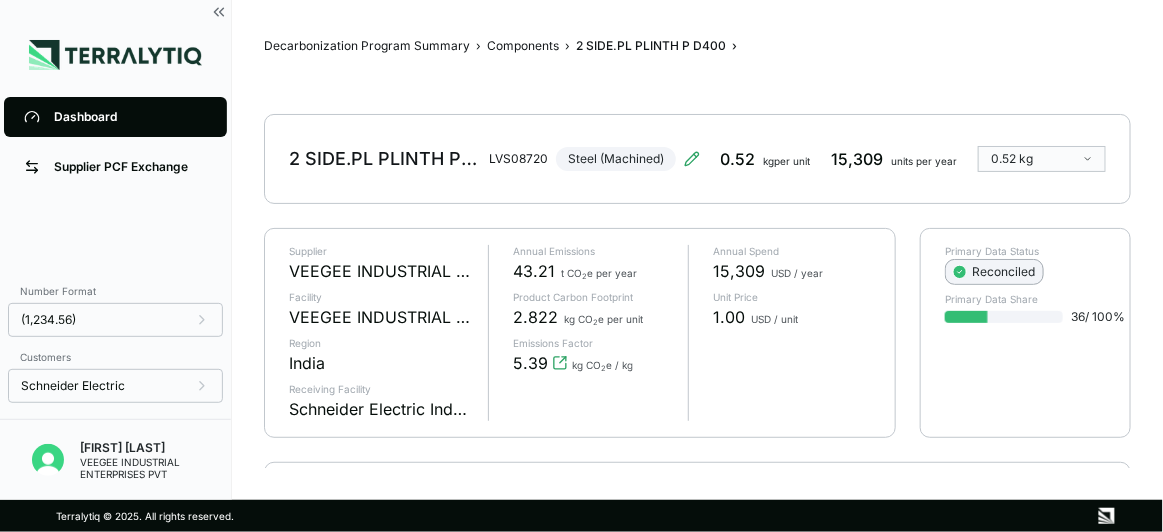 click on "Reconciled" at bounding box center [994, 272] 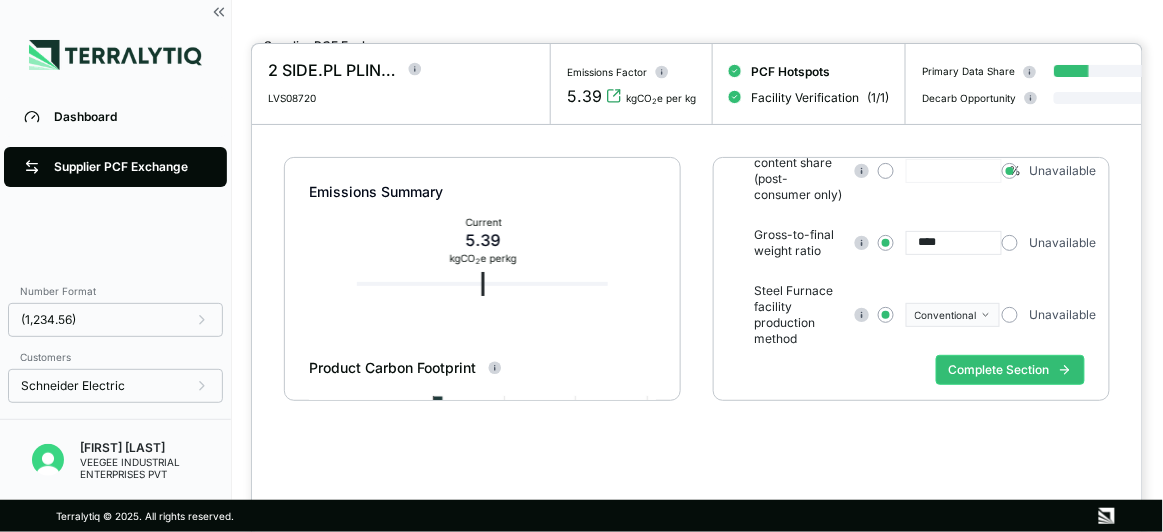 scroll, scrollTop: 310, scrollLeft: 0, axis: vertical 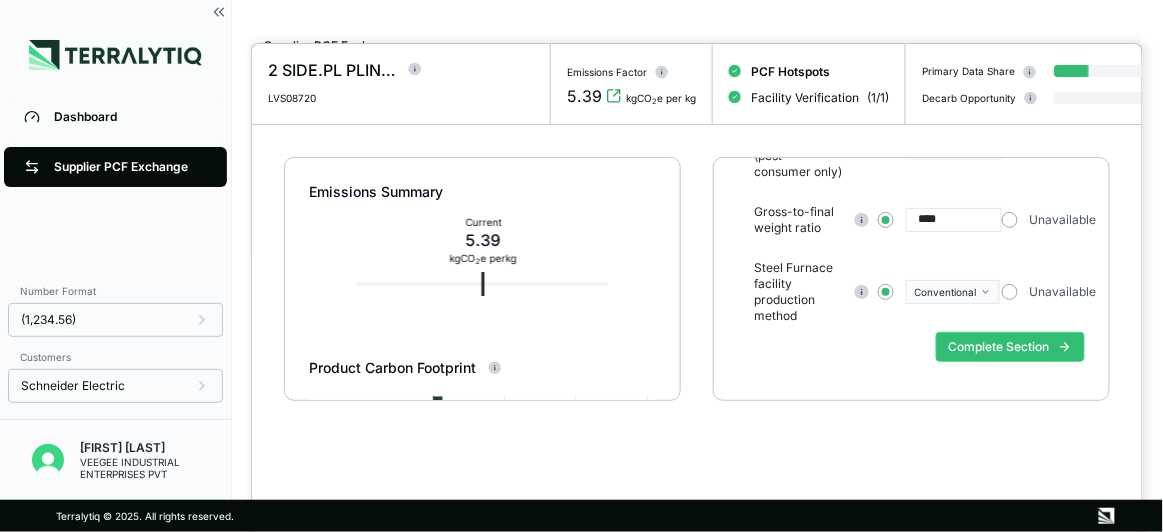 click on "****" at bounding box center (954, 220) 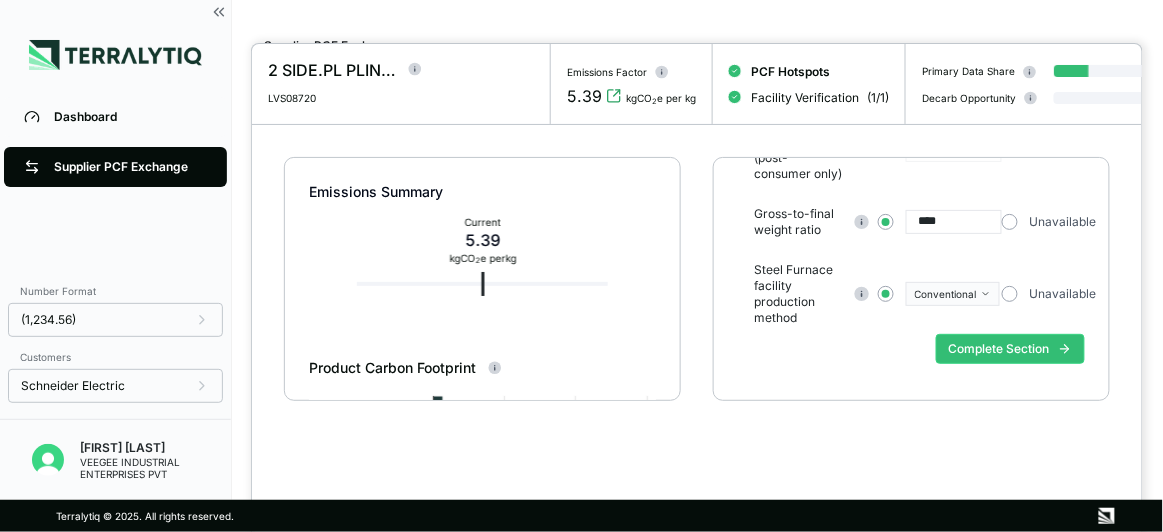 scroll, scrollTop: 310, scrollLeft: 0, axis: vertical 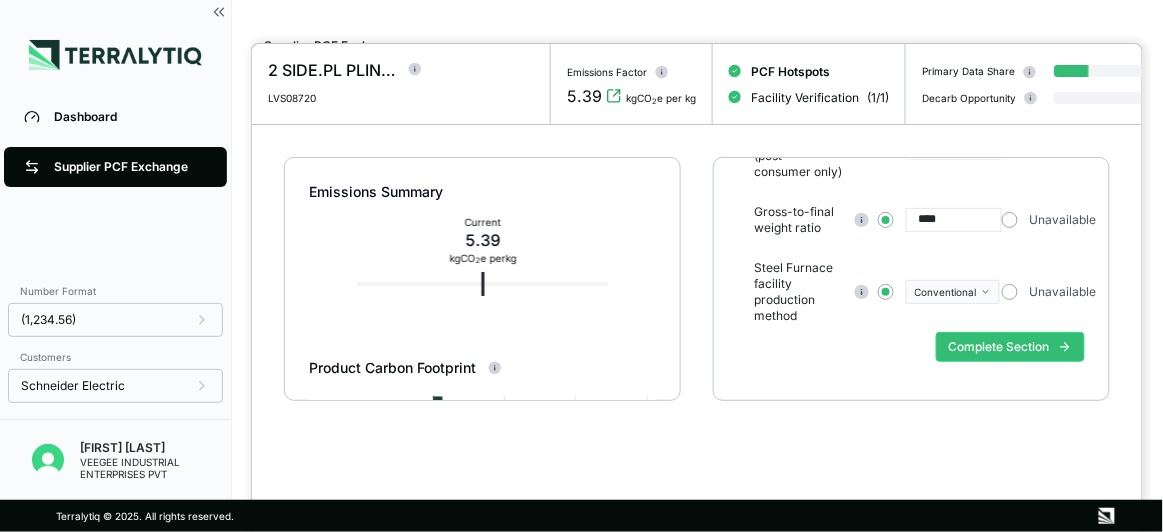 drag, startPoint x: 929, startPoint y: 230, endPoint x: 942, endPoint y: 229, distance: 13.038404 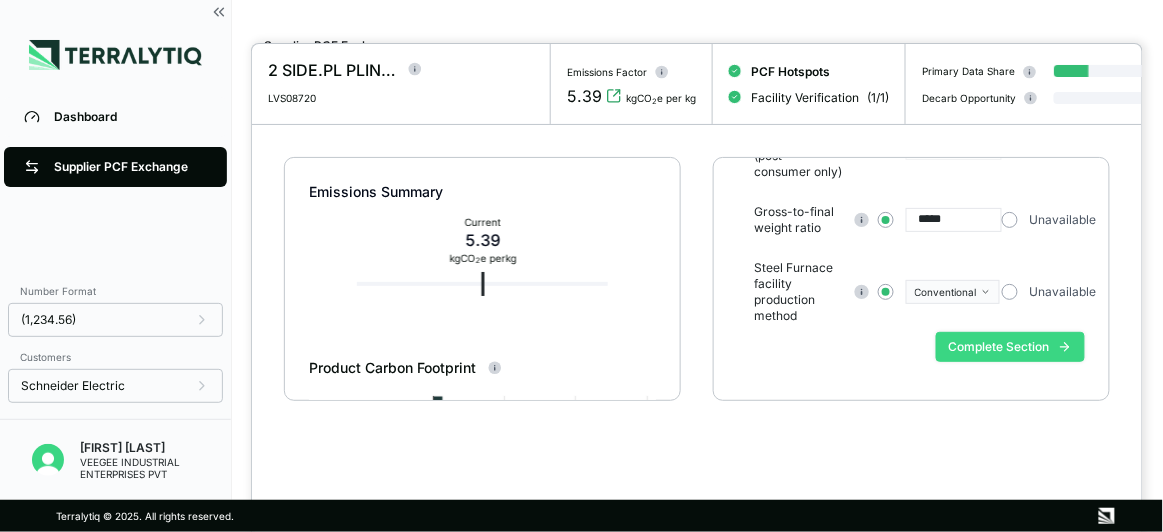 type on "*****" 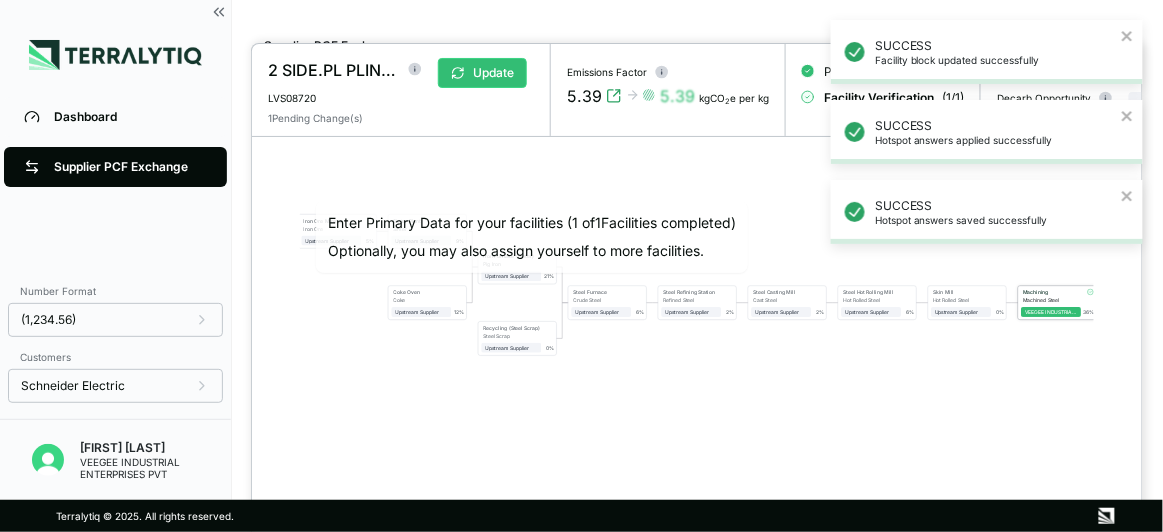 click on "Machining" at bounding box center [1051, 292] 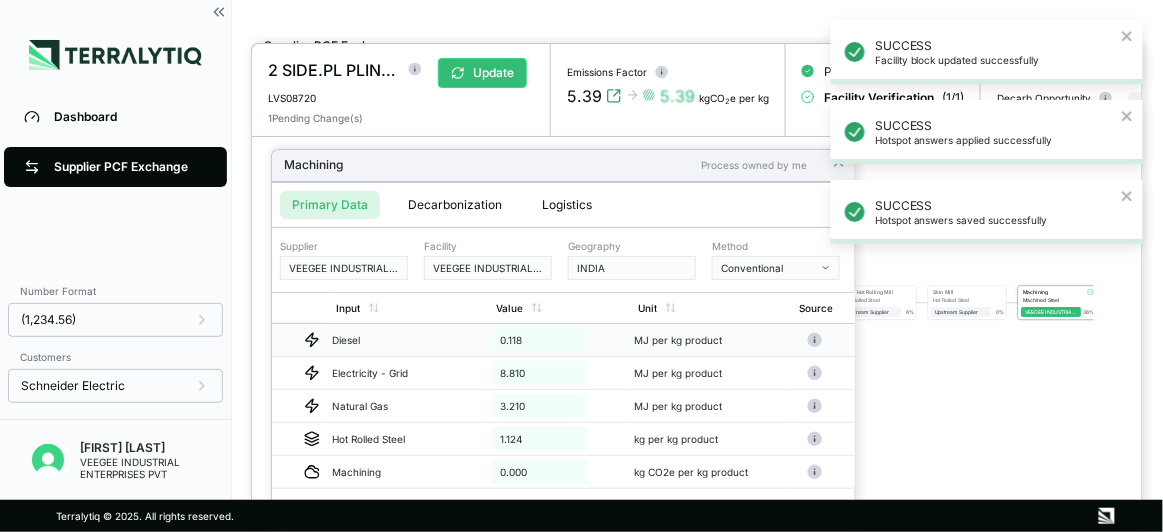 click on "0.118" at bounding box center (540, 340) 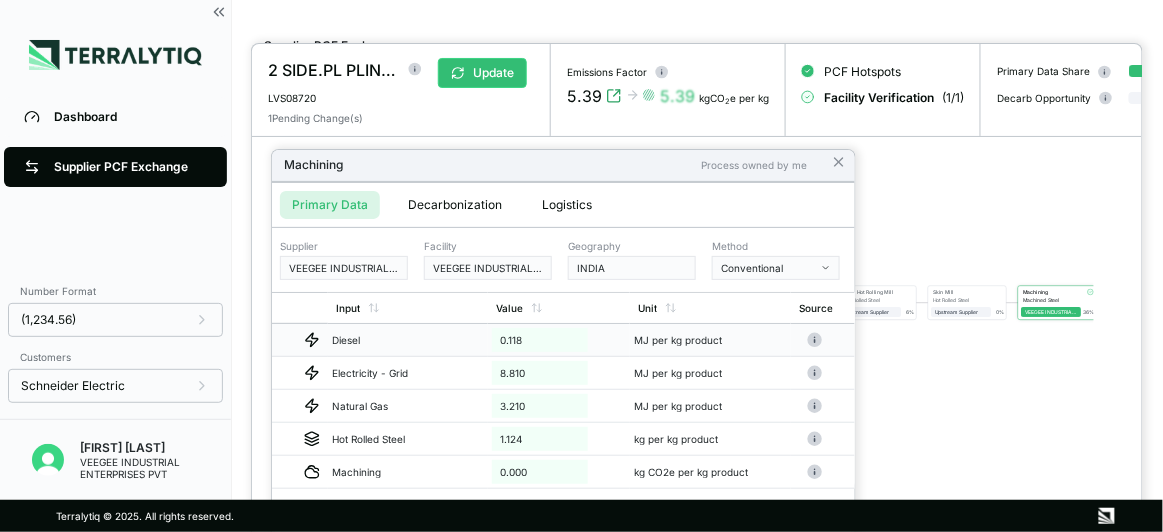 drag, startPoint x: 529, startPoint y: 336, endPoint x: 519, endPoint y: 337, distance: 10.049875 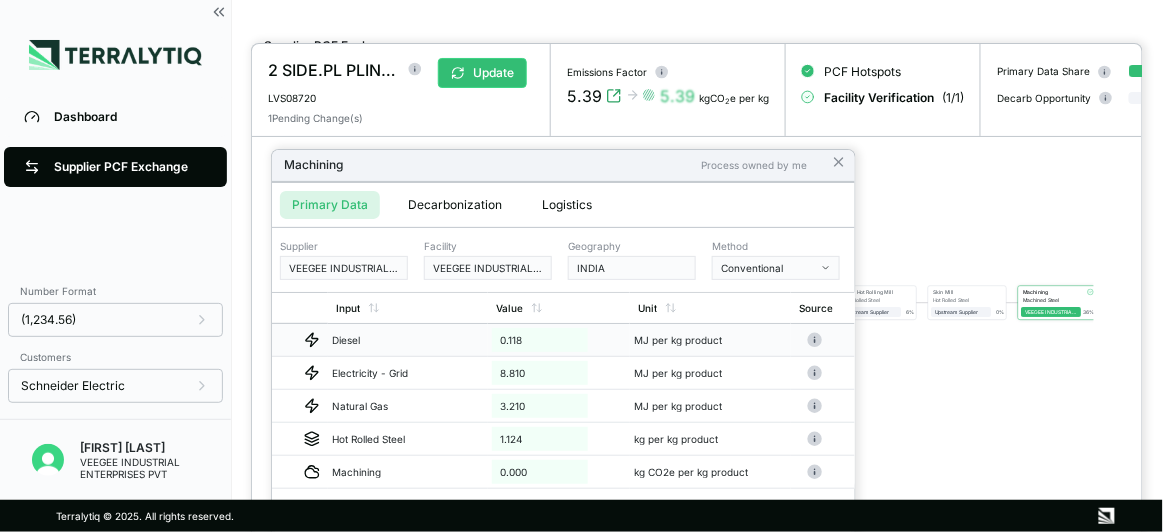 click on "0.118" at bounding box center [540, 340] 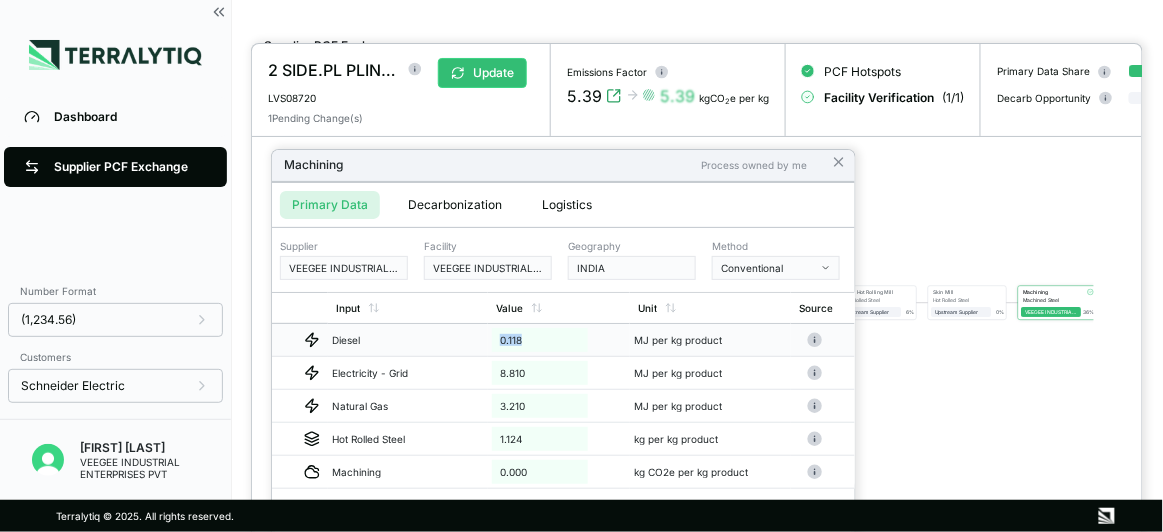 click on "0.118" at bounding box center [540, 340] 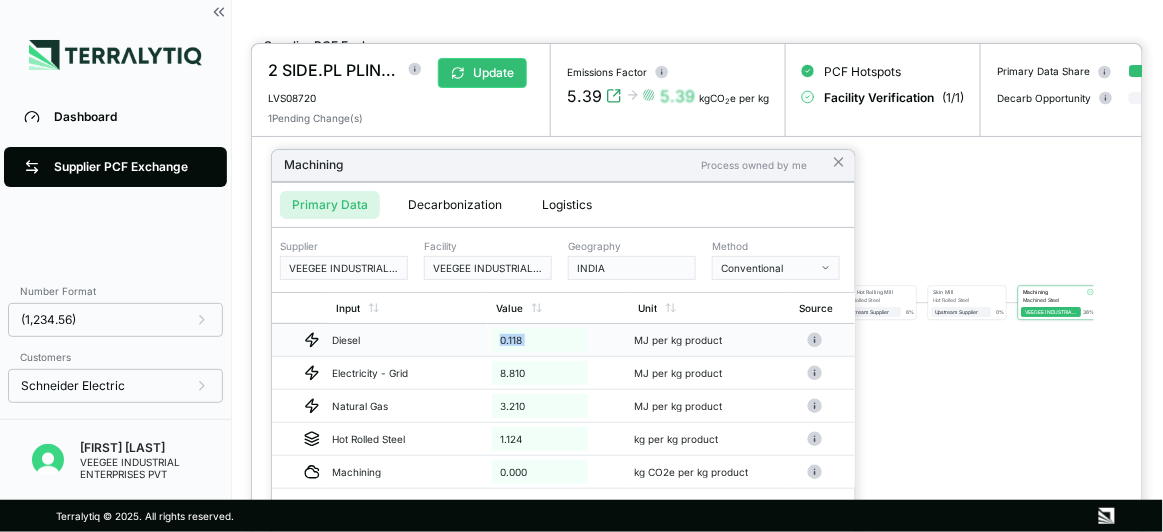 click on "0.118" at bounding box center [540, 340] 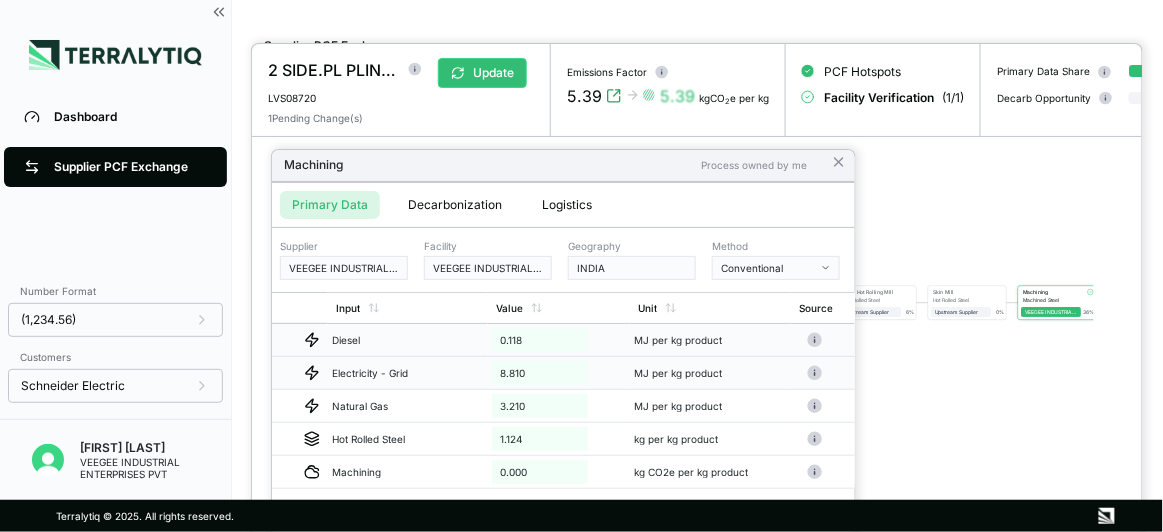 click on "8.810" at bounding box center [540, 373] 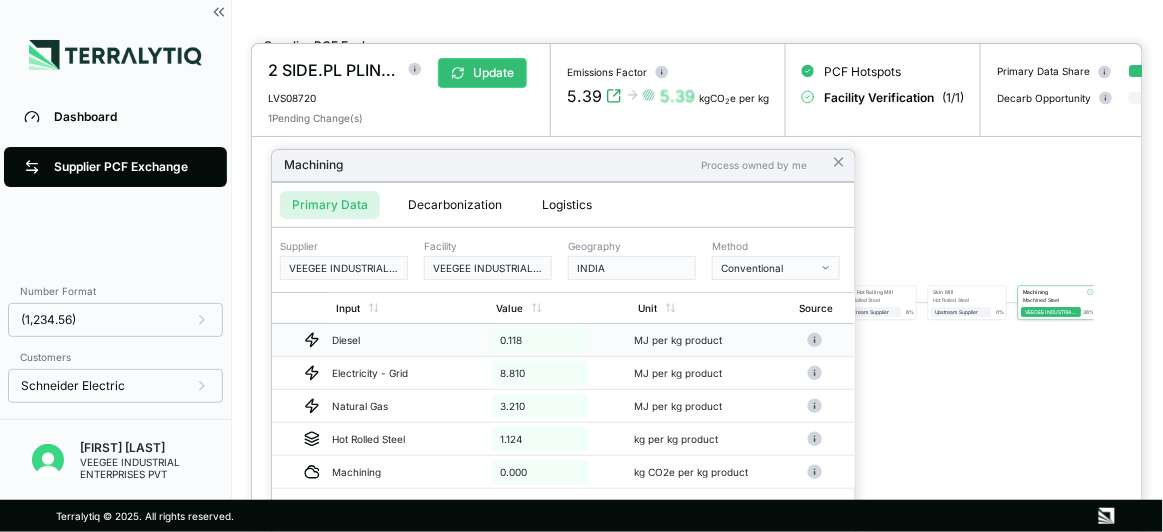 click on "0.118" at bounding box center [540, 340] 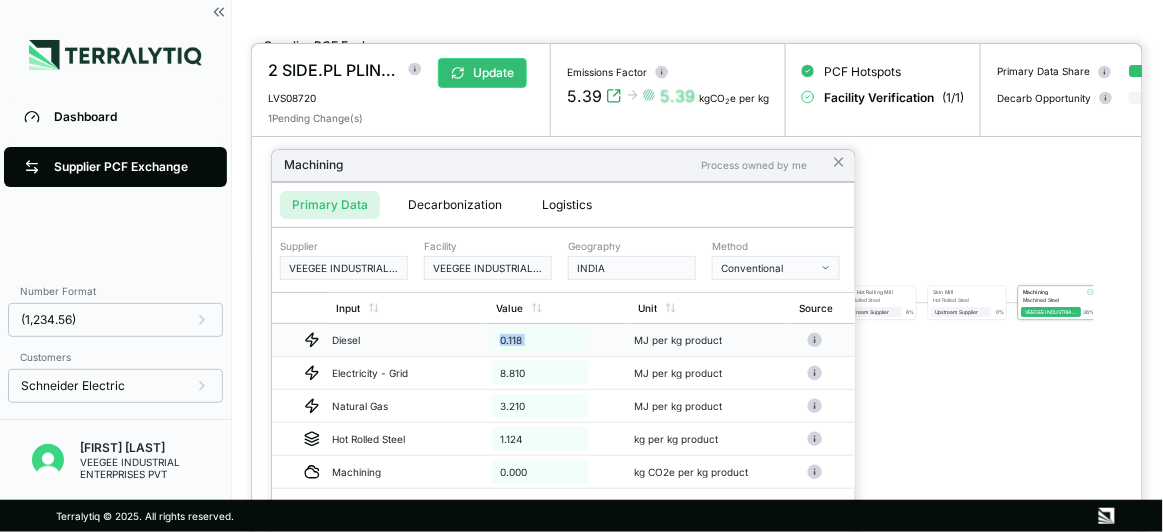 click on "0.118" at bounding box center (540, 340) 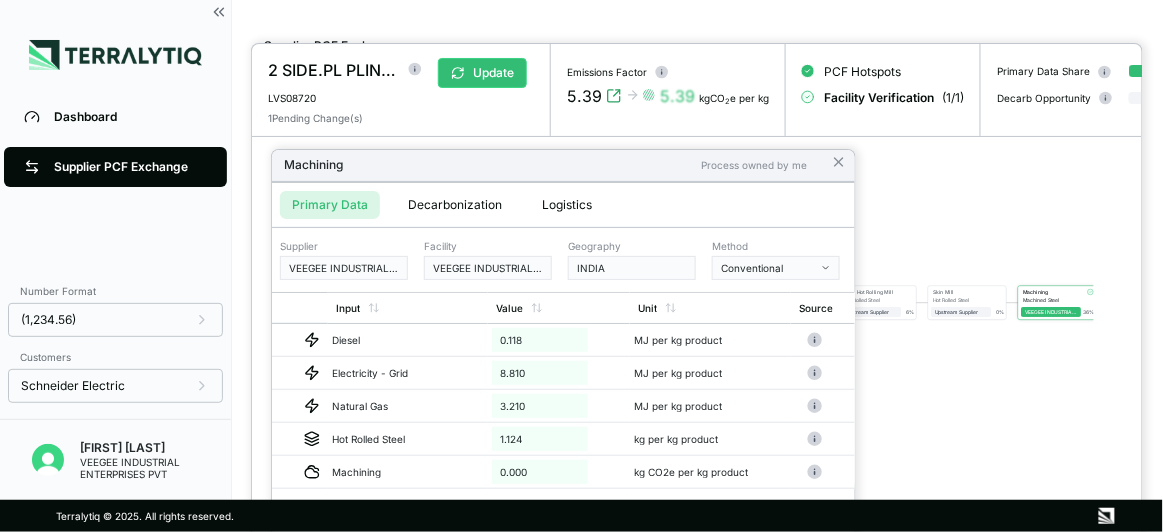 click on "Verified Unlock PDF Calculation Guide  >>" at bounding box center [563, 509] 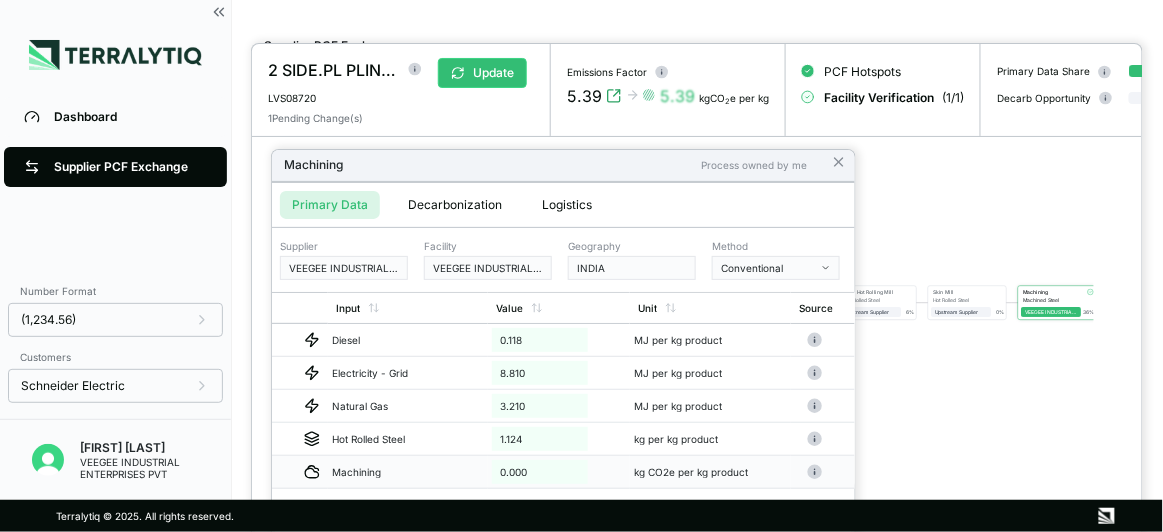 click on "0.000" at bounding box center (559, 472) 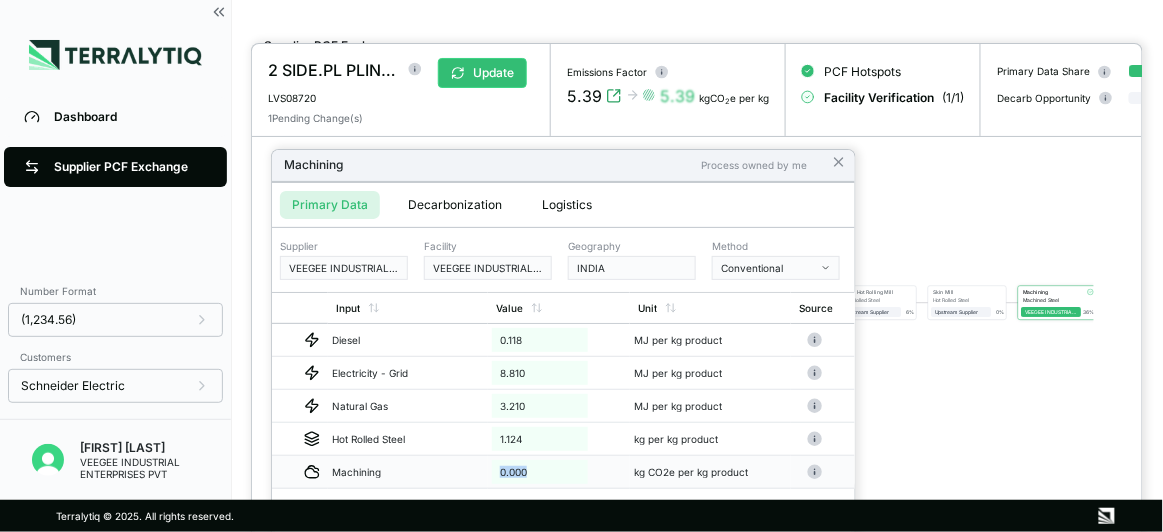 click on "0.000" at bounding box center [540, 472] 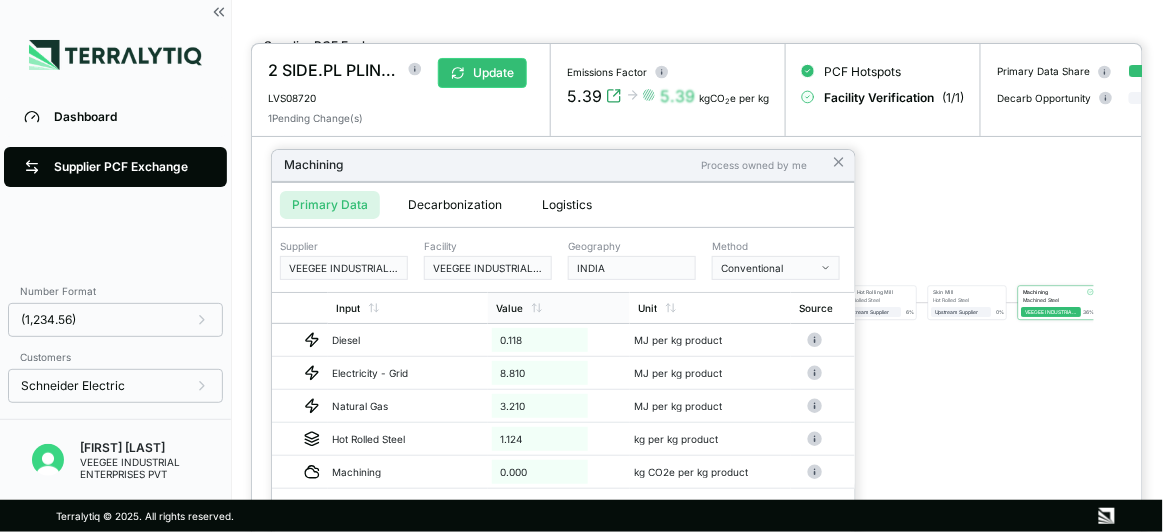 click on "Value" at bounding box center (559, 308) 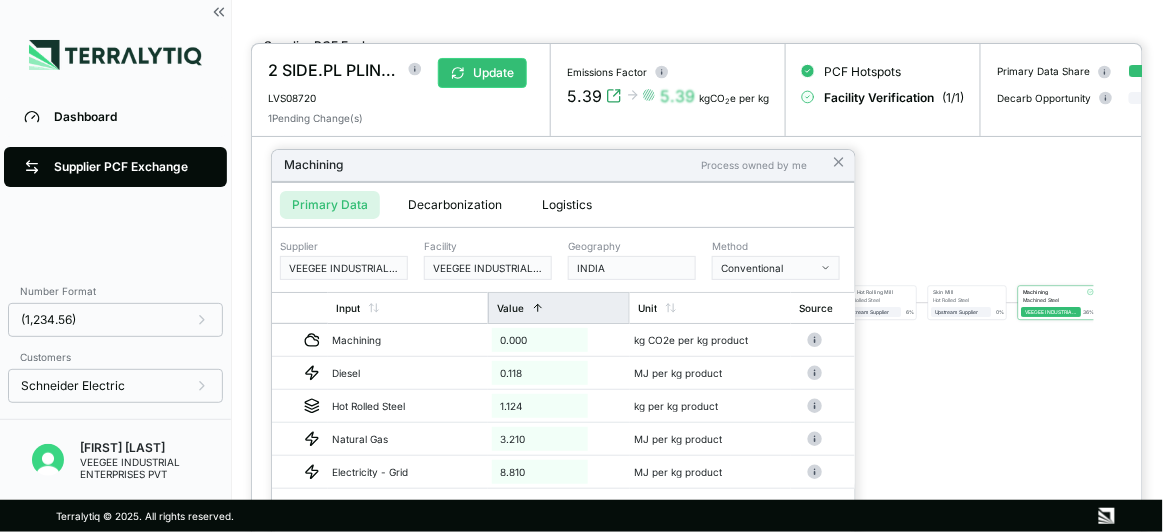 click on "Value" at bounding box center [510, 308] 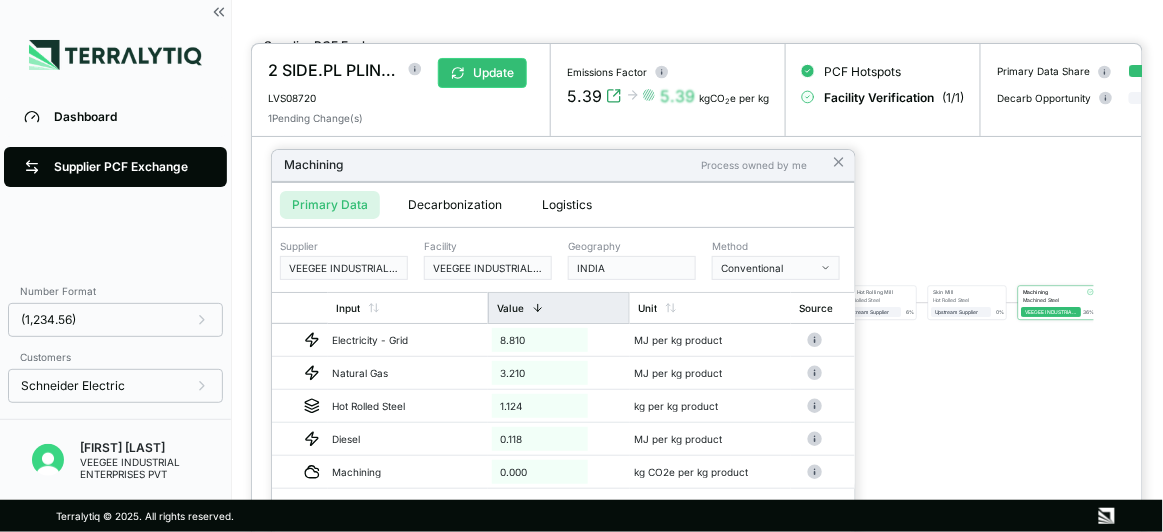 click on "Value" at bounding box center (559, 308) 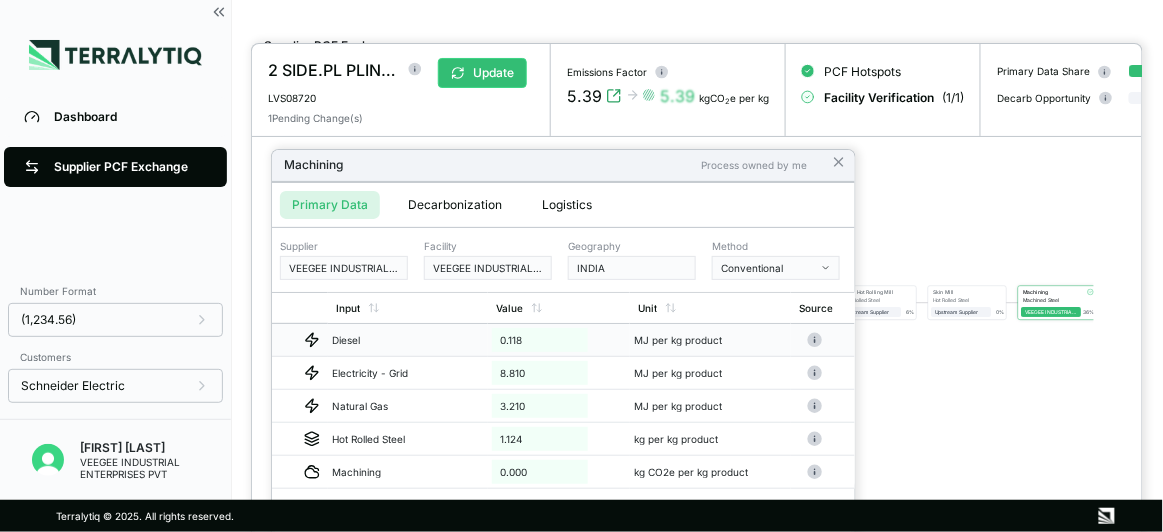 click on "0.118" at bounding box center [540, 340] 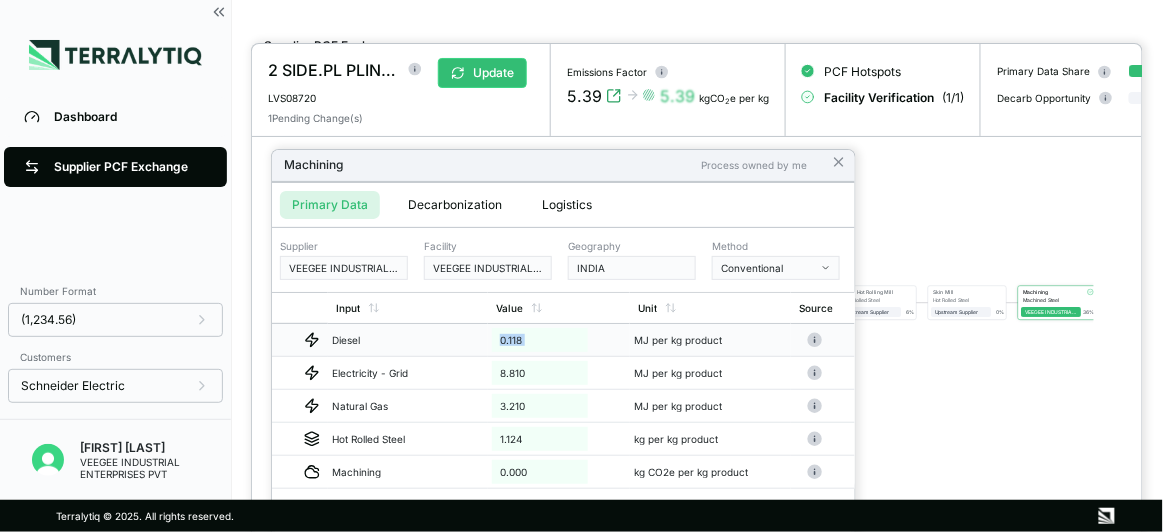 click on "0.118" at bounding box center [540, 340] 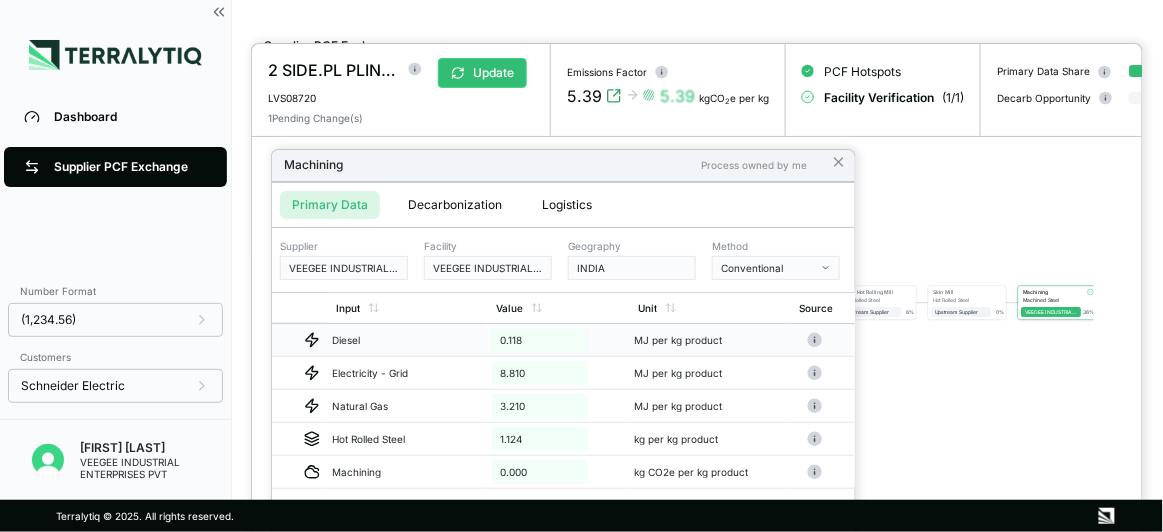 drag, startPoint x: 1161, startPoint y: 117, endPoint x: 1162, endPoint y: 276, distance: 159.00314 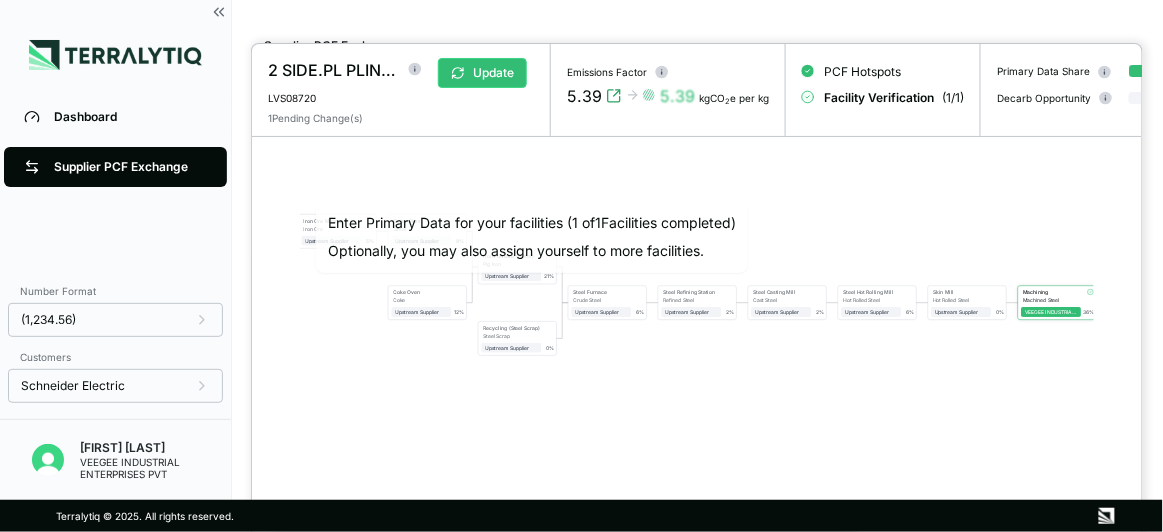 click on "Iron Ore Mining Iron Ore Upstream Supplier + Assign to me 5 % Sinter Plant Sinter Upstream Supplier + Assign to me 9 % Coke Oven Coke Upstream Supplier + Assign to me 12 % Iron Furnace (Sinter) Pig Iron Upstream Supplier + Assign to me 21 % Recycling (Steel Scrap) Steel Scrap Upstream Supplier + Assign to me 0 % Steel Furnace Crude Steel Upstream Supplier + Assign to me 6 % Steel Refining Station Refined Steel Upstream Supplier + Assign to me 2 % Steel Casting Mill Cast Steel Upstream Supplier + Assign to me 2 % Steel Hot Rolling Mill Hot Rolled Steel Upstream Supplier + Assign to me 6 % Skin Mill Hot Rolled Steel Upstream Supplier + Assign to me 0 % Machining Machined Steel VEEGEE INDUSTRIAL ENTERPRISES PVT 36 %" at bounding box center [697, 285] 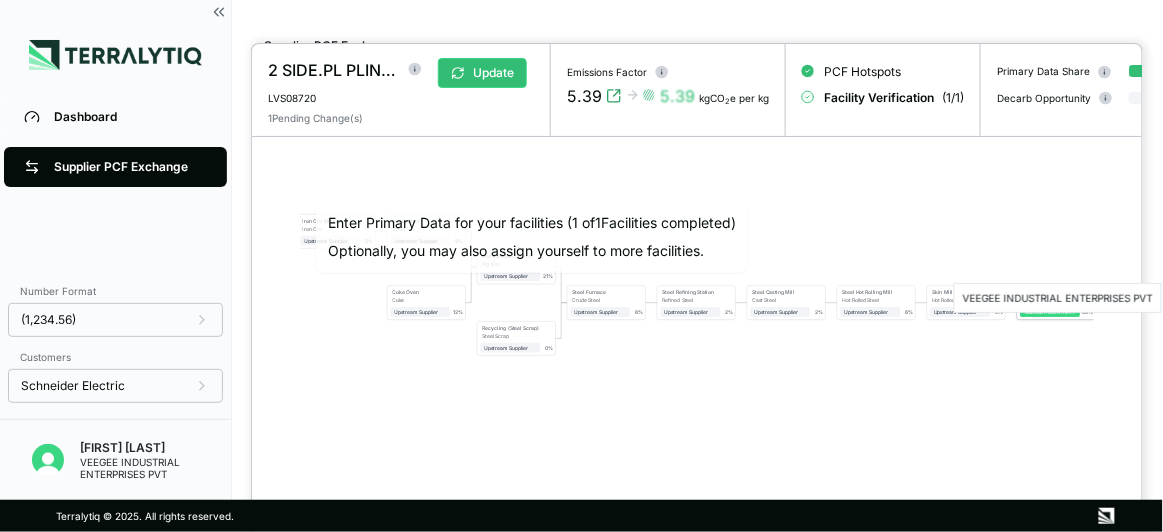 click on "VEEGEE INDUSTRIAL ENTERPRISES PVT" at bounding box center (1051, 312) 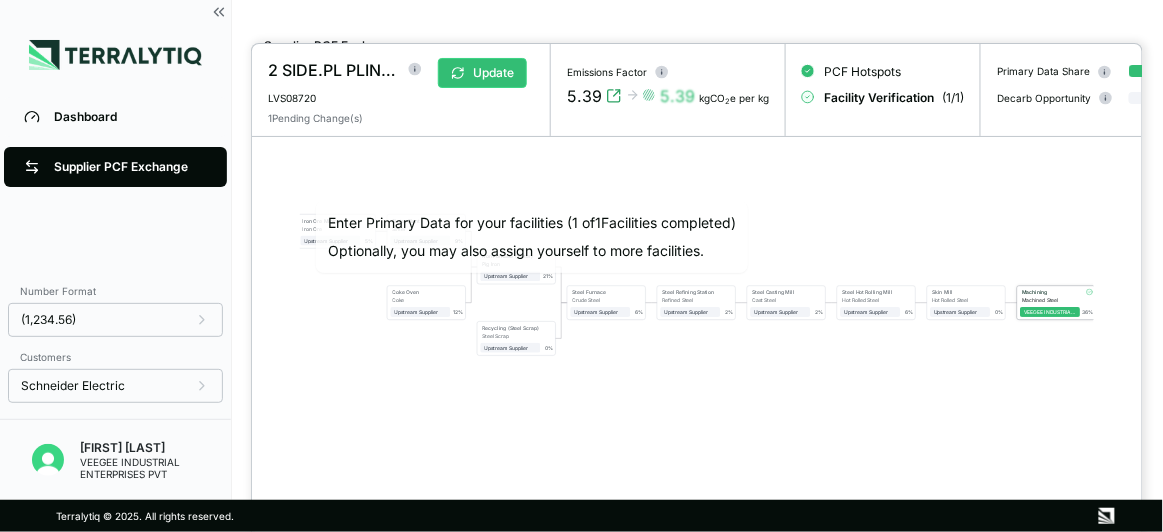 click on "VEEGEE INDUSTRIAL ENTERPRISES PVT" at bounding box center [1051, 310] 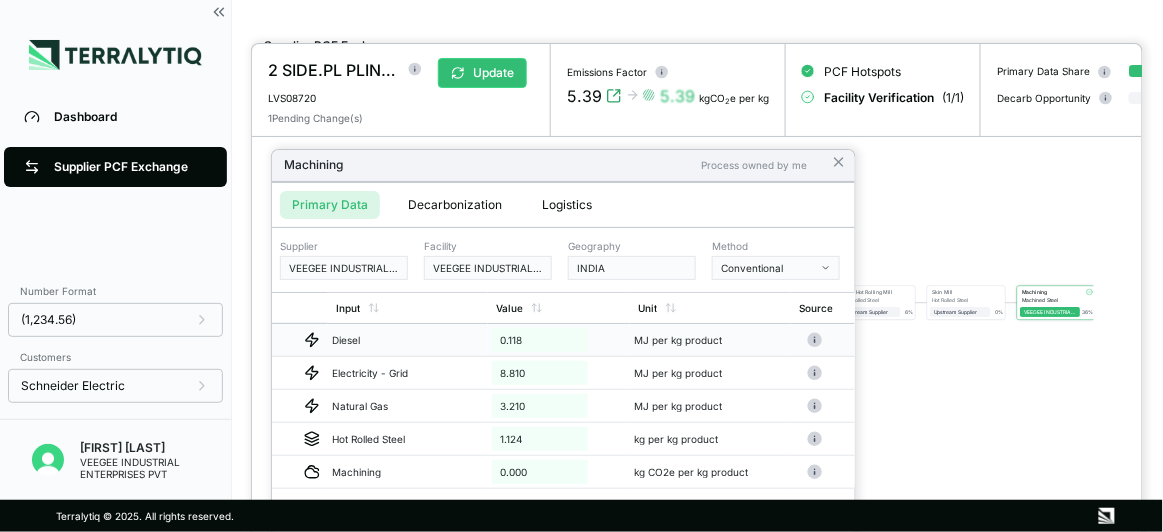 click on "0.118" at bounding box center [559, 340] 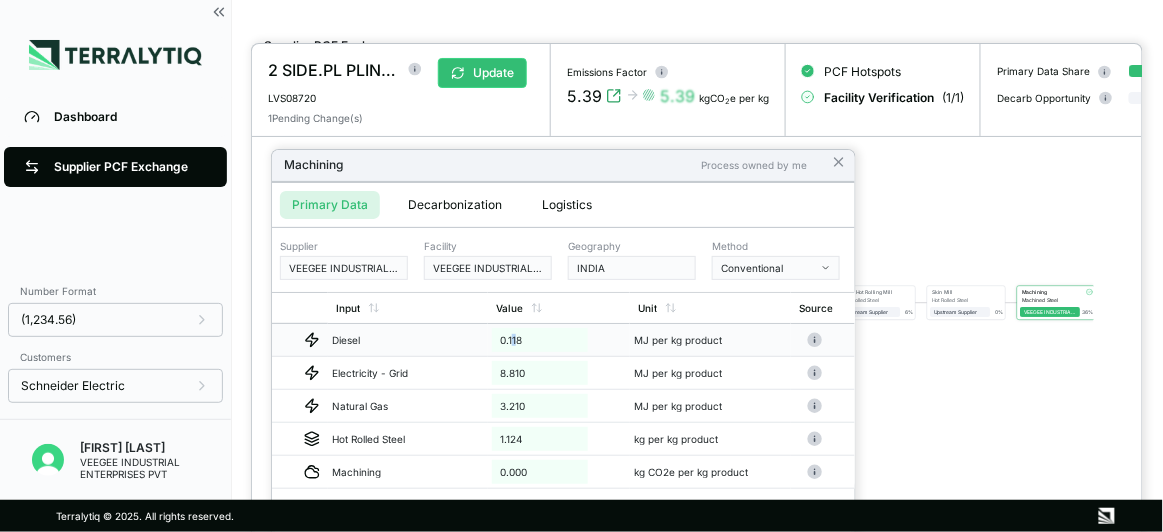 click on "0.118" at bounding box center [540, 340] 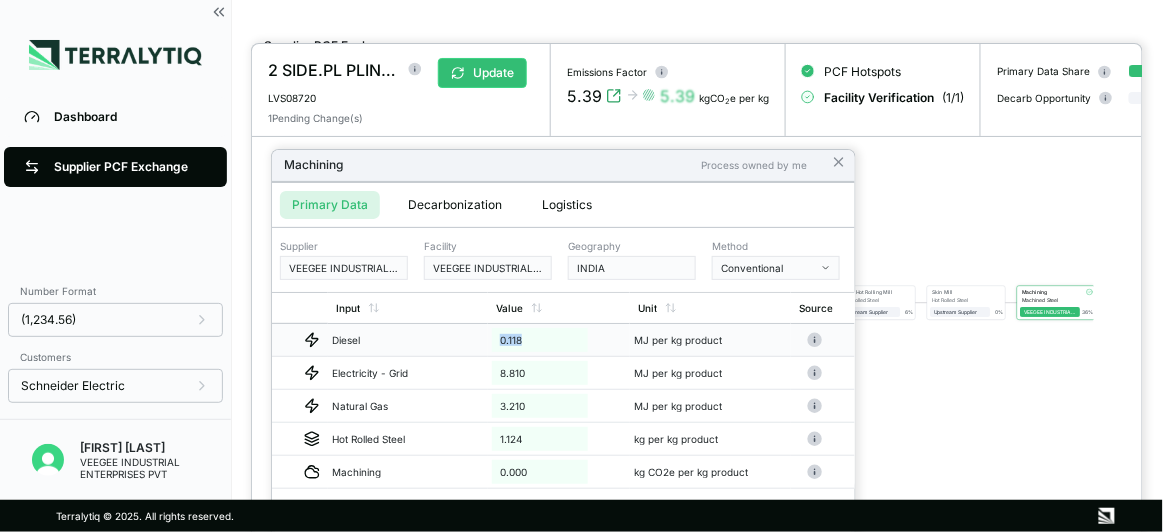 click on "0.118" at bounding box center (540, 340) 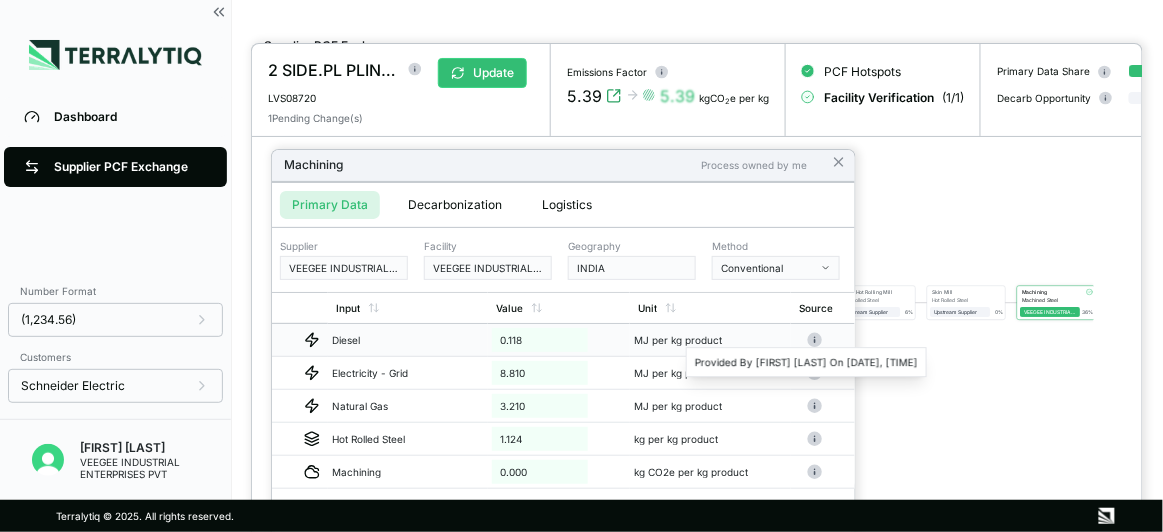 click 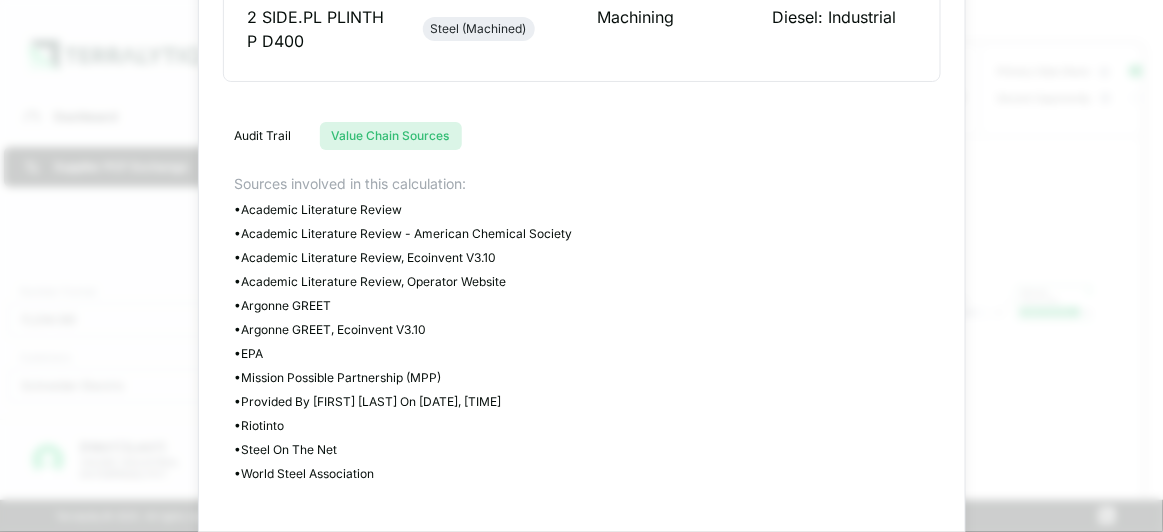 click on "Value Chain Sources" at bounding box center [391, 136] 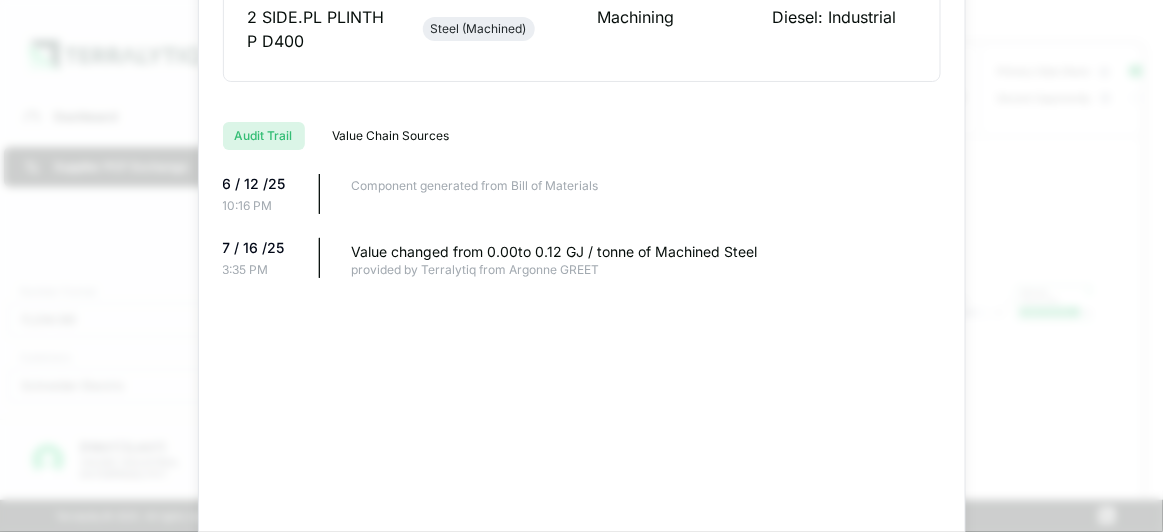click on "Audit Trail" at bounding box center (264, 136) 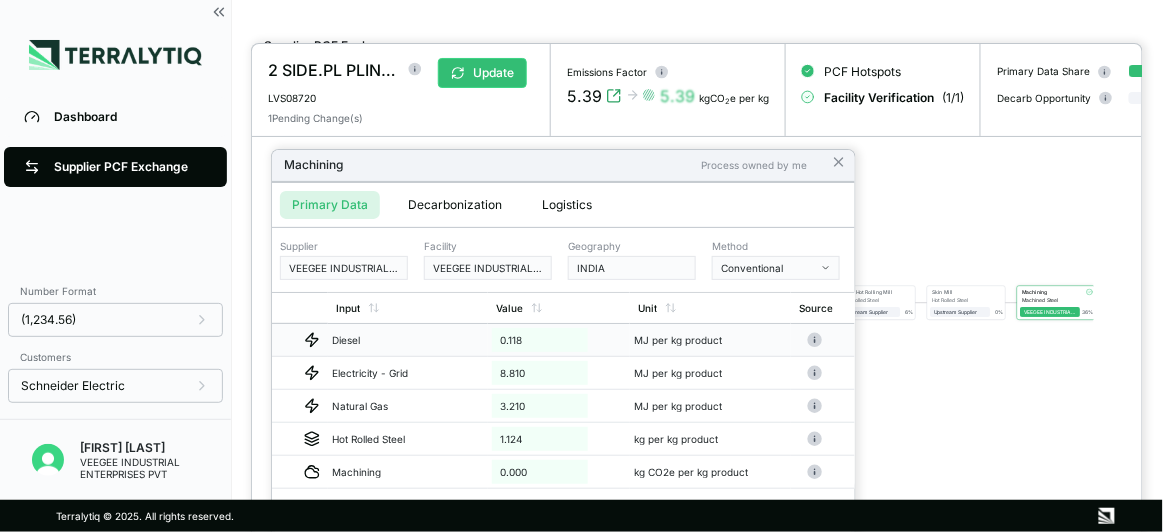 click on "Decarbonization" at bounding box center [455, 205] 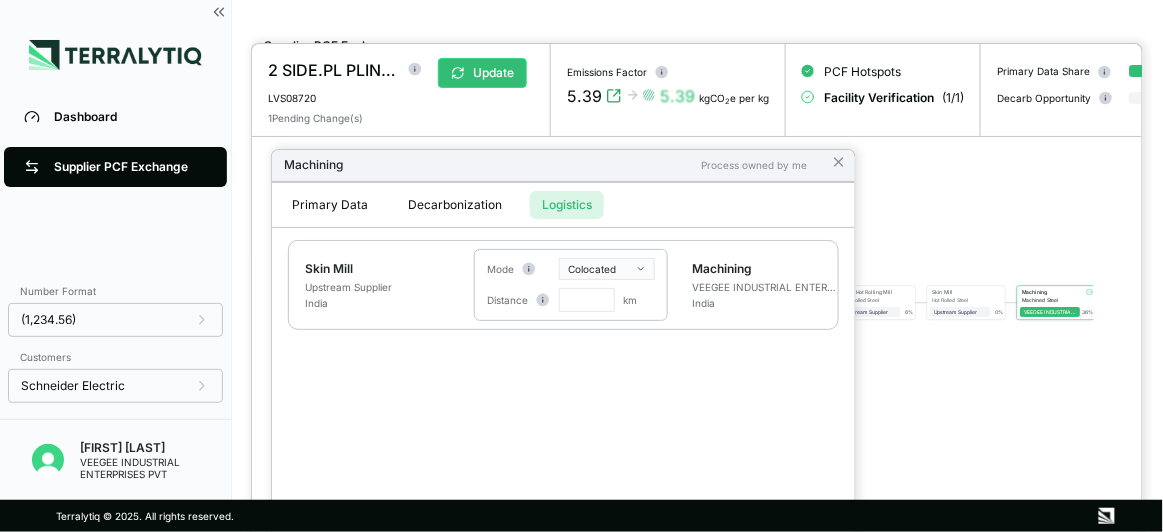 click on "Logistics" at bounding box center [567, 205] 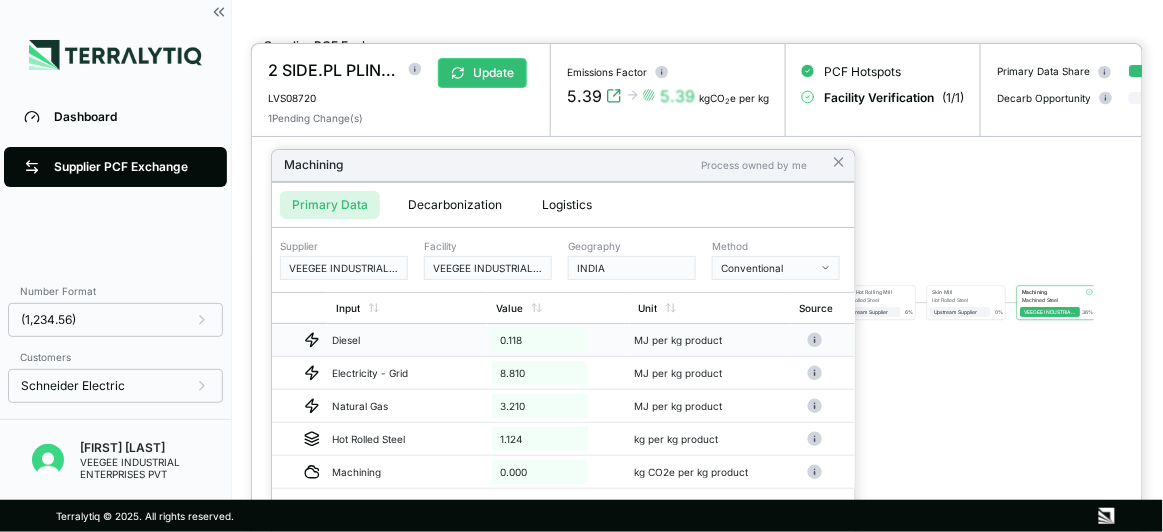 click on "0.118" at bounding box center [540, 340] 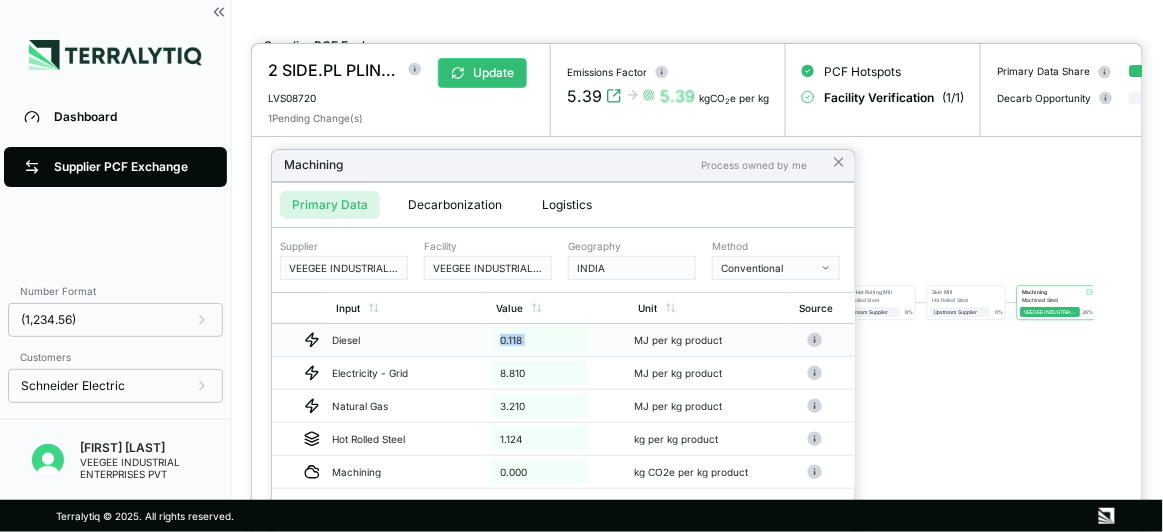 click on "0.118" at bounding box center (540, 340) 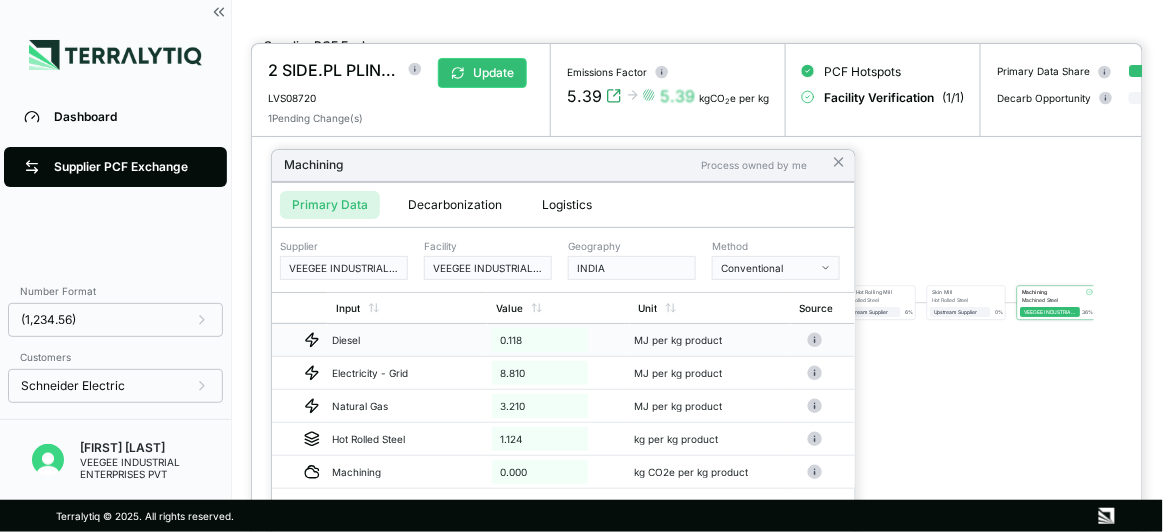 click on "0.118" at bounding box center (540, 340) 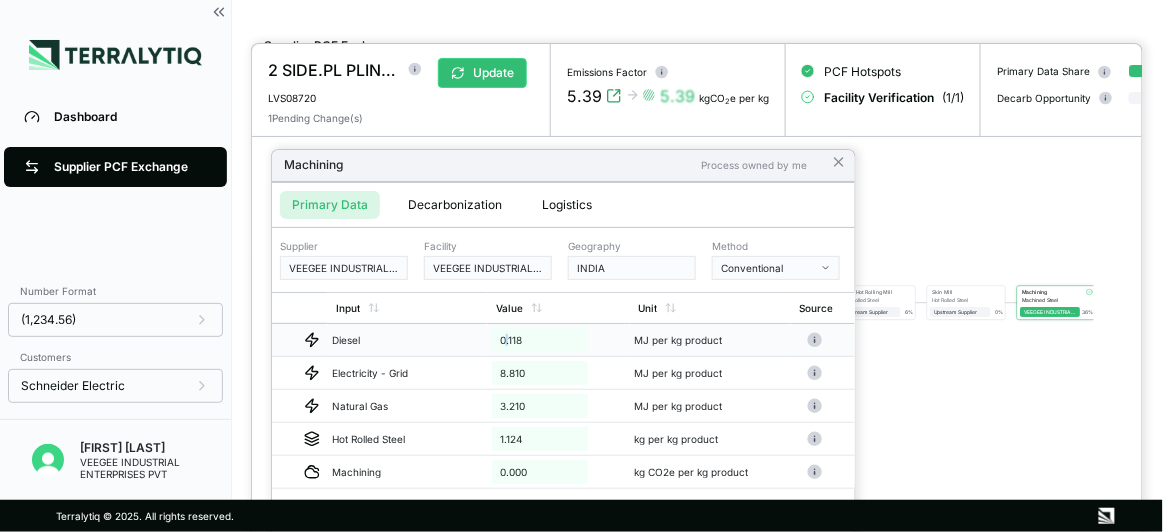 click on "0.118" at bounding box center [540, 340] 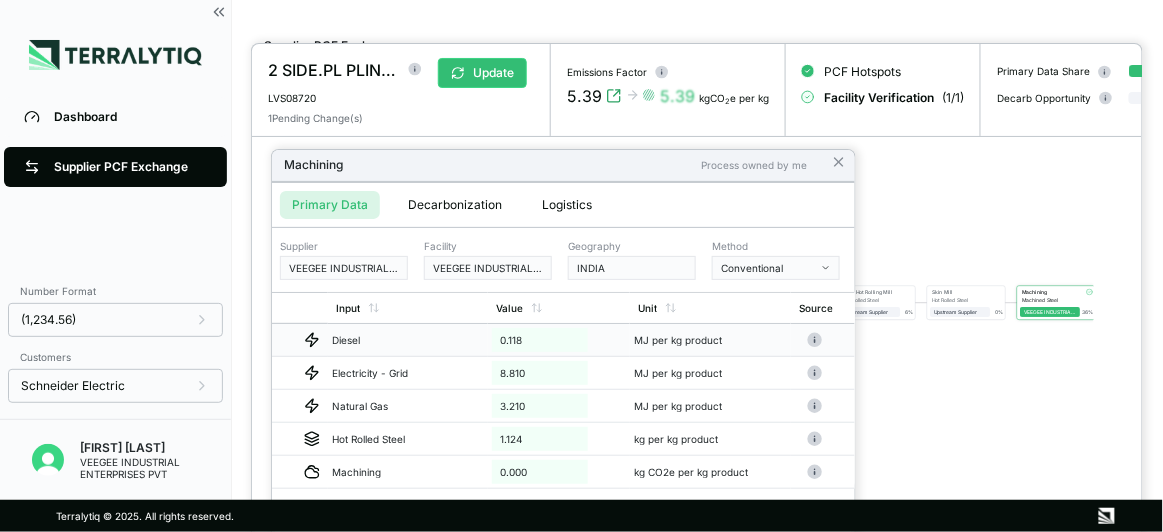 click on "0.118" at bounding box center [540, 340] 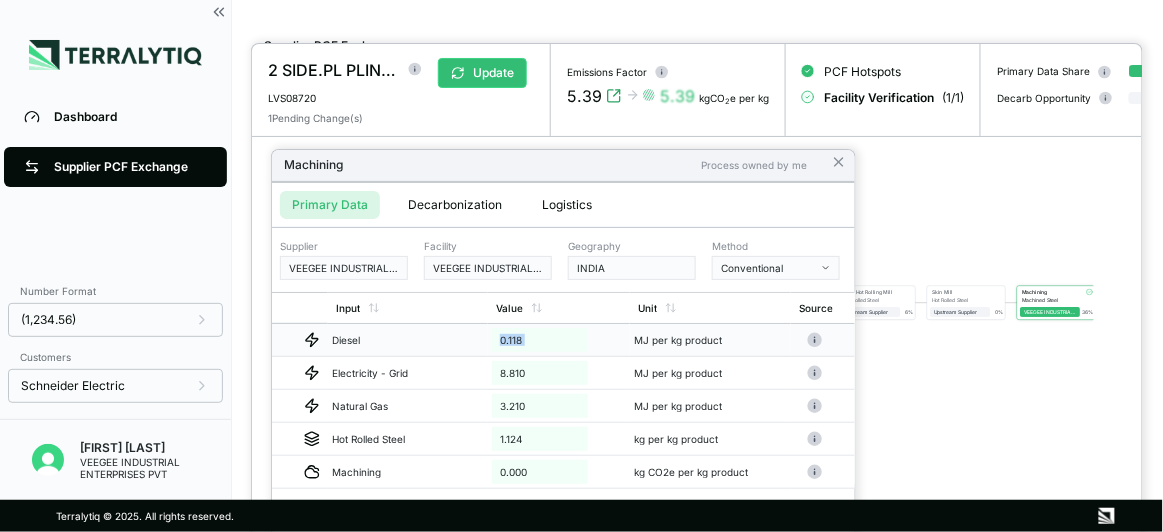 click on "0.118" at bounding box center (540, 340) 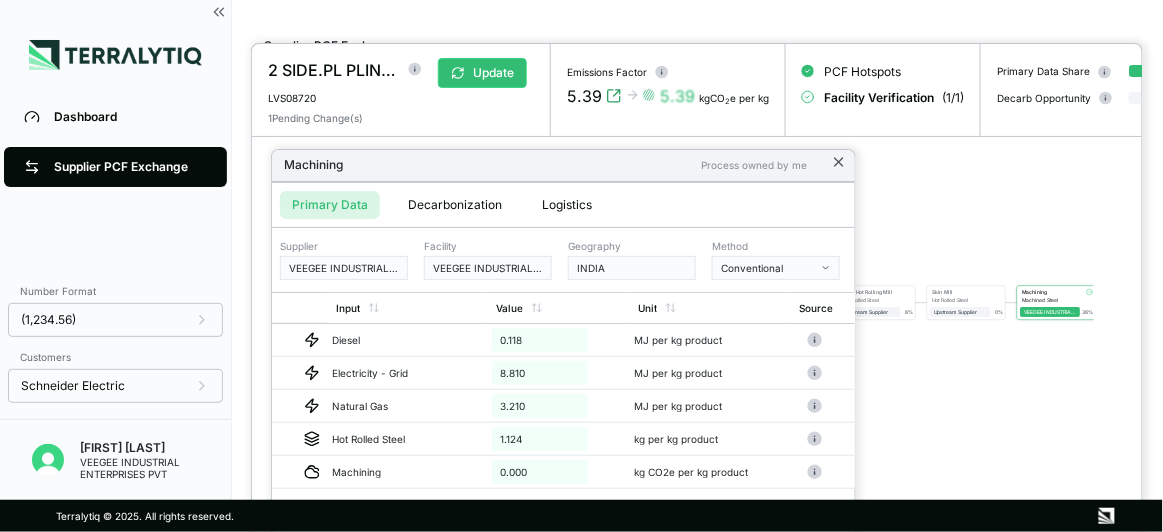 click 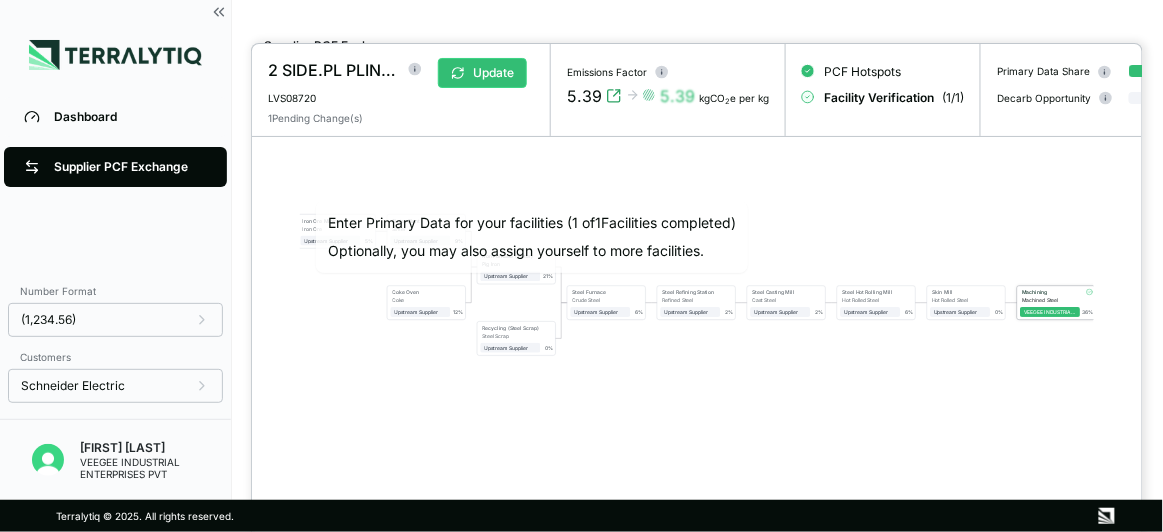 drag, startPoint x: 1052, startPoint y: 302, endPoint x: 1120, endPoint y: 272, distance: 74.323616 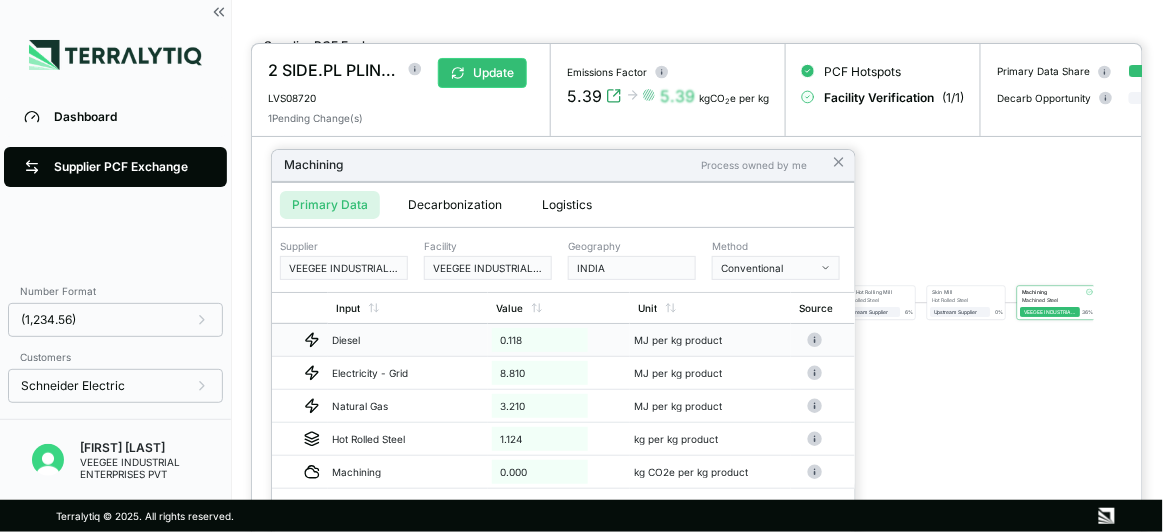 click on "0.118" at bounding box center [540, 340] 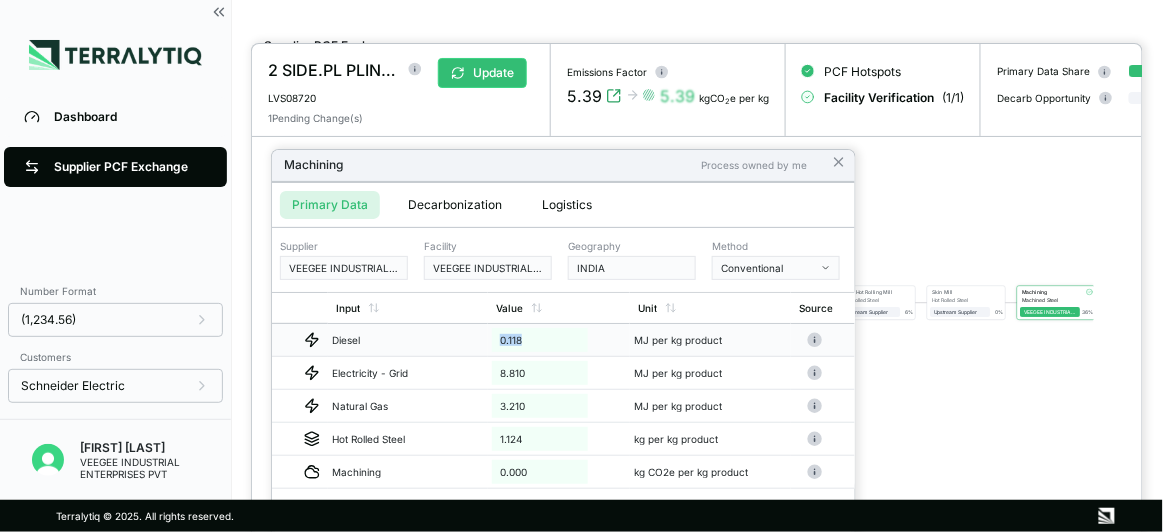 click on "0.118" at bounding box center [540, 340] 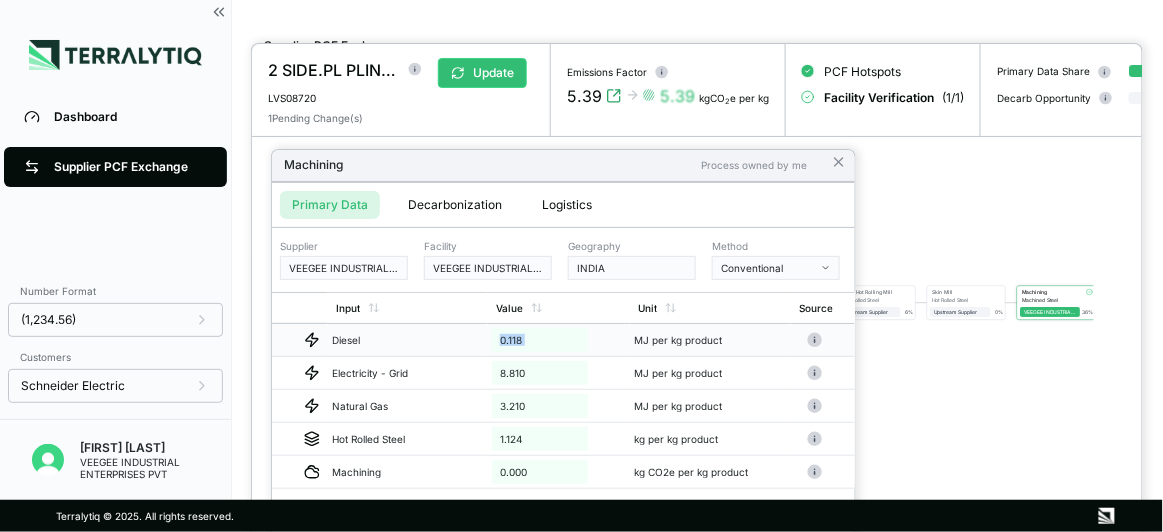 click on "0.118" at bounding box center (540, 340) 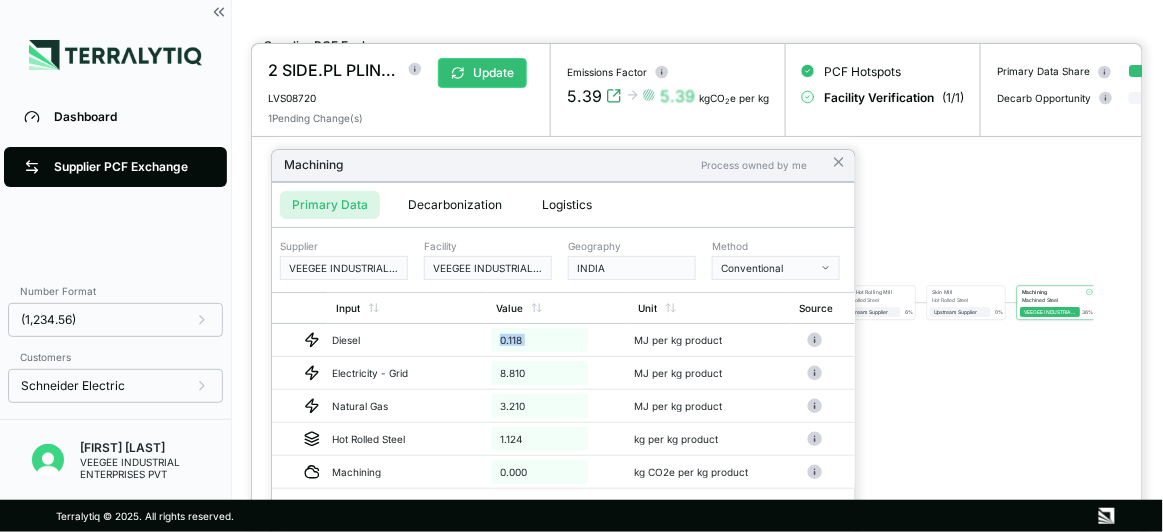 click on "Decarbonization" at bounding box center [455, 205] 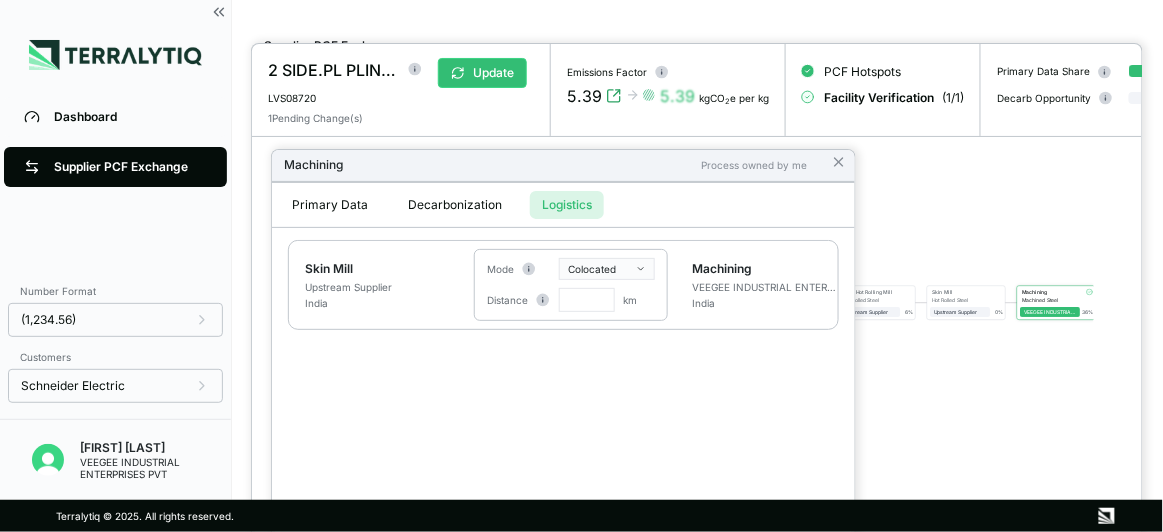 click on "Logistics" at bounding box center [567, 205] 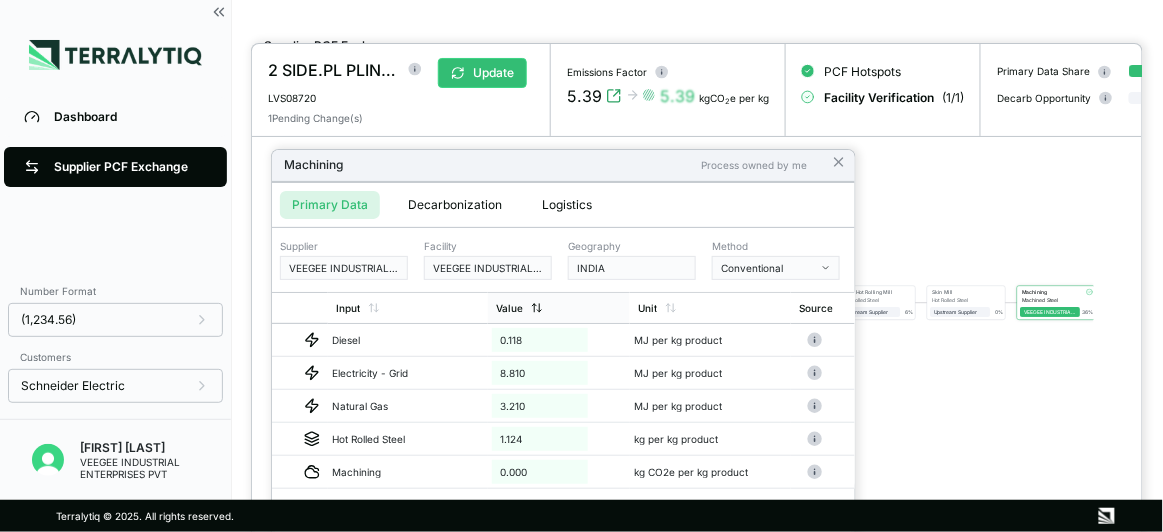 click on "Value" at bounding box center [509, 308] 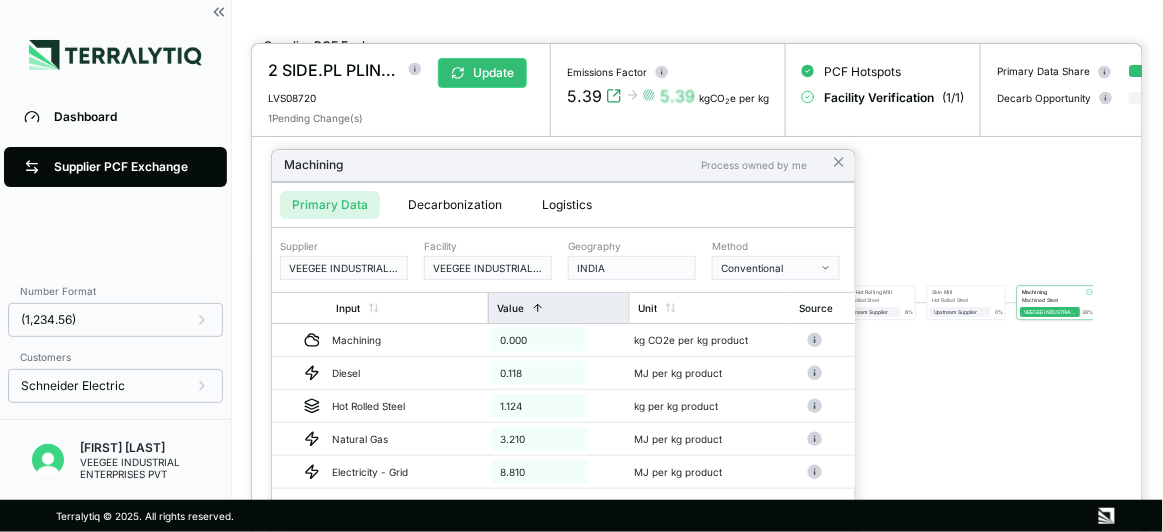 click on "Value" at bounding box center [510, 308] 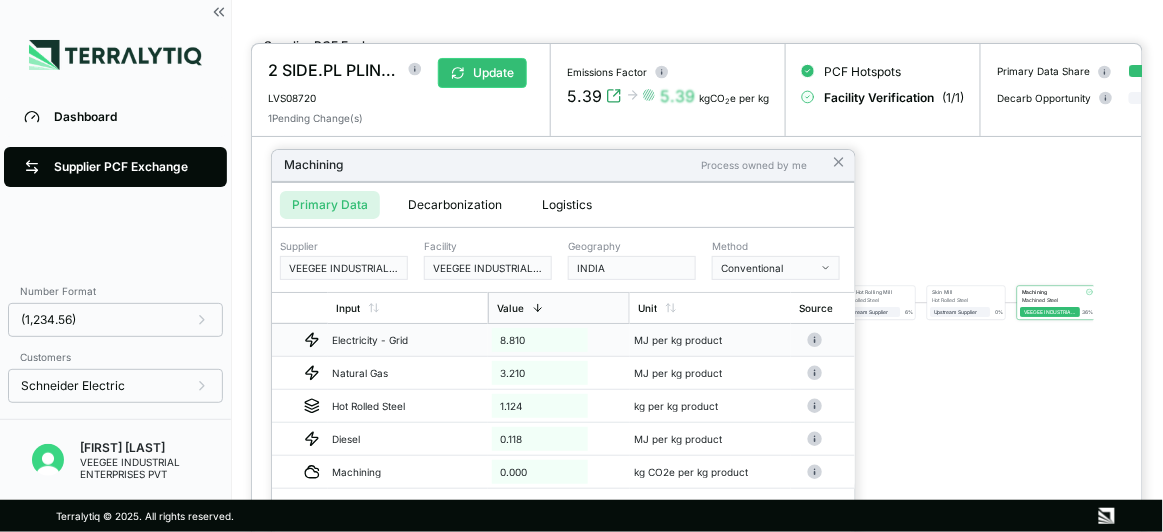 click on "8.810" at bounding box center [540, 340] 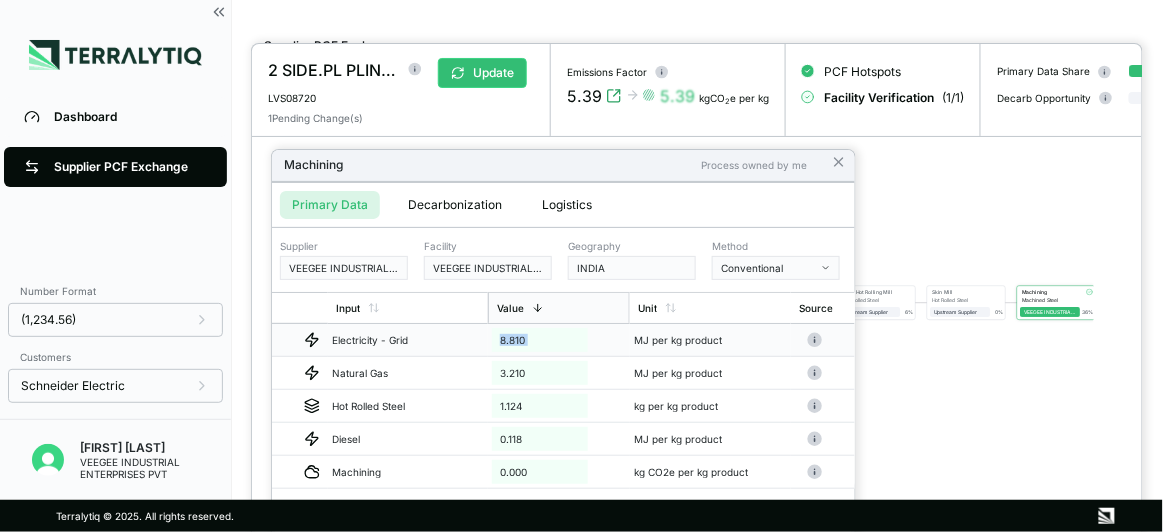 click on "8.810" at bounding box center [540, 340] 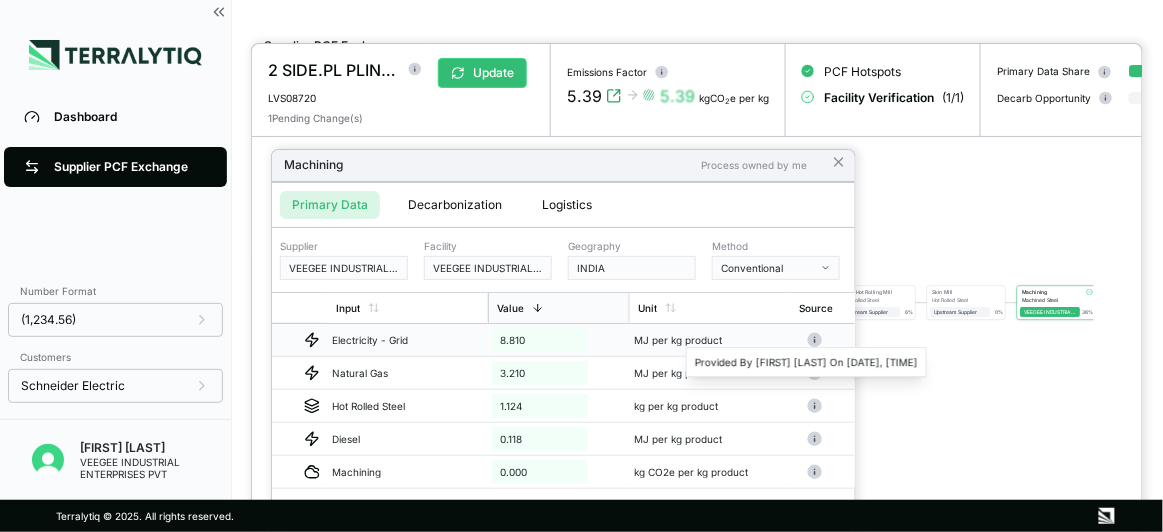 click 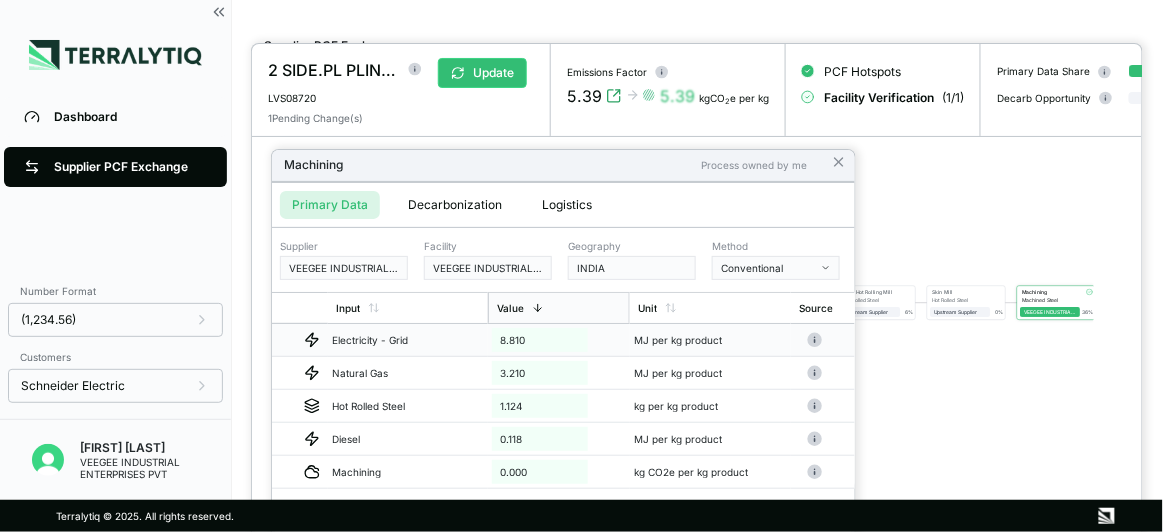 click at bounding box center (581, 266) 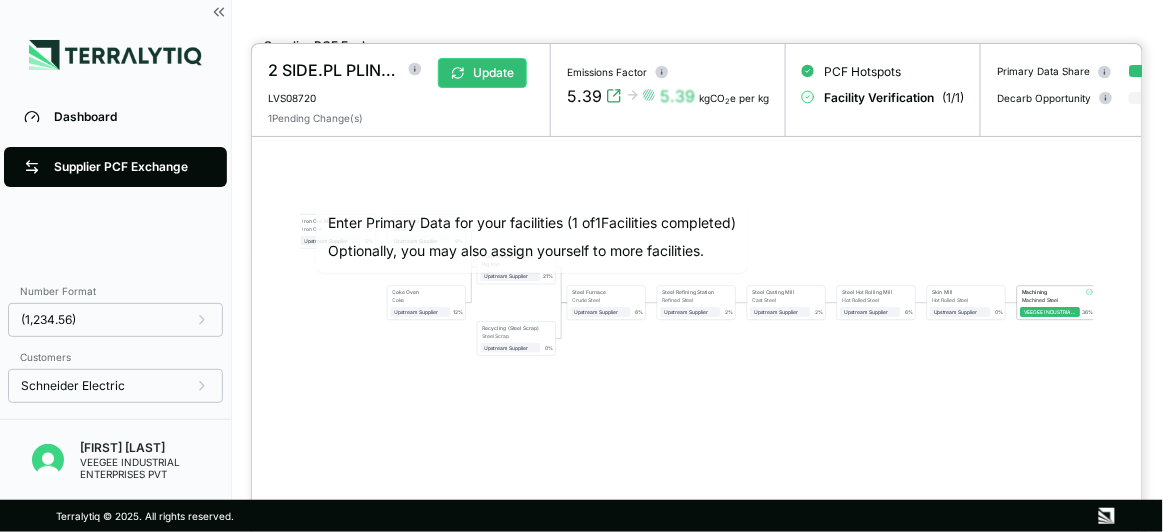 click at bounding box center [581, 266] 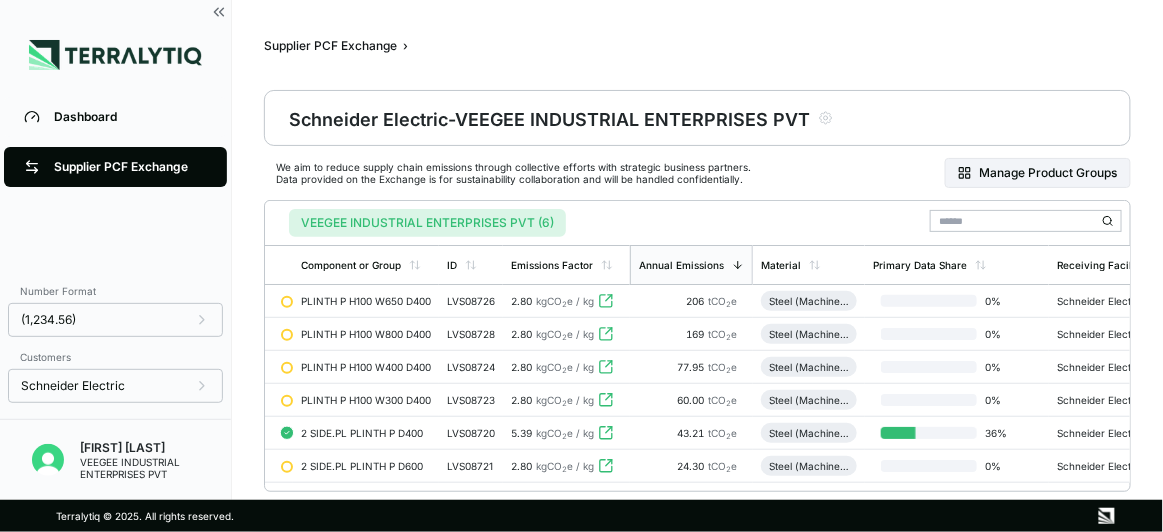 click at bounding box center (581, 266) 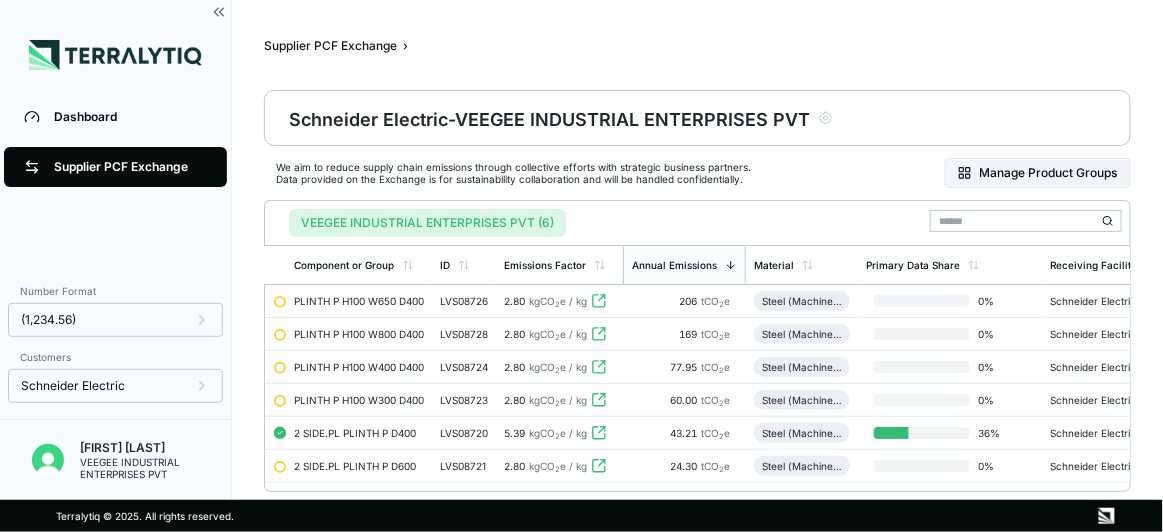 scroll, scrollTop: 0, scrollLeft: 0, axis: both 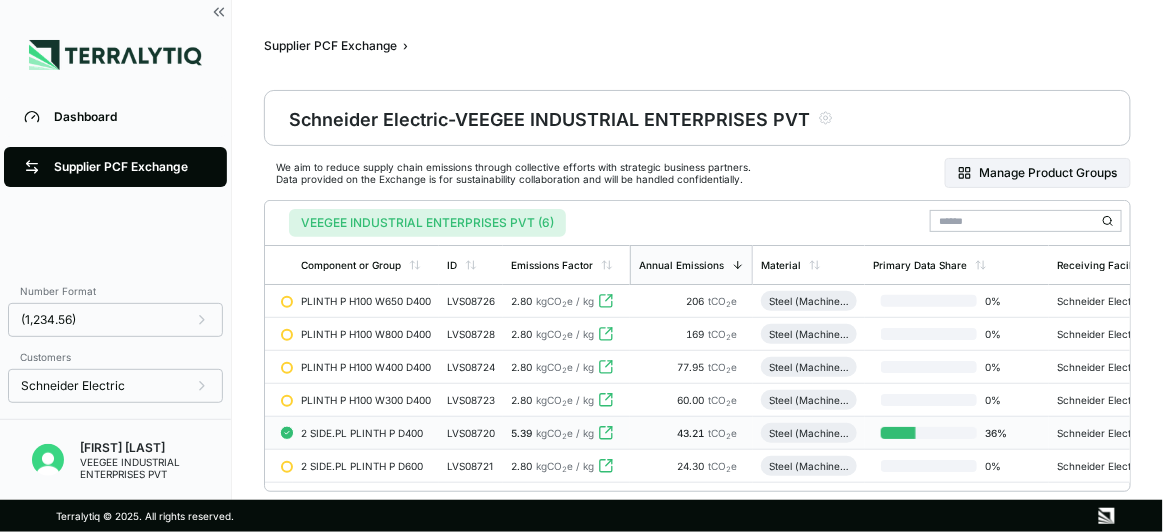 click on "5.39" at bounding box center [521, 433] 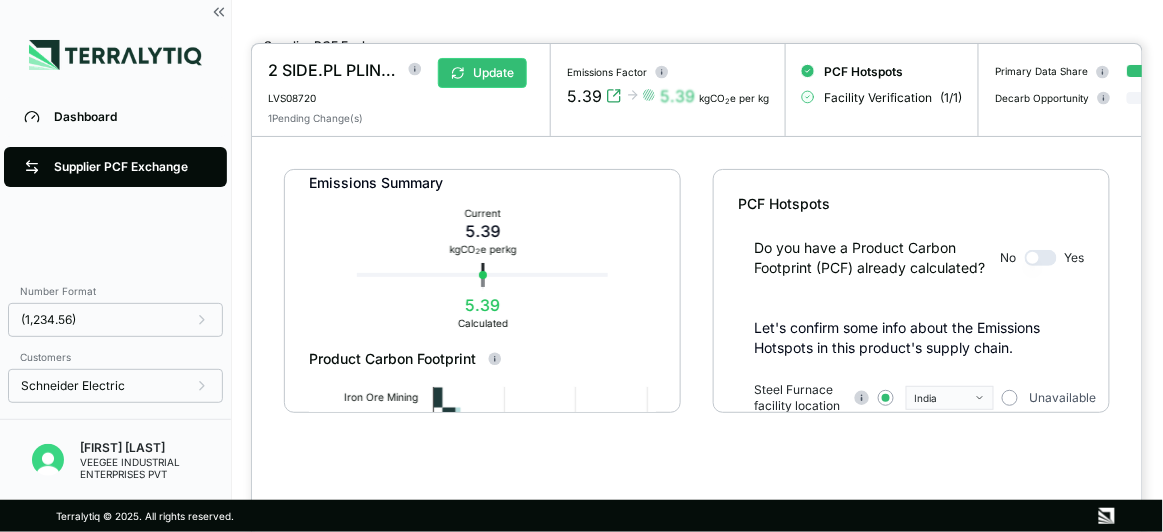 scroll, scrollTop: 0, scrollLeft: 0, axis: both 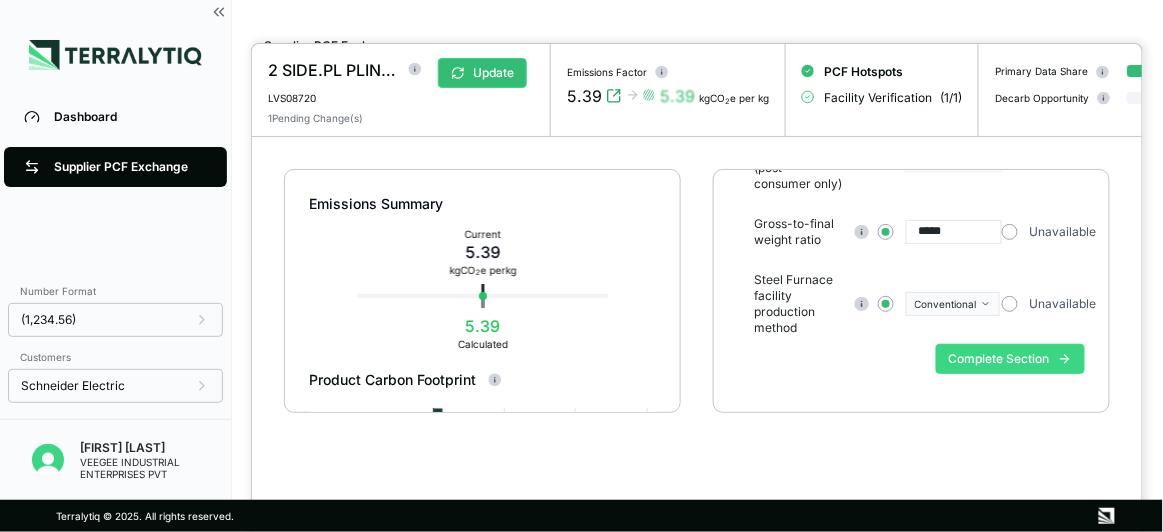 click on "Complete Section" at bounding box center [1010, 359] 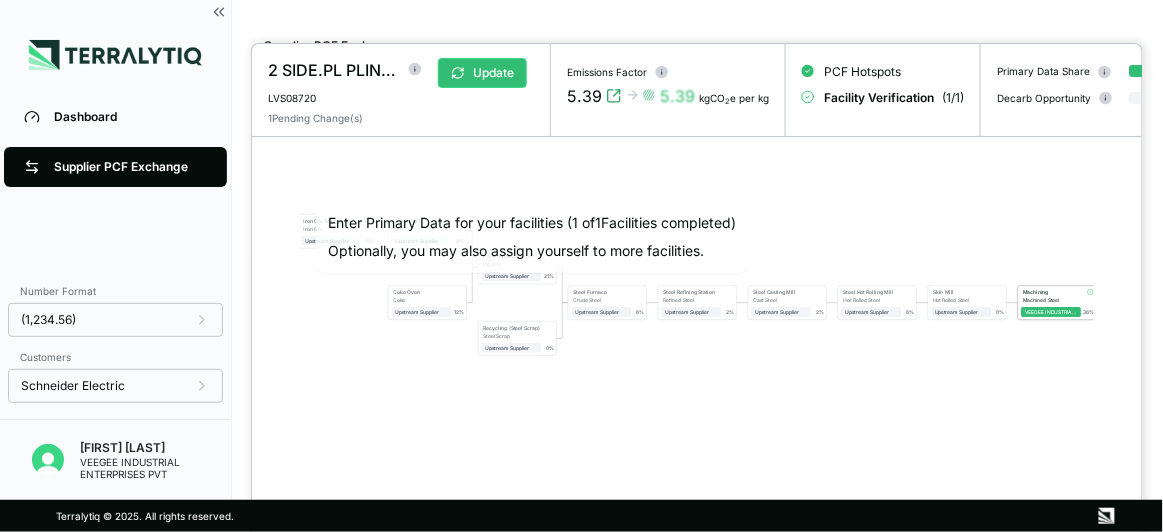 click on "Machined Steel" at bounding box center (1053, 300) 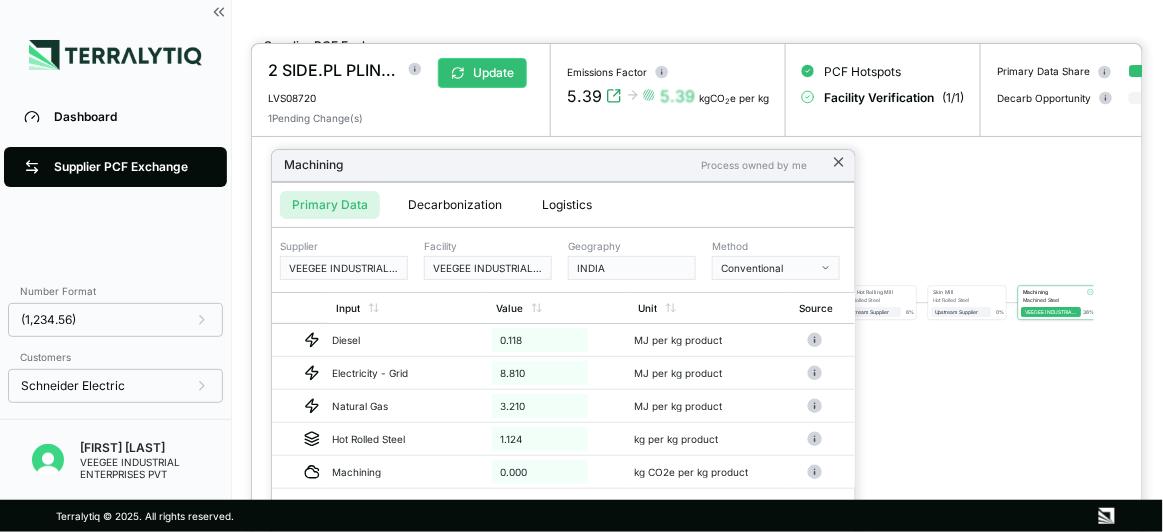 click 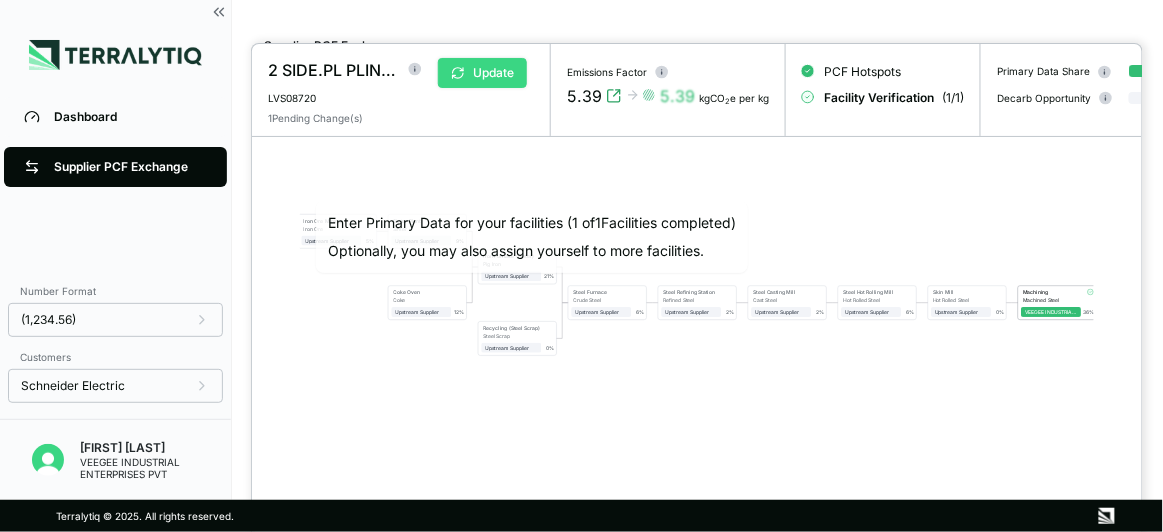 click on "Update" at bounding box center (482, 73) 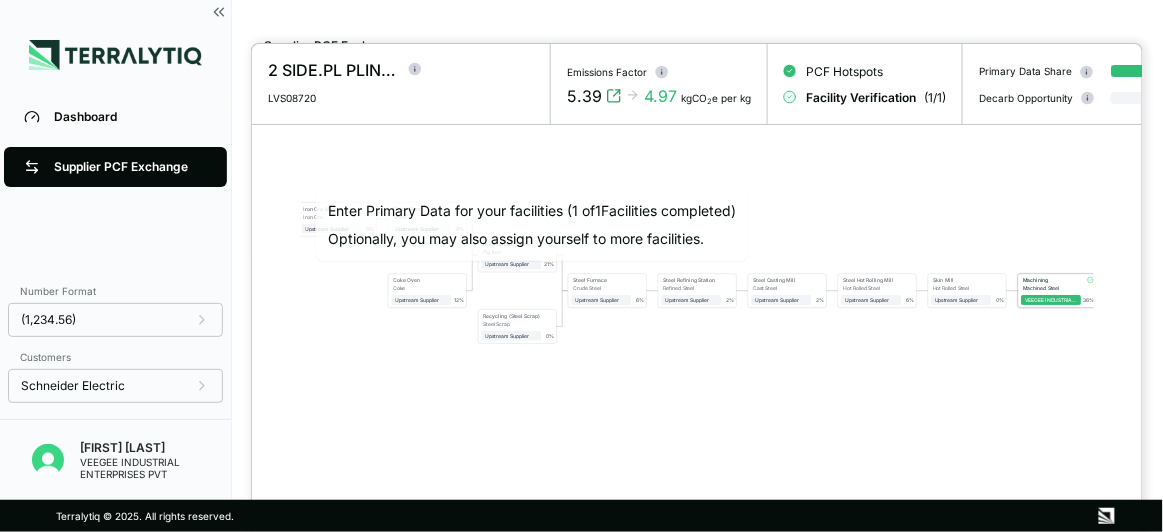 click on "Machined Steel" at bounding box center [1053, 288] 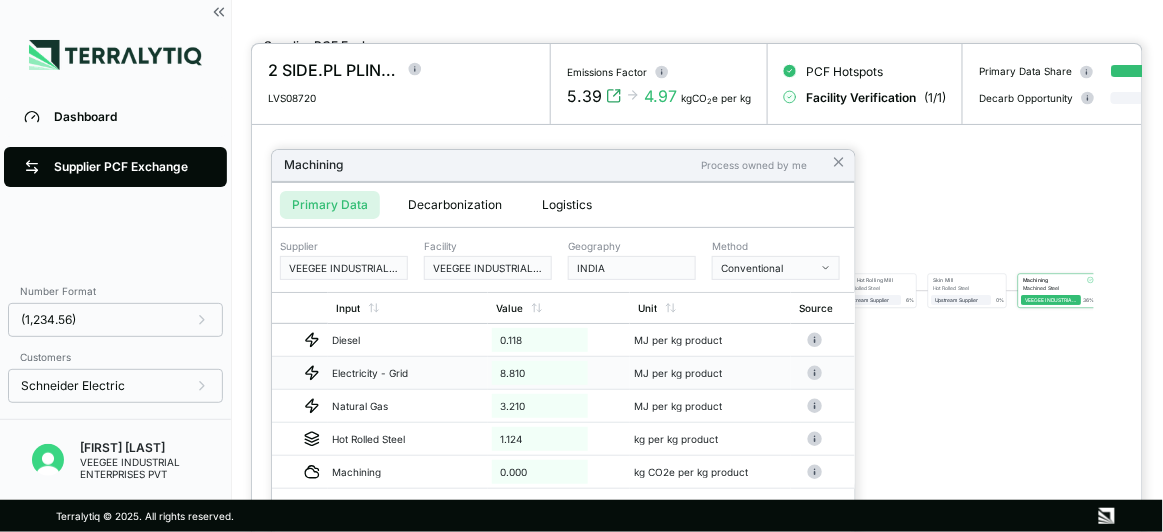 click on "8.810" at bounding box center (540, 373) 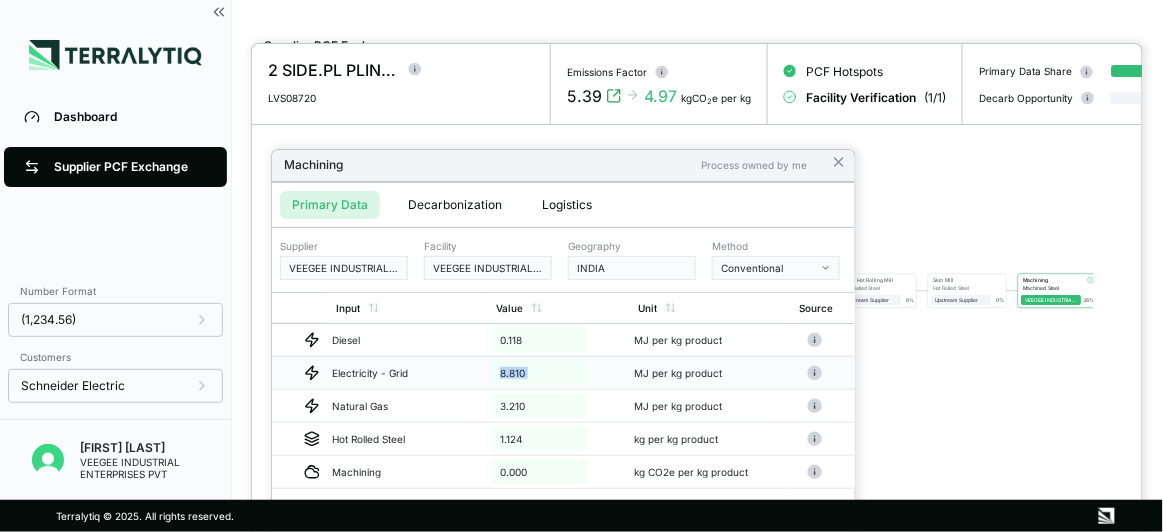 click on "8.810" at bounding box center [540, 373] 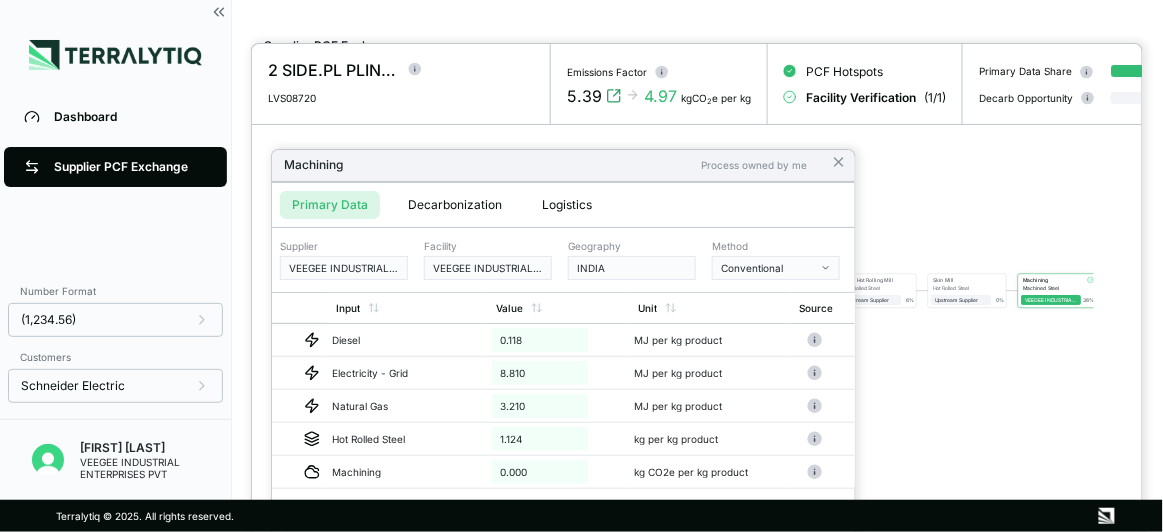 click at bounding box center [581, 266] 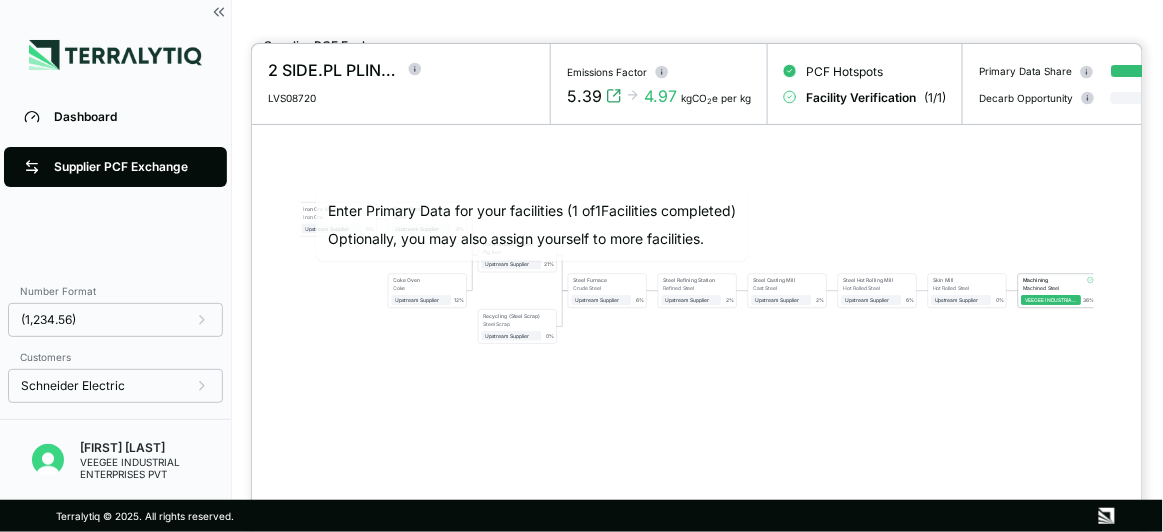click at bounding box center [581, 266] 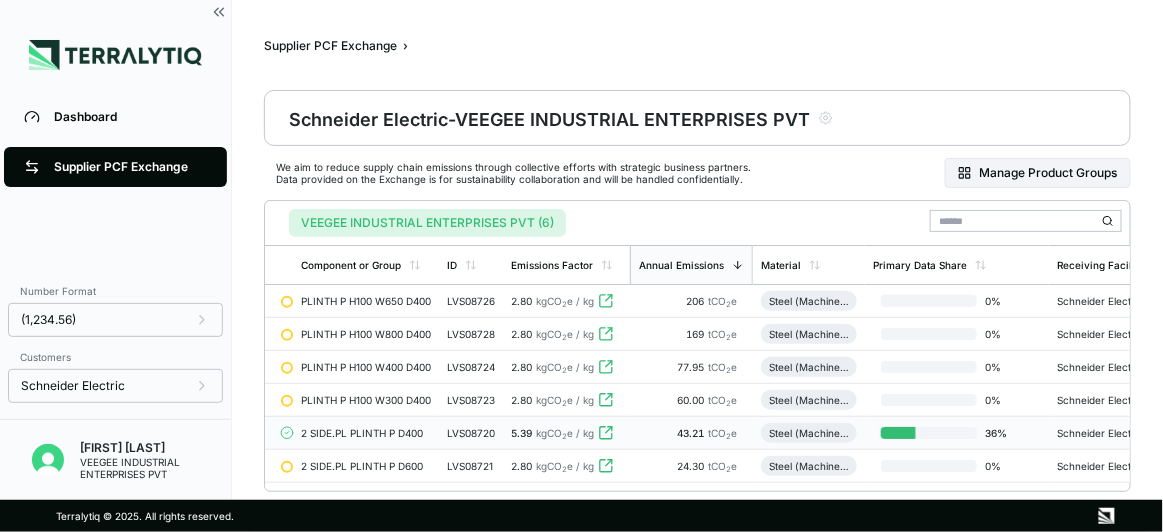 click at bounding box center [581, 266] 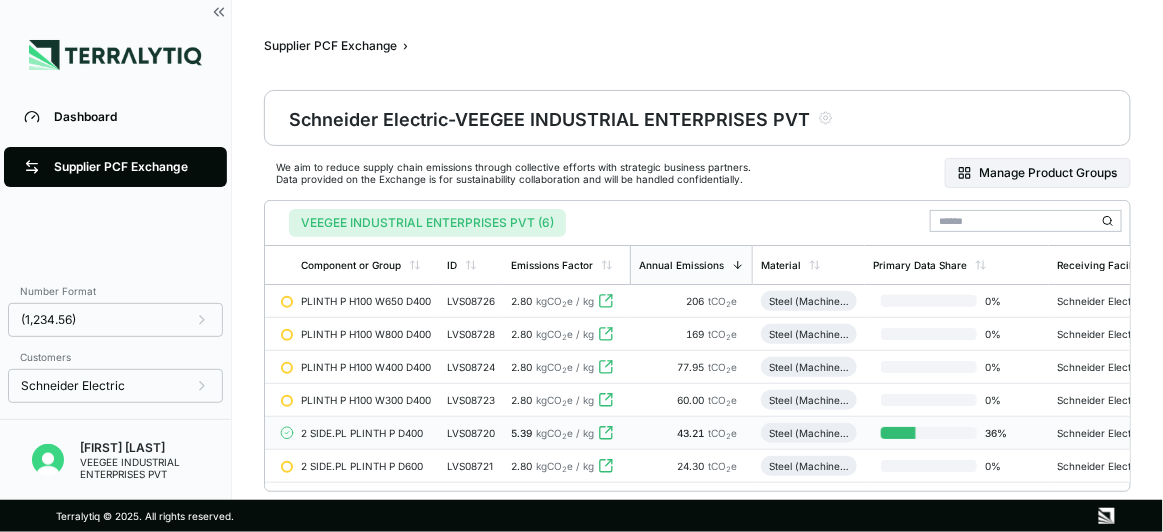 click on "Dashboard" at bounding box center [130, 117] 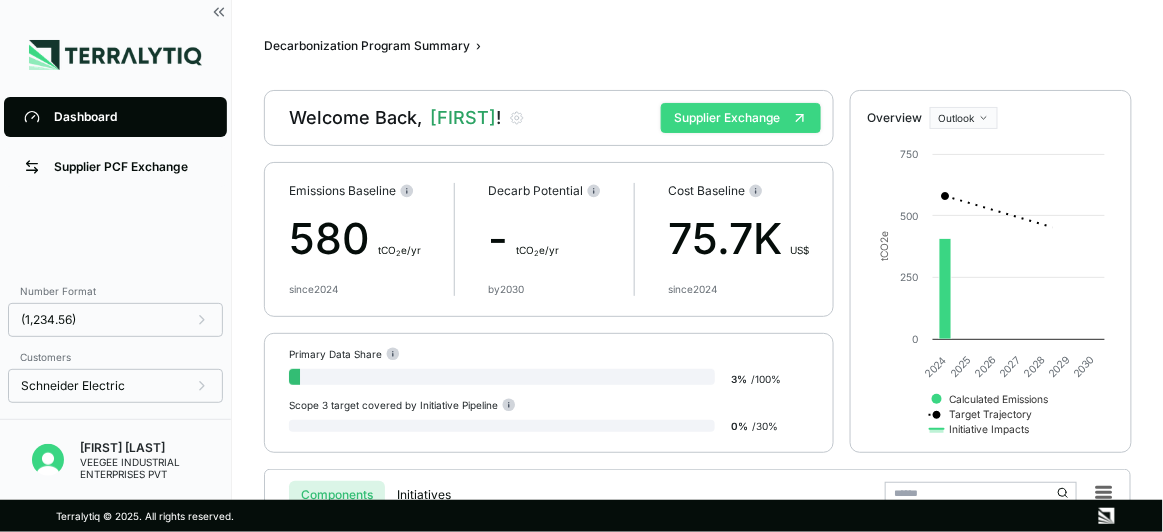 click on "Supplier Exchange" at bounding box center (741, 118) 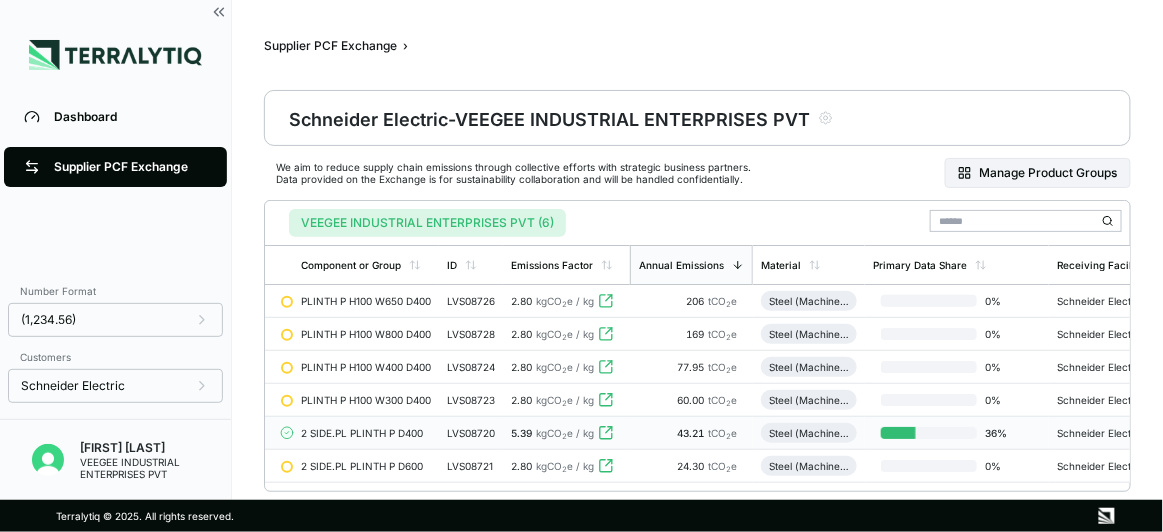 click 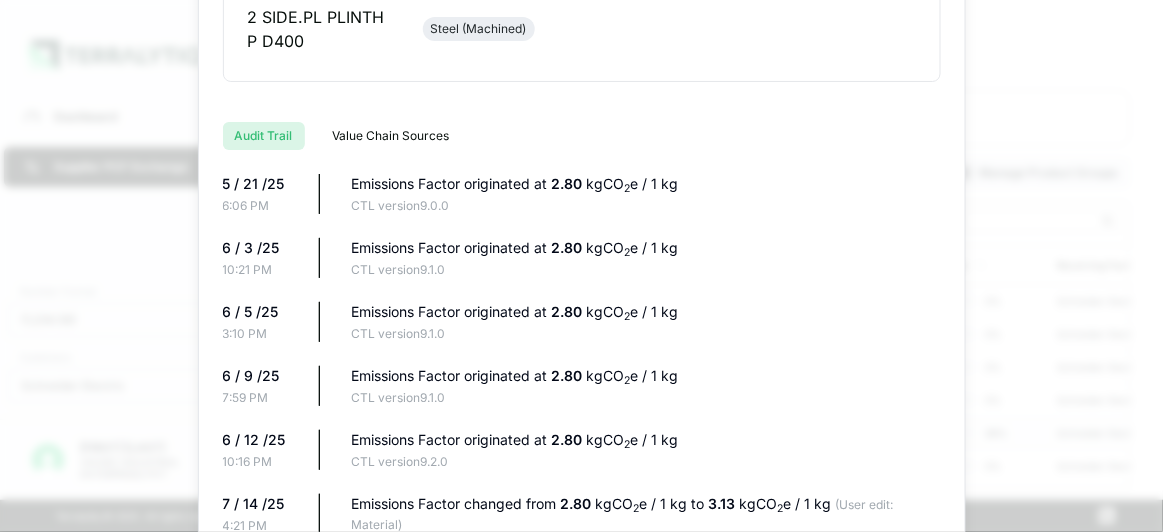 click on "Value Chain Sources" at bounding box center (391, 136) 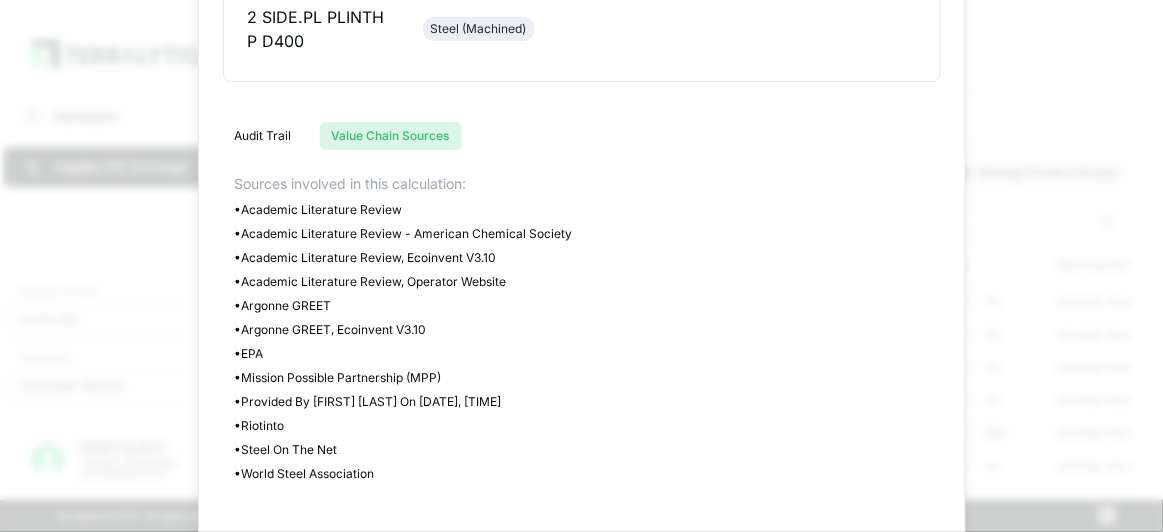 click on "Audit Trail" at bounding box center (263, 136) 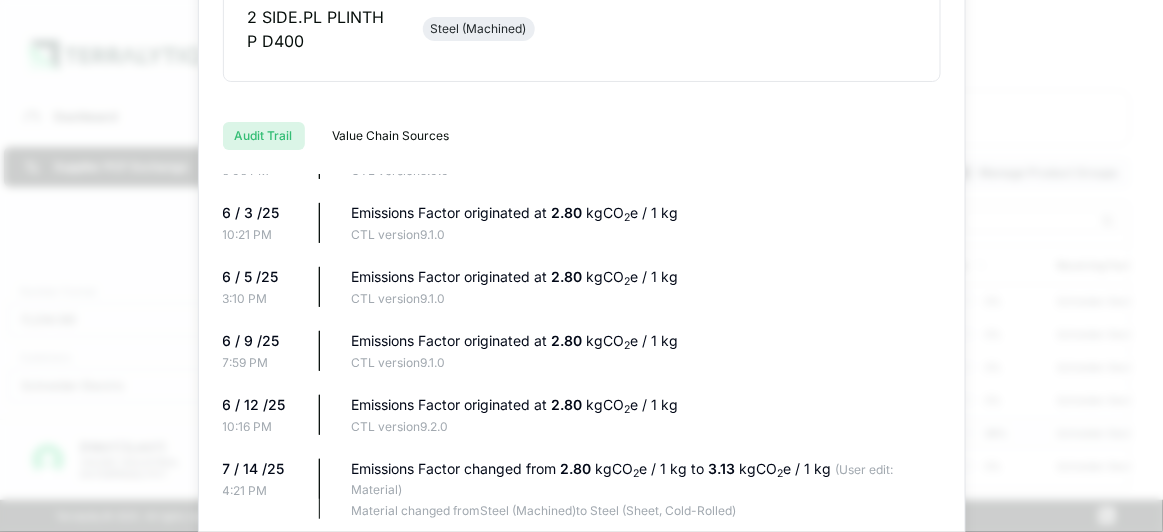 scroll, scrollTop: 0, scrollLeft: 0, axis: both 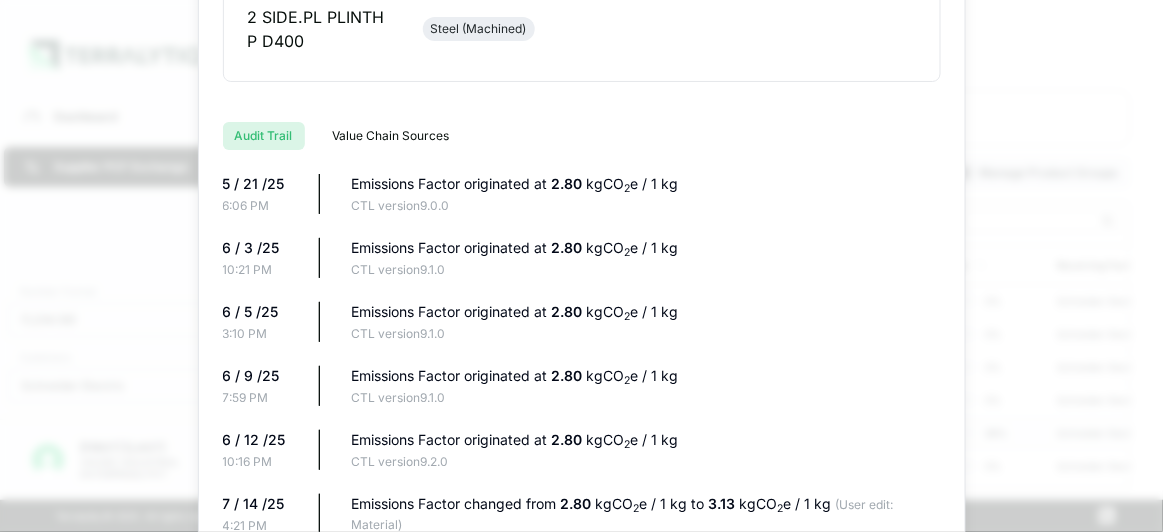 click on "Steel (Machined)" at bounding box center (479, 29) 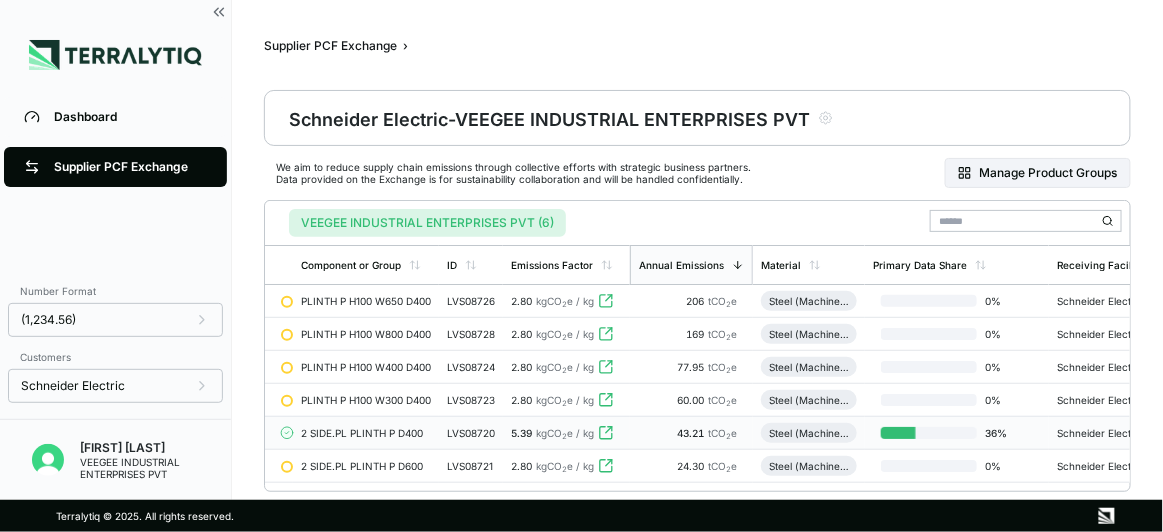 drag, startPoint x: 553, startPoint y: 426, endPoint x: 572, endPoint y: 426, distance: 19 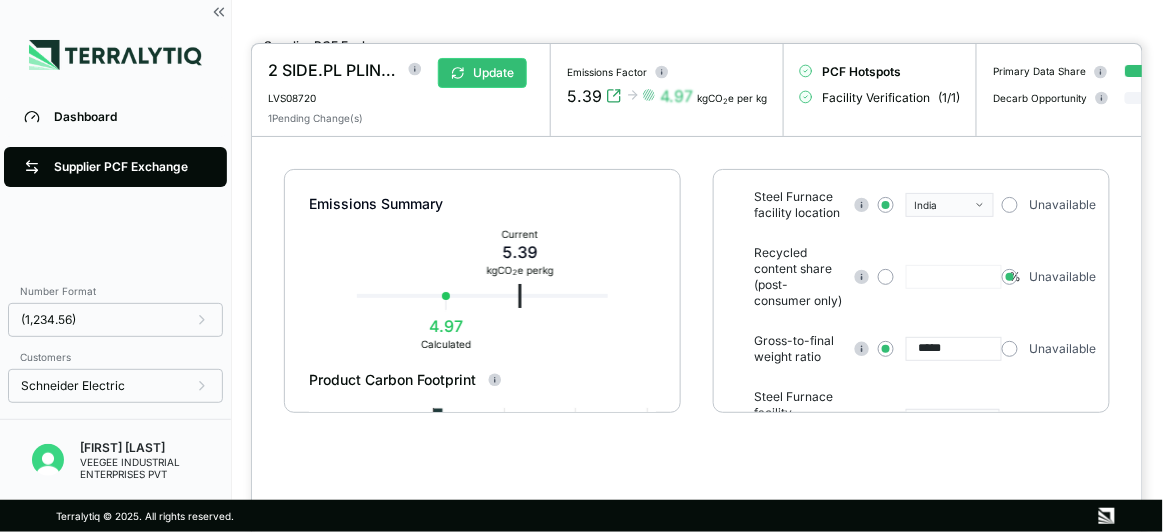 scroll, scrollTop: 310, scrollLeft: 0, axis: vertical 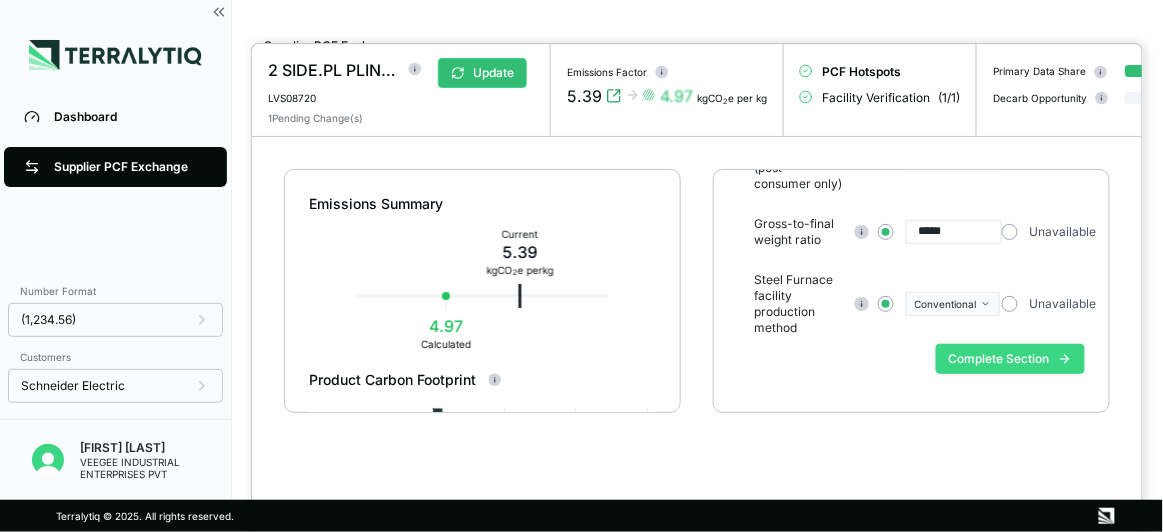 click on "Complete Section" at bounding box center [1010, 359] 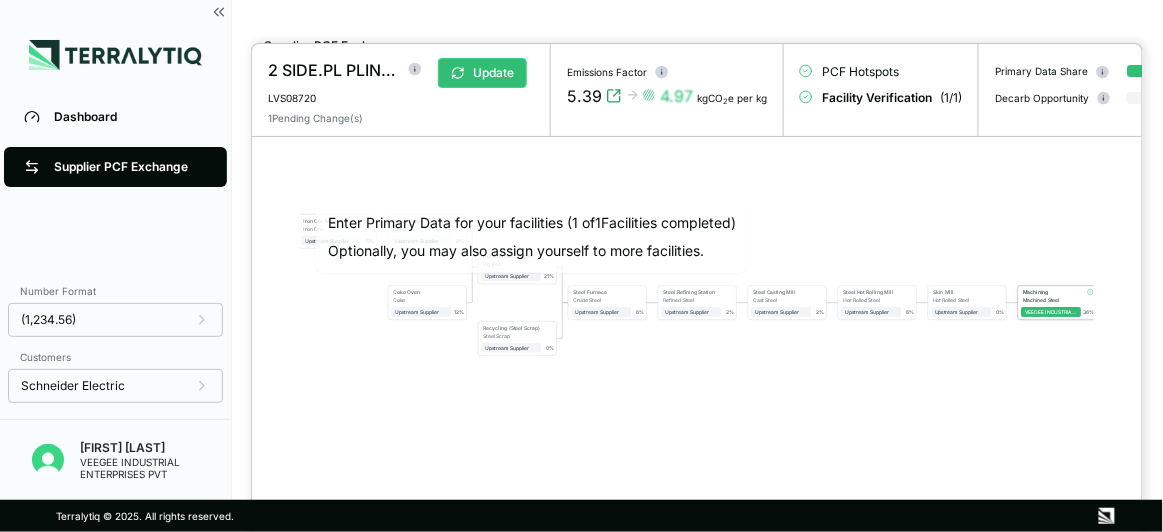 click on "Machining Machined Steel VEEGEE INDUSTRIAL ENTERPRISES PVT 36 %" at bounding box center [1058, 303] 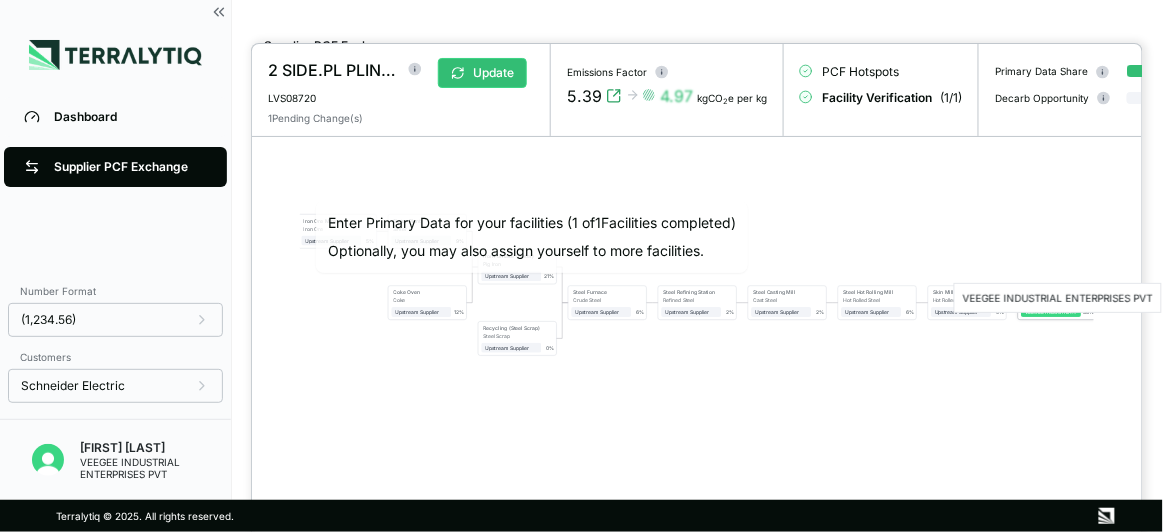 click on "VEEGEE INDUSTRIAL ENTERPRISES PVT" at bounding box center [1052, 312] 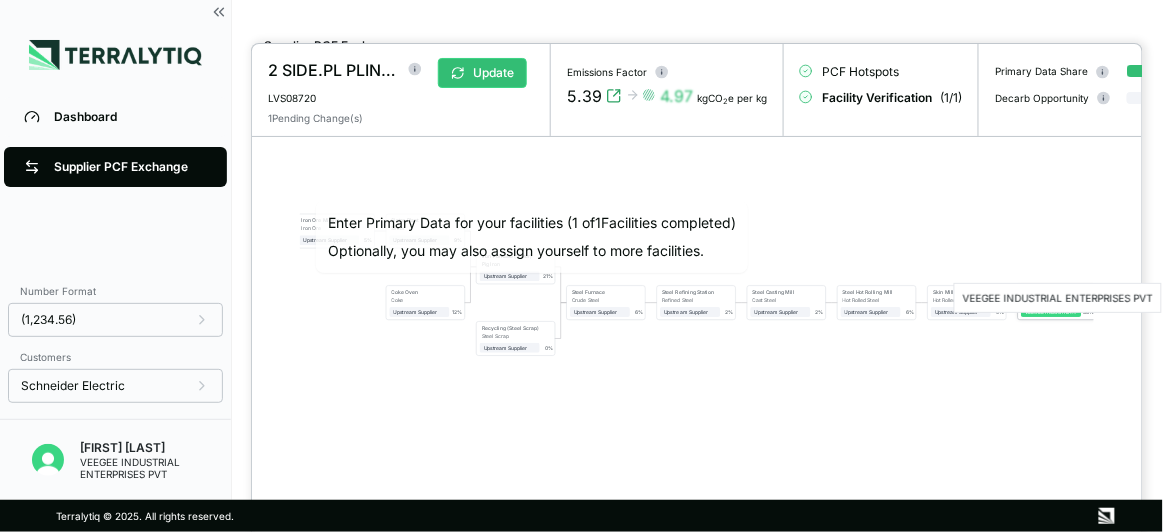 click on "VEEGEE INDUSTRIAL ENTERPRISES PVT" at bounding box center [1052, 312] 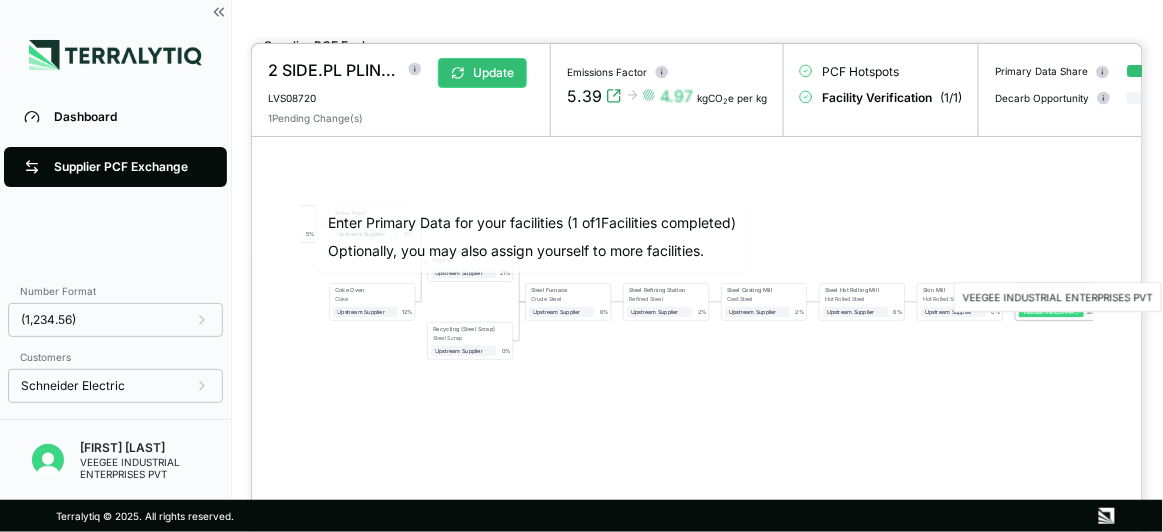 click on "VEEGEE INDUSTRIAL ENTERPRISES PVT" at bounding box center [1053, 311] 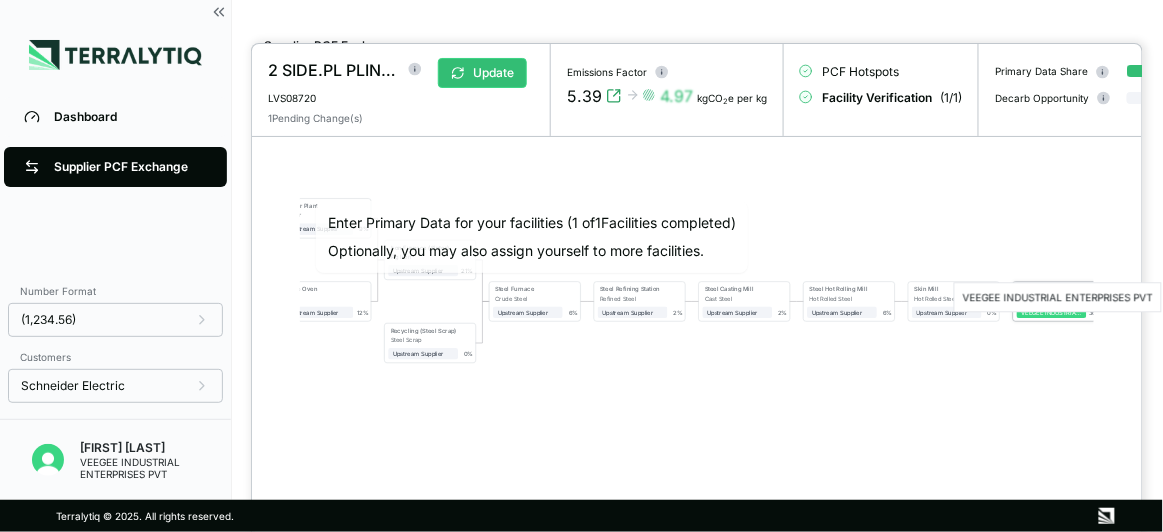 click on "VEEGEE INDUSTRIAL ENTERPRISES PVT" at bounding box center (1053, 311) 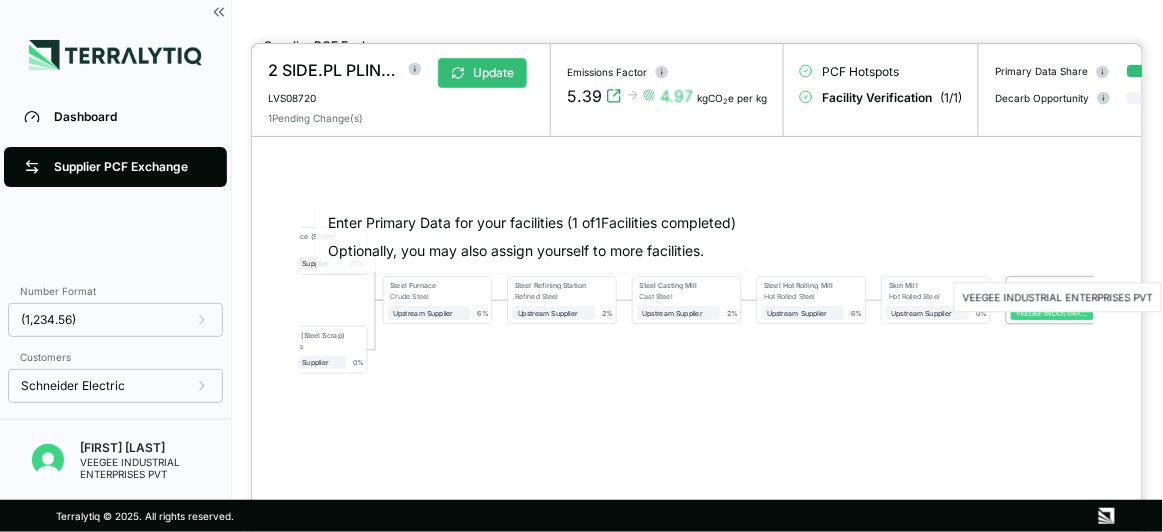 click on "VEEGEE INDUSTRIAL ENTERPRISES PVT" at bounding box center [1053, 313] 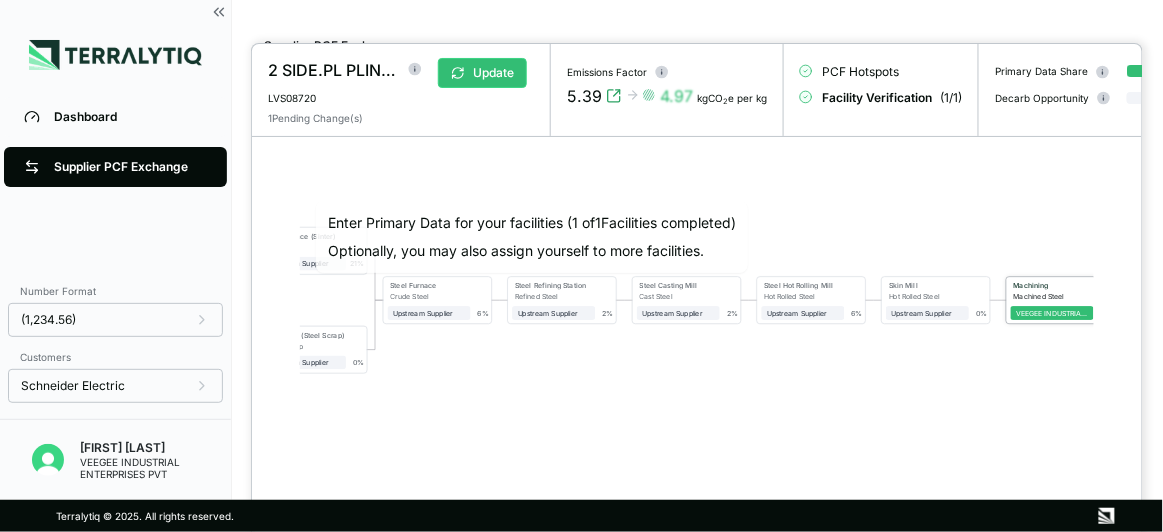 click on "Machining" at bounding box center (1051, 285) 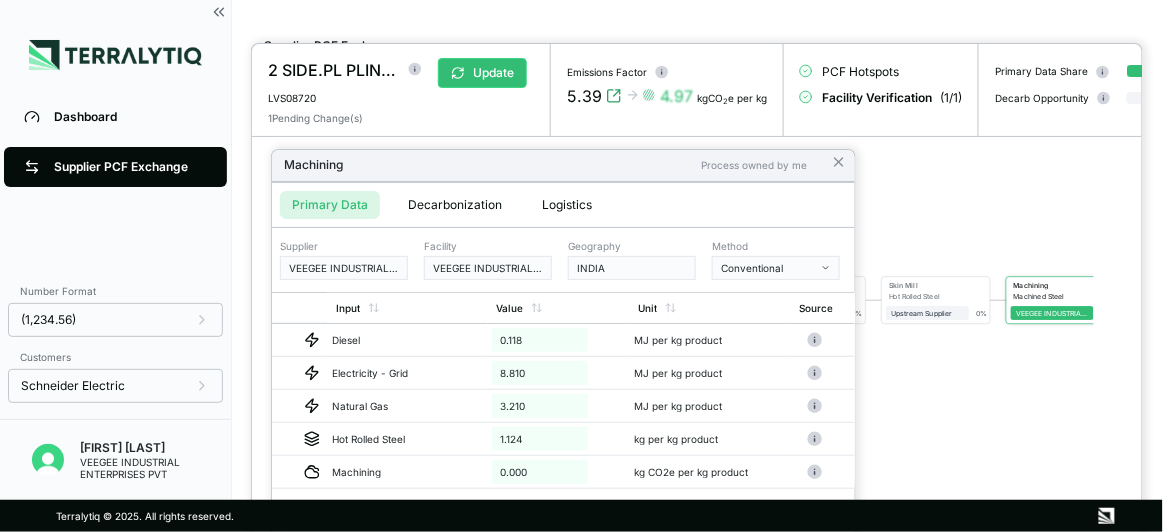 click on "Decarbonization" at bounding box center [455, 205] 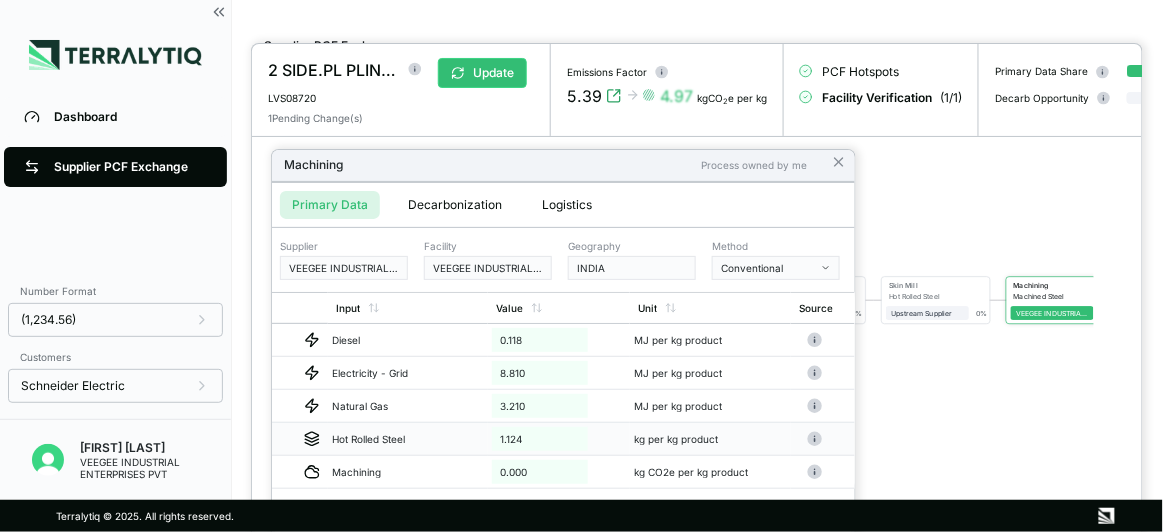 click on "1.124" at bounding box center (540, 439) 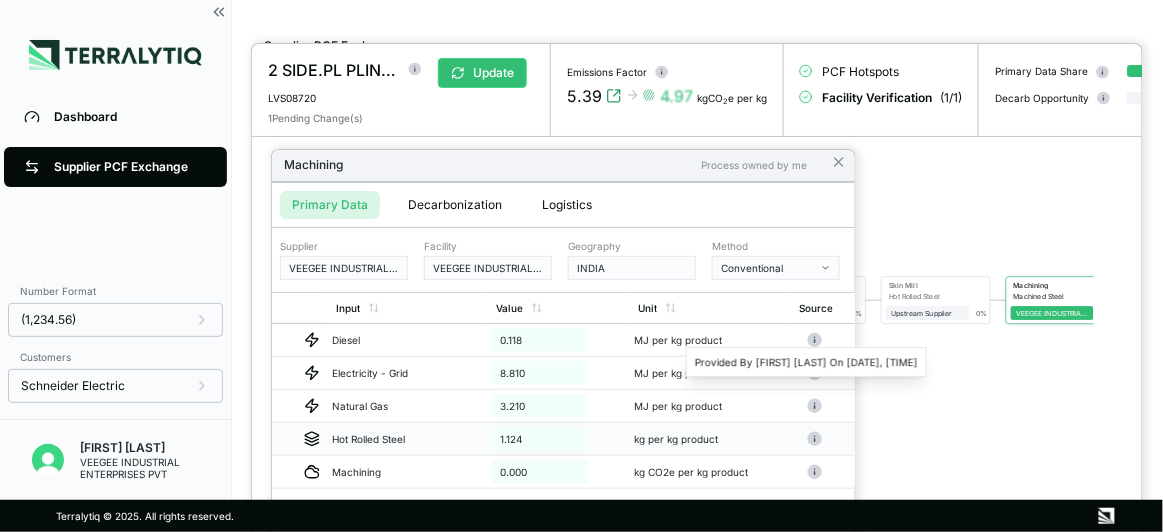 click 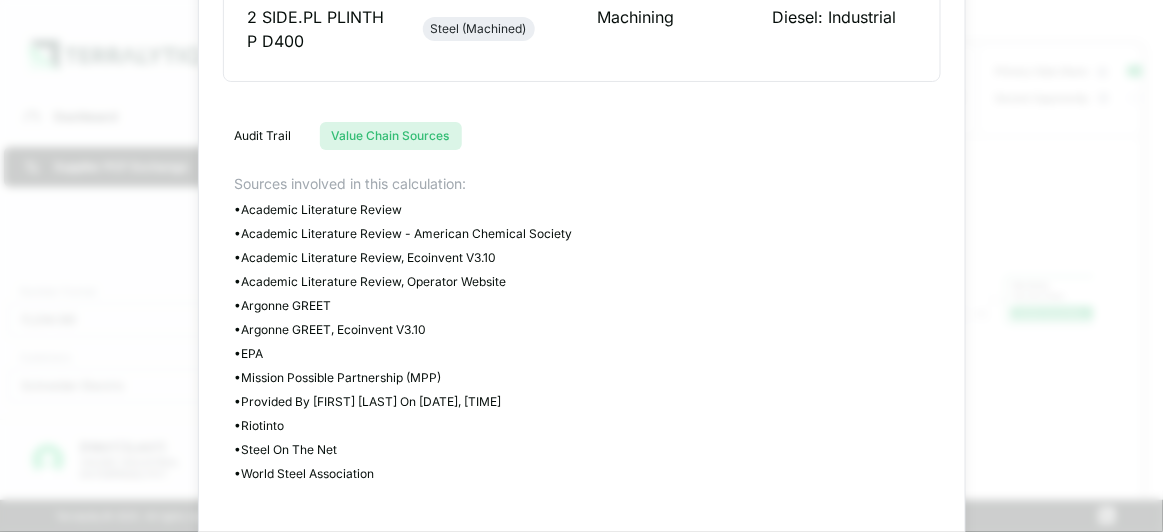click on "Value Chain Sources" at bounding box center [391, 136] 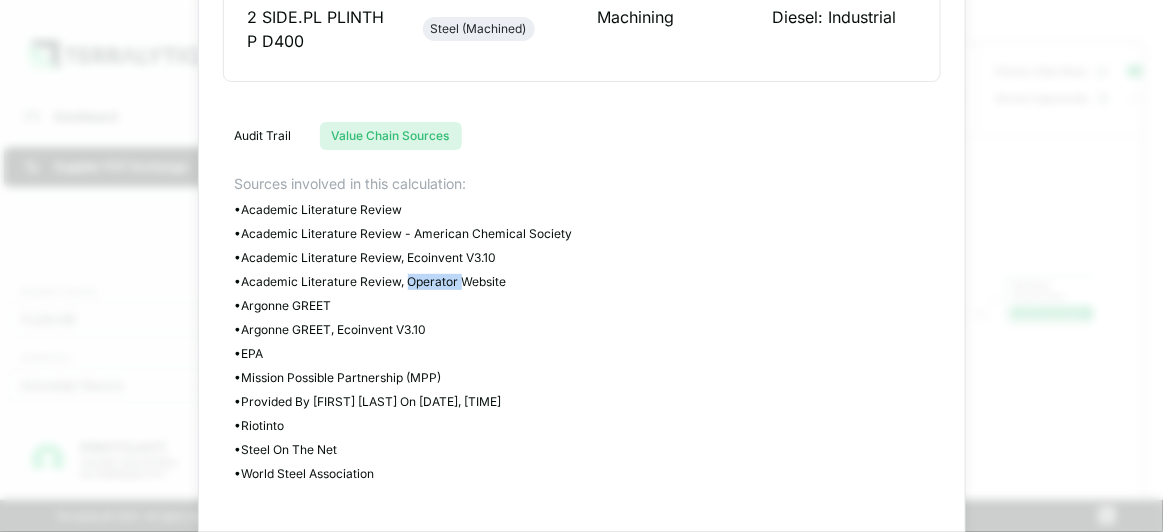 click on "•  Academic Literature Review, Operator Website" at bounding box center (588, 282) 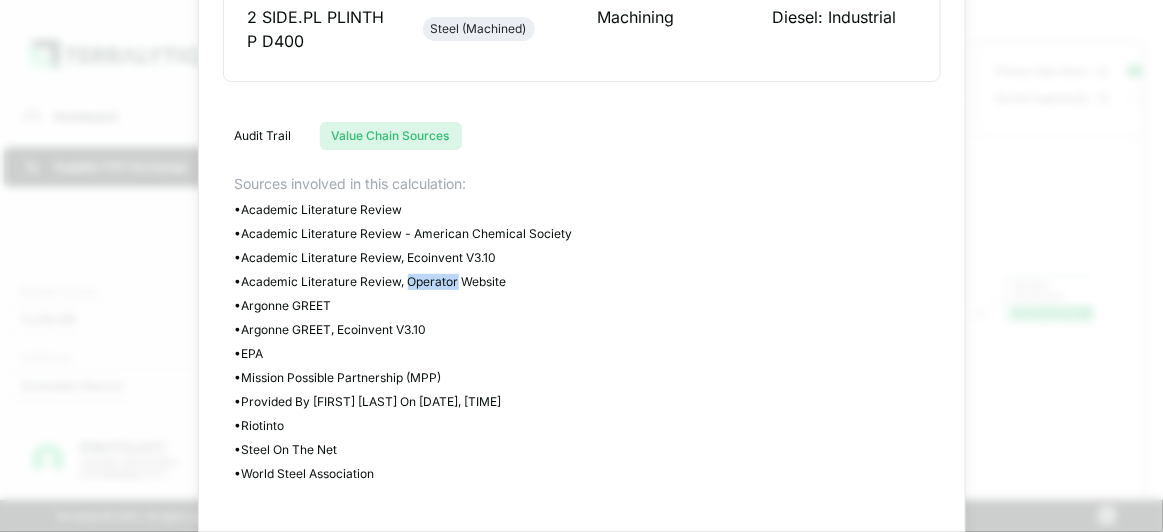 click on "•  Academic Literature Review, Operator Website" at bounding box center [588, 282] 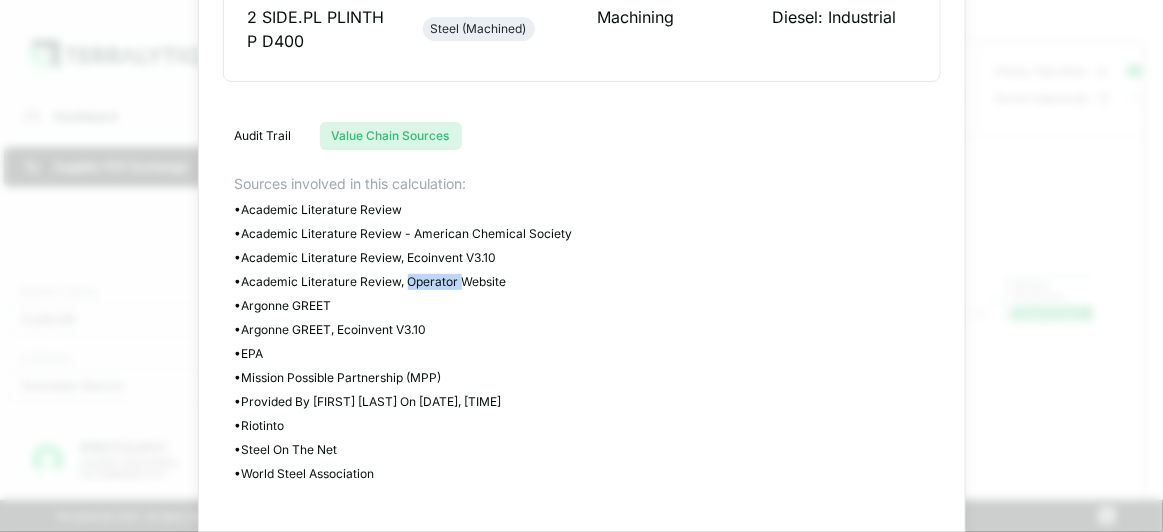 click on "•  Academic Literature Review, Operator Website" at bounding box center (588, 282) 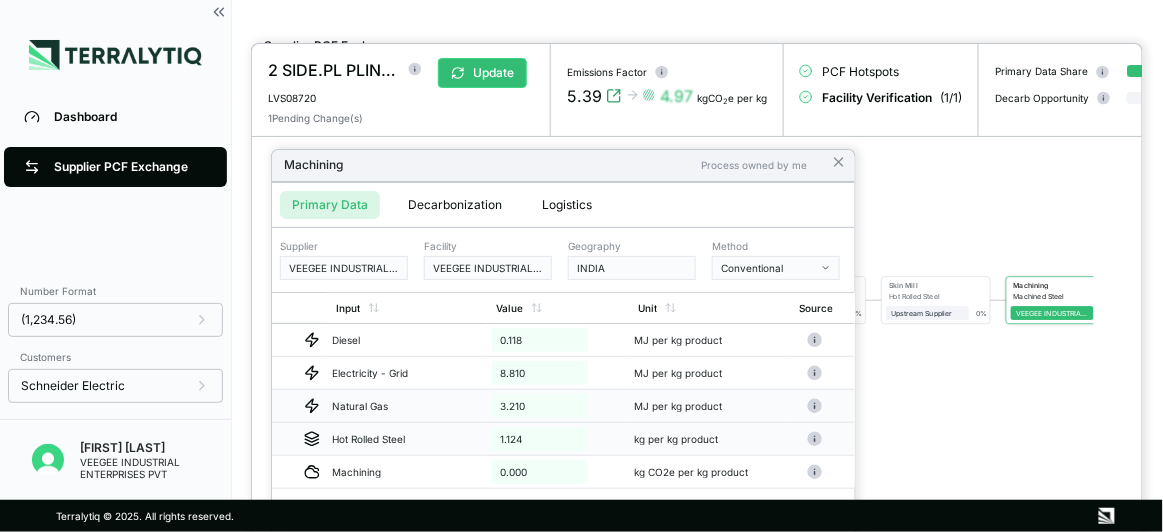 click on "Natural Gas" at bounding box center (408, 406) 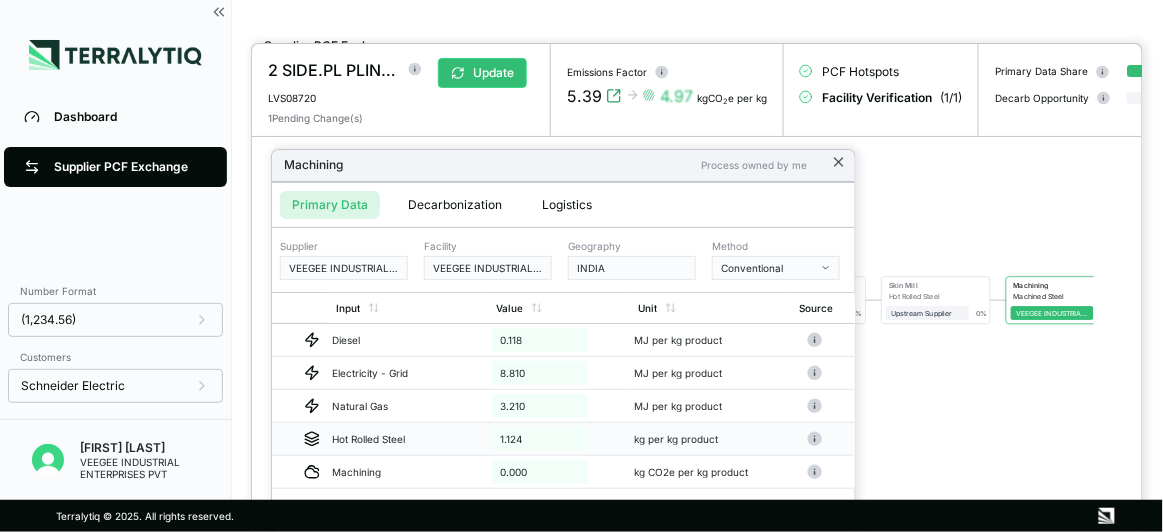 click 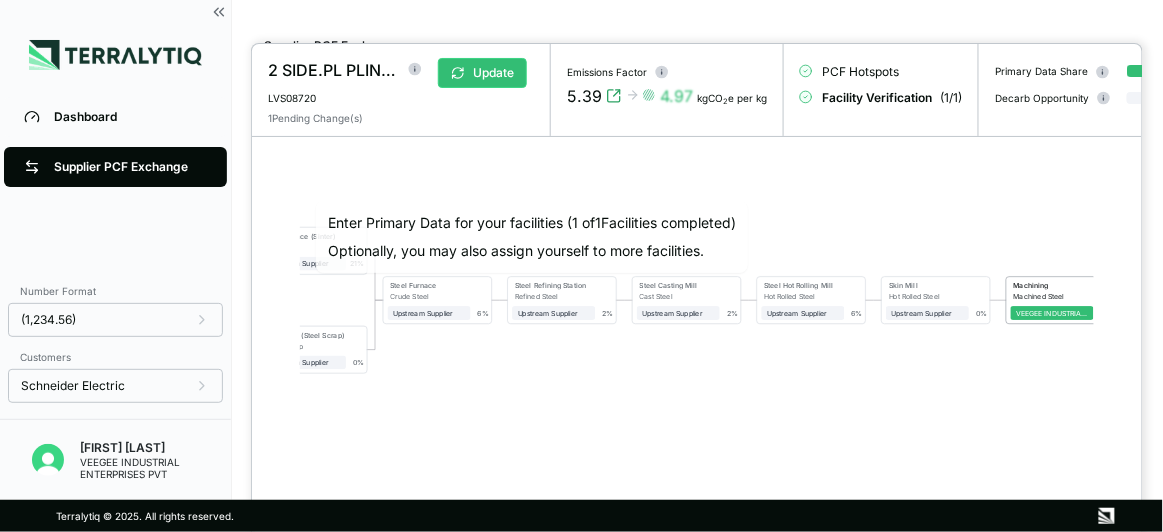 click 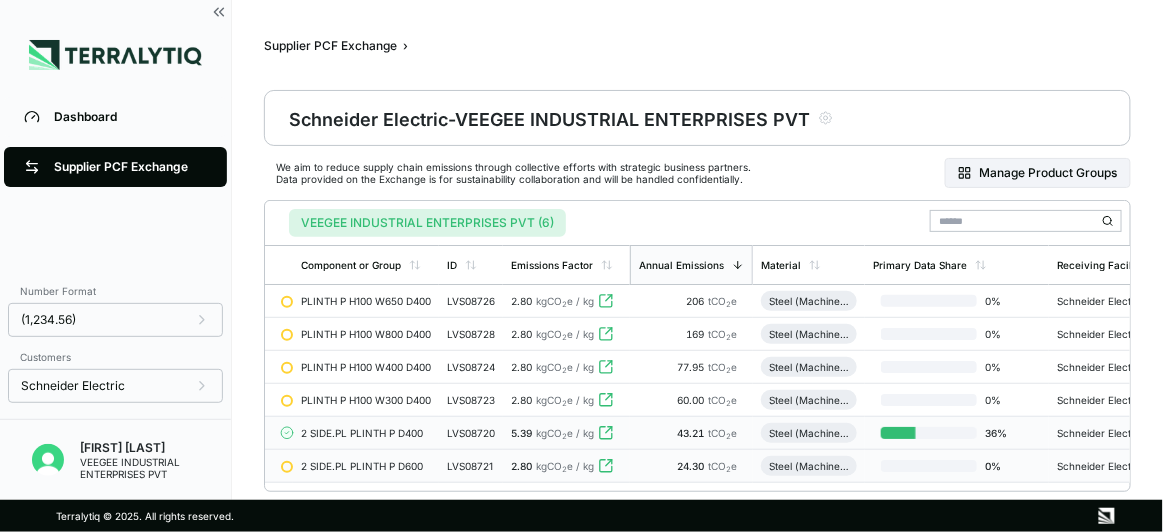 click on "2 SIDE.PL PLINTH P D600" at bounding box center [366, 466] 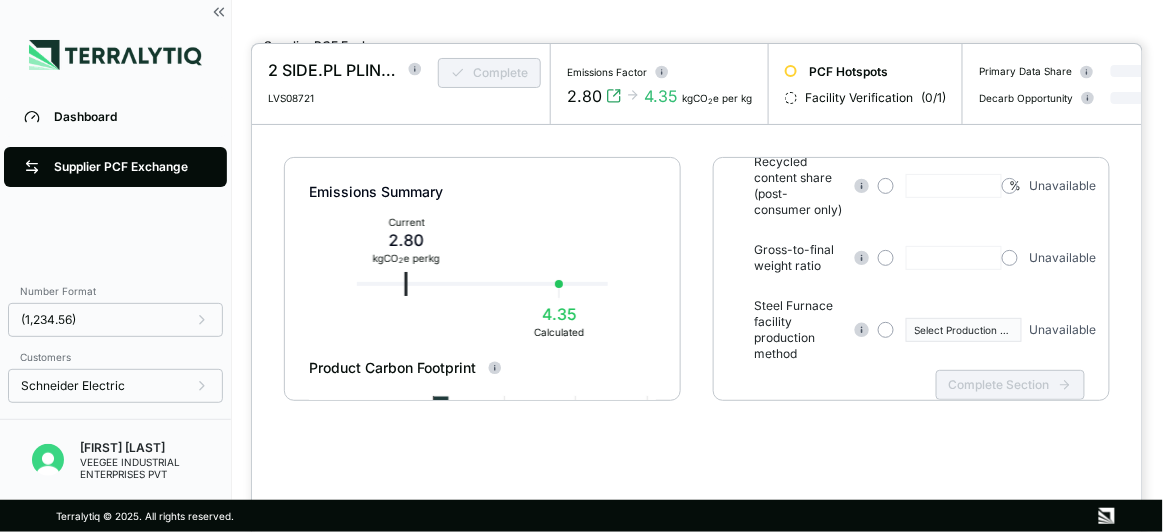 scroll, scrollTop: 181, scrollLeft: 0, axis: vertical 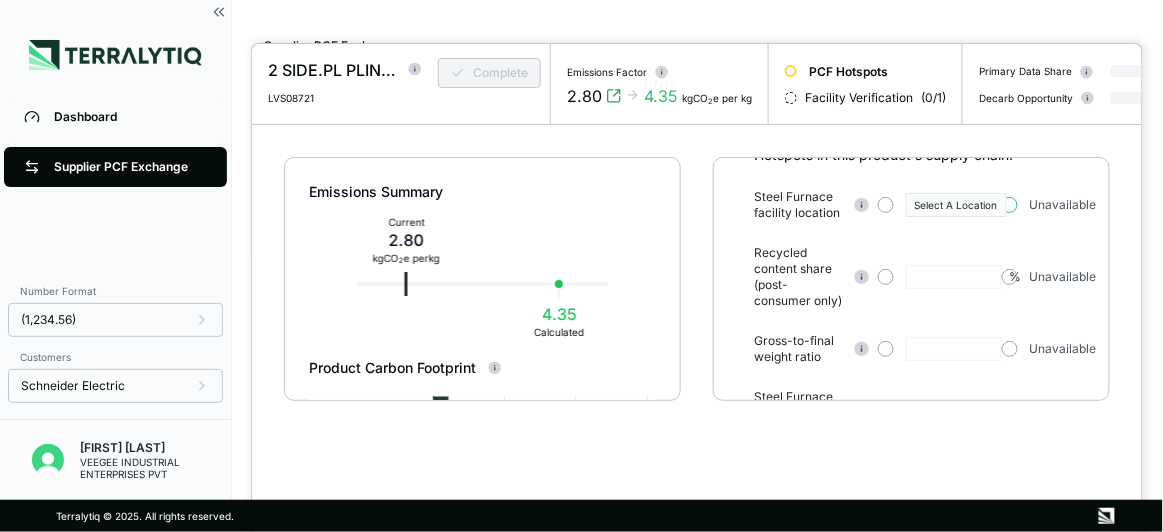 click at bounding box center [1010, 205] 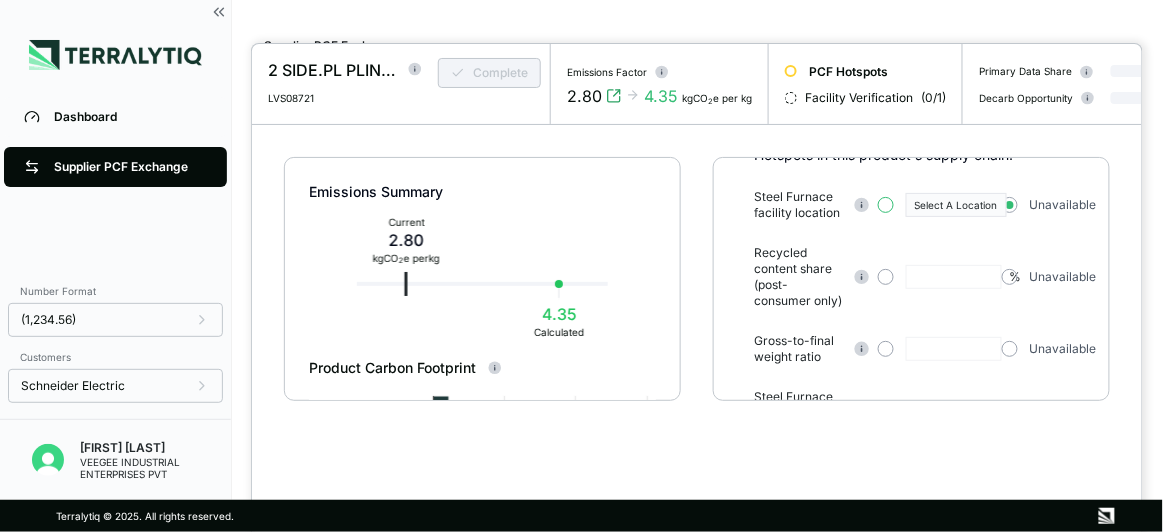 click at bounding box center [886, 205] 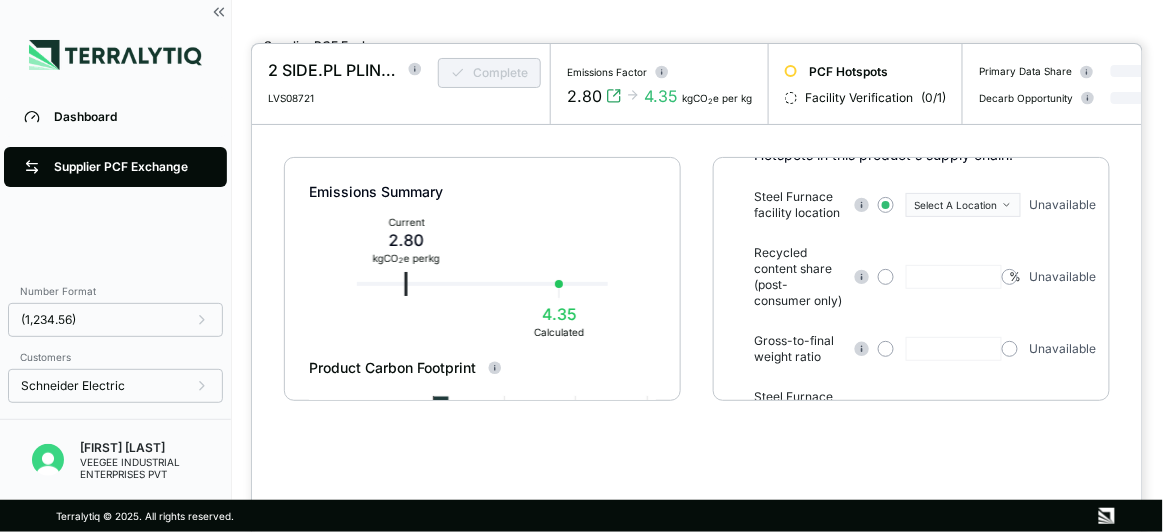click on "Select A Location" at bounding box center (956, 205) 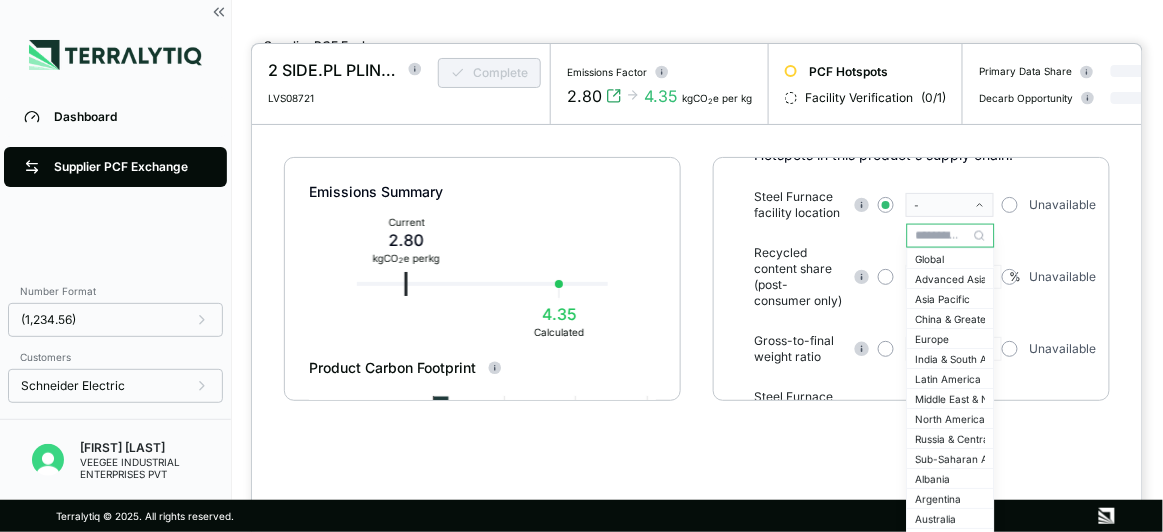 type 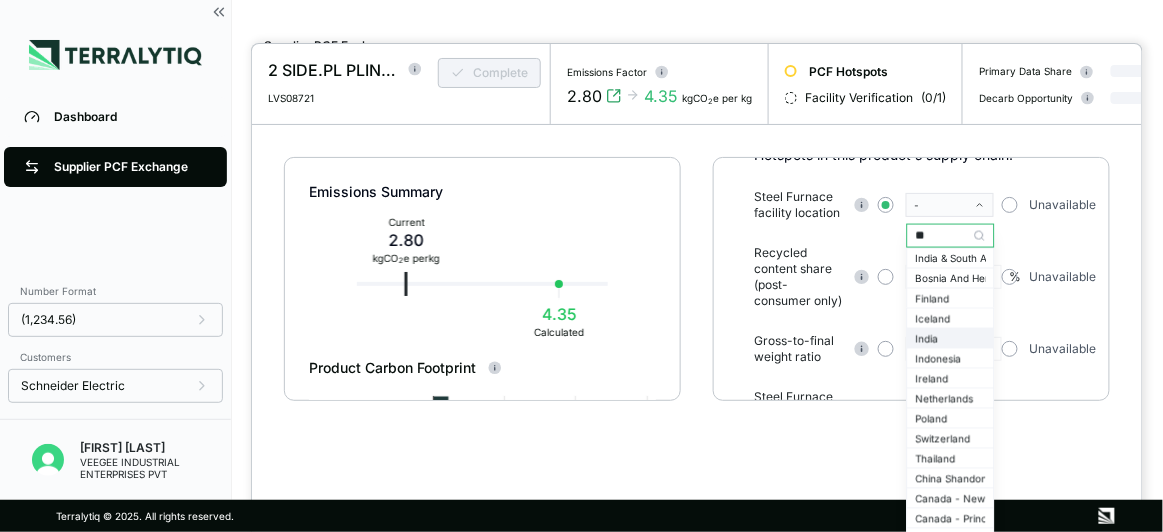 type on "**" 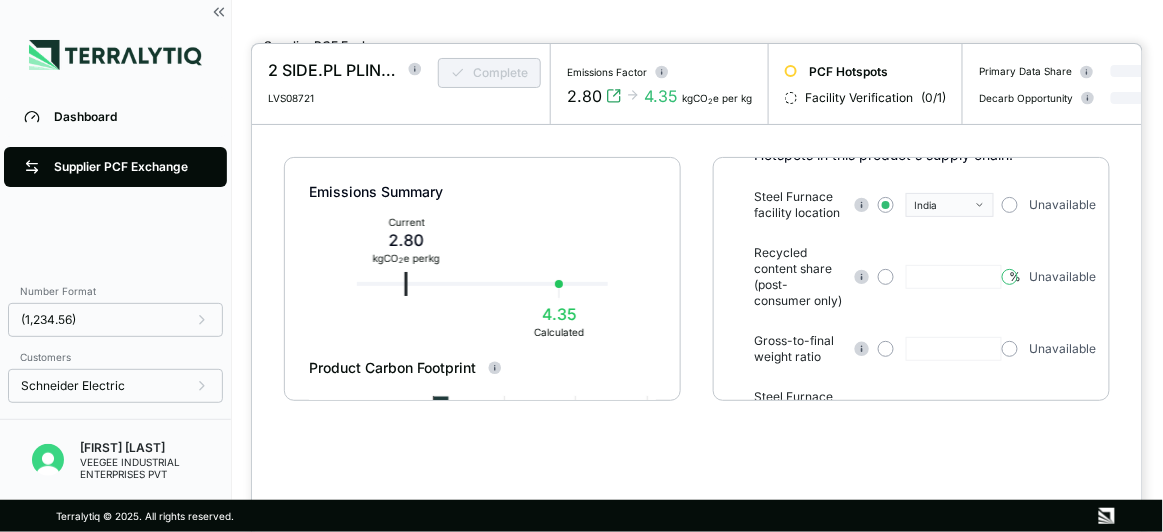 click at bounding box center (1010, 277) 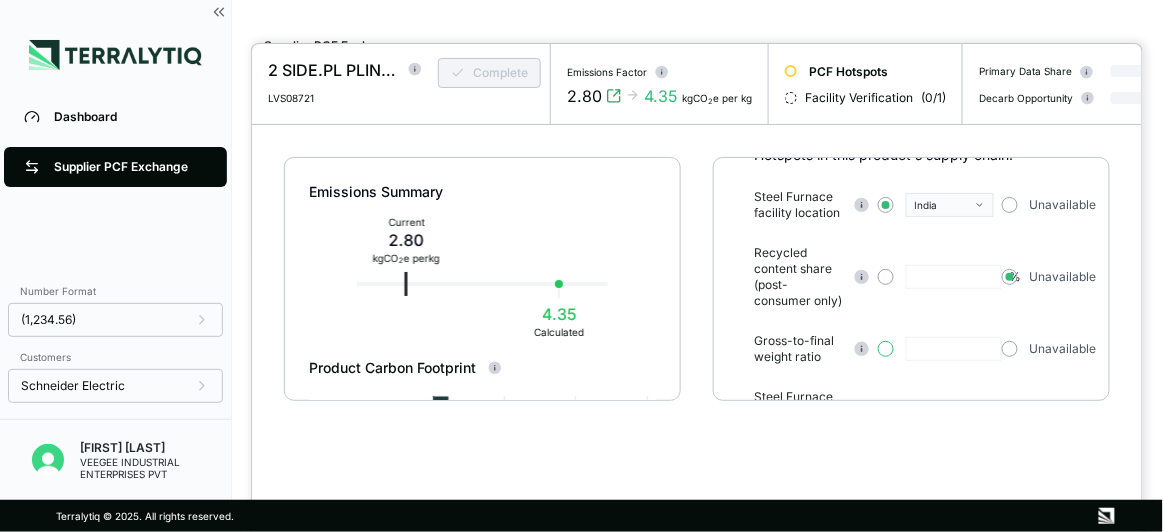 click at bounding box center [886, 349] 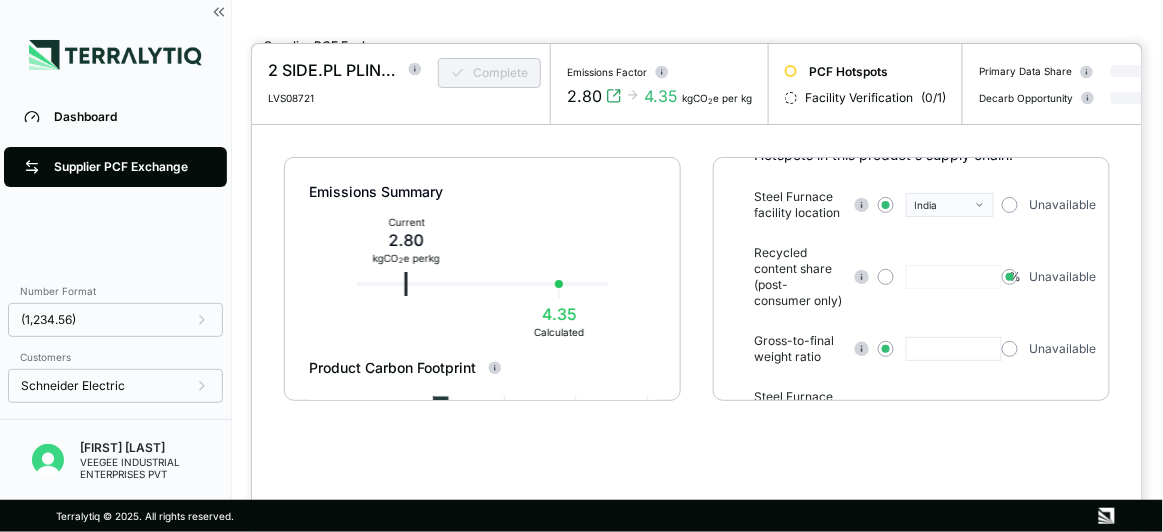 click at bounding box center [954, 349] 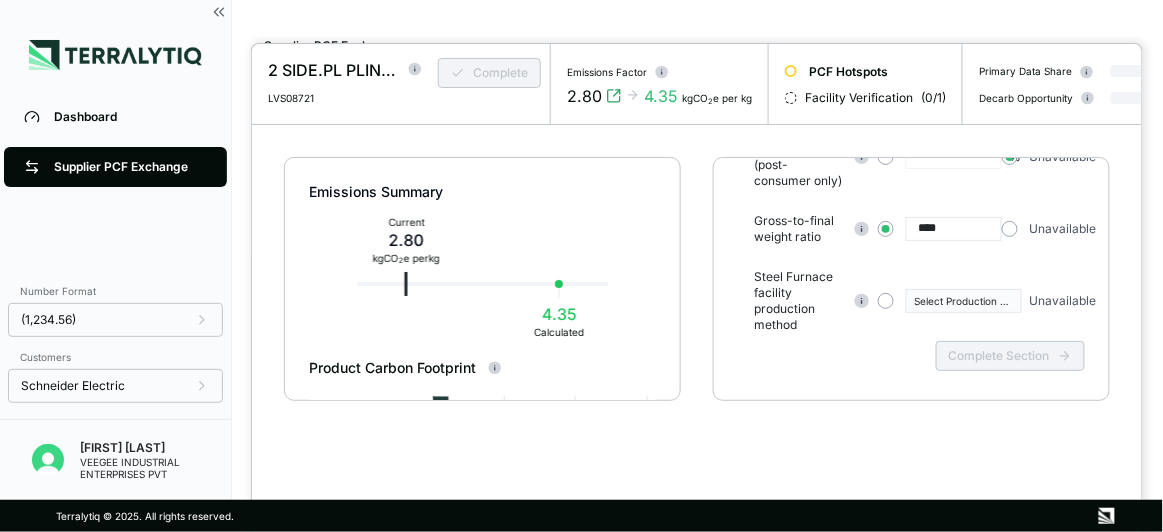 scroll, scrollTop: 310, scrollLeft: 0, axis: vertical 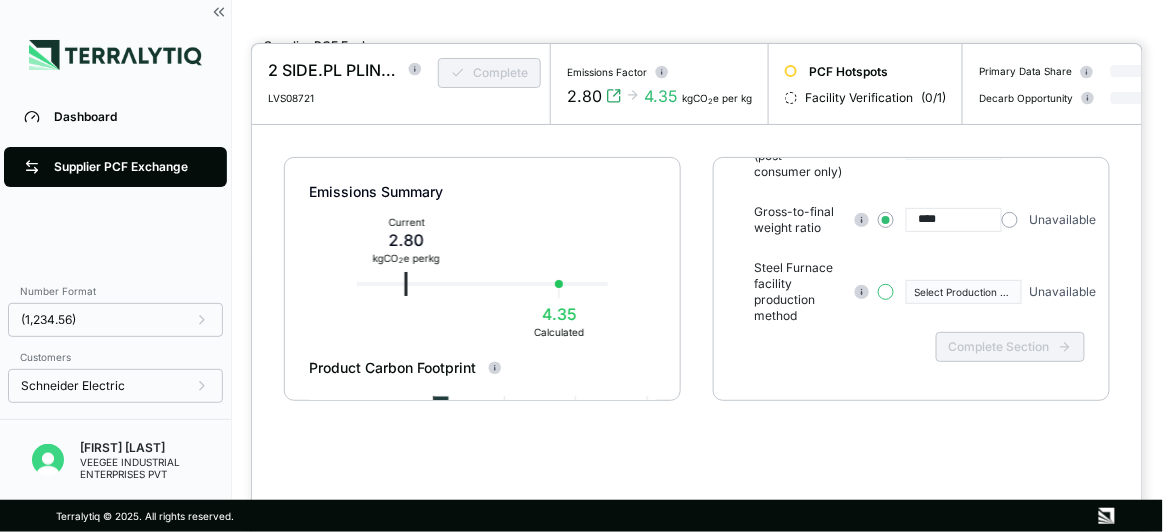type on "****" 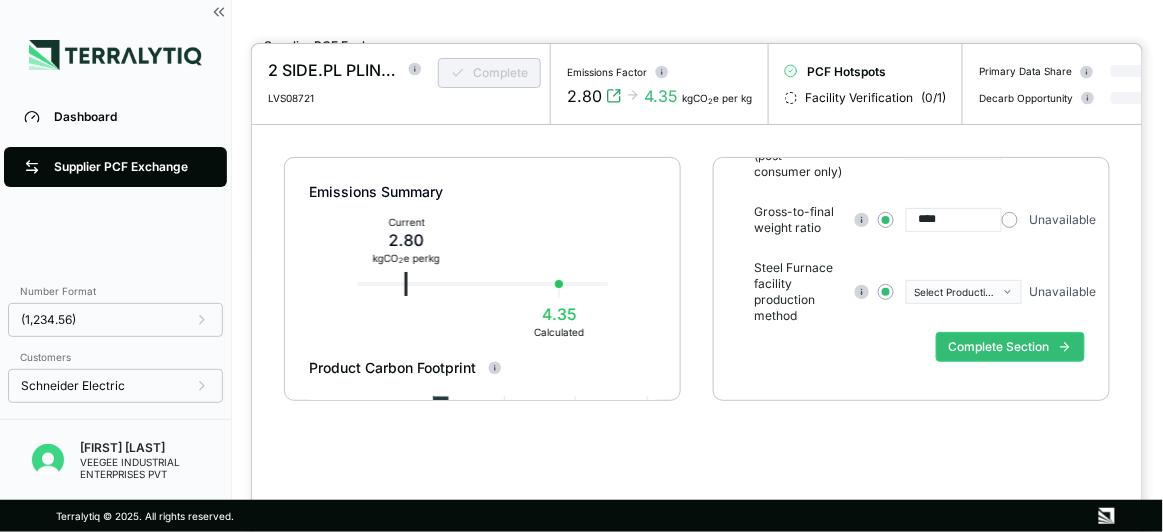 click on "Select Production Method" at bounding box center (957, 292) 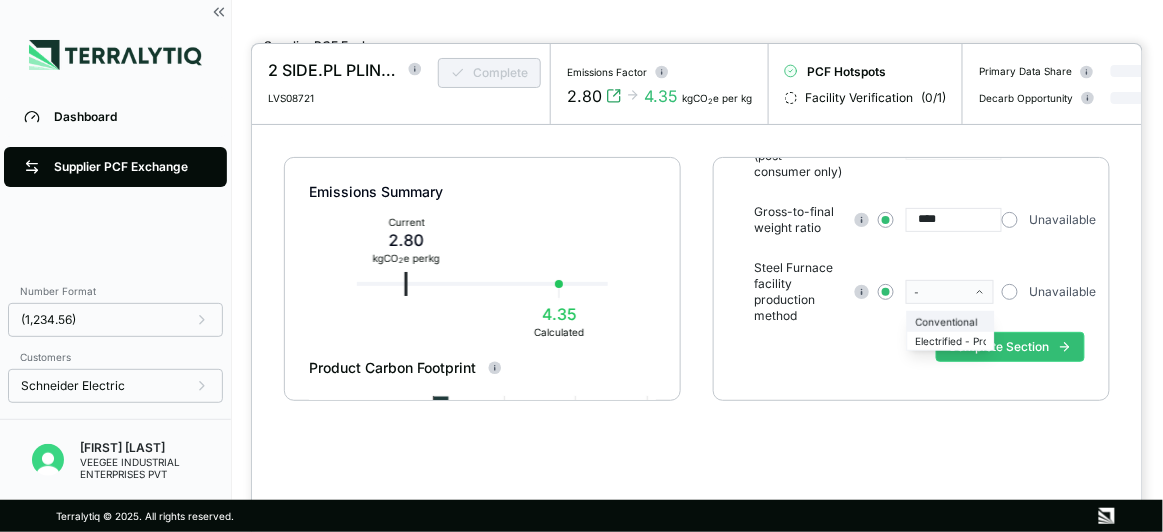 click on "Conventional" at bounding box center [951, 321] 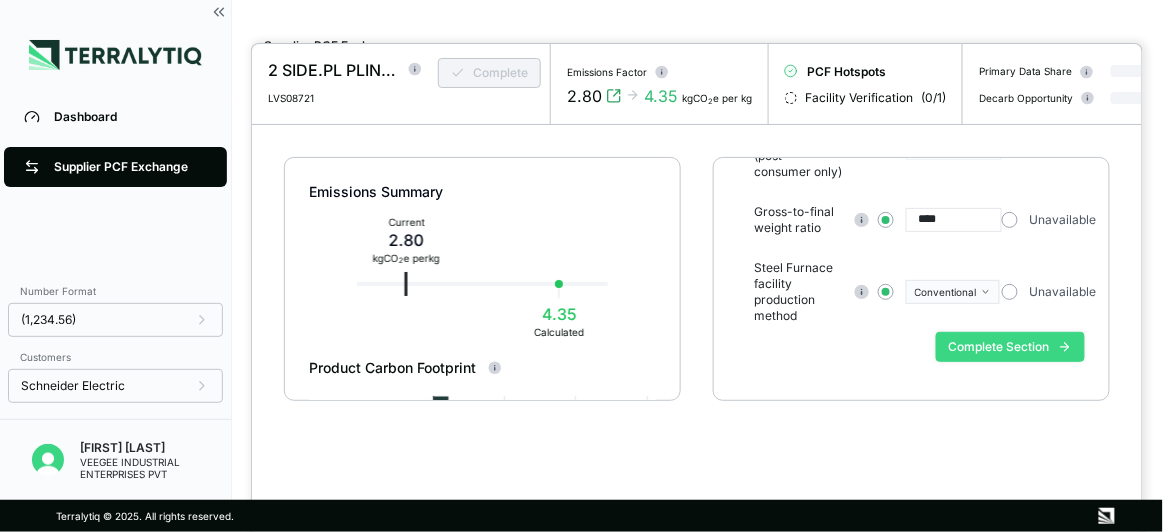 click on "Complete Section" at bounding box center (1010, 347) 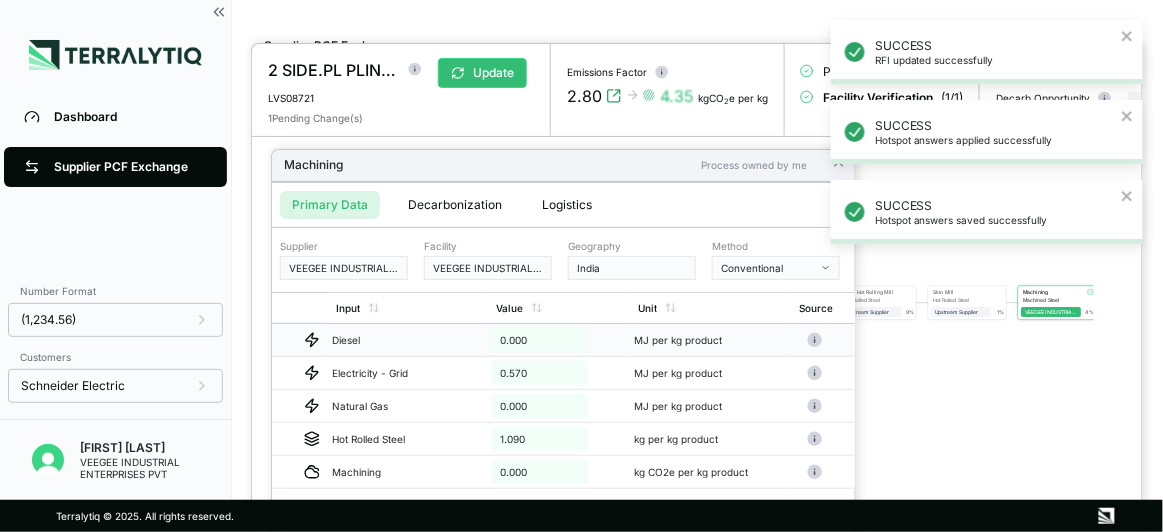 click on "0.000" at bounding box center (540, 340) 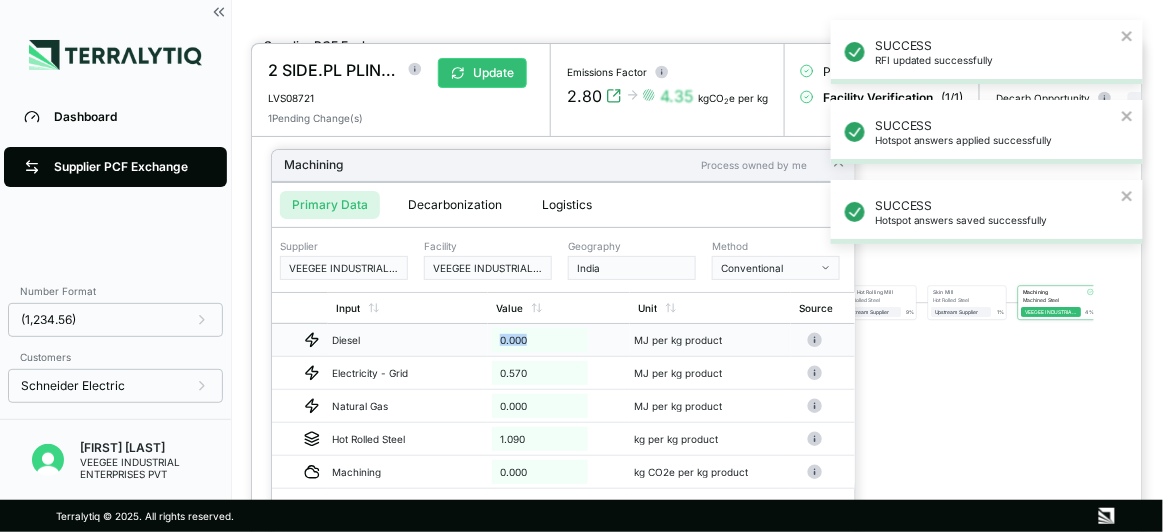 click on "0.000" at bounding box center [540, 340] 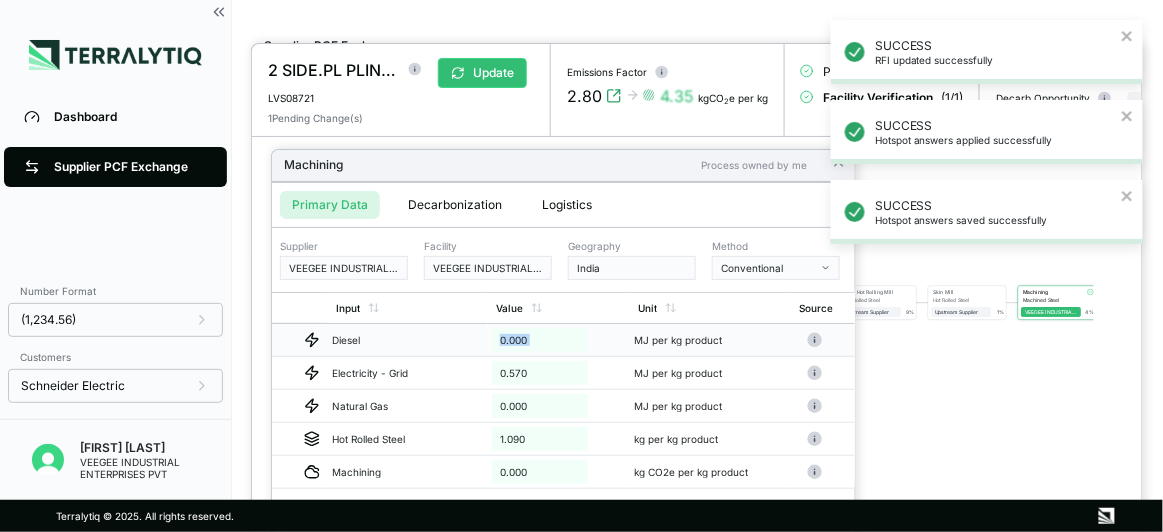 click on "0.000" at bounding box center [540, 340] 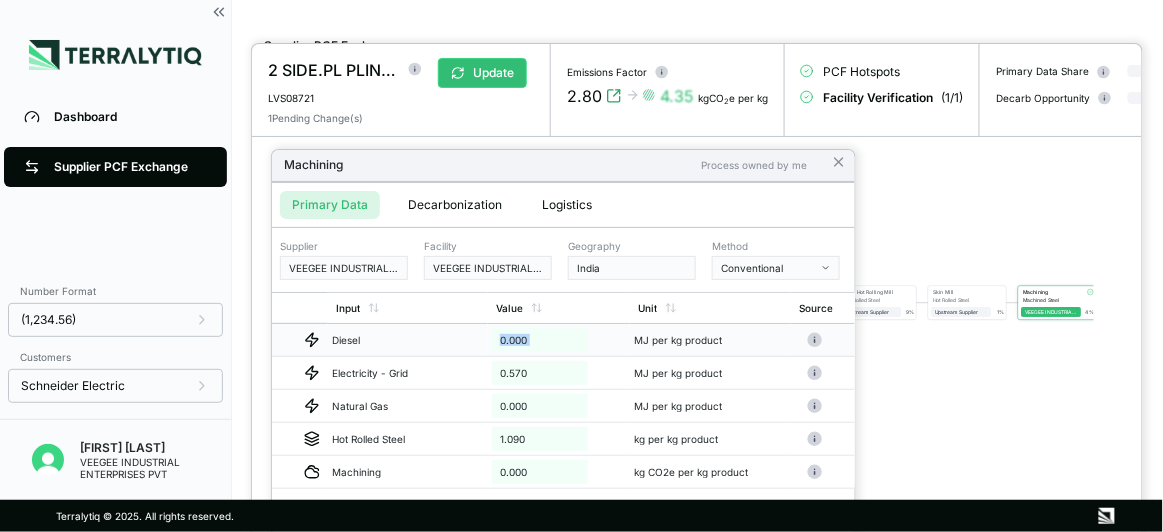 click on "0.000" at bounding box center (540, 340) 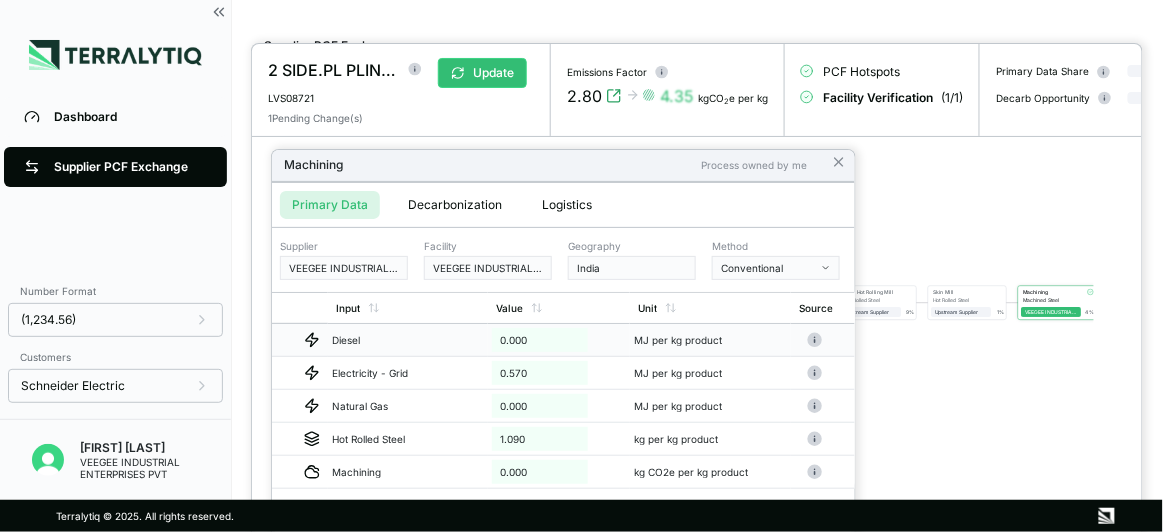click on "0.000" at bounding box center [540, 340] 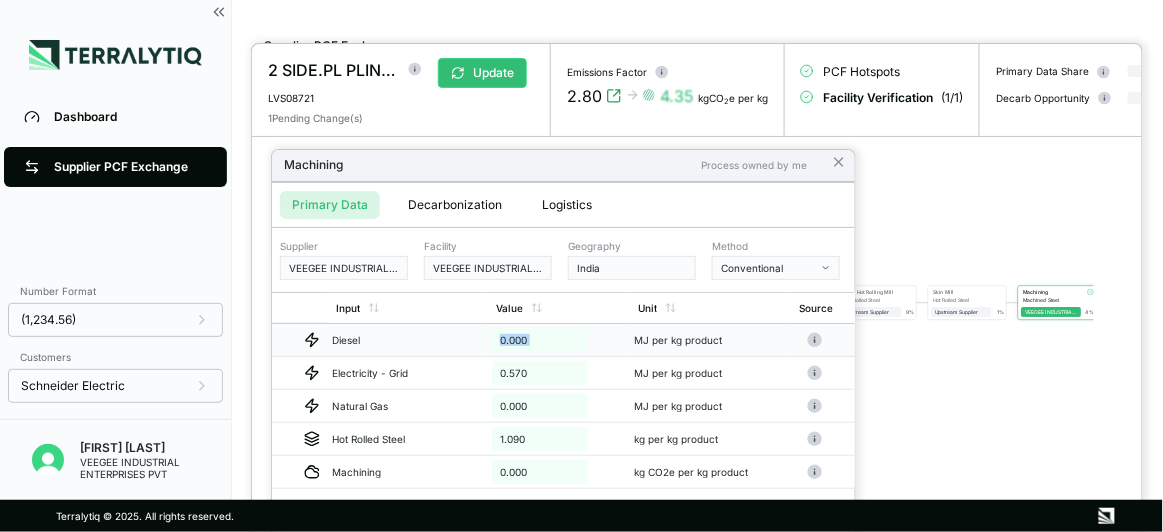 click on "0.000" at bounding box center (540, 340) 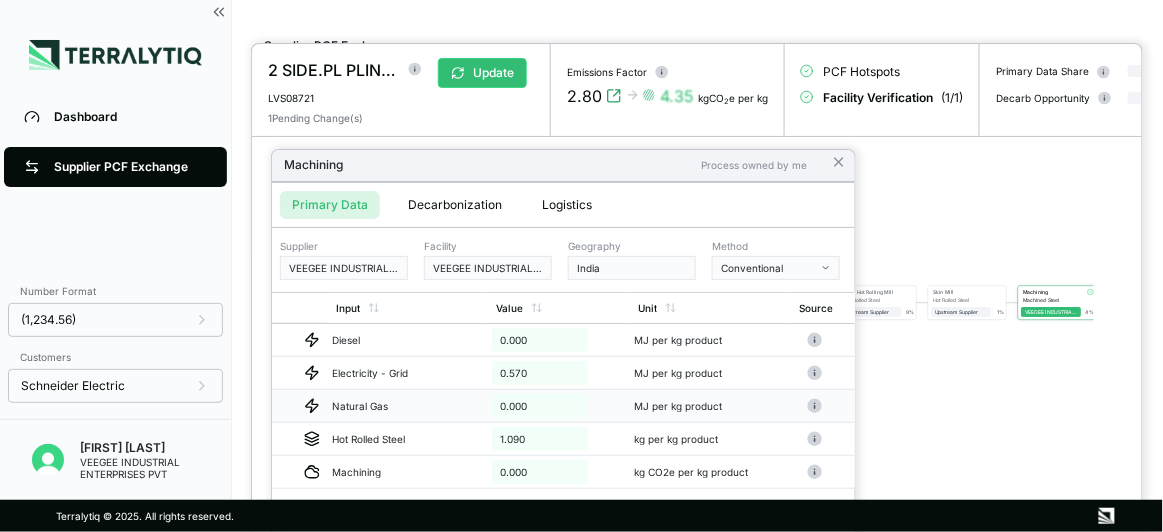 click on "0.000" at bounding box center [559, 406] 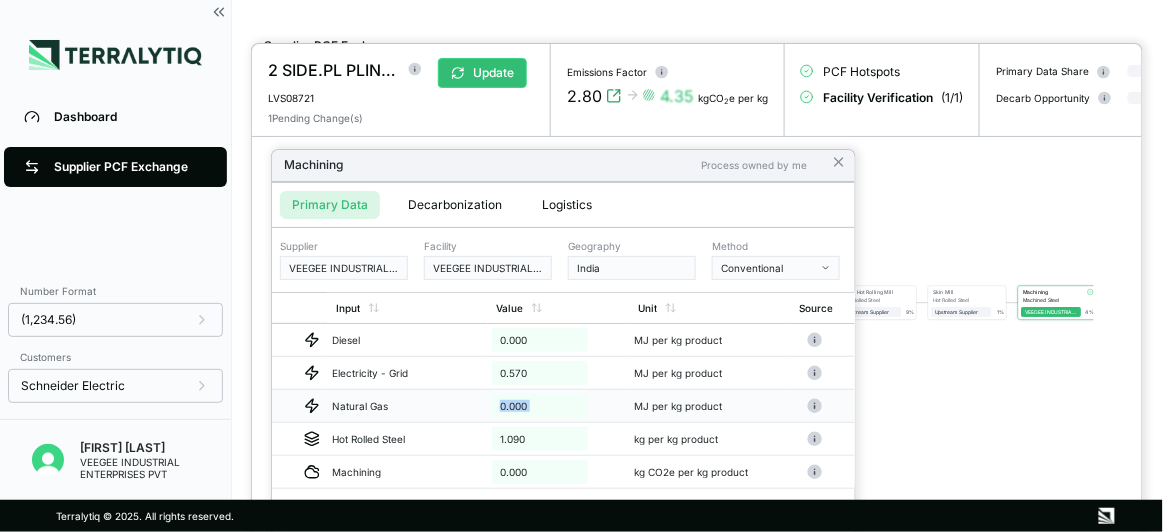 click on "0.000" at bounding box center (559, 406) 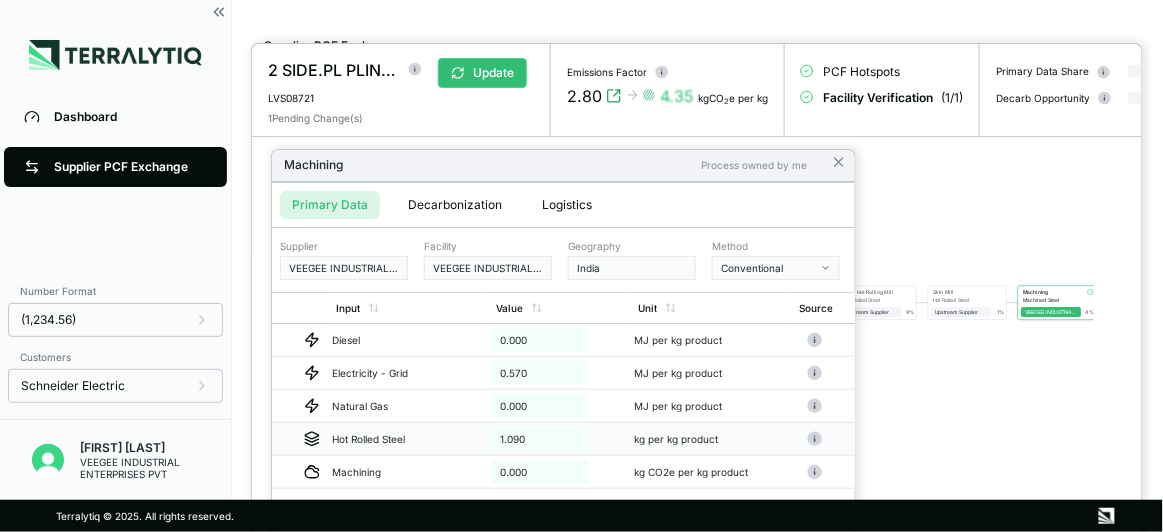 click on "1.090" at bounding box center (540, 439) 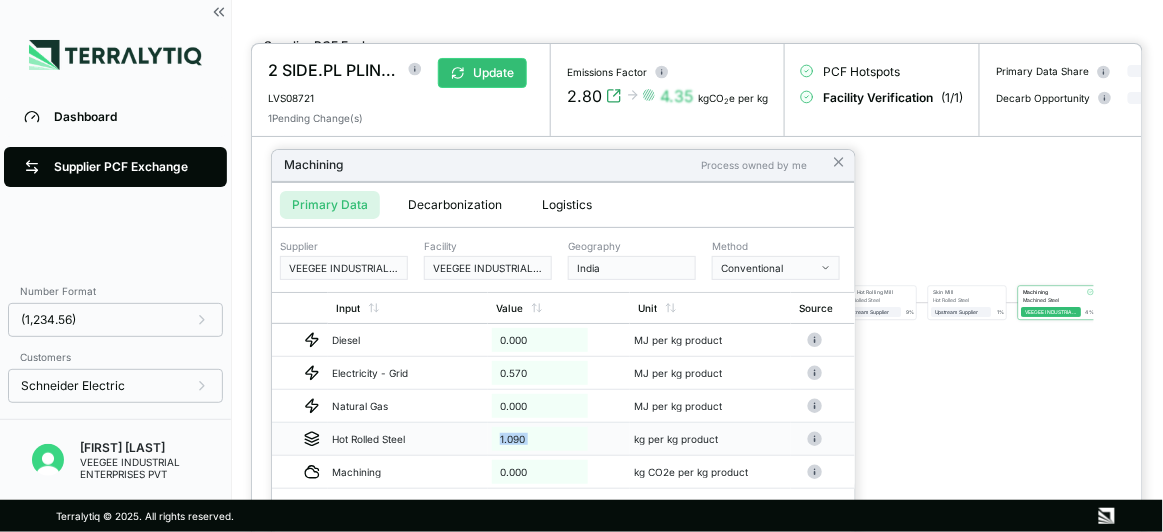 click on "1.090" at bounding box center [540, 439] 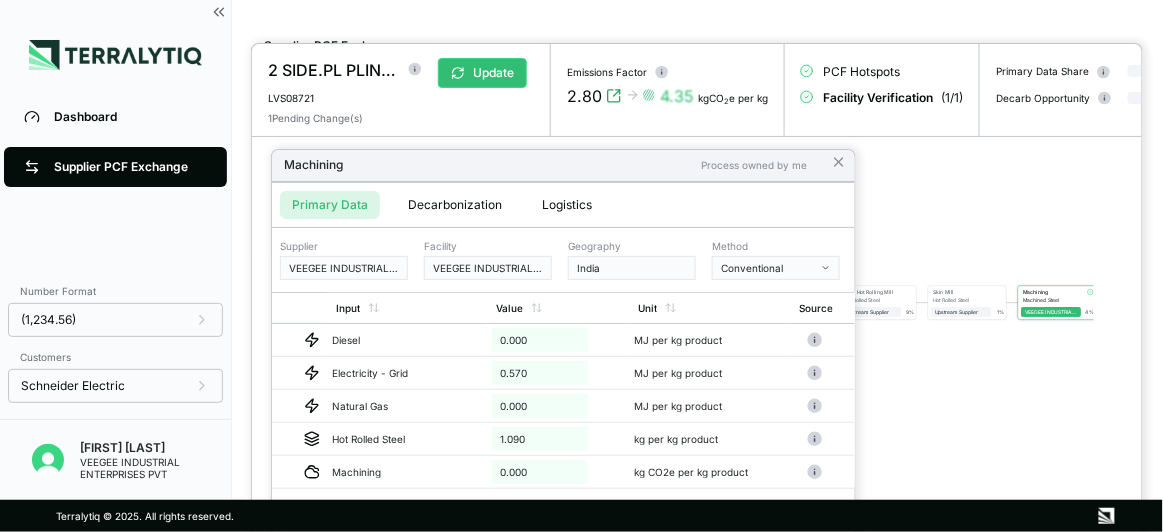 click at bounding box center [697, 288] 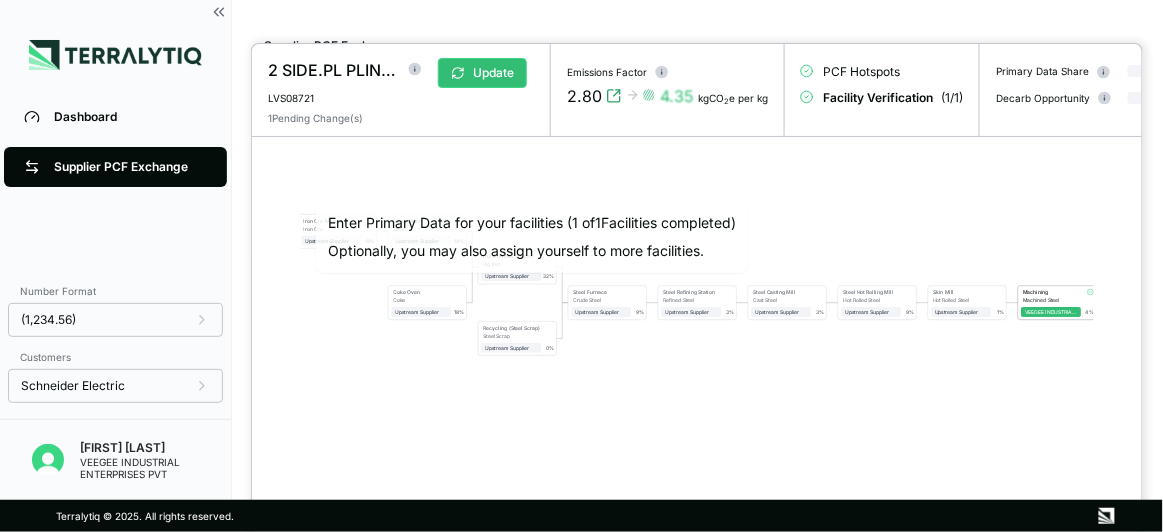 click at bounding box center [581, 266] 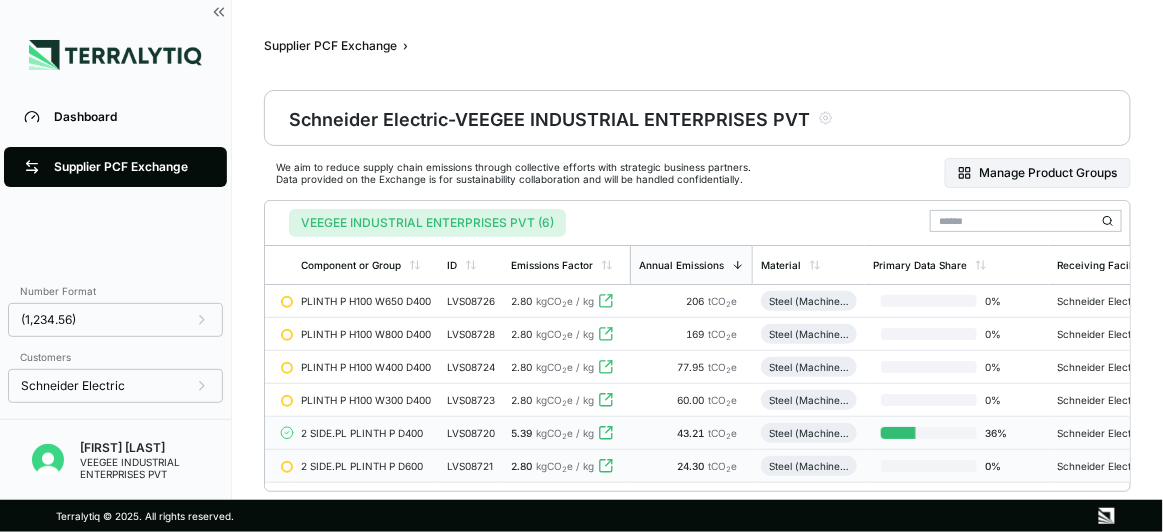 click on "24.30" at bounding box center (692, 466) 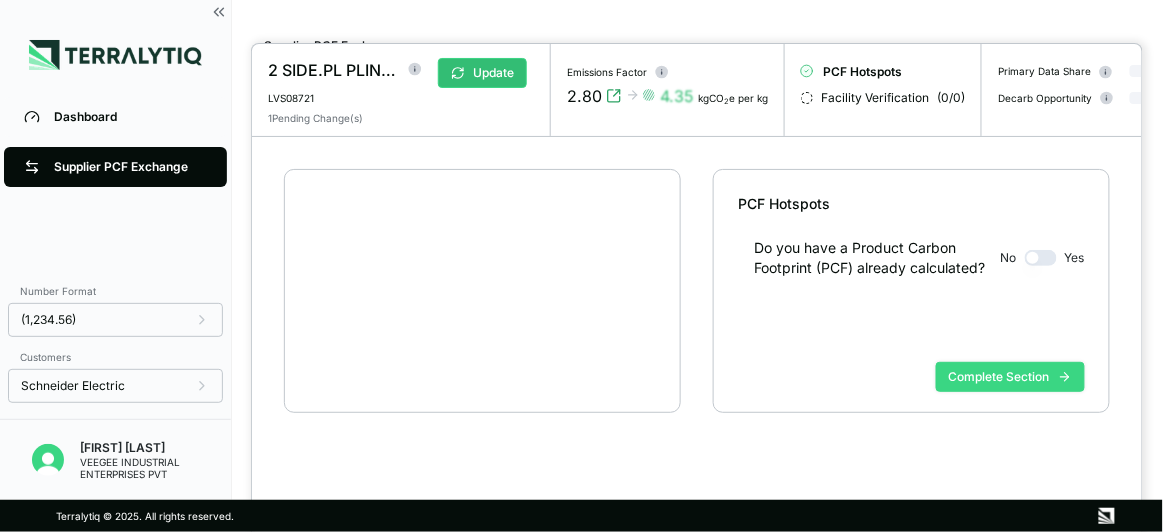 click on "Do you have a Product Carbon Footprint (PCF) already calculated? No Yes Complete Section" at bounding box center (911, 323) 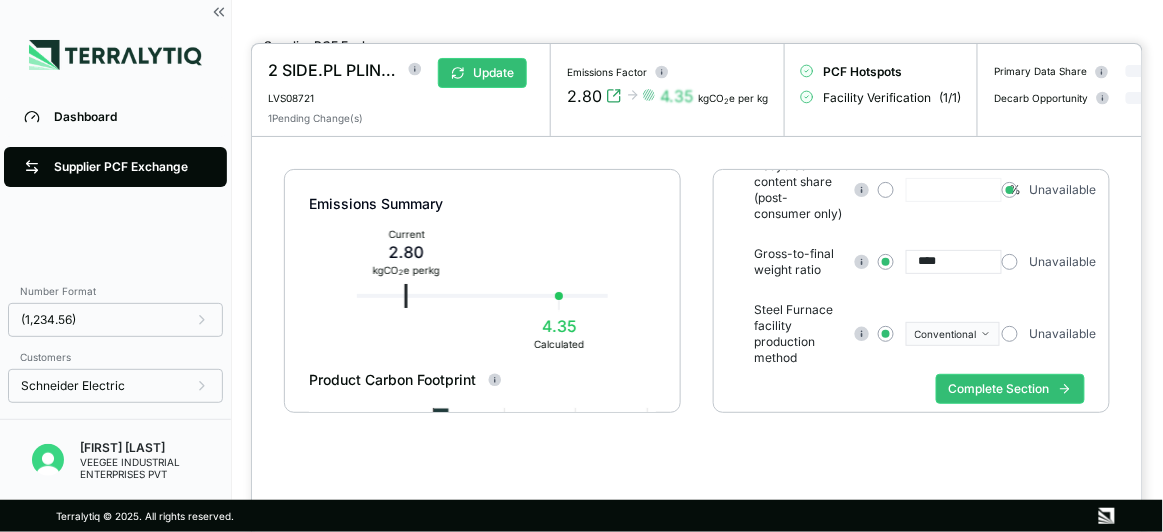scroll, scrollTop: 310, scrollLeft: 0, axis: vertical 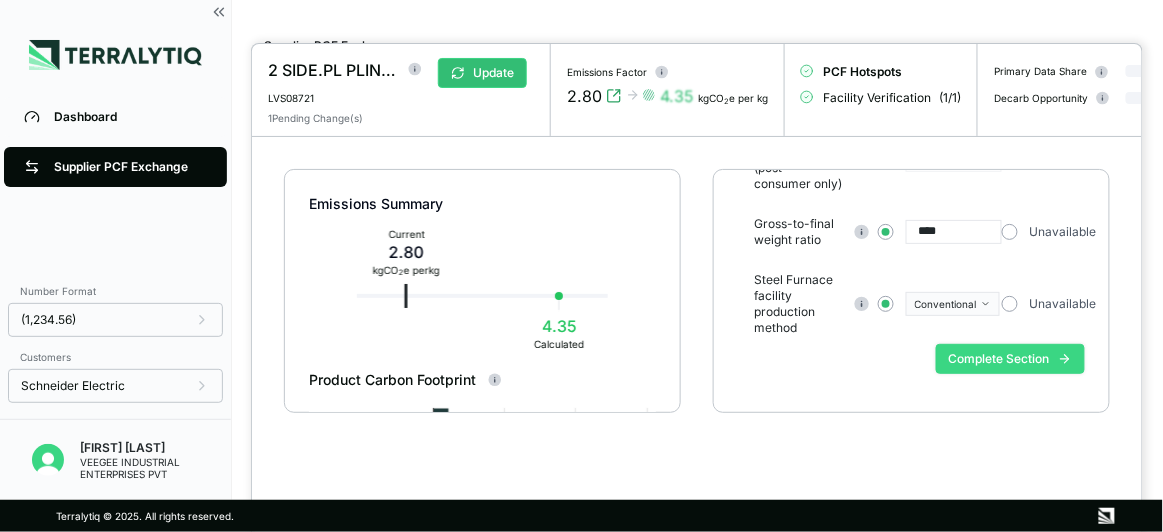 click on "Complete Section" at bounding box center [1010, 359] 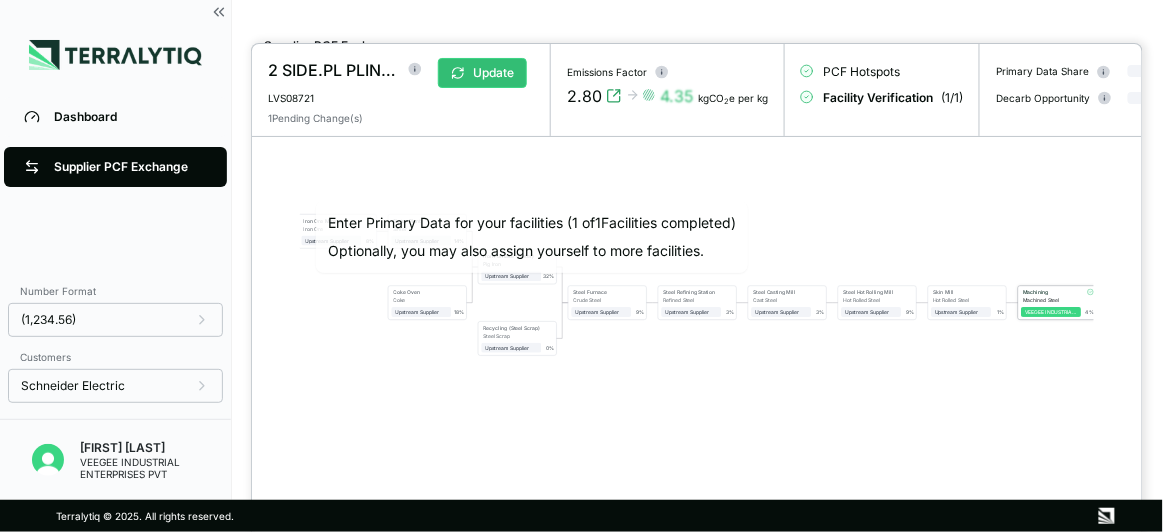 click on "VEEGEE INDUSTRIAL ENTERPRISES PVT" at bounding box center (1052, 312) 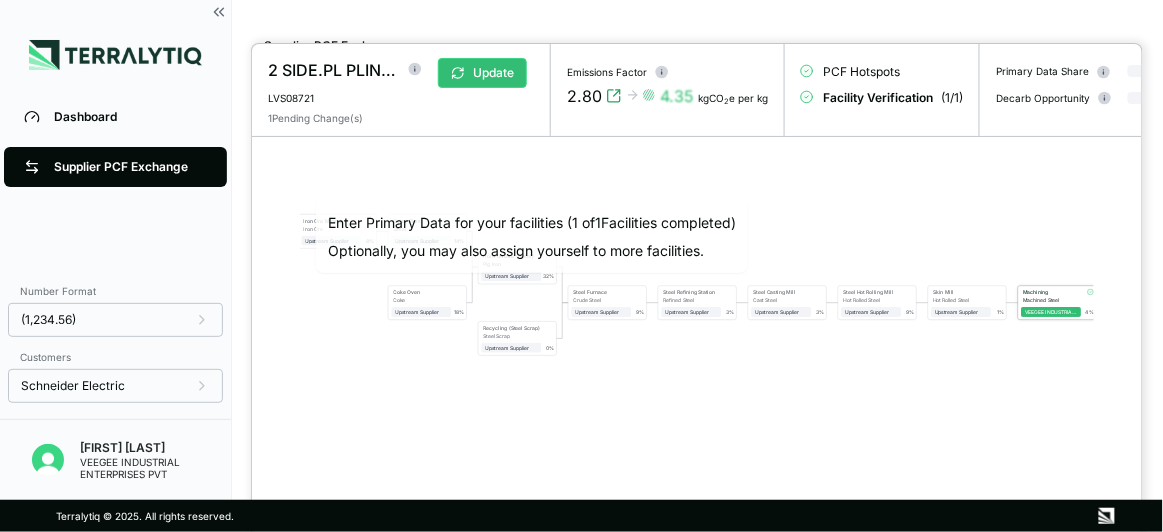 click on "Machining" at bounding box center (1051, 292) 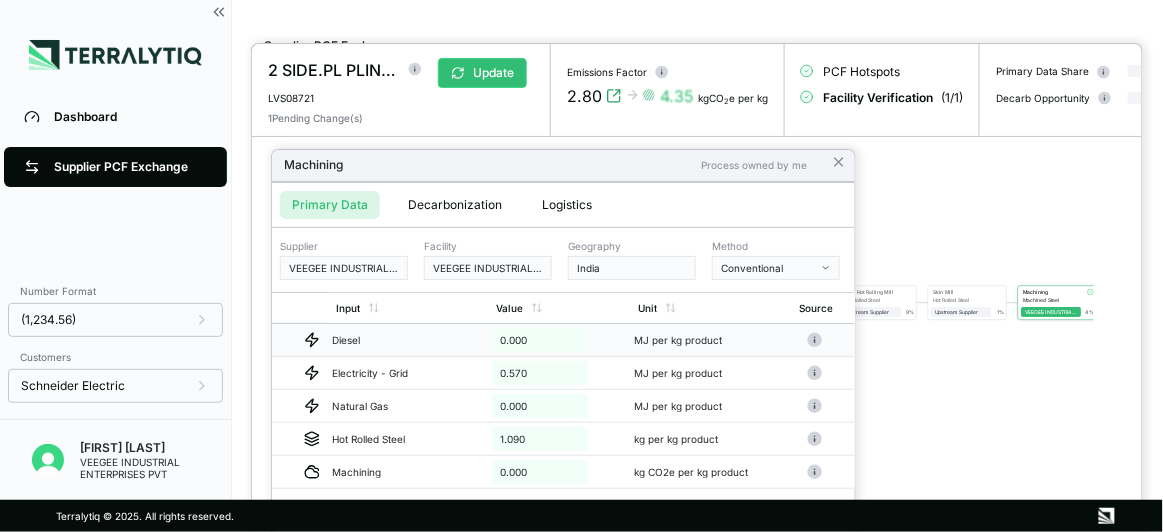 click on "0.000" at bounding box center (540, 340) 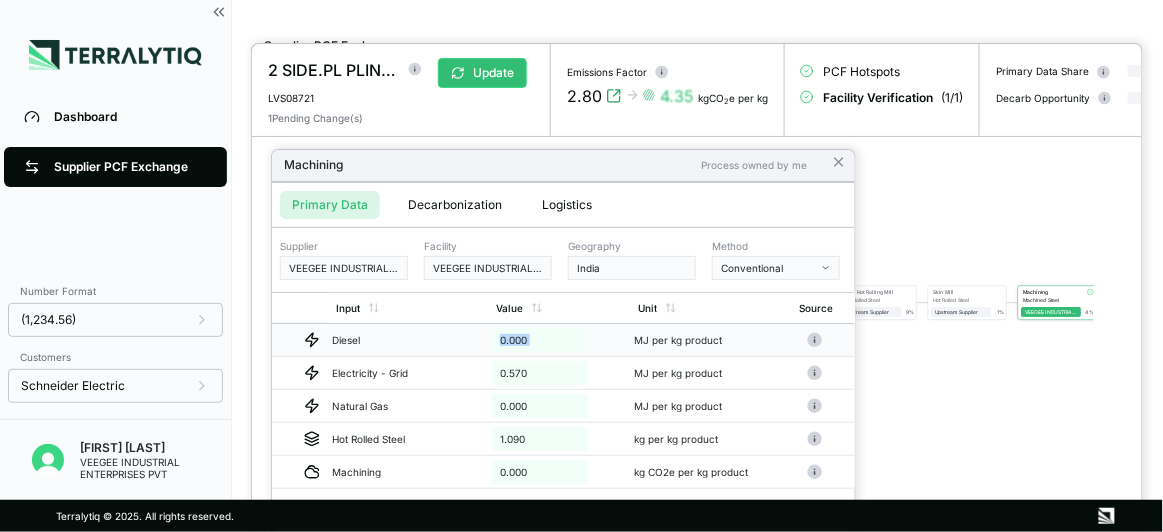 click on "0.000" at bounding box center [540, 340] 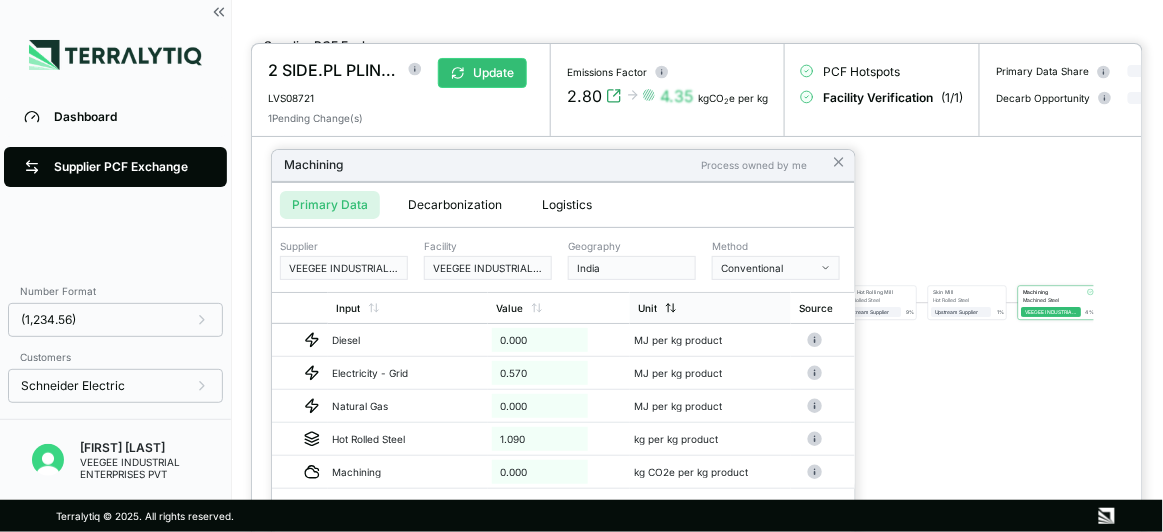 click on "Unit" at bounding box center [710, 308] 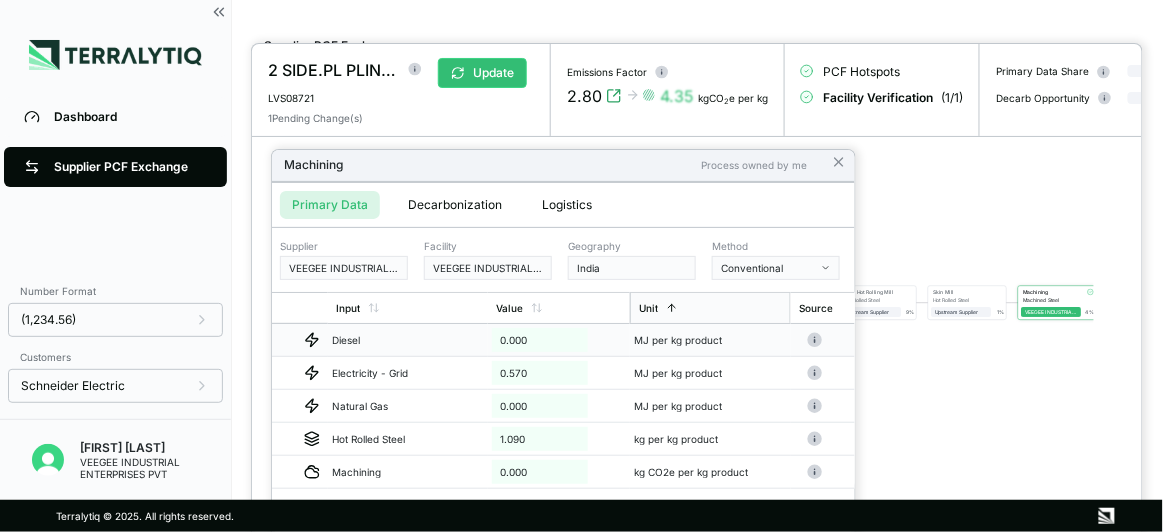 click on "0.000" at bounding box center [559, 340] 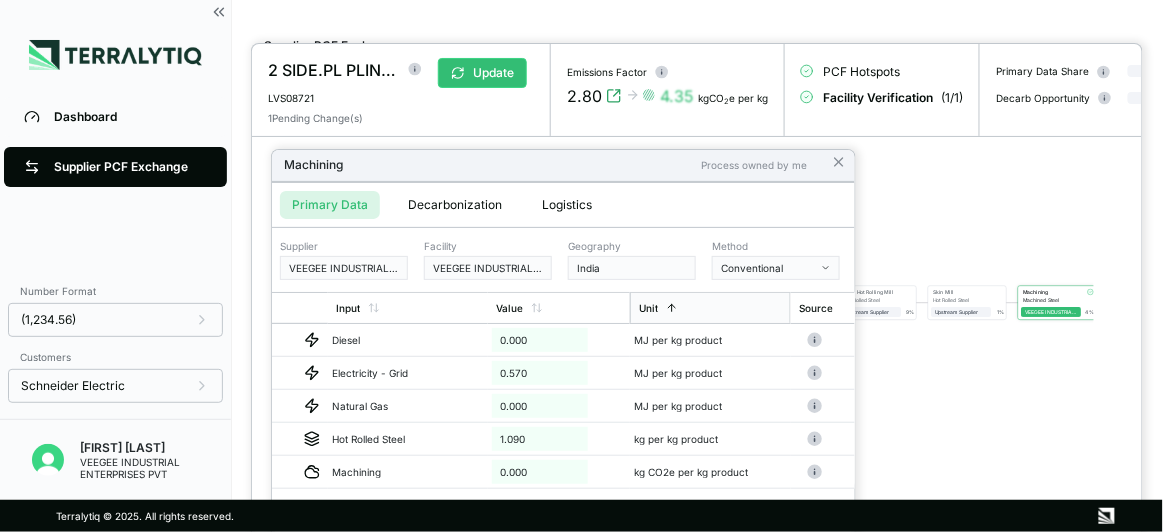 click at bounding box center (581, 266) 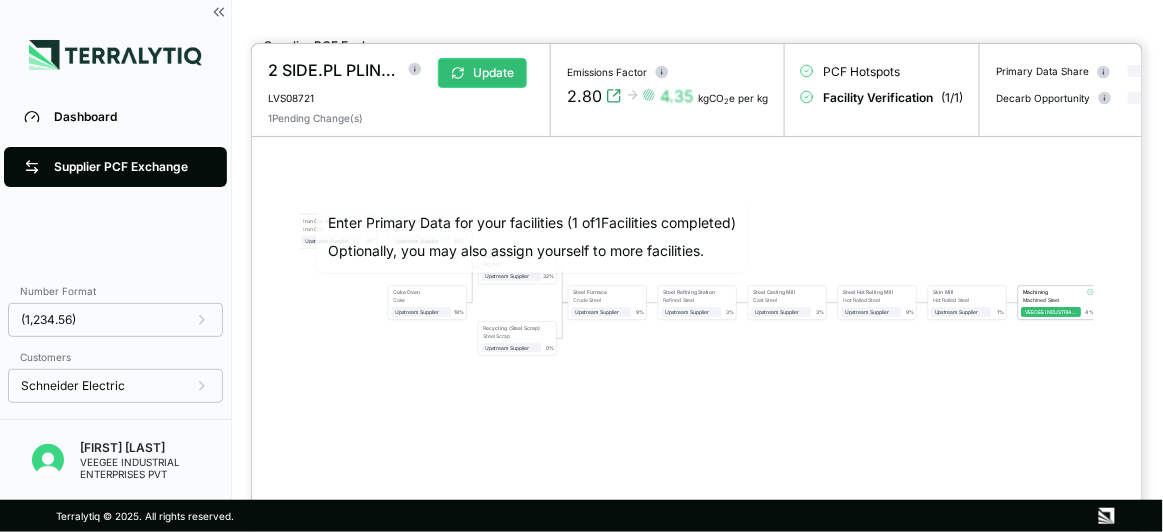 click at bounding box center [581, 266] 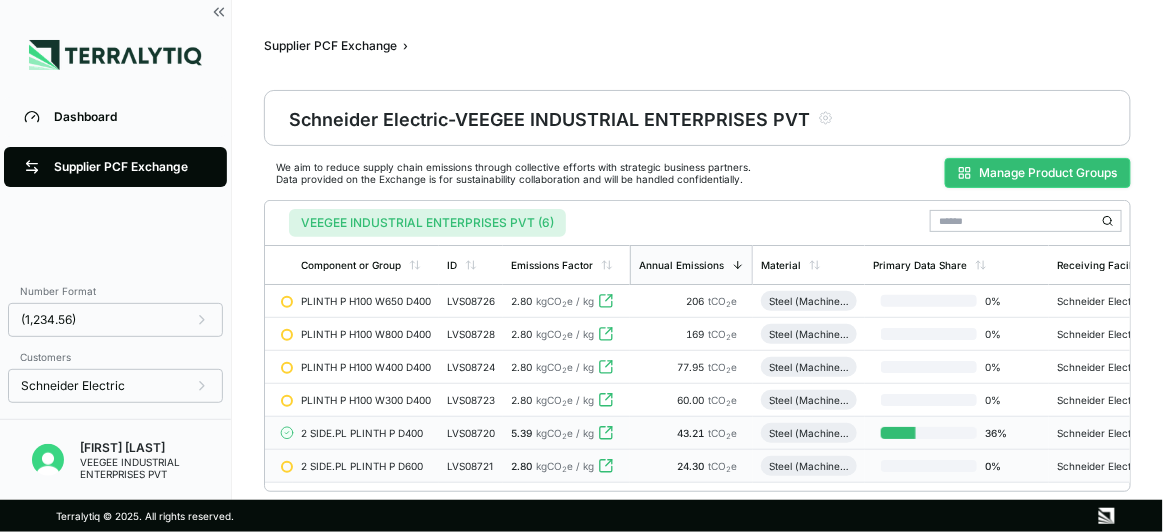 click on "Manage Product Groups" at bounding box center (1038, 173) 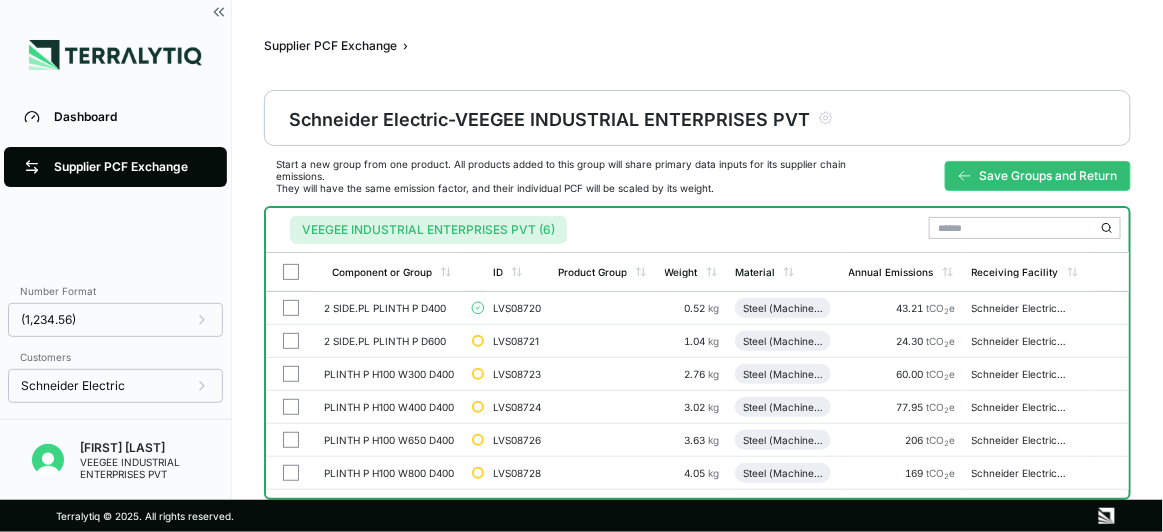 click on "Schneider Electric  -  VEEGEE INDUSTRIAL ENTERPRISES PVT" at bounding box center (697, 118) 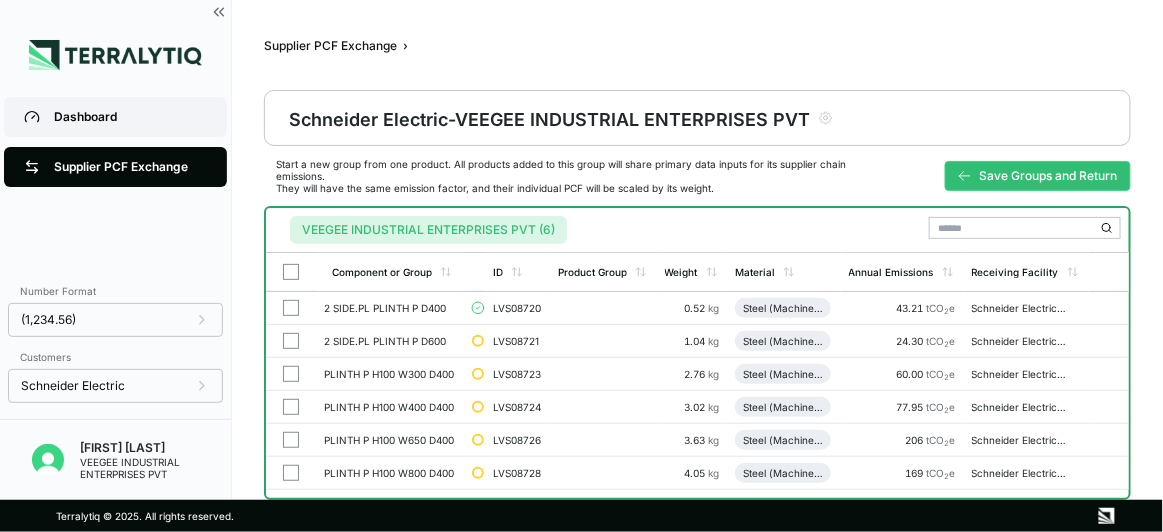 click on "Dashboard" at bounding box center (115, 117) 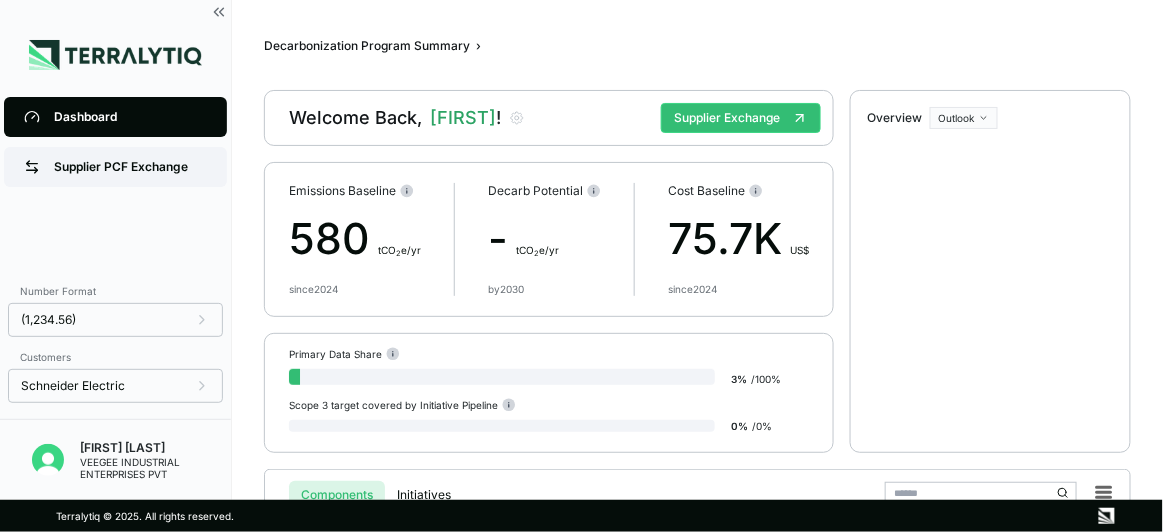 click on "Supplier PCF Exchange" at bounding box center (130, 167) 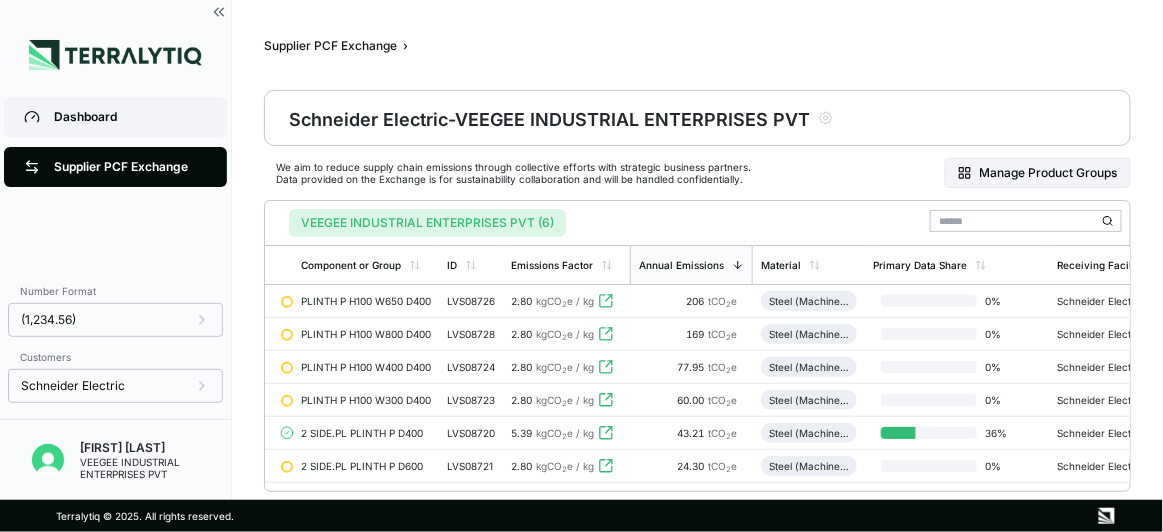 click on "Dashboard" at bounding box center (130, 117) 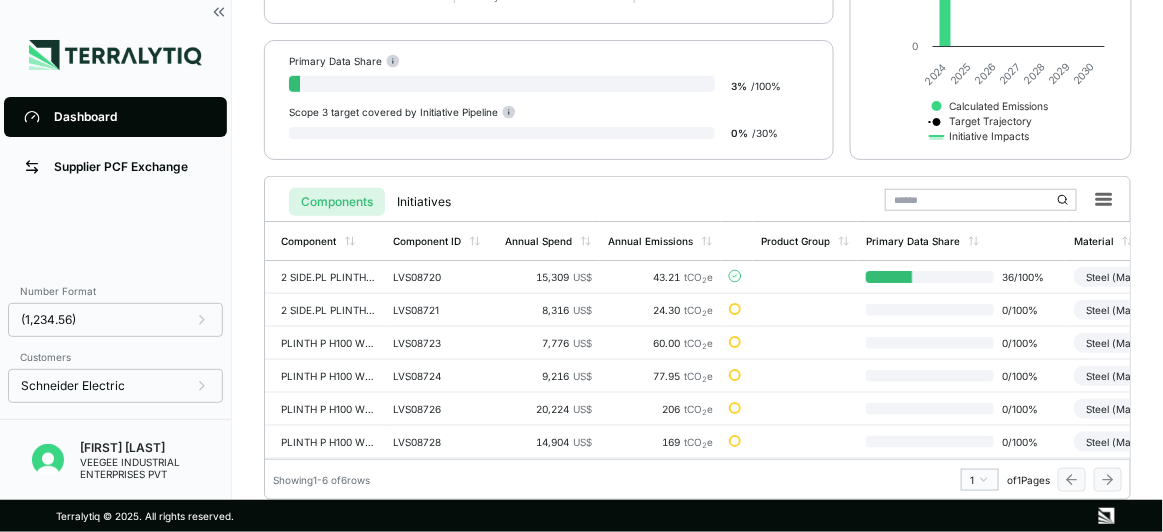 scroll, scrollTop: 0, scrollLeft: 0, axis: both 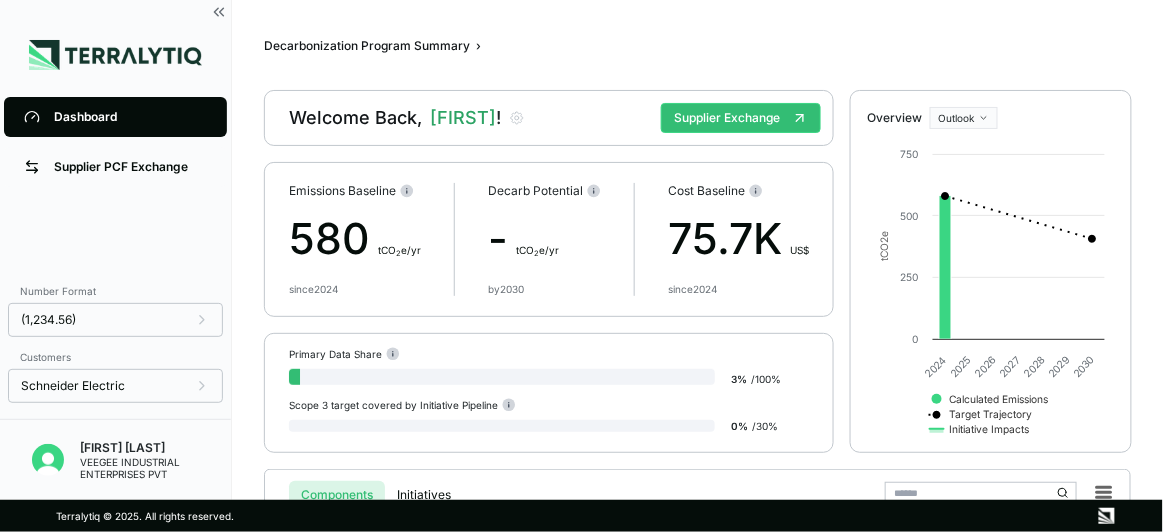 drag, startPoint x: 1126, startPoint y: 0, endPoint x: 812, endPoint y: 39, distance: 316.41272 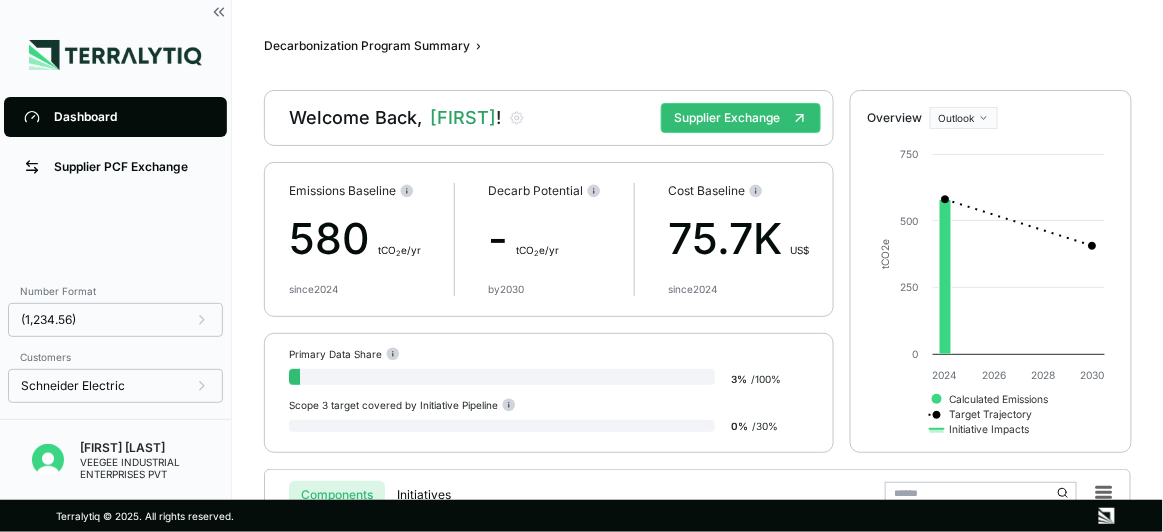 click at bounding box center (115, 55) 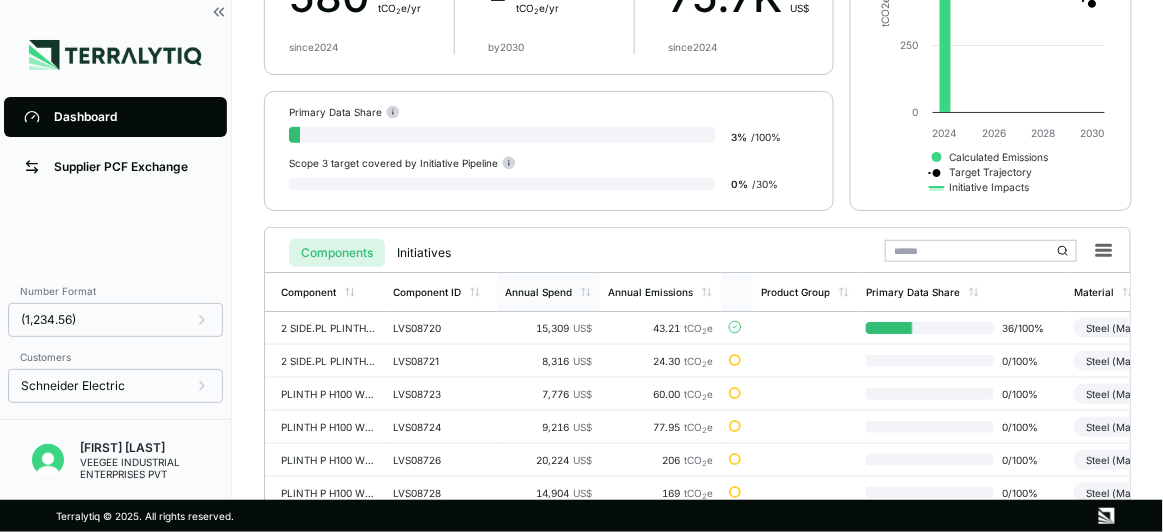 scroll, scrollTop: 298, scrollLeft: 0, axis: vertical 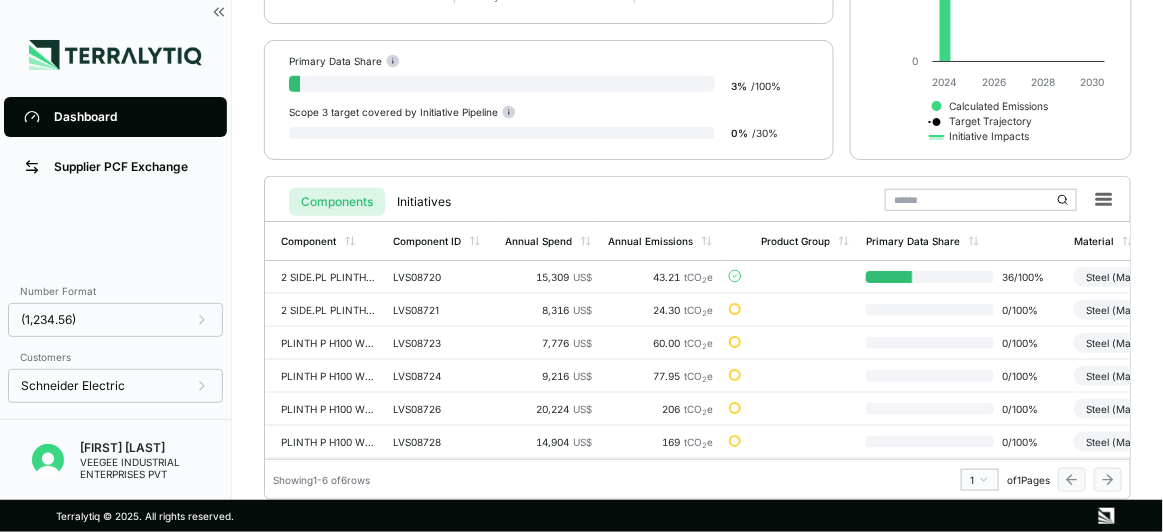 click on "[FIRST] [LAST]" at bounding box center [155, 448] 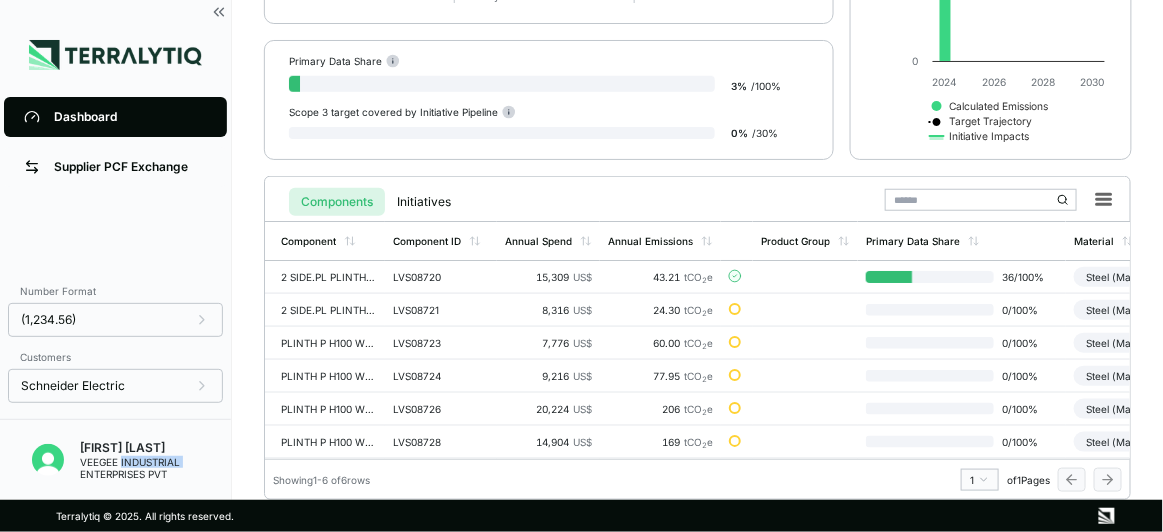 click on "VEEGEE INDUSTRIAL ENTERPRISES PVT" at bounding box center [155, 468] 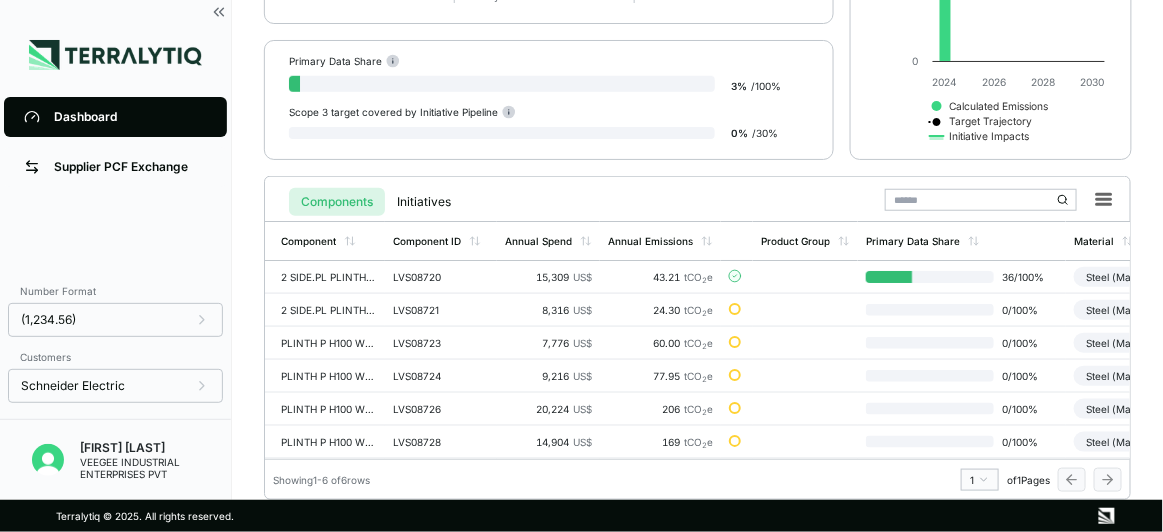 click on "VEEGEE INDUSTRIAL ENTERPRISES PVT" at bounding box center (155, 468) 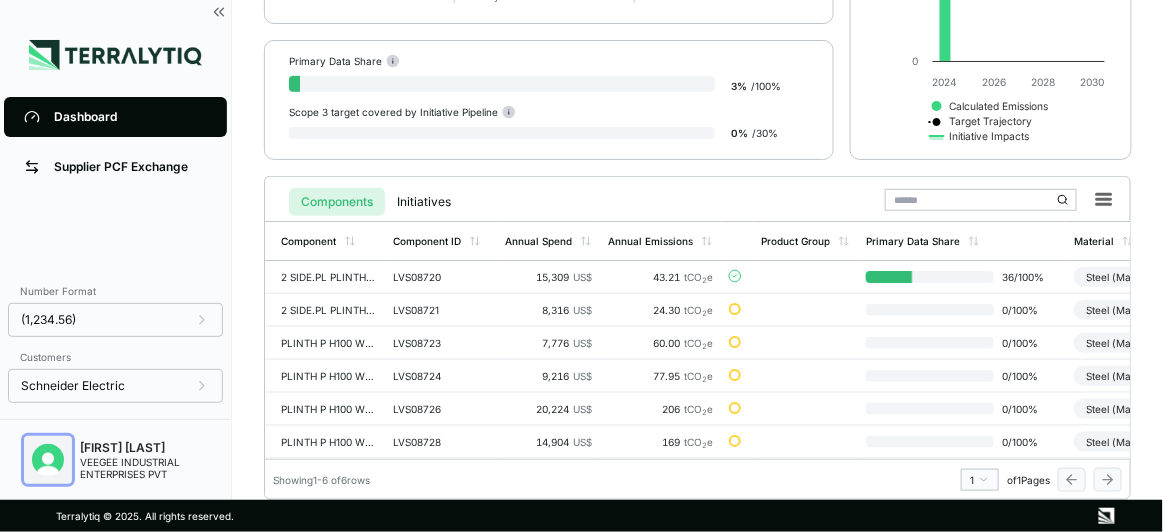click at bounding box center (48, 460) 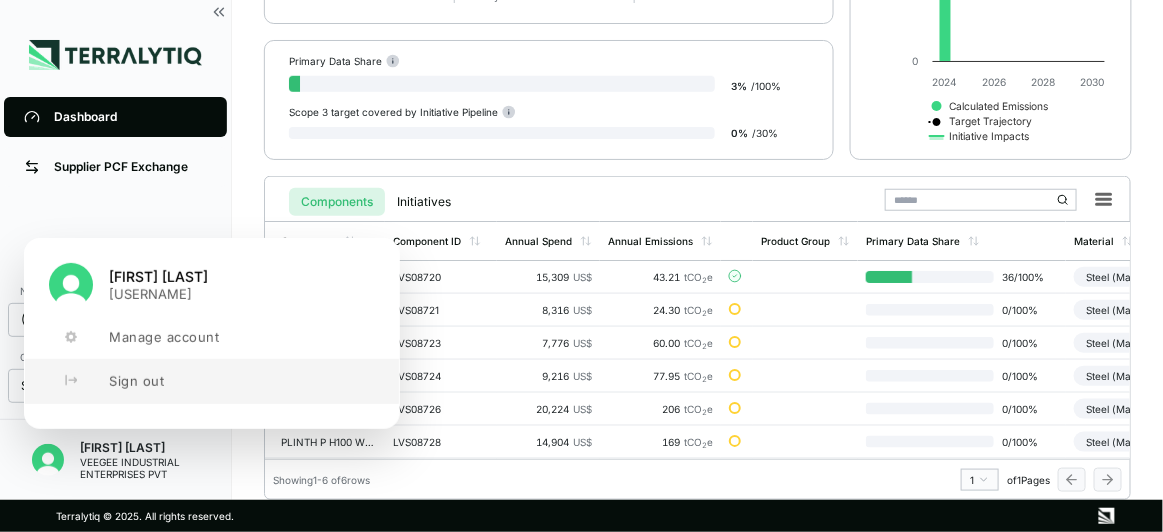 click on "Sign out" at bounding box center (212, 382) 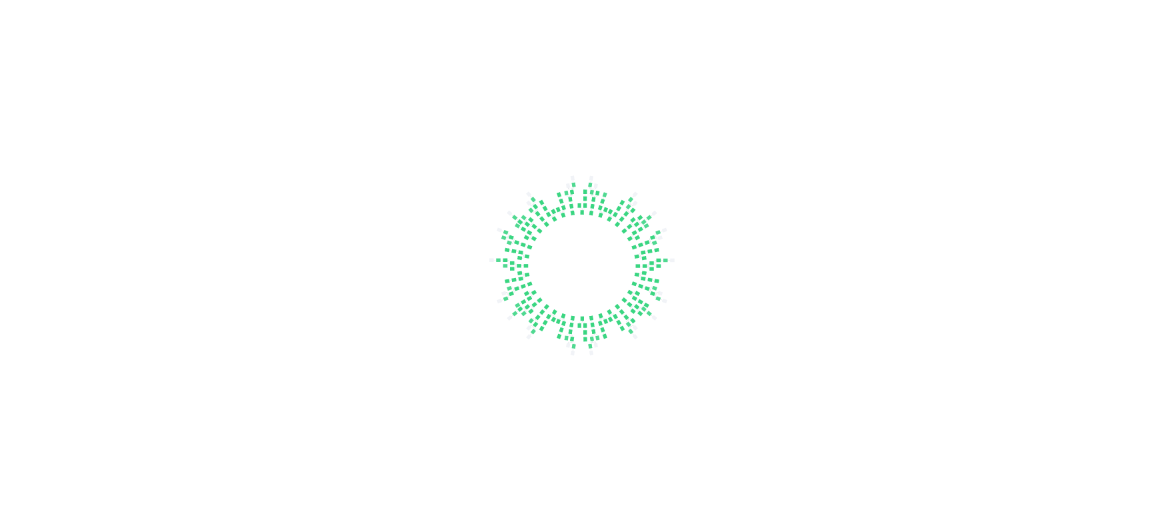 scroll, scrollTop: 0, scrollLeft: 0, axis: both 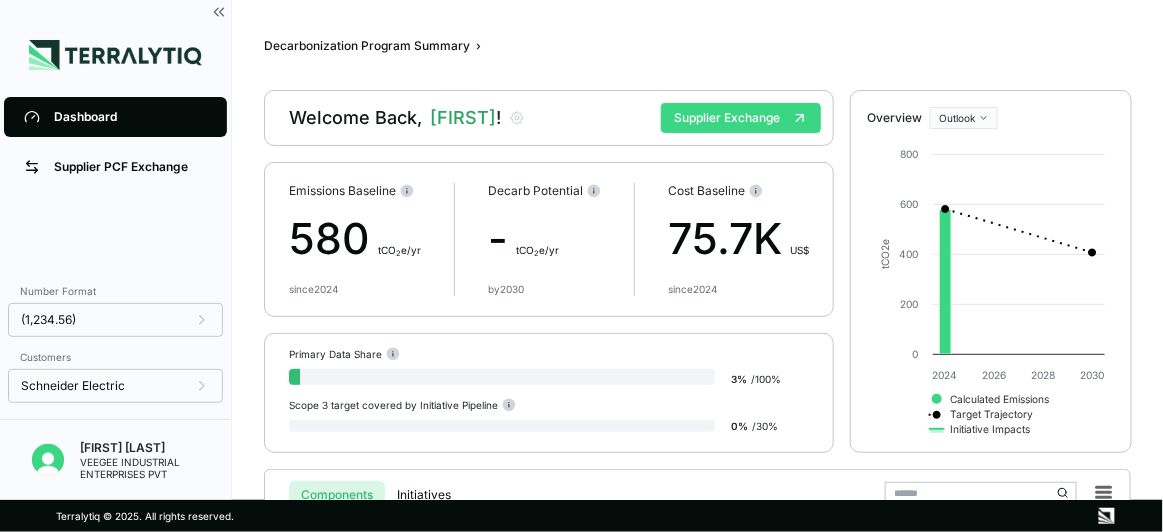 click on "Supplier Exchange" at bounding box center (741, 118) 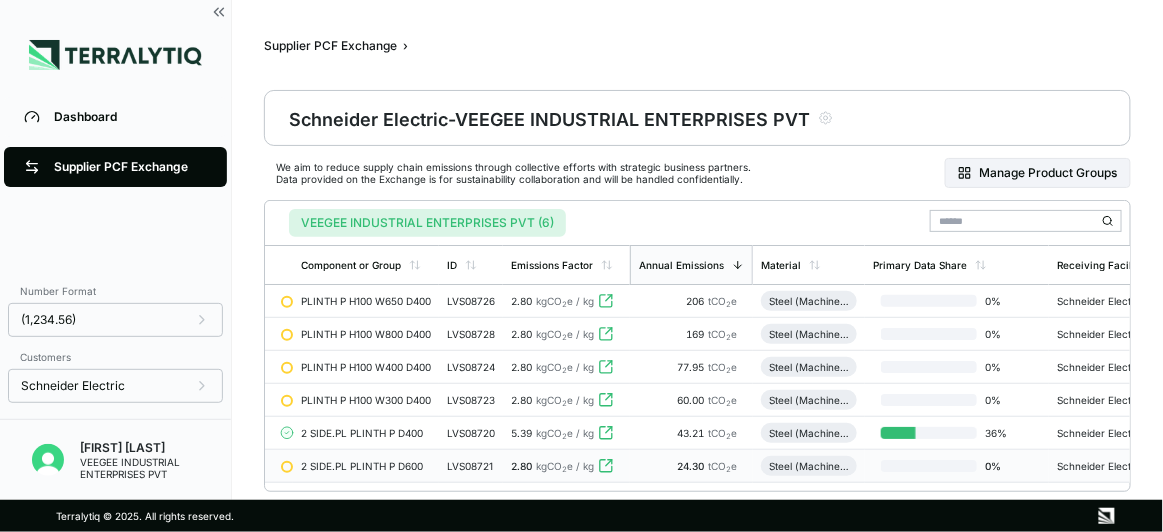 click on "2.80 kgCO 2 e / kg" at bounding box center (566, 466) 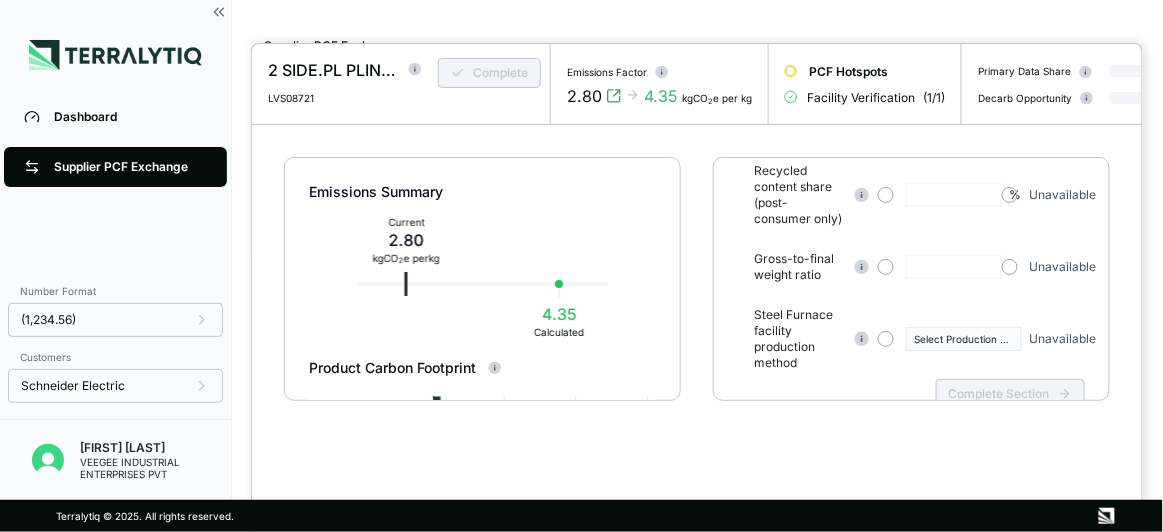 type on "****" 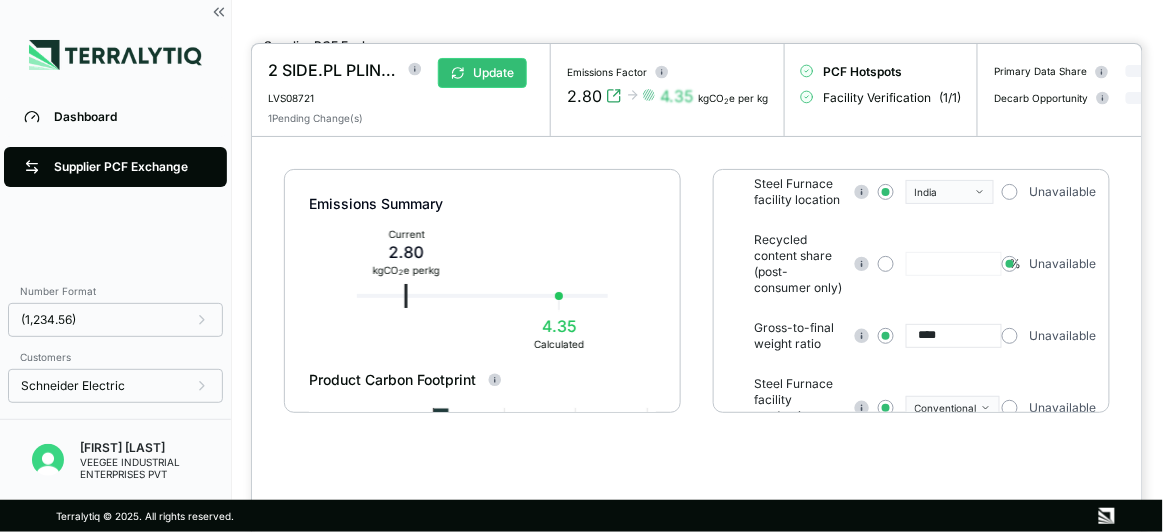 scroll, scrollTop: 310, scrollLeft: 0, axis: vertical 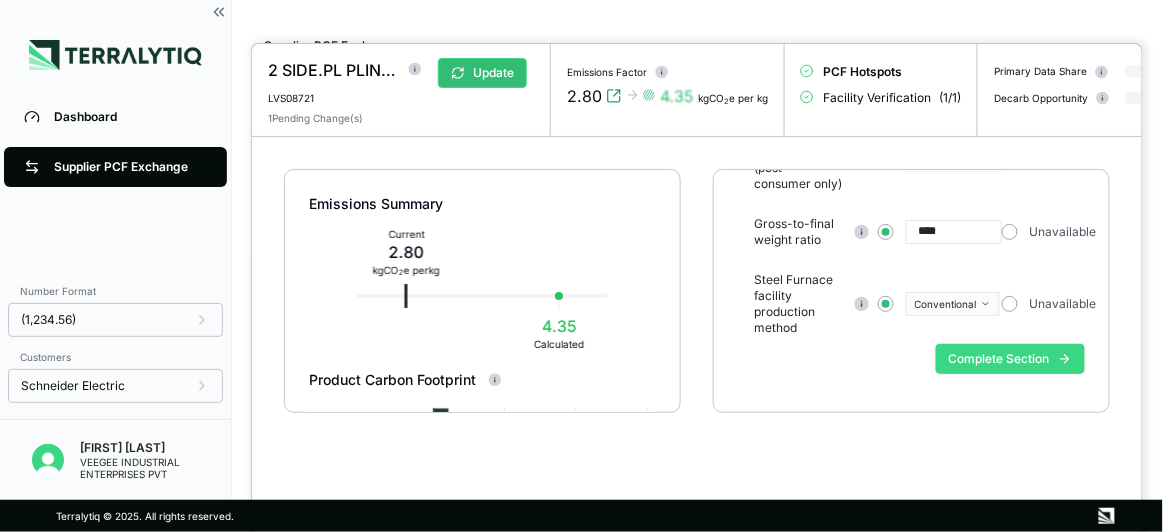 click on "Complete Section" at bounding box center [1010, 359] 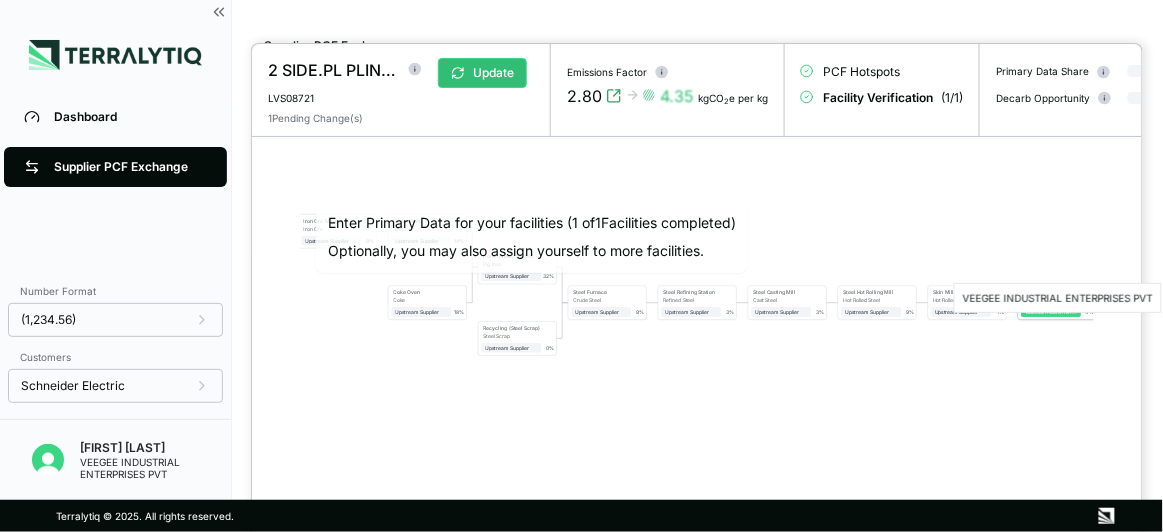 click on "VEEGEE INDUSTRIAL ENTERPRISES PVT" at bounding box center [1052, 312] 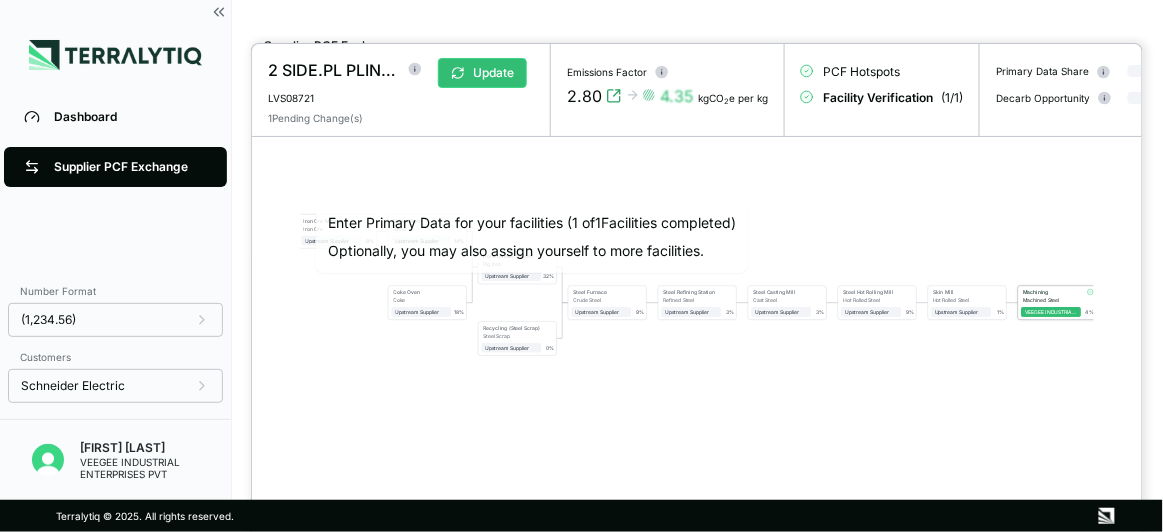 click on "Machining" at bounding box center [1050, 293] 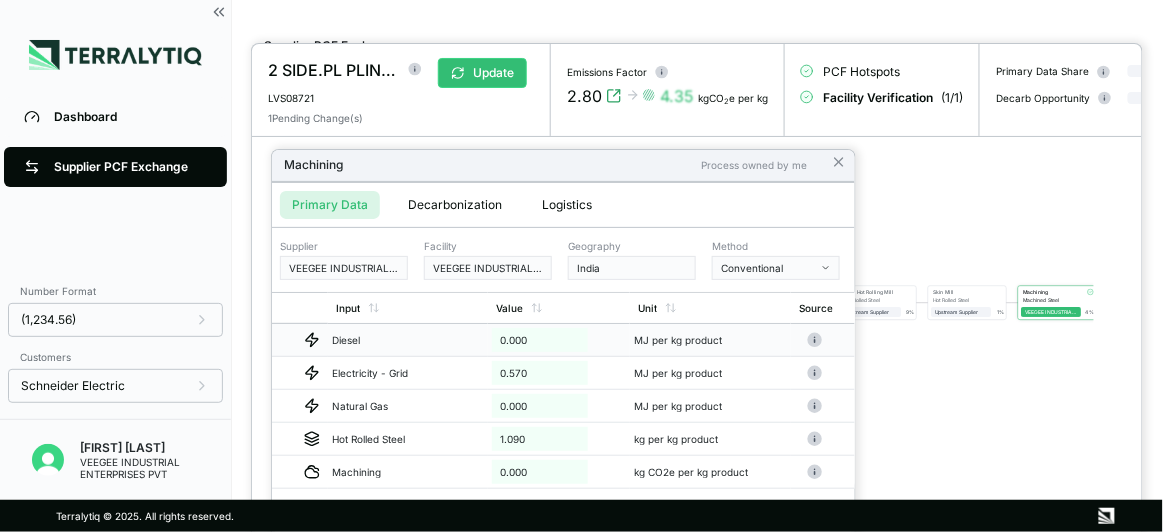 click on "0.000" at bounding box center [540, 340] 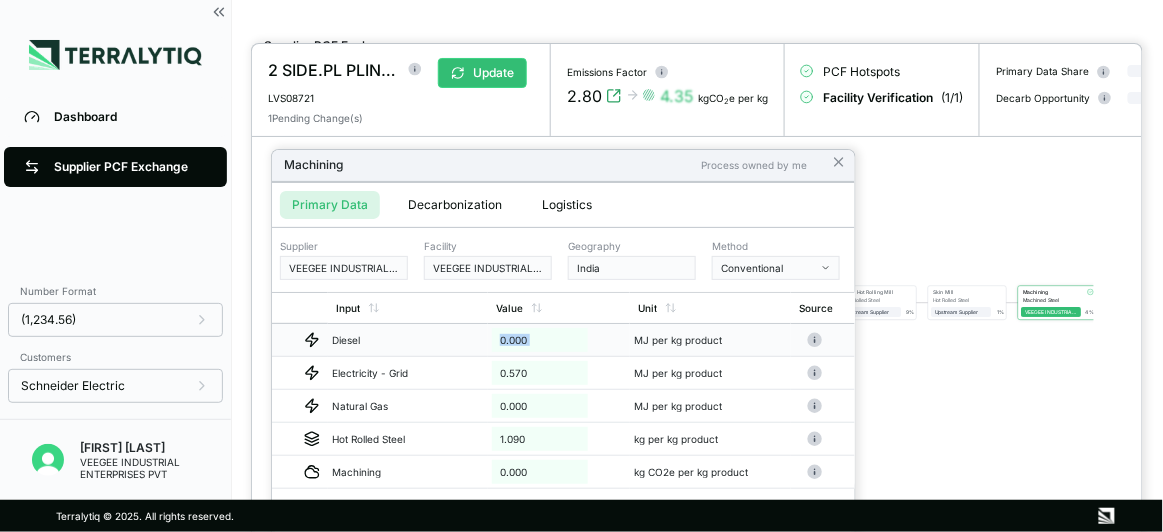 click on "0.000" at bounding box center (540, 340) 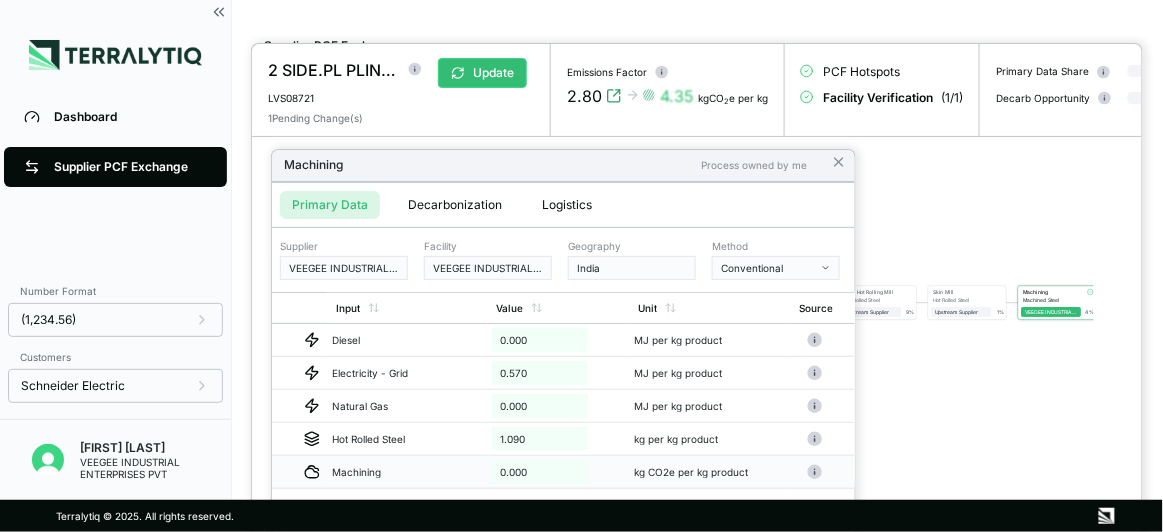 click on "0.000" at bounding box center (559, 472) 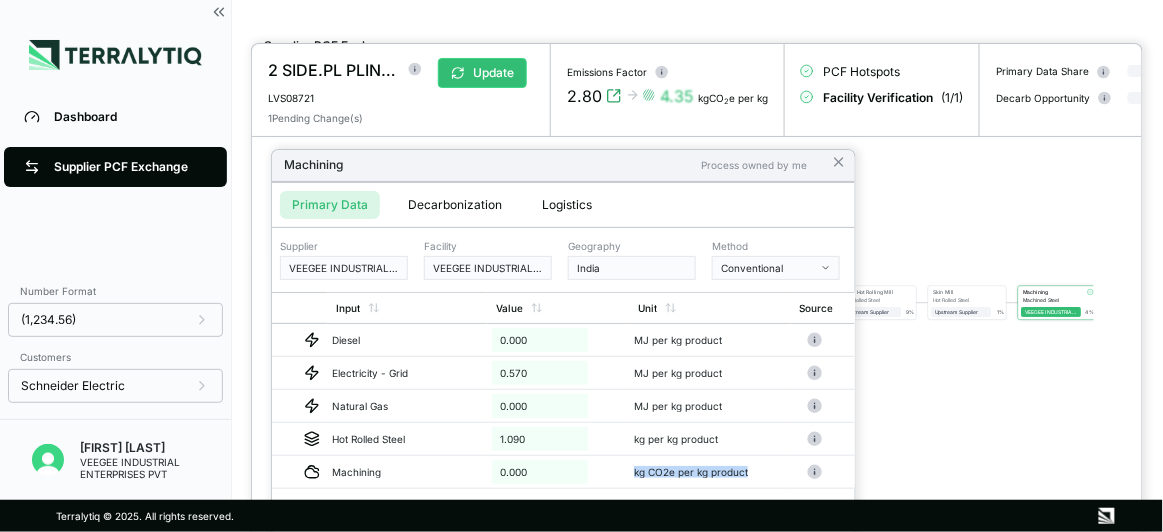 click on "Supplier VEEGEE INDUSTRIAL ENTERPRISES PVT Facility VEEGEE INDUSTRIAL ENTERPRISES PVT Geography India Method Conventional Input Value Unit Source Diesel 0.000 MJ per kg product Electricity - Grid 0.570 MJ per kg product Natural Gas 0.000 MJ per kg product Hot Rolled Steel 1.090 kg per kg product Machining 0.000 kg CO2e per kg product Verified Unlock PDF Calculation Guide  >>" at bounding box center (563, 384) 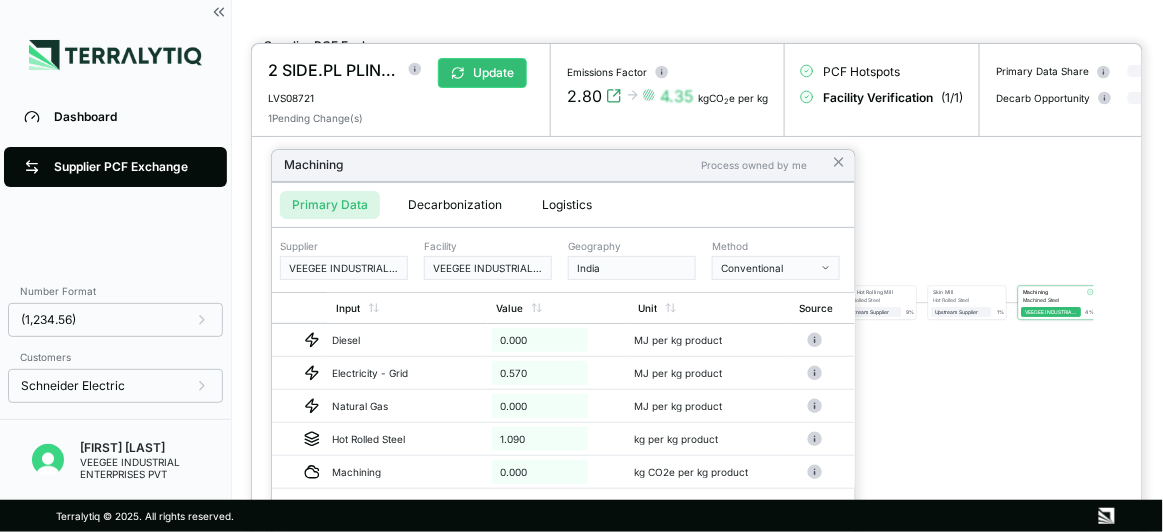 click on "Verified Unlock PDF Calculation Guide  >>" at bounding box center [563, 509] 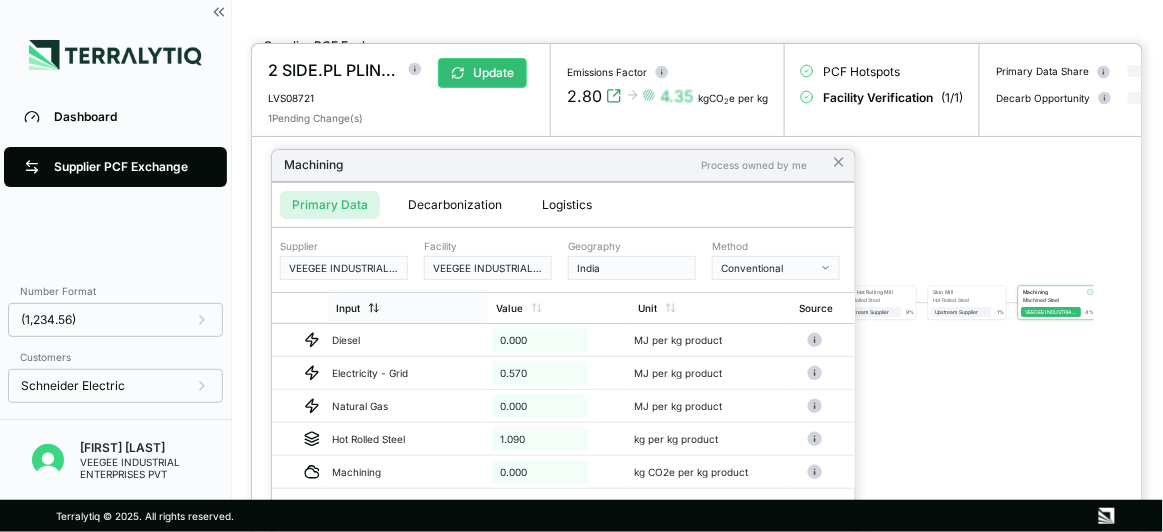 click on "Input" at bounding box center [408, 308] 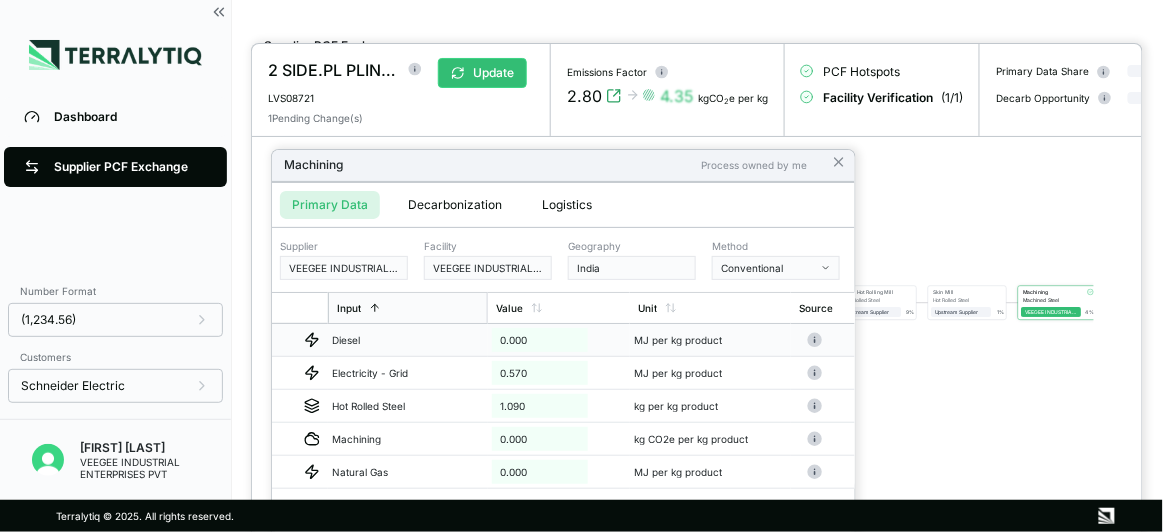 click on "0.000" at bounding box center (540, 340) 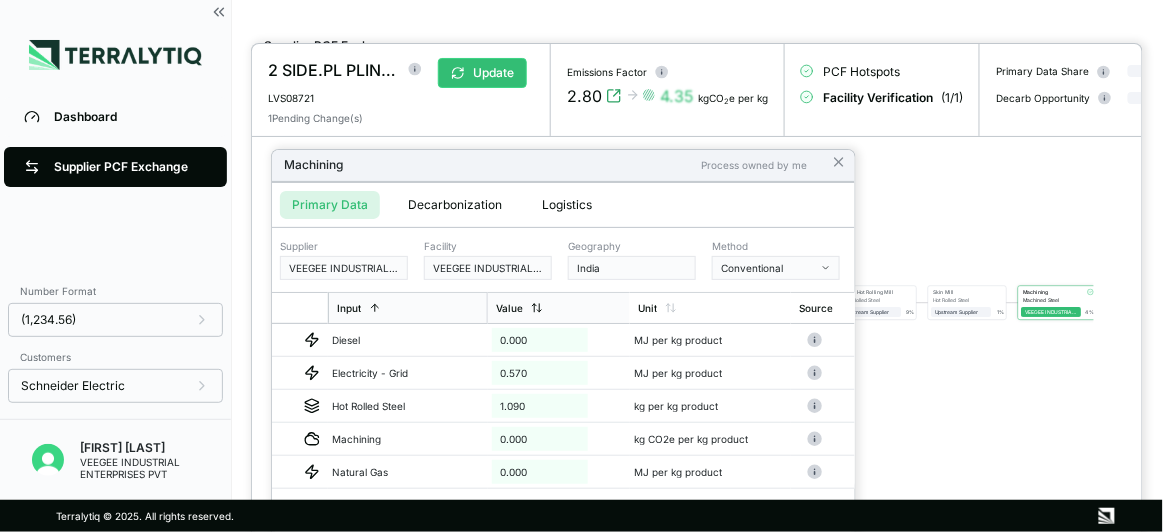 click on "Value" at bounding box center [559, 308] 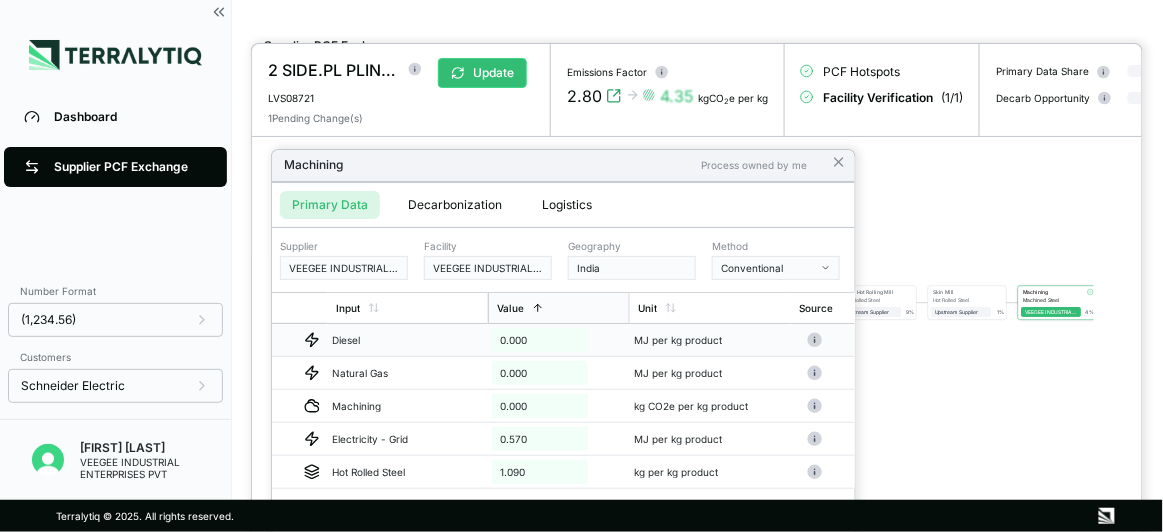 click on "0.000" at bounding box center (540, 340) 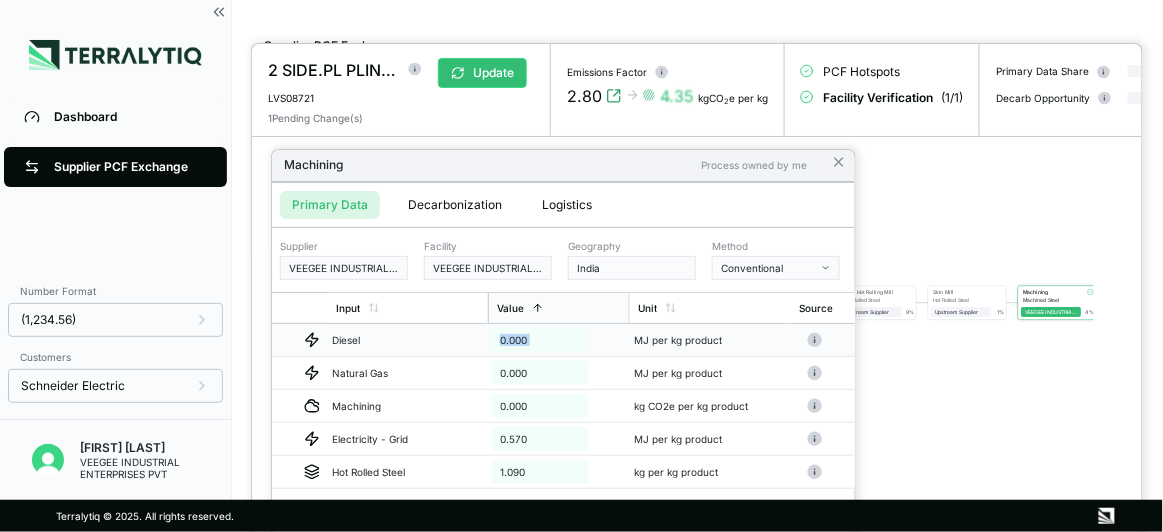 click on "0.000" at bounding box center (540, 340) 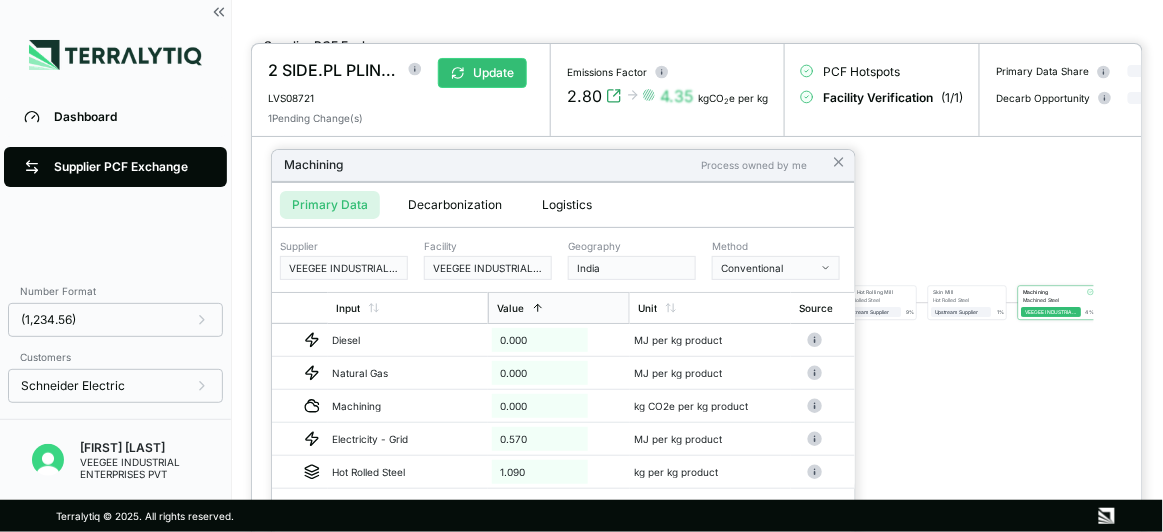 click at bounding box center [581, 266] 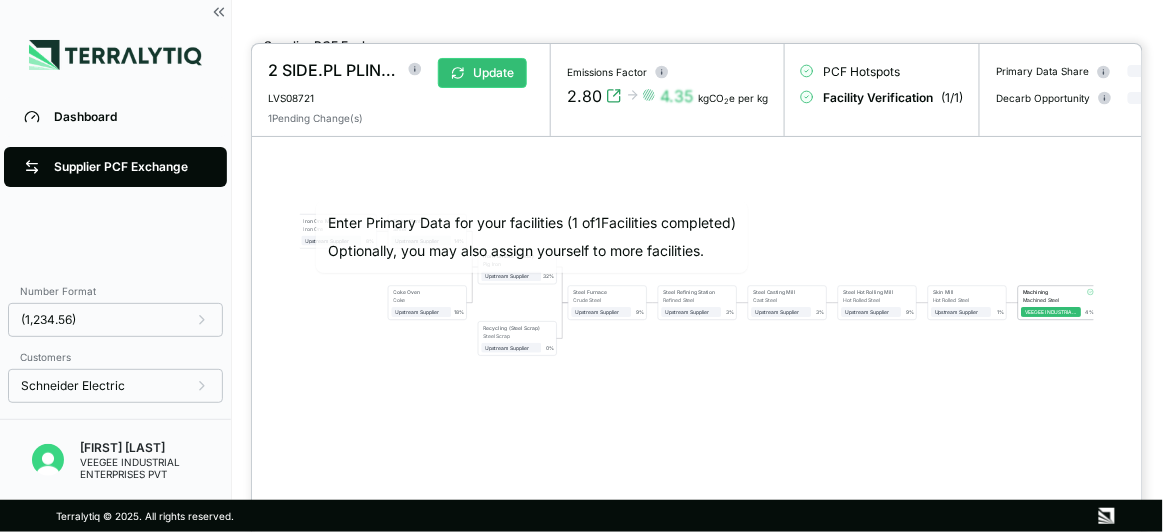 click at bounding box center (581, 266) 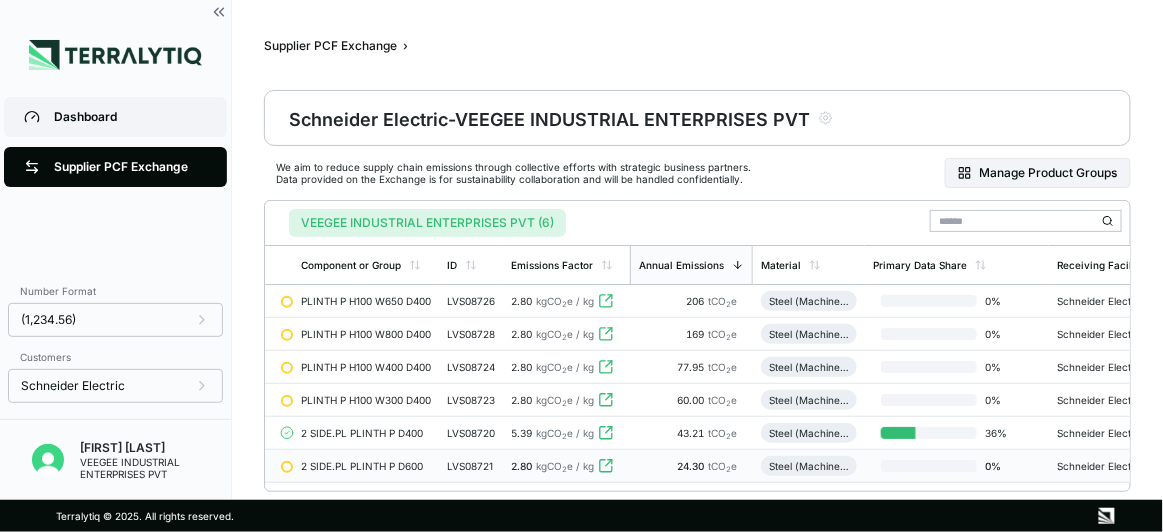 click on "Dashboard" at bounding box center [130, 117] 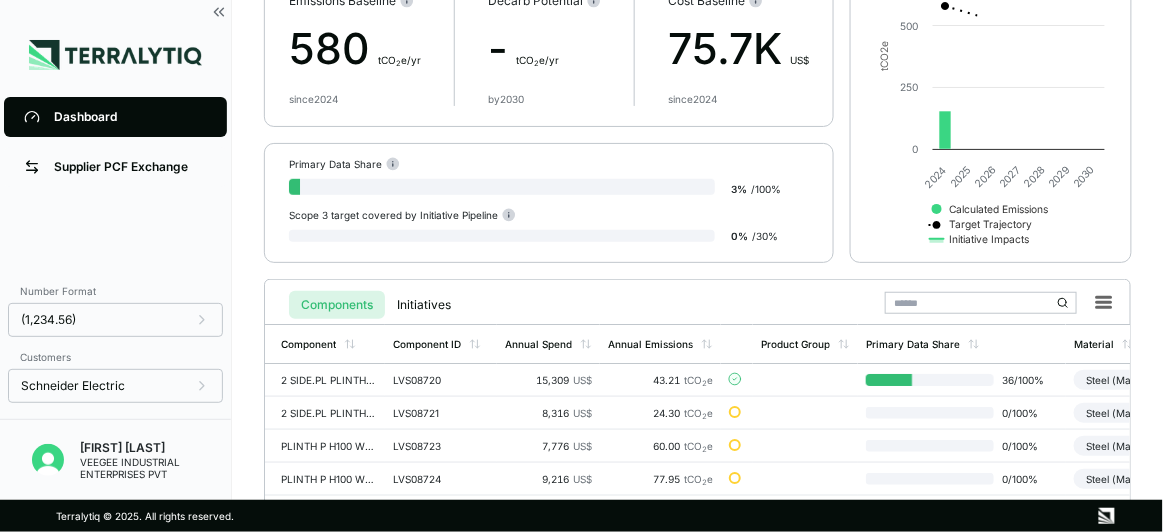 scroll, scrollTop: 298, scrollLeft: 0, axis: vertical 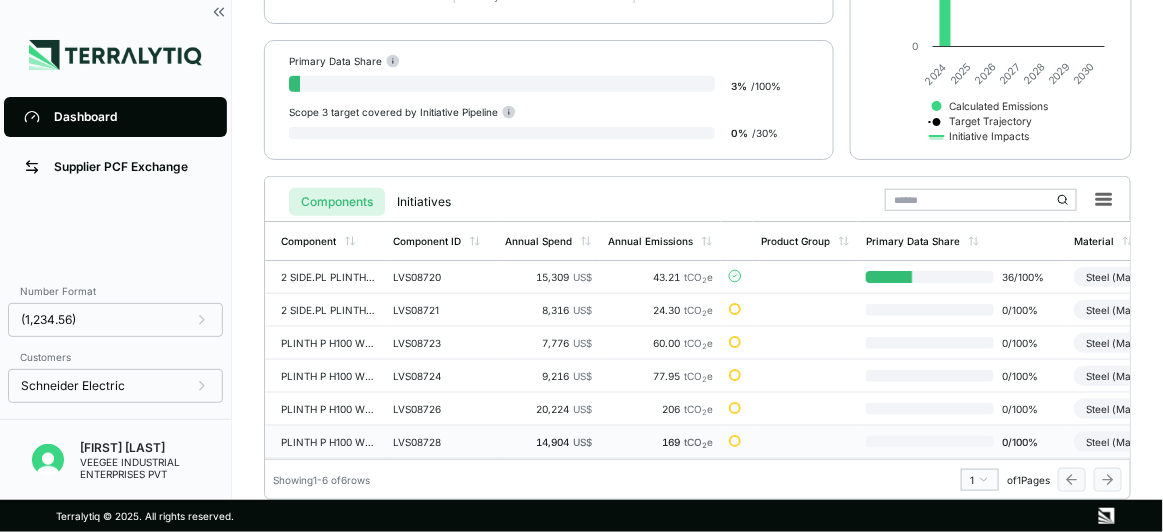 drag, startPoint x: 764, startPoint y: 450, endPoint x: 907, endPoint y: 448, distance: 143.01399 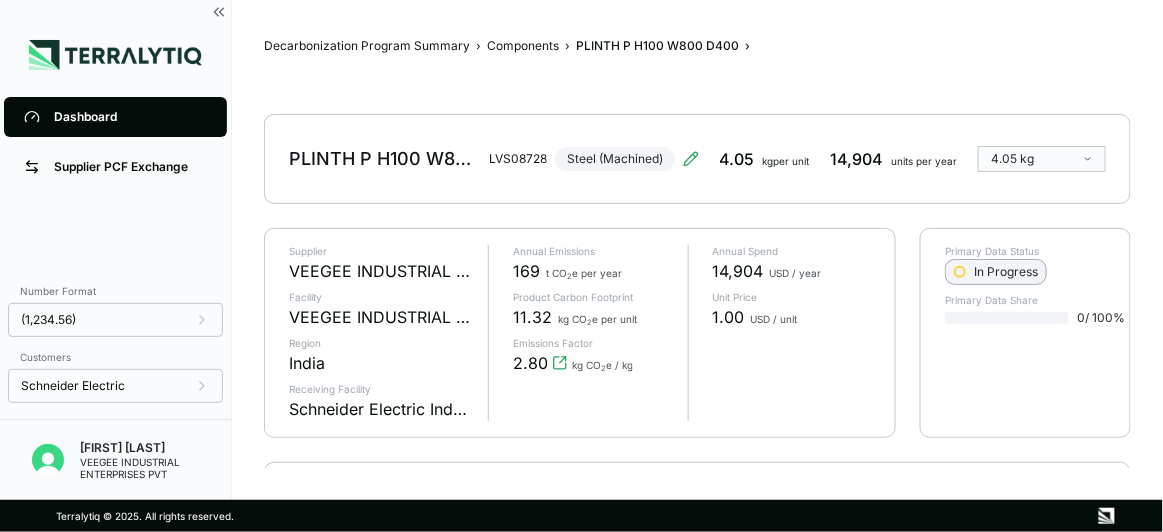 click on "In Progress" at bounding box center (996, 272) 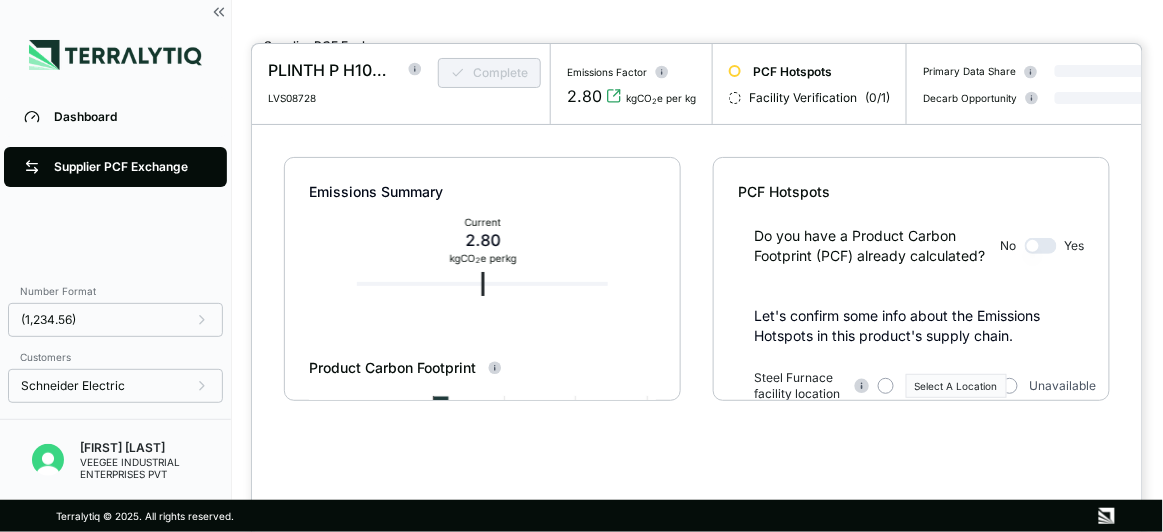 click at bounding box center [581, 266] 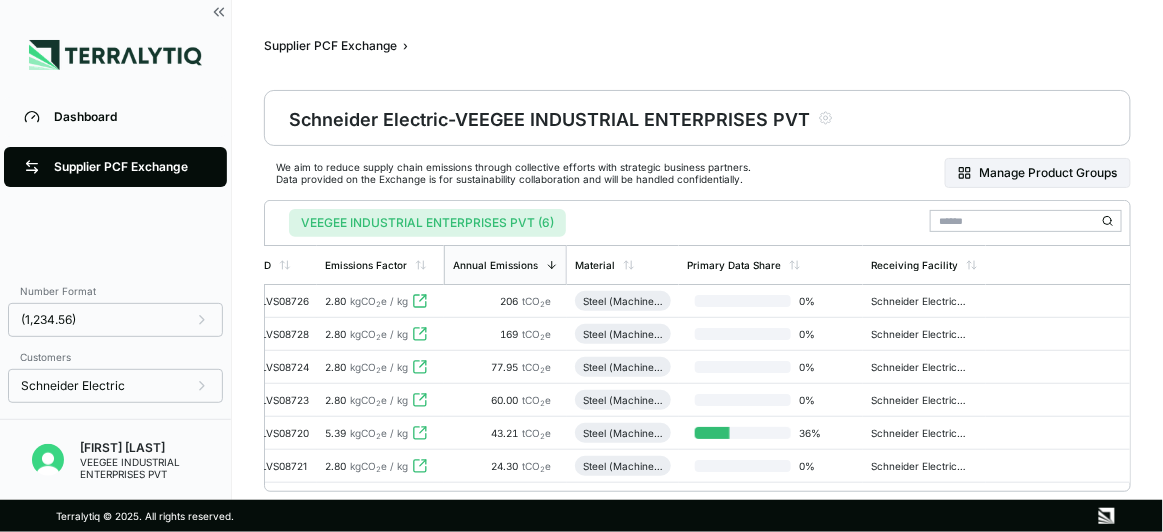 scroll, scrollTop: 0, scrollLeft: 0, axis: both 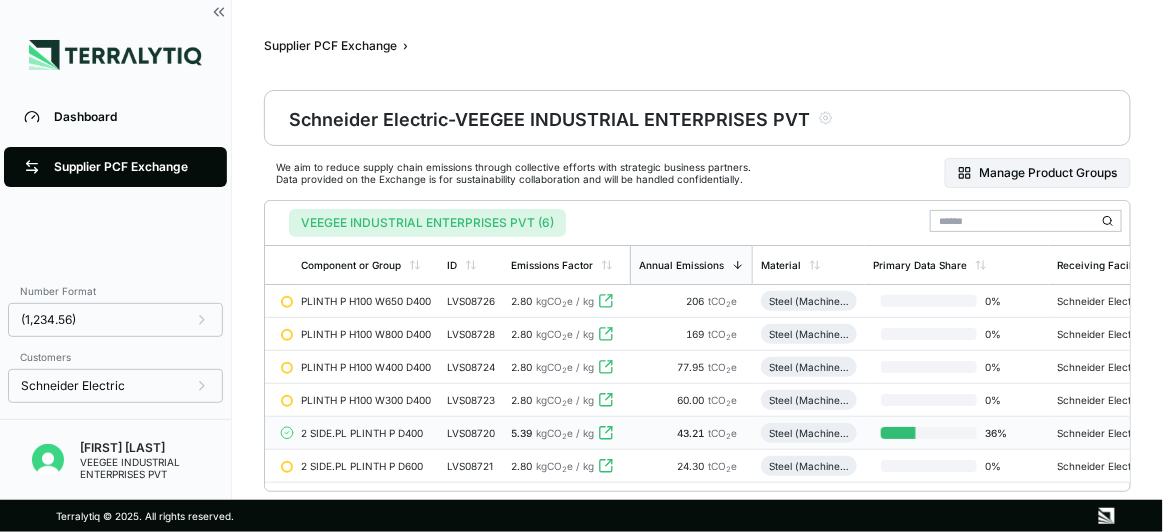 click on "43.21 tCO 2 e" at bounding box center (691, 433) 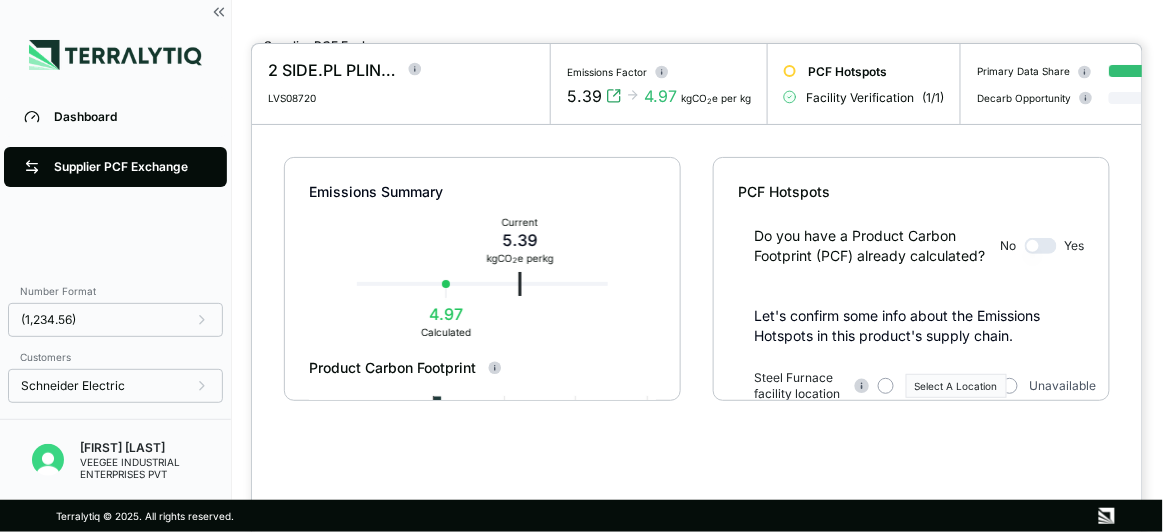 type on "*****" 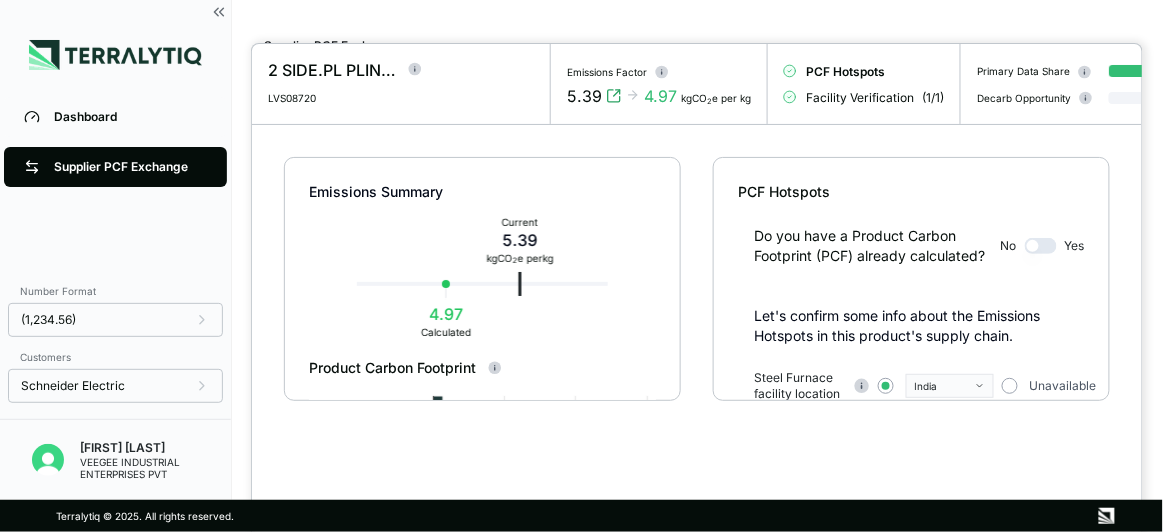 scroll, scrollTop: 384, scrollLeft: 0, axis: vertical 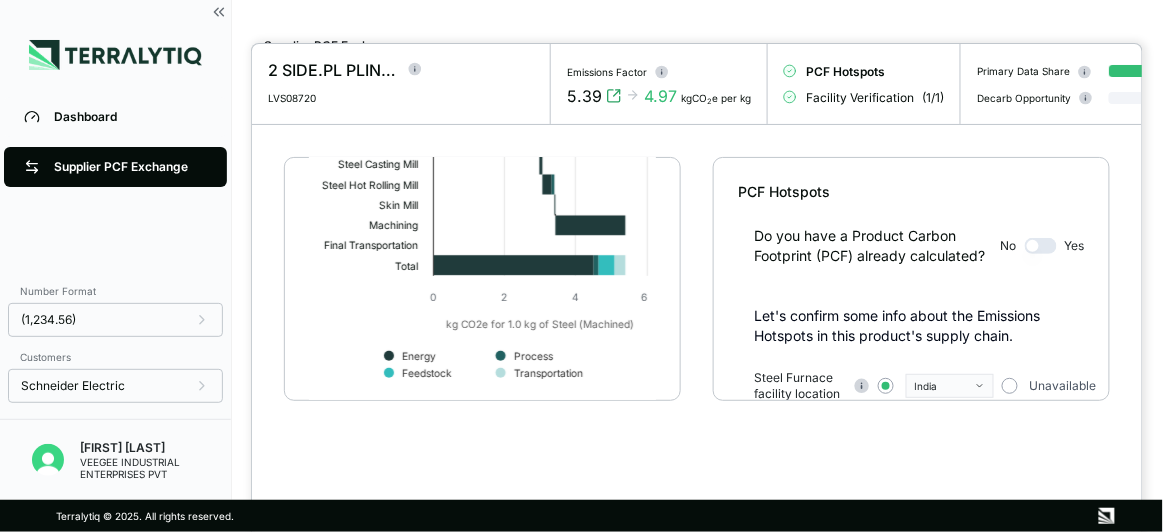 click on "Emissions Summary Current 5.39 kg CO 2 e per  kg 4.97 Calculated Product Carbon Footprint Created with Highcharts 11.4.8 kg CO2e for 1.0 kg of Steel (Machined) Energy Process Feedstock Transportation 0 2 4 6 Iron Ore Mining Sinter Plant Coke Oven Iron Furnace (Sinter) Recycling (Steel Scrap) Recycling (Steel S… Steel Furnace Steel Refining Station Steel Refining Stat… Steel Casting Mill Steel Hot Rolling Mill Skin Mill Machining Final Transportation Total Highcharts.com Total ●  Energy:  4.51 ●  Process:  0.12 ●  Feedstock:  0.46 ●  Transportation:  0.29 Total:  5.39 PCF Hotspots Do you have a Product Carbon Footprint (PCF) already calculated? No Yes Let's confirm some info about the Emissions Hotspots in this product's supply chain. Steel Furnace facility location [COUNTRY] Unavailable Recycled content share (post-consumer only) % Unavailable Gross-to-final weight ratio ***** Unavailable Steel Furnace facility production method Conventional Unavailable Complete Section" at bounding box center [697, 312] 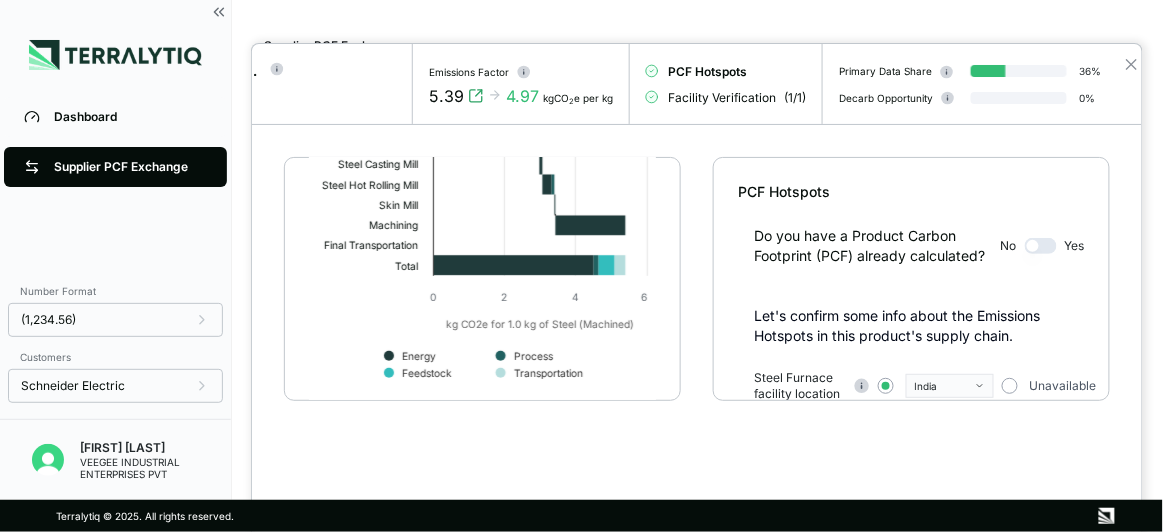 scroll, scrollTop: 0, scrollLeft: 0, axis: both 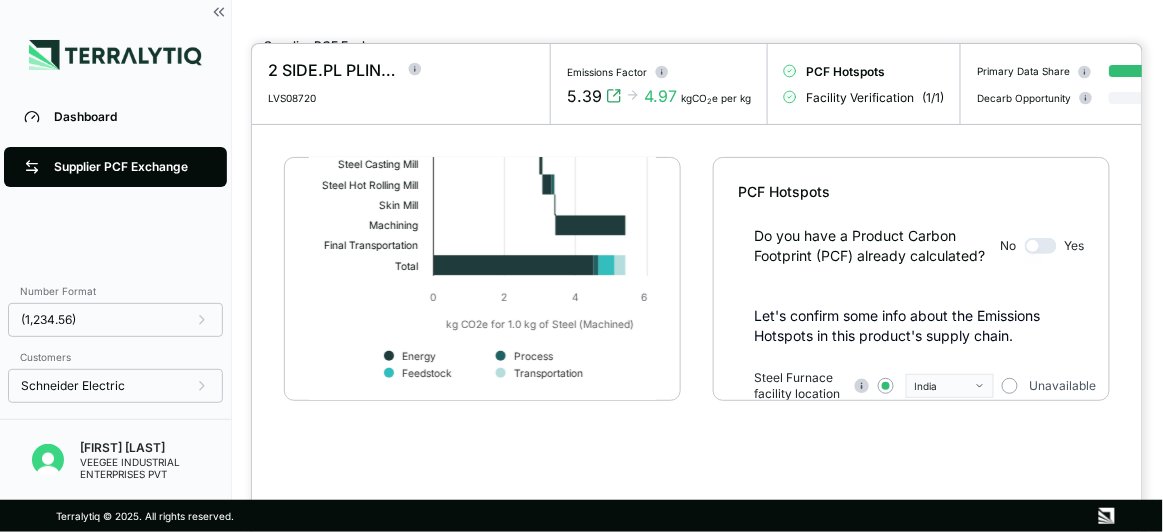 click 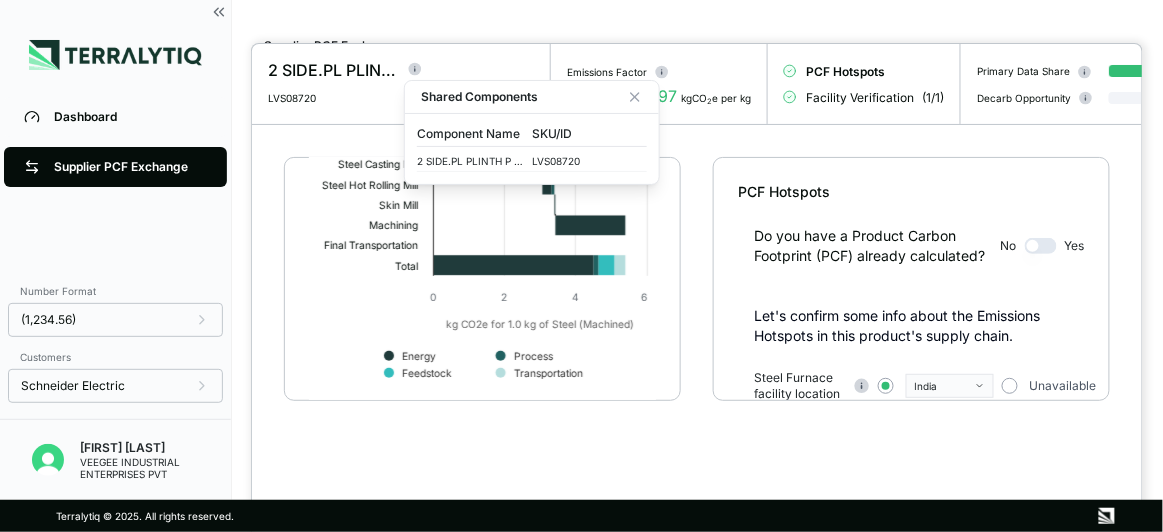 click on "Do you have a Product Carbon Footprint (PCF) already calculated?" at bounding box center [873, 246] 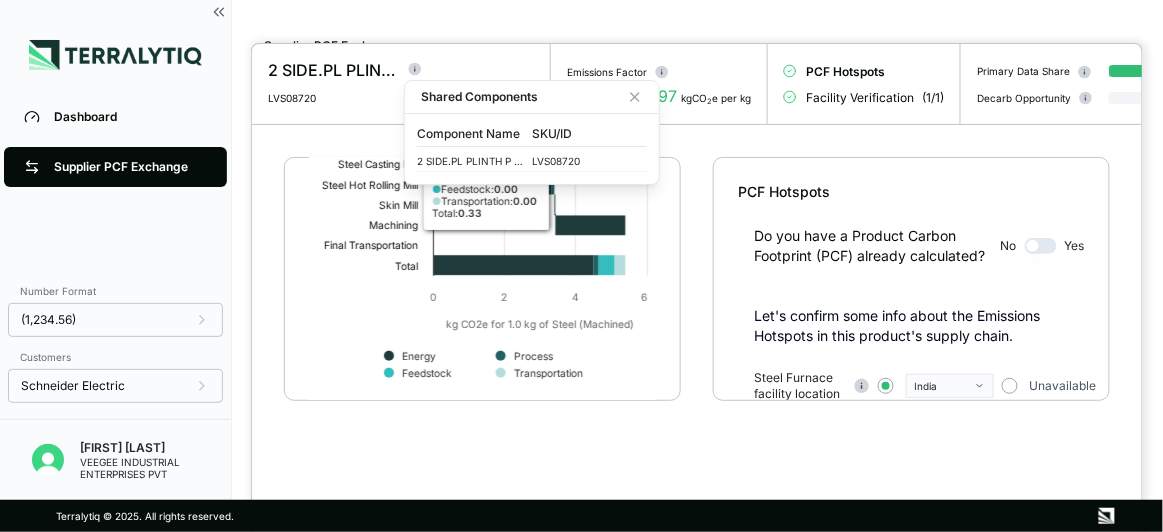click on "Steel Casting Mill" 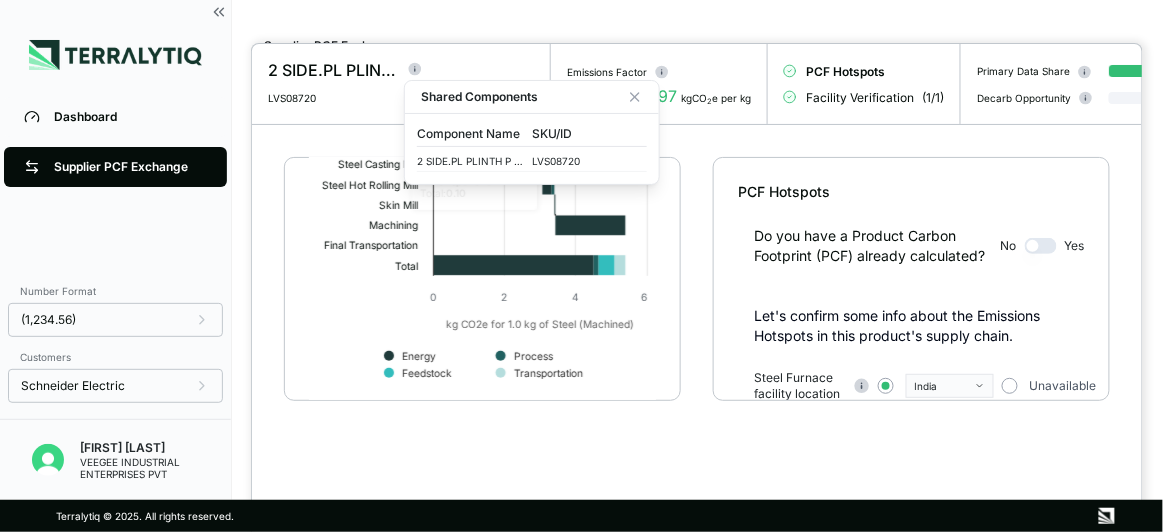 click on "Let's confirm some info about the Emissions Hotspots in this product's supply chain." at bounding box center (919, 326) 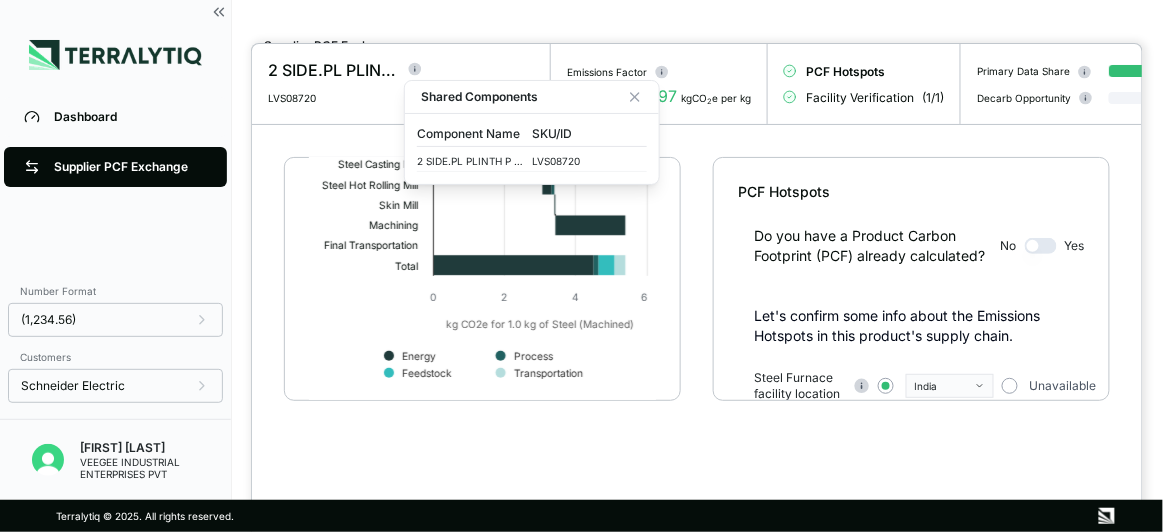 click on "Unavailable" at bounding box center [1051, 386] 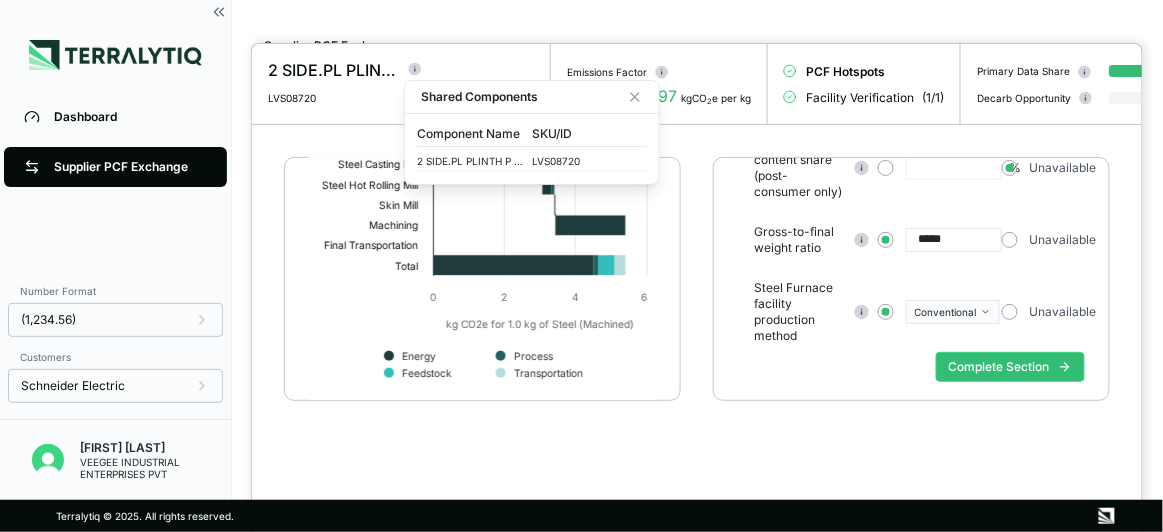 scroll, scrollTop: 310, scrollLeft: 0, axis: vertical 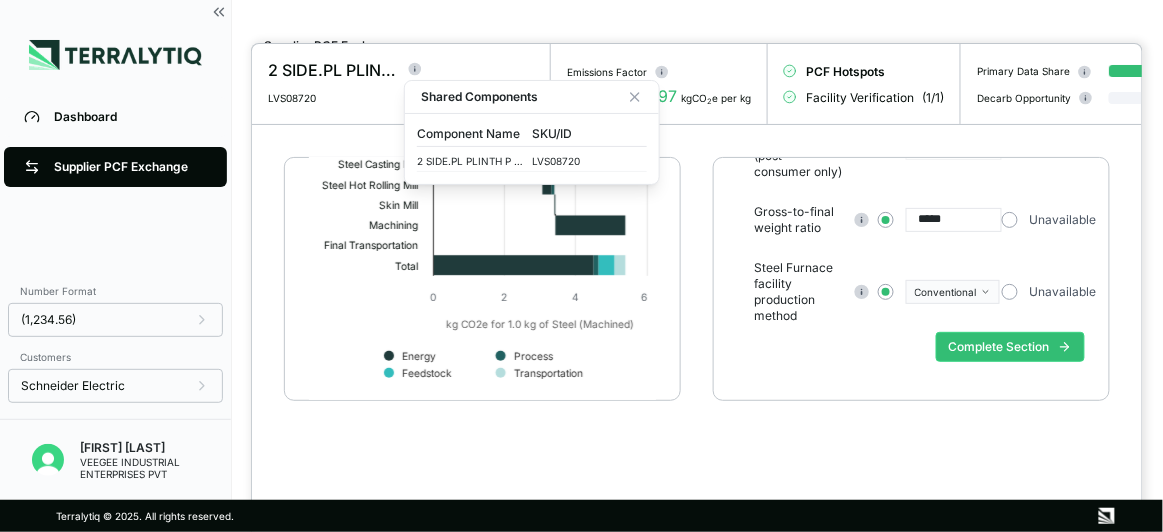 click on "Decarb Opportunity" at bounding box center (1024, 98) 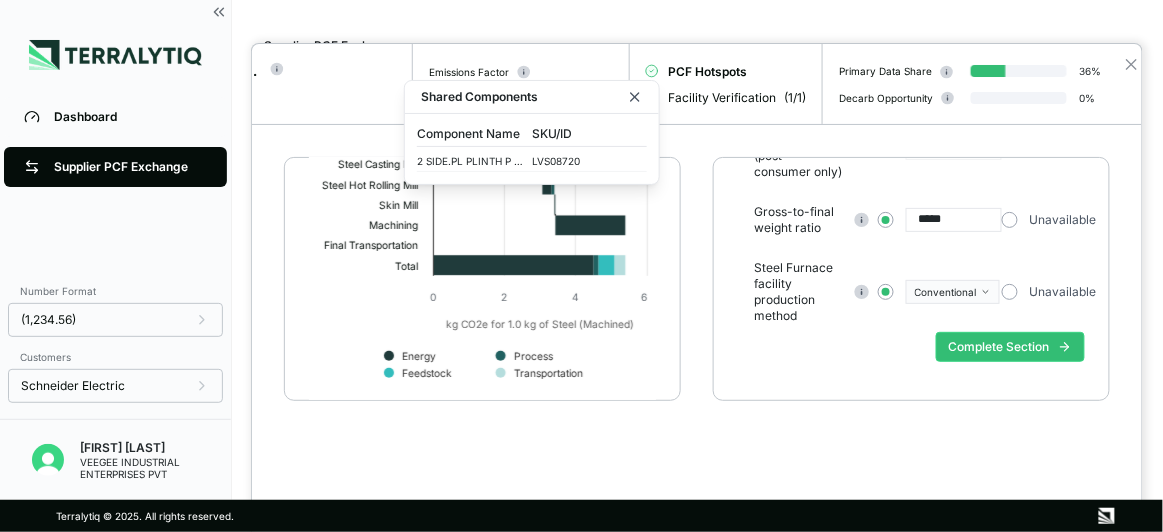 click 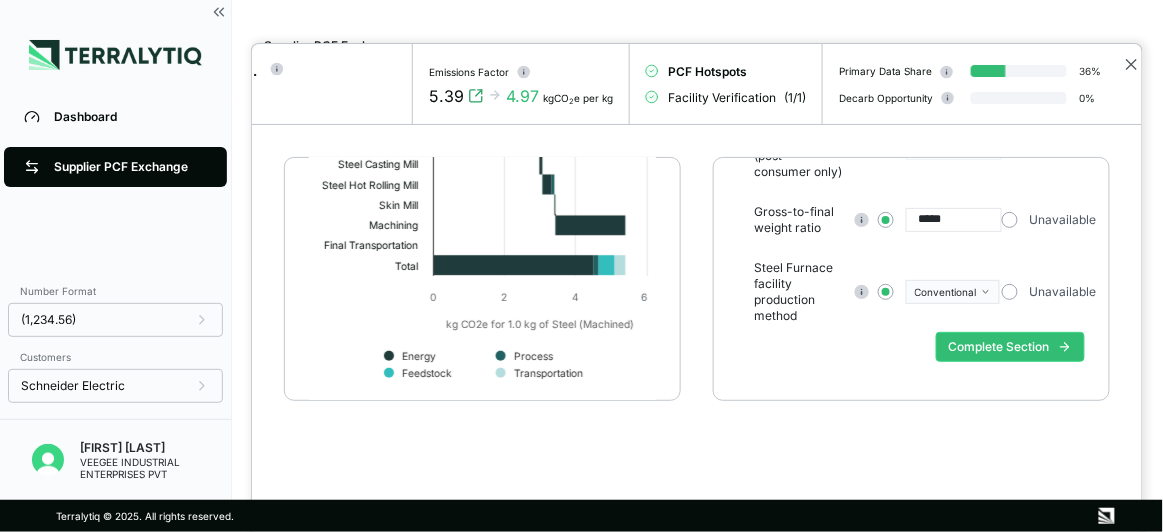 click on "✕" at bounding box center (1131, 64) 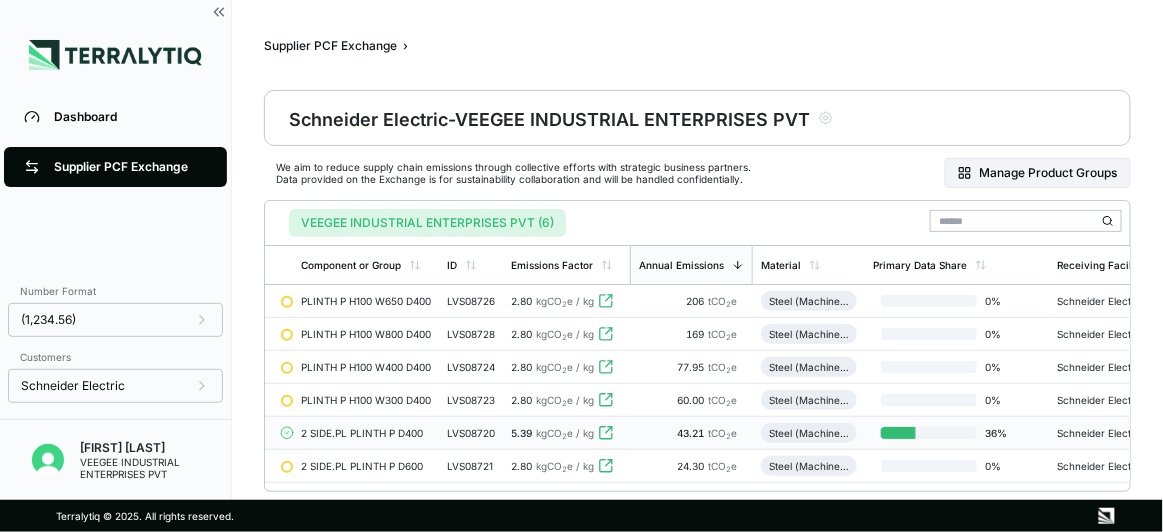 click on "36 %" at bounding box center [957, 433] 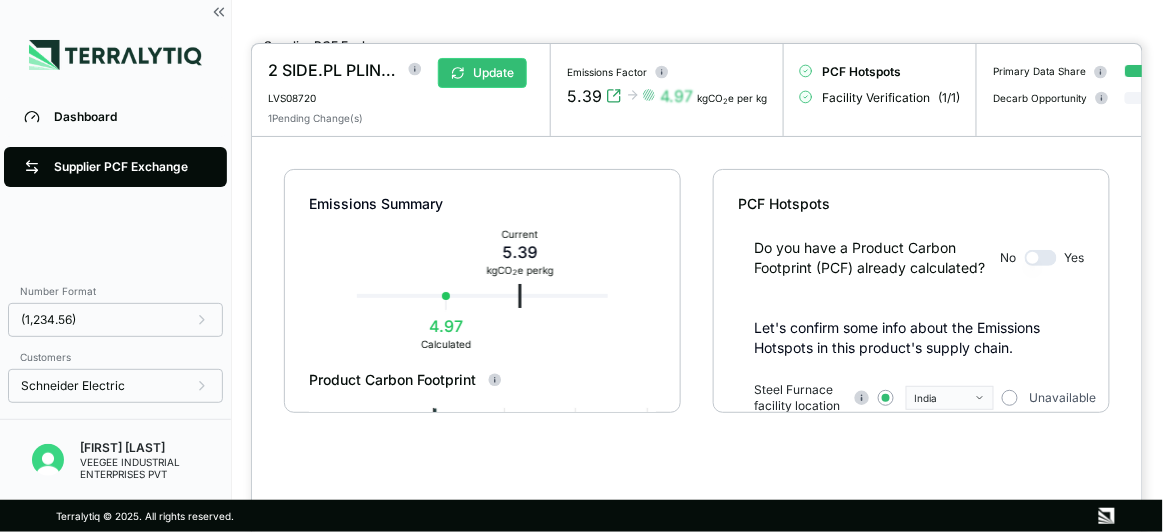click on "Steel Furnace facility location [COUNTRY] Unavailable" at bounding box center (919, 398) 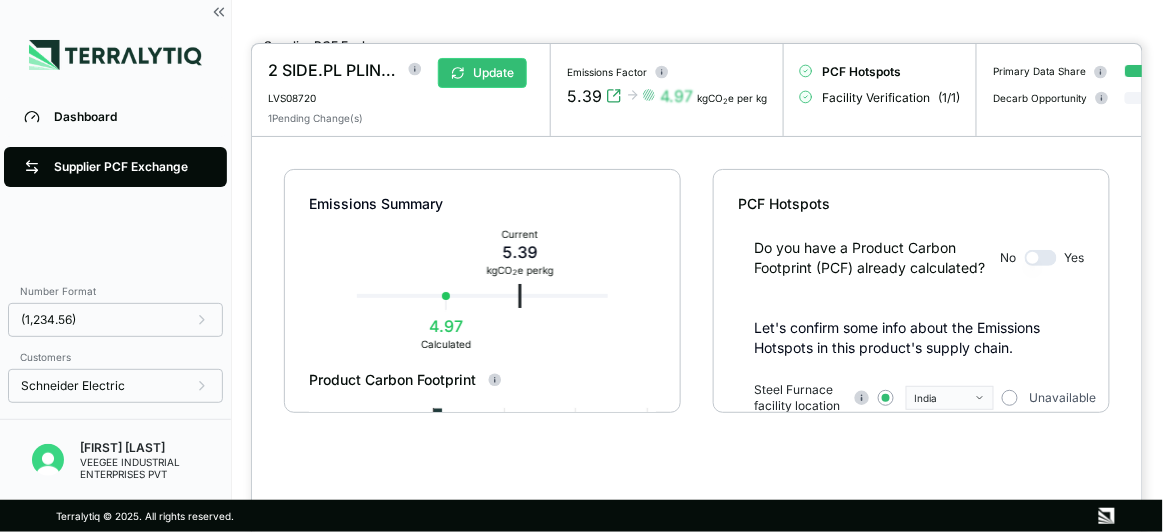 scroll, scrollTop: 310, scrollLeft: 0, axis: vertical 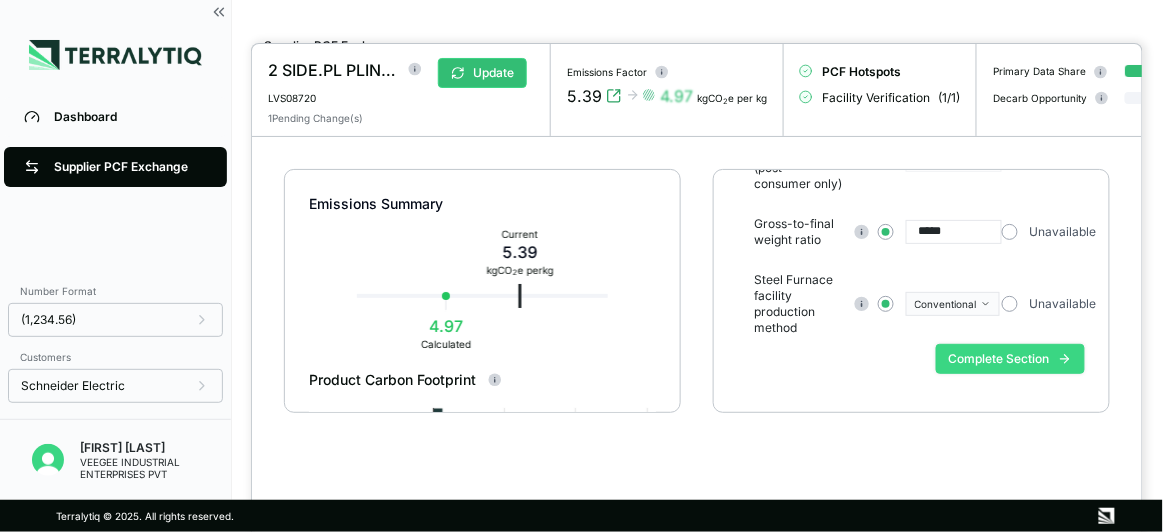 click on "Complete Section" at bounding box center [1010, 359] 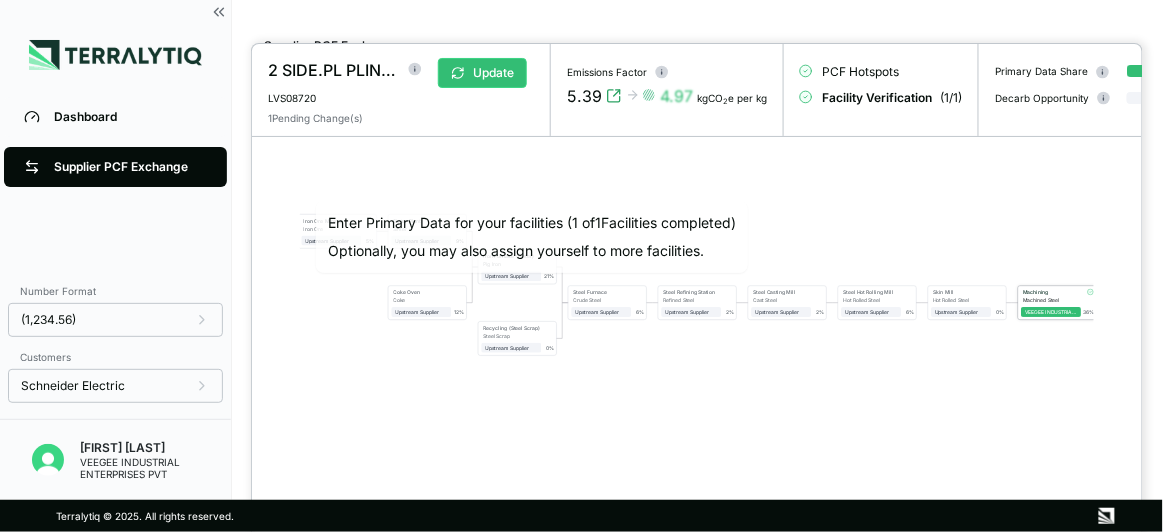 click on "Machined Steel" at bounding box center [1053, 300] 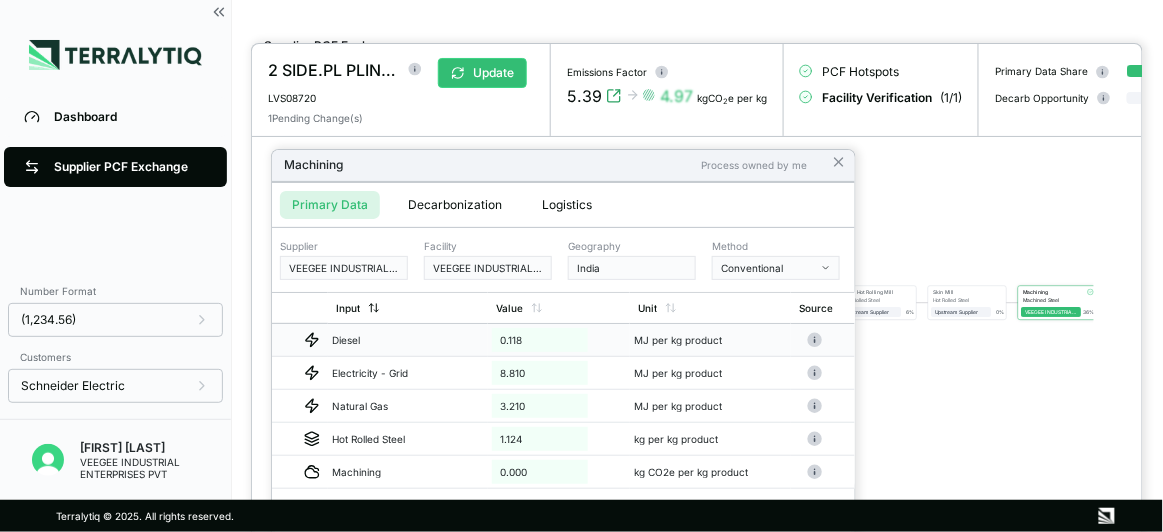 click on "Diesel" at bounding box center [408, 340] 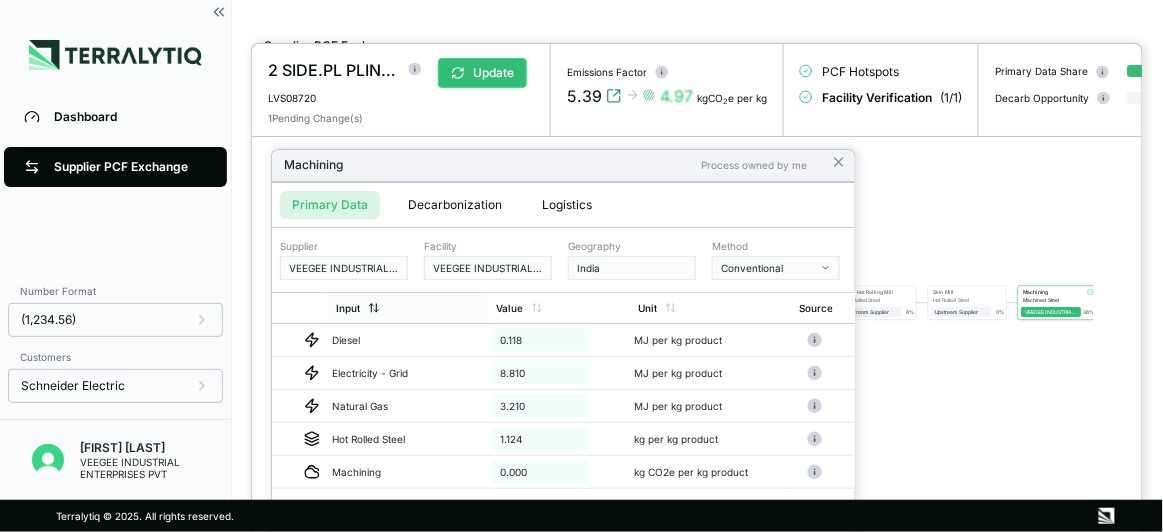 click on "Input" at bounding box center (408, 308) 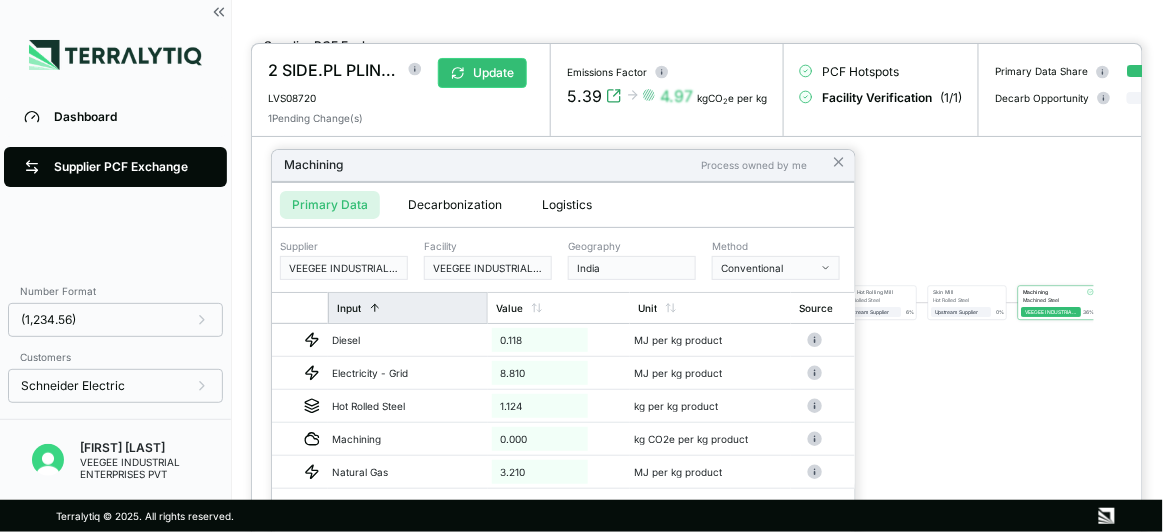 click on "Input" at bounding box center (408, 308) 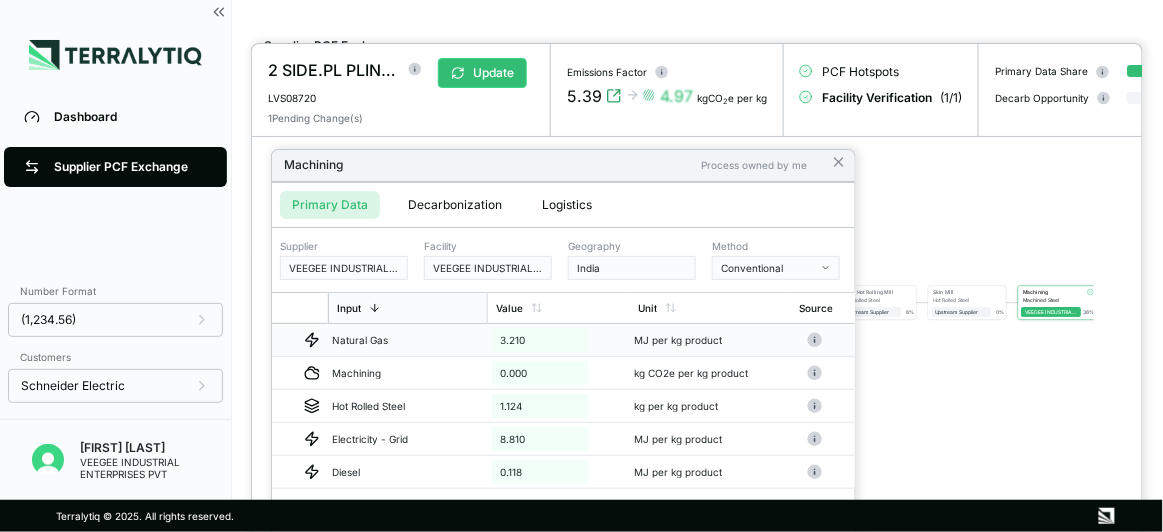 click on "3.210" at bounding box center (540, 340) 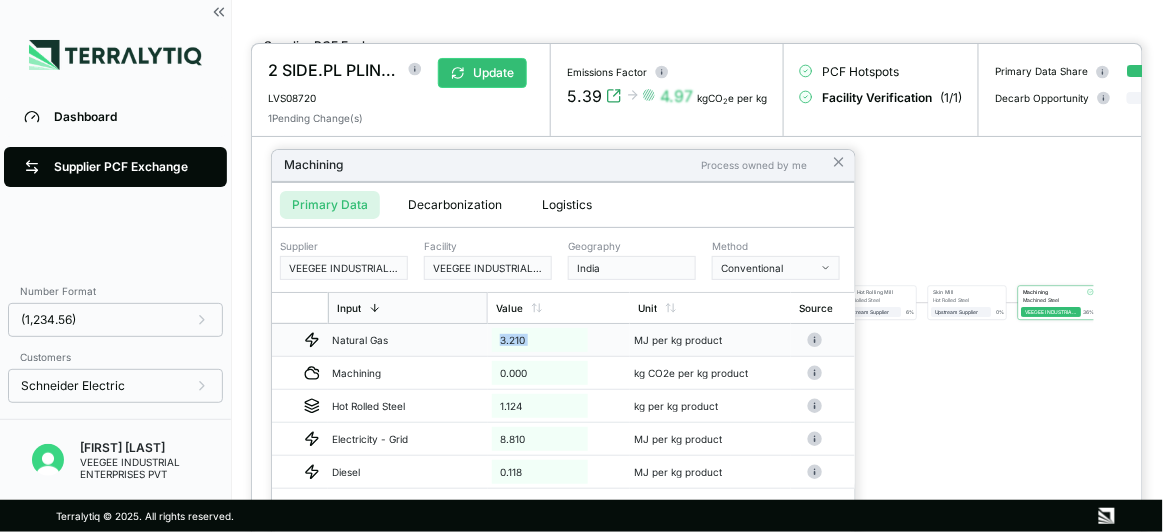 click on "3.210" at bounding box center [540, 340] 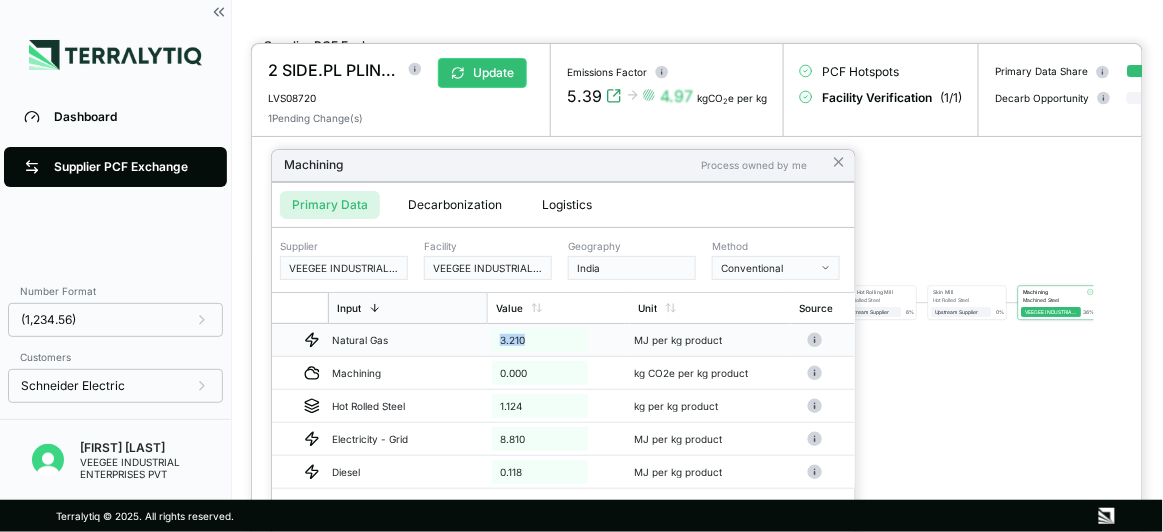 click on "3.210" at bounding box center [540, 340] 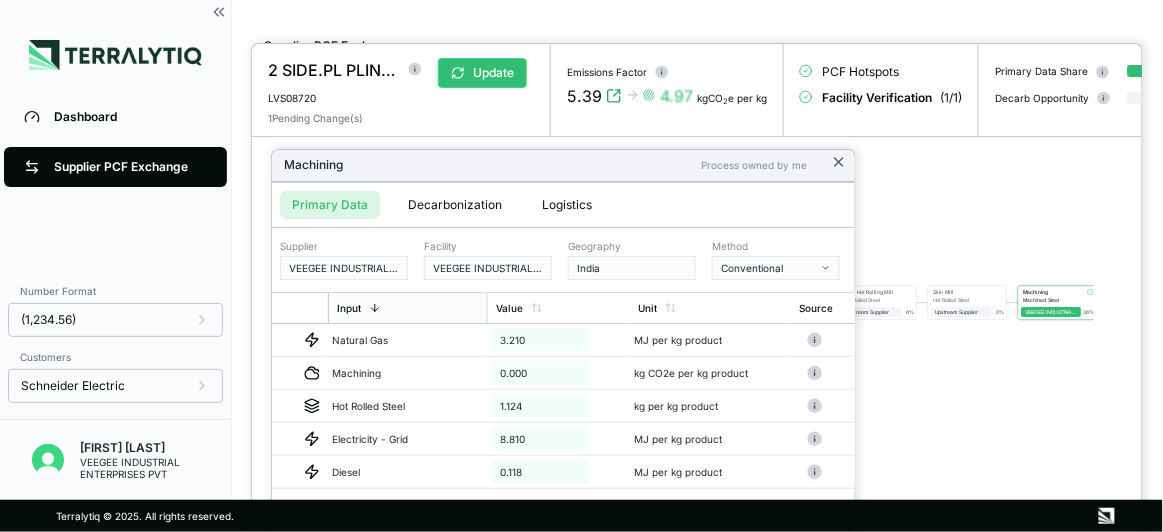 click on "Machining Process owned by   me" at bounding box center [563, 166] 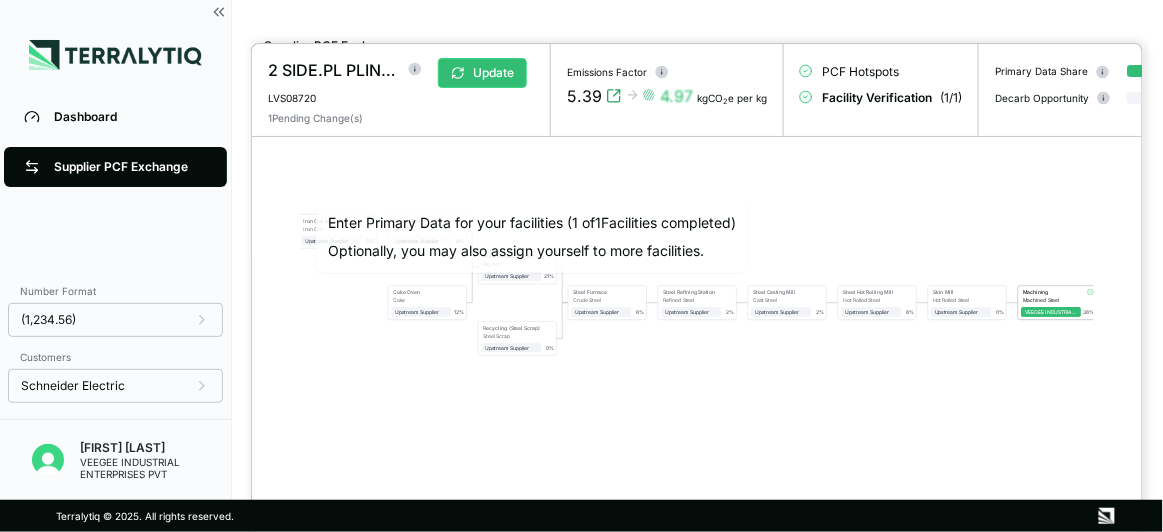 drag, startPoint x: 120, startPoint y: 113, endPoint x: 109, endPoint y: 113, distance: 11 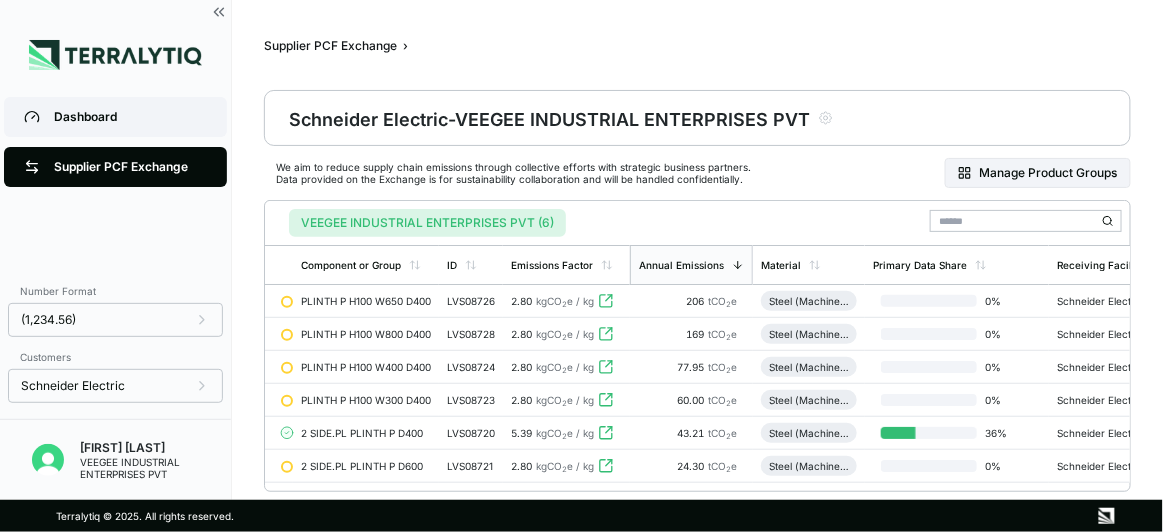 click on "Dashboard" at bounding box center (130, 117) 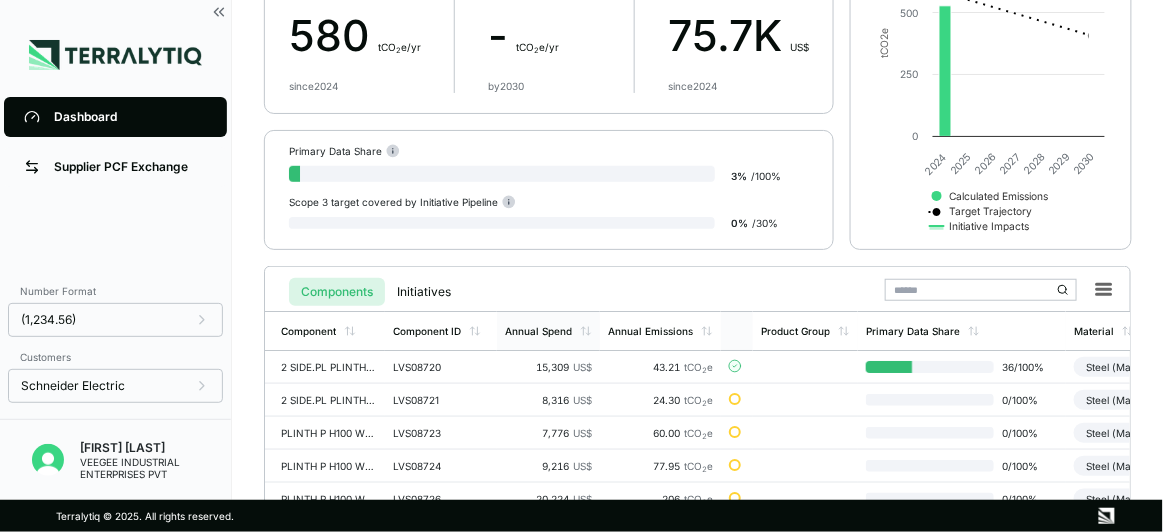 scroll, scrollTop: 298, scrollLeft: 0, axis: vertical 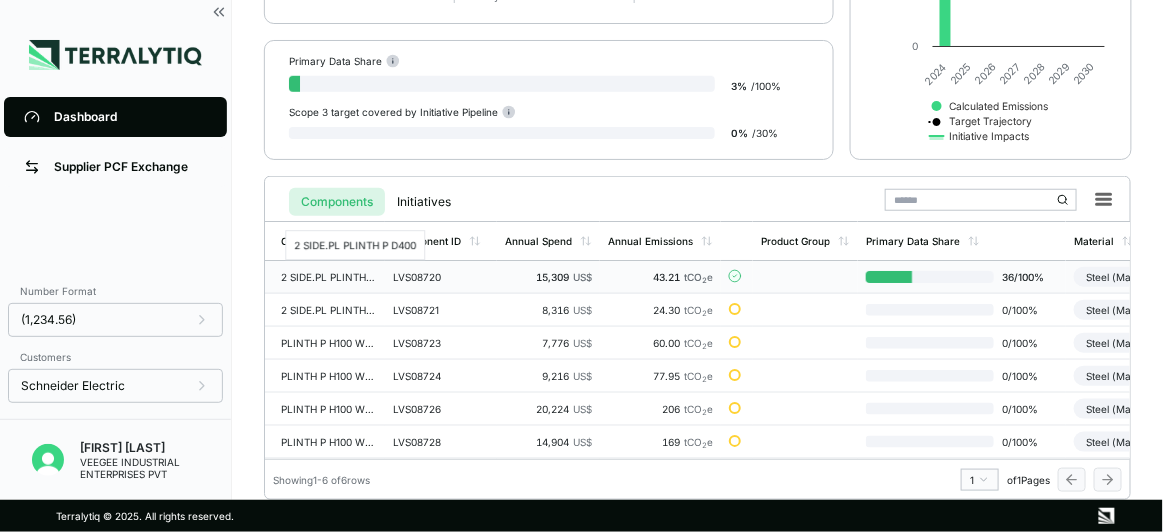 click on "2 SIDE.PL PLINTH P D400" at bounding box center [329, 277] 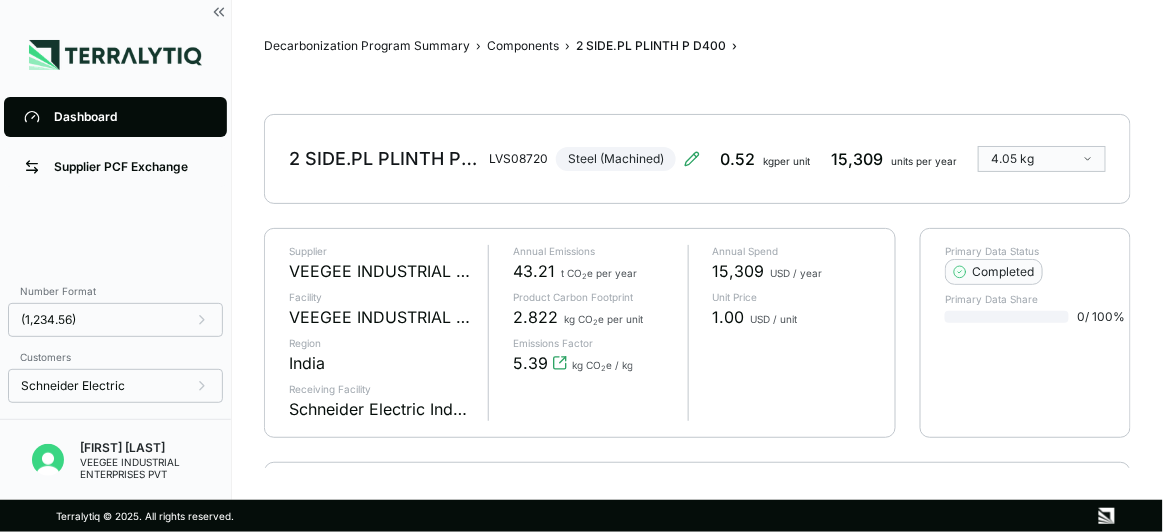 scroll, scrollTop: 0, scrollLeft: 0, axis: both 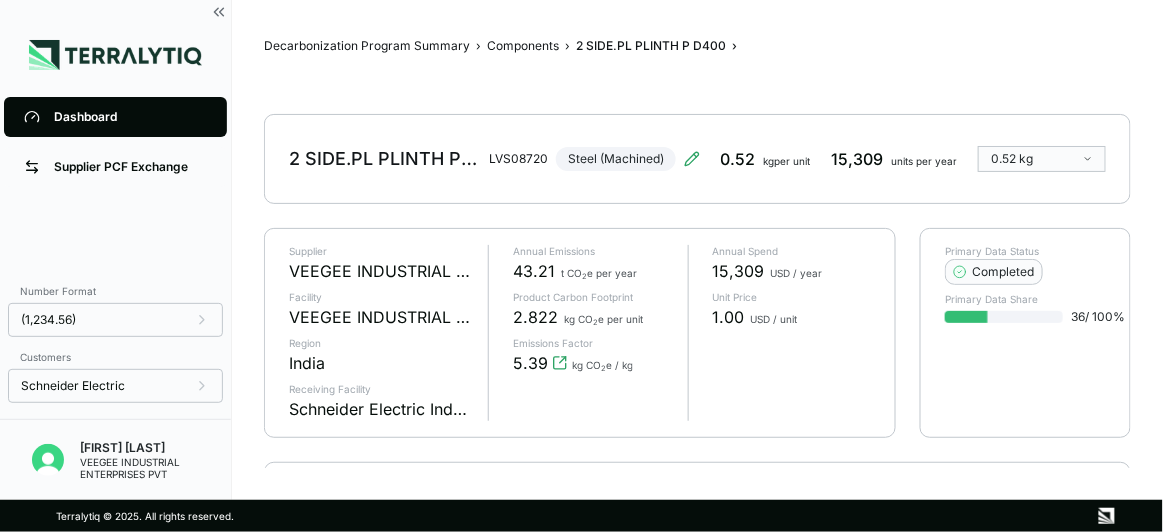 drag, startPoint x: 968, startPoint y: 260, endPoint x: 1076, endPoint y: 273, distance: 108.779594 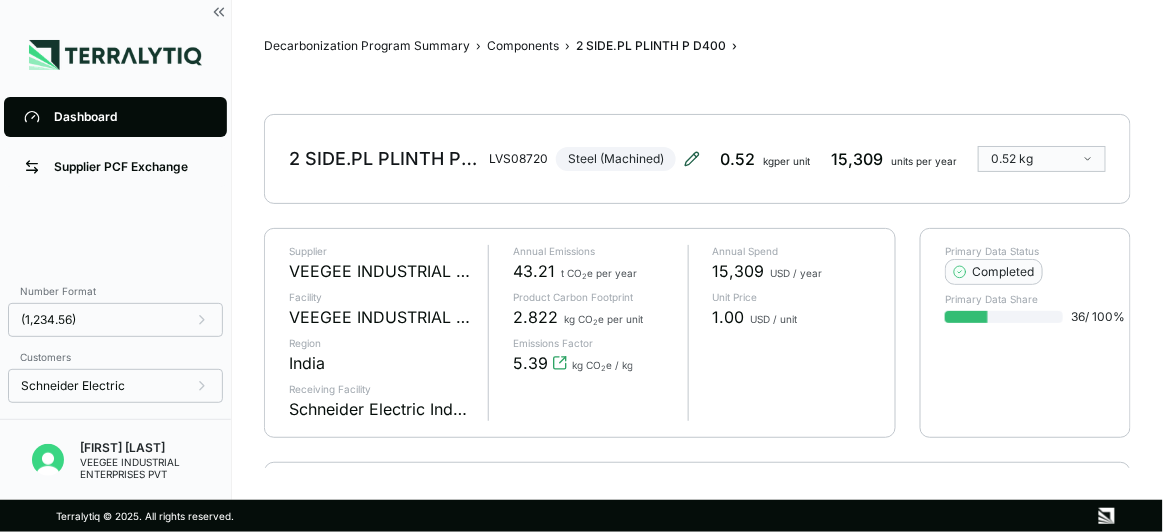click 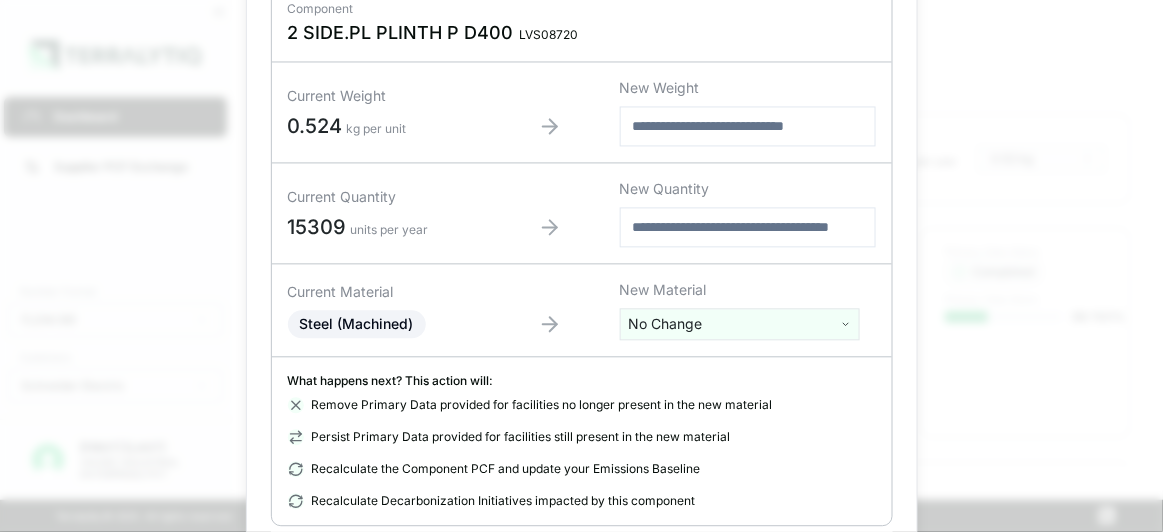 click on "Current Quantity 15309 units per year New Quantity" at bounding box center (582, 214) 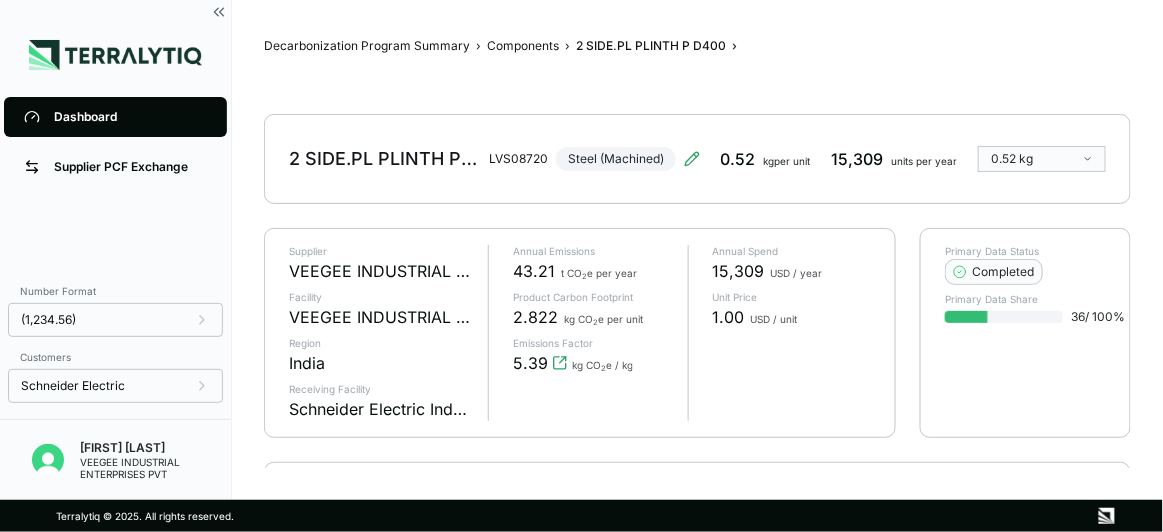 click on "Dashboard Supplier PCF Exchange Number Format (1,234.56) Customers Schneider Electric [FIRST] [LAST] [COMPANY] Decarbonization Program Summary › Components › 2 SIDE.PL PLINTH P D400 › 2 SIDE.PL PLINTH P D400 LVS08720 Steel (Machined) 0.52 kg  per unit 15,309 units per year 0.52   kg Supplier [COMPANY] Facility [COMPANY] Region [COUNTRY] Receiving Facility Schneider Electric Industries Annual Emissions 43.21 t CO 2 e per year Product Carbon Footprint 2.822 kg CO 2 e per unit Emissions Factor 5.39 kg CO 2 e / kg Annual Spend 15,309 USD / year Unit Price 1.00 USD / unit Primary Data Status Completed Primary Data Share 36  /   100 % Product Carbon Footprint View Value Chain Product Carbon Footprint View by Emissions Source Created with Highcharts 11.4.8 kg CO2e for 0.52 kg of Steel (Machined) Energy Process Feedstock Transportation Iron Ore Mining Sinter Plant Coke Oven Iron Furnace (Sinter) Recycling (Steel Scrap) Steel Furnace Skin Mill 0 1" at bounding box center (581, 266) 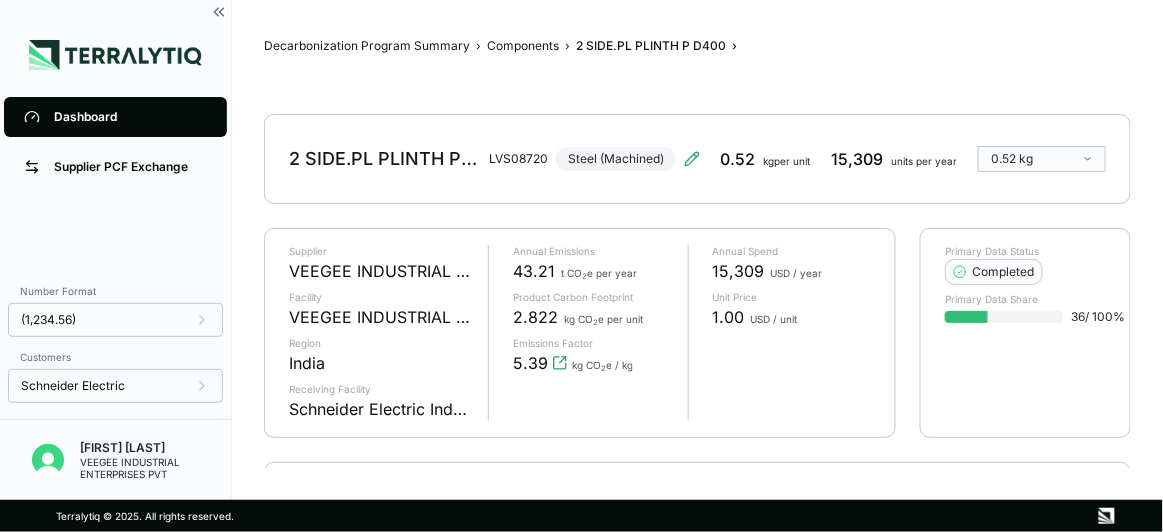 drag, startPoint x: 1004, startPoint y: 269, endPoint x: 578, endPoint y: 326, distance: 429.79648 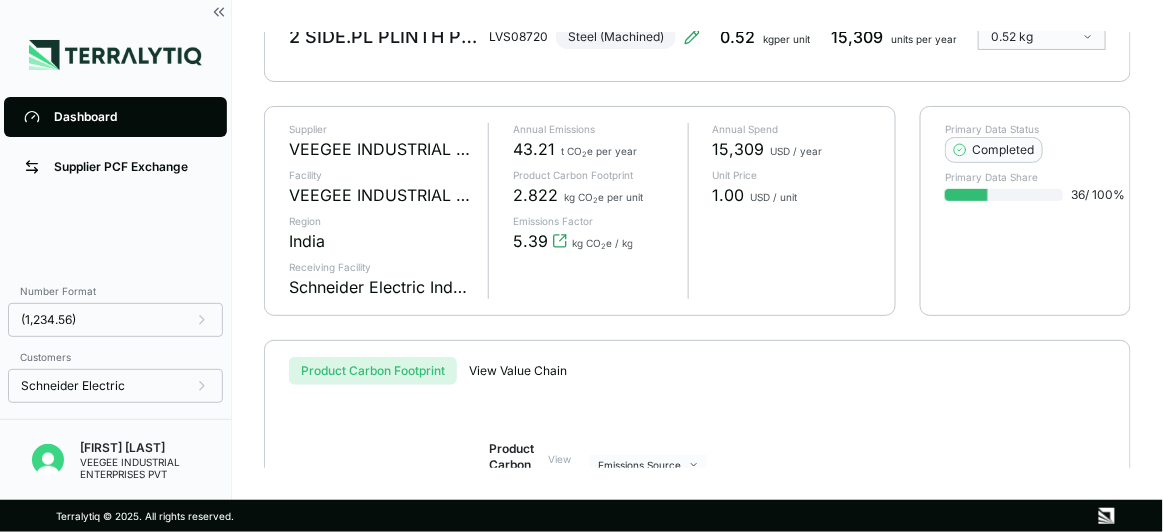 scroll, scrollTop: 29, scrollLeft: 0, axis: vertical 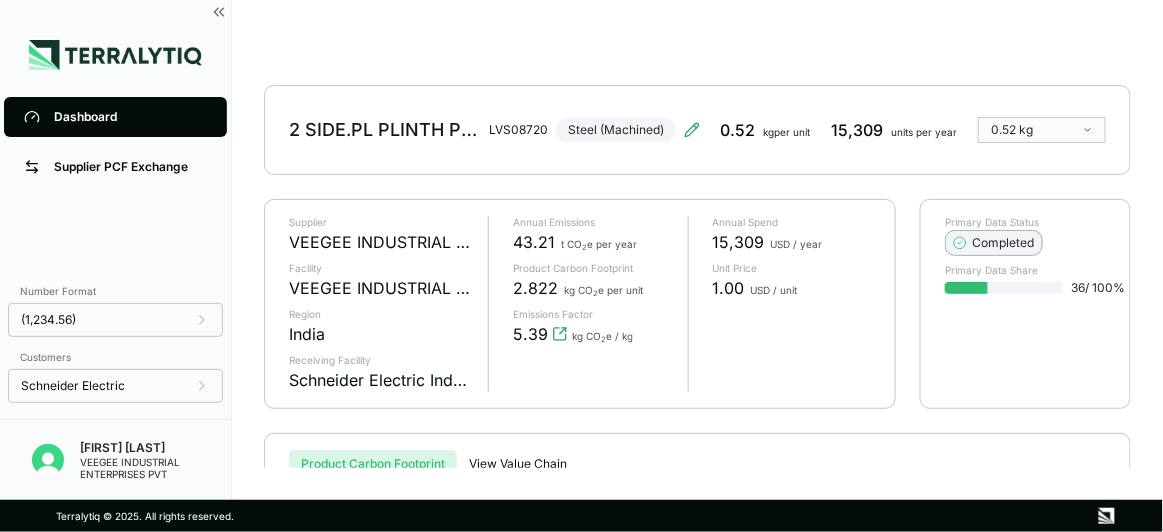 click on "Completed" at bounding box center [994, 243] 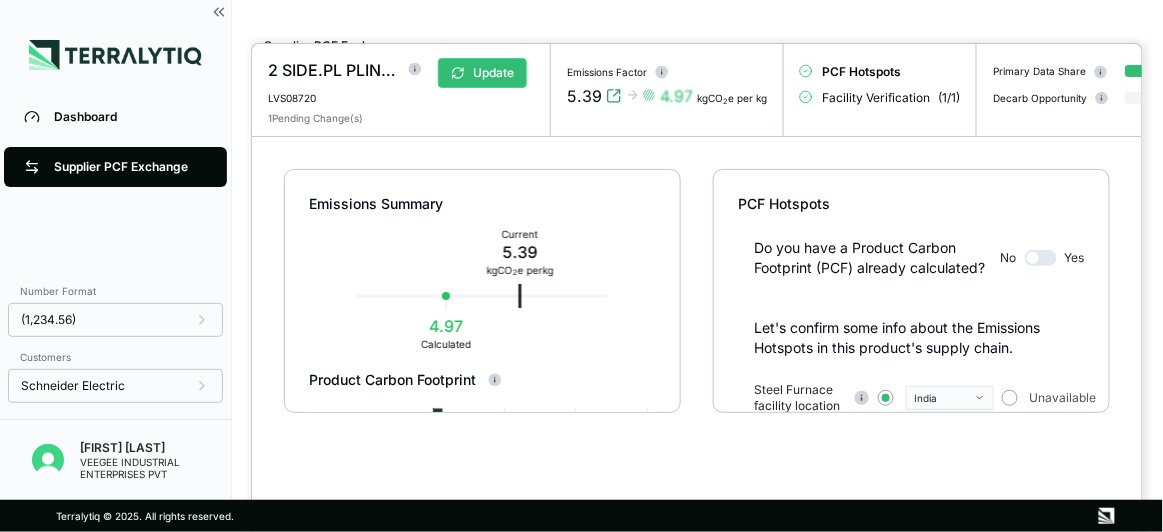 click at bounding box center [1041, 258] 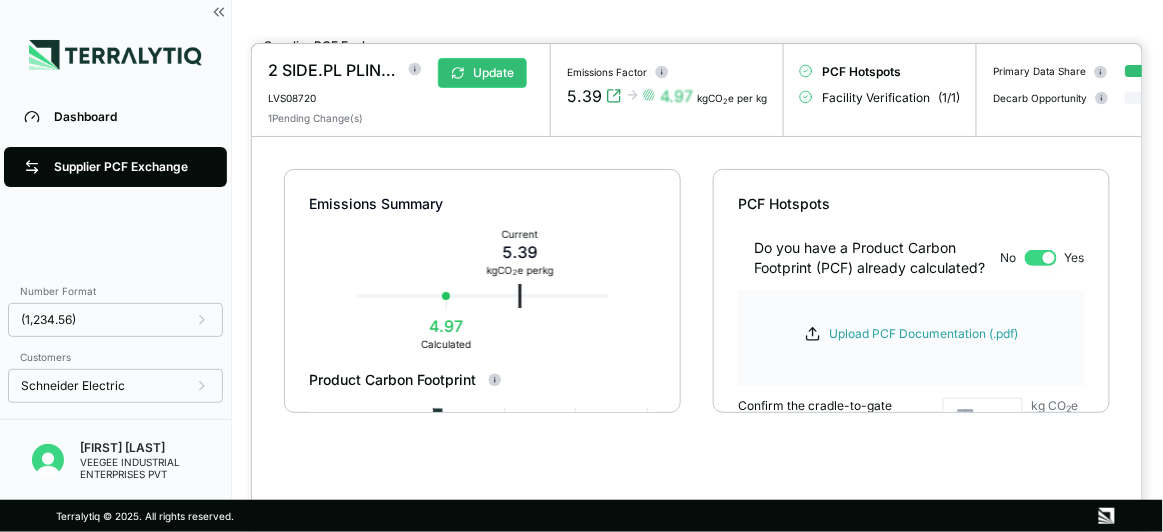click at bounding box center (1041, 258) 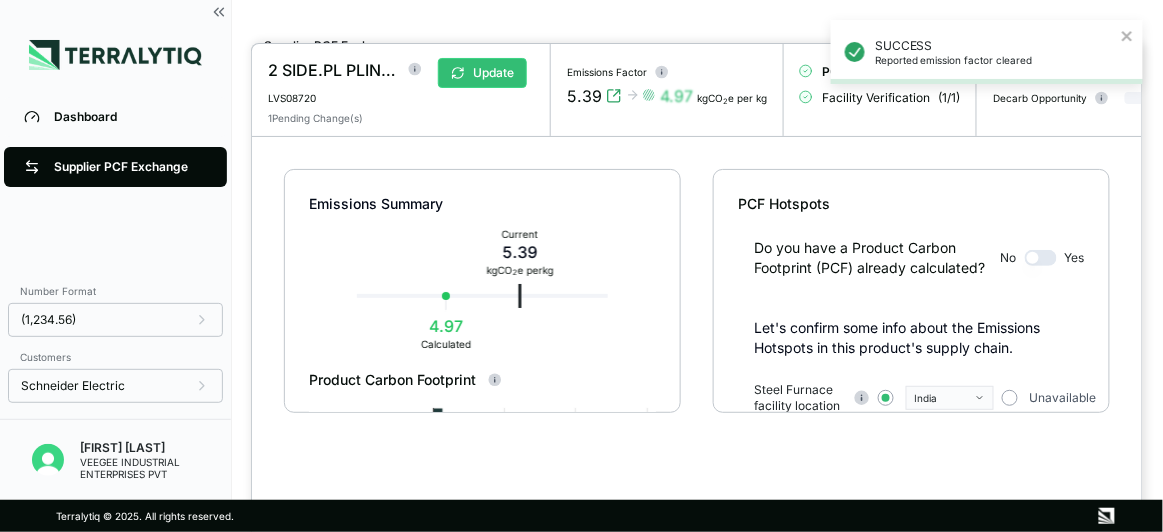 click at bounding box center [1041, 258] 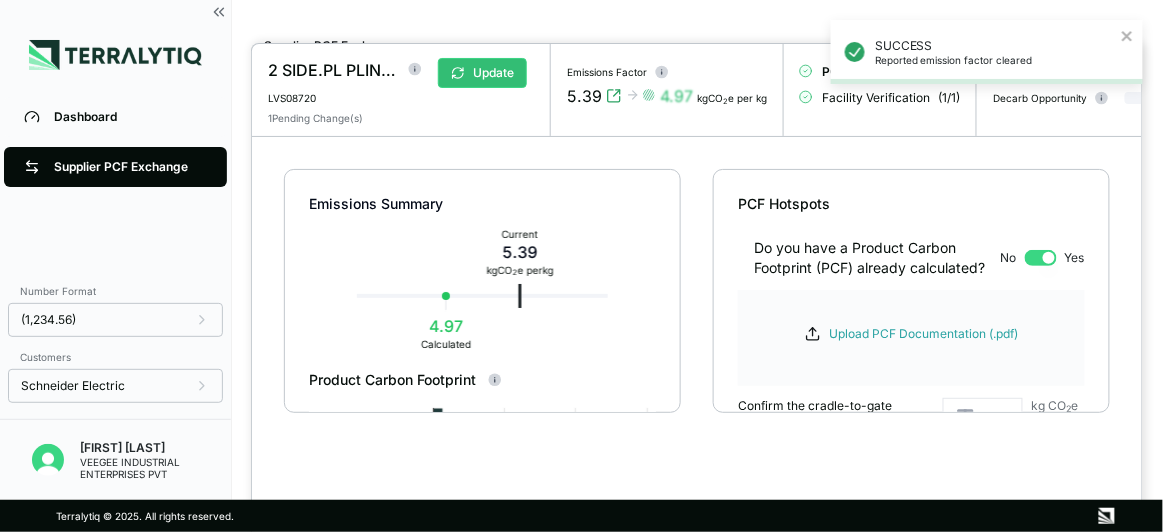 click at bounding box center [1041, 258] 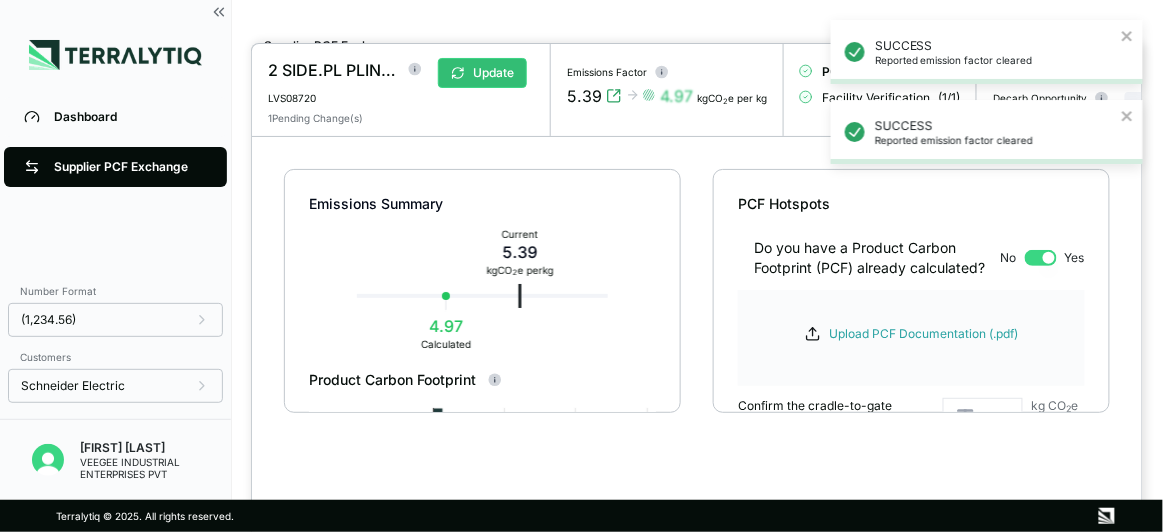 click at bounding box center (1041, 258) 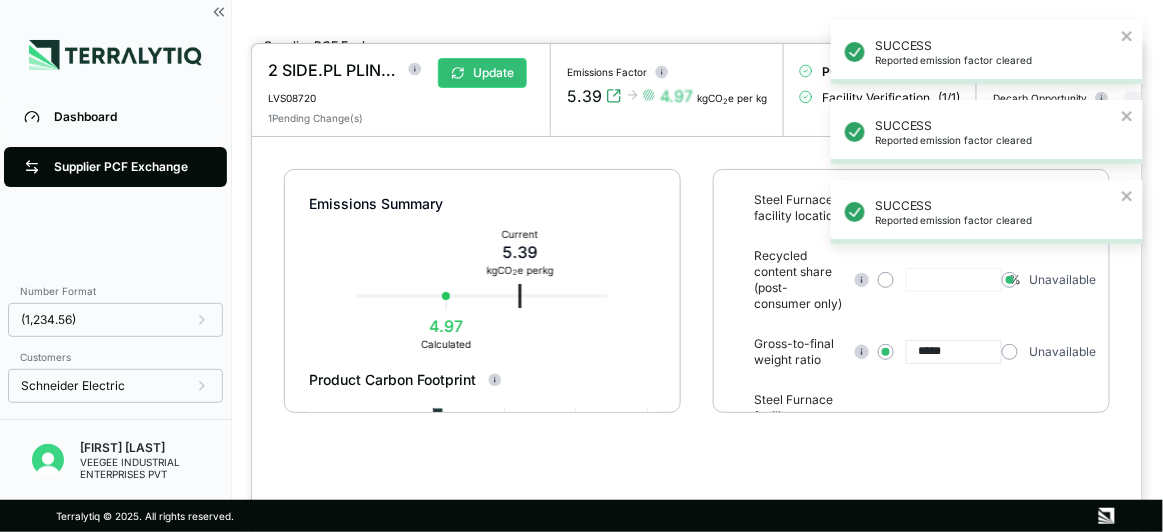 scroll, scrollTop: 310, scrollLeft: 0, axis: vertical 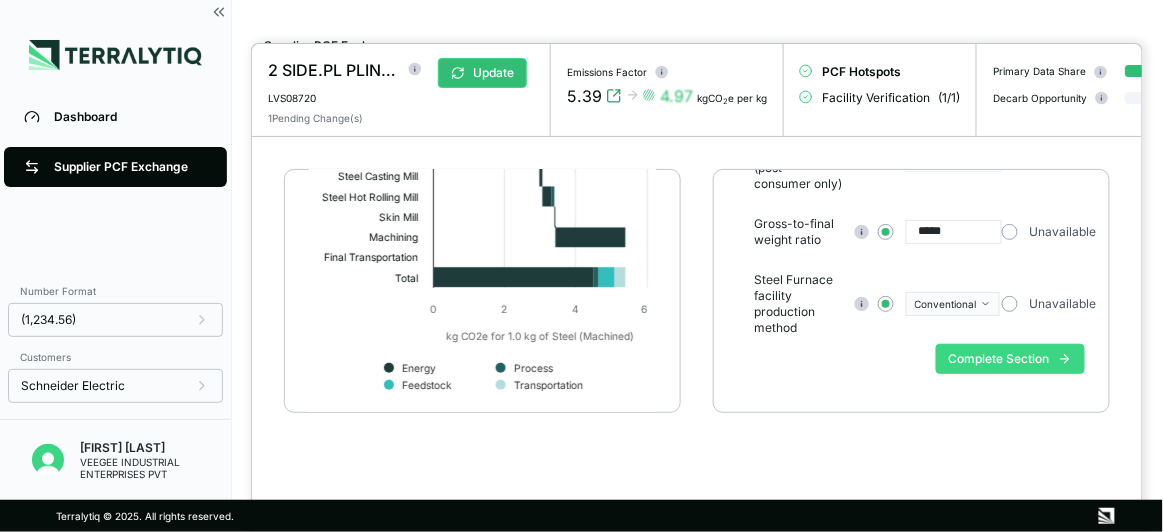 click on "Complete Section" at bounding box center (1010, 359) 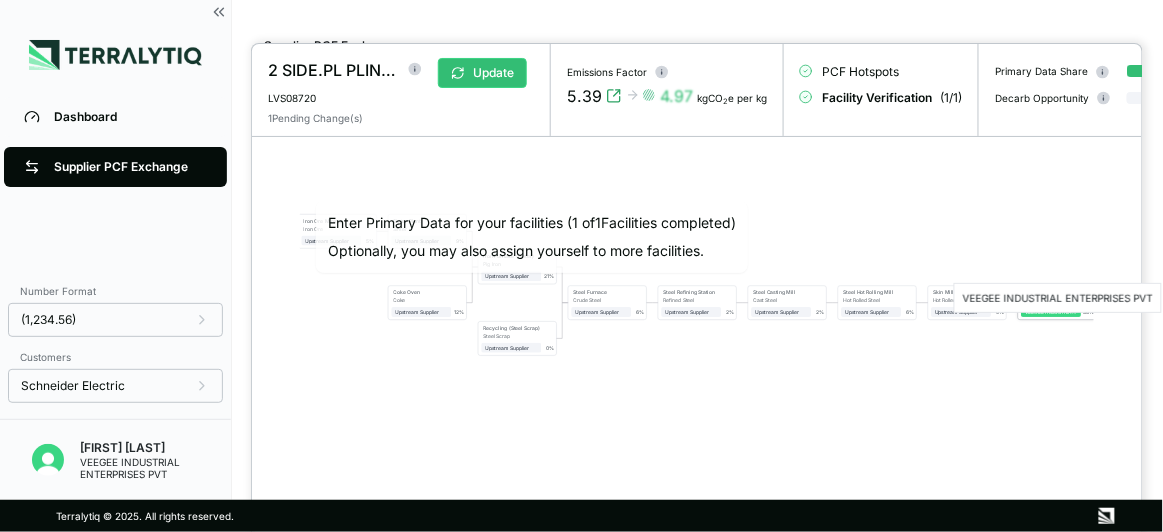 click on "VEEGEE INDUSTRIAL ENTERPRISES PVT" at bounding box center (1052, 312) 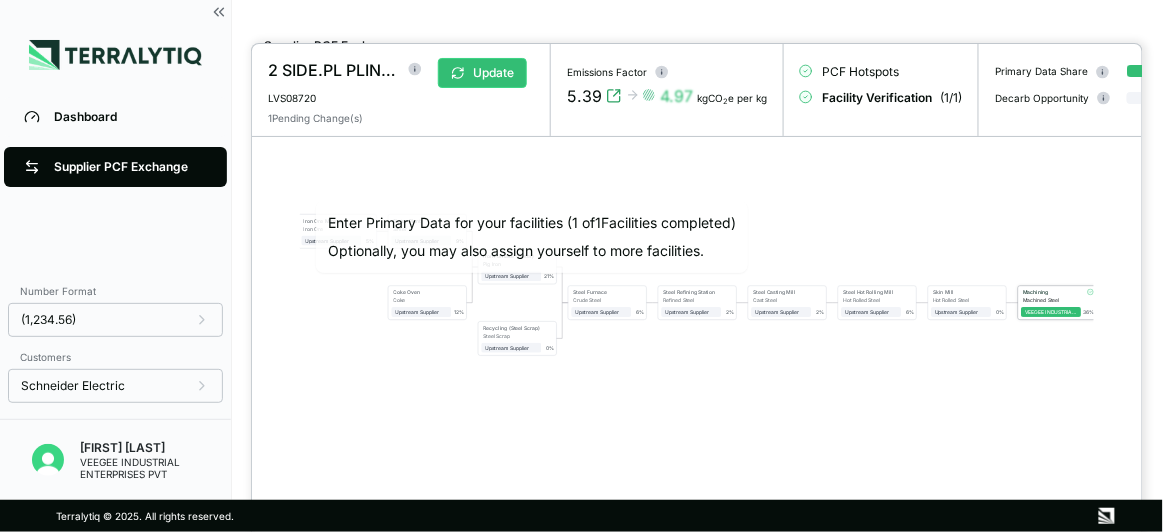 click on "Machined Steel" at bounding box center (1053, 300) 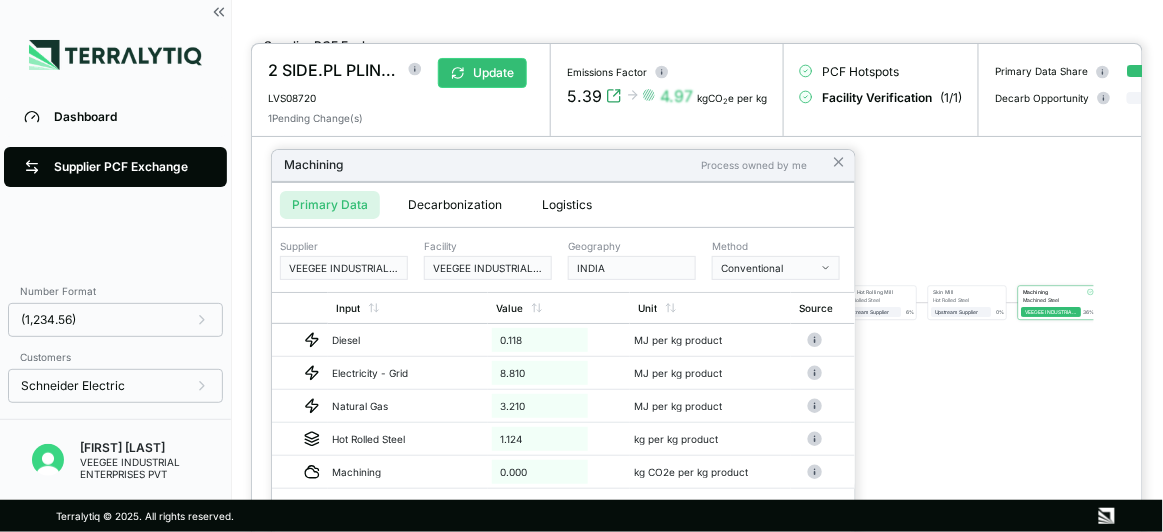 click on "Conventional" at bounding box center (769, 268) 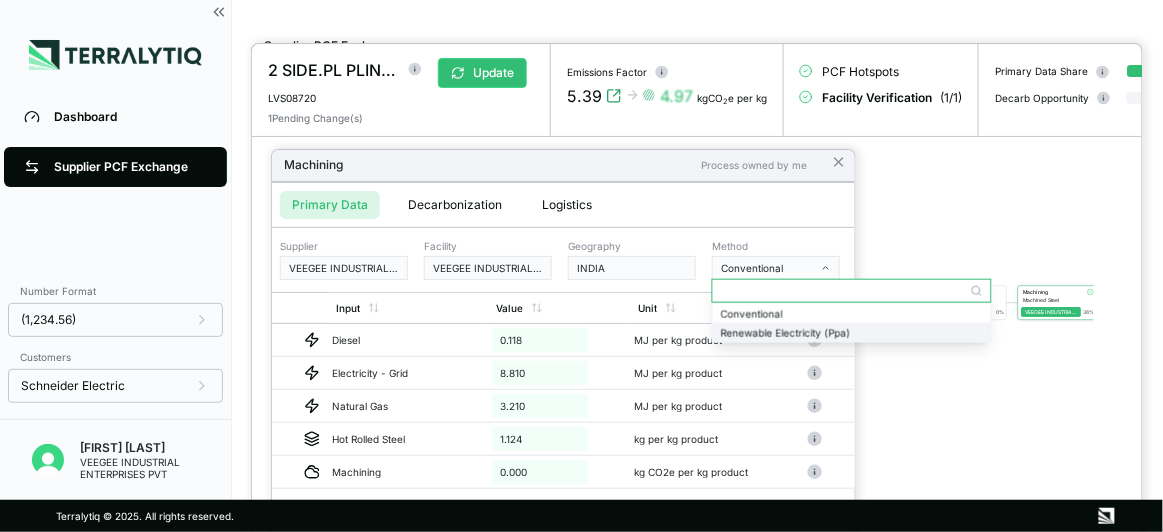 click on "Renewable Electricity (Ppa)" at bounding box center (852, 333) 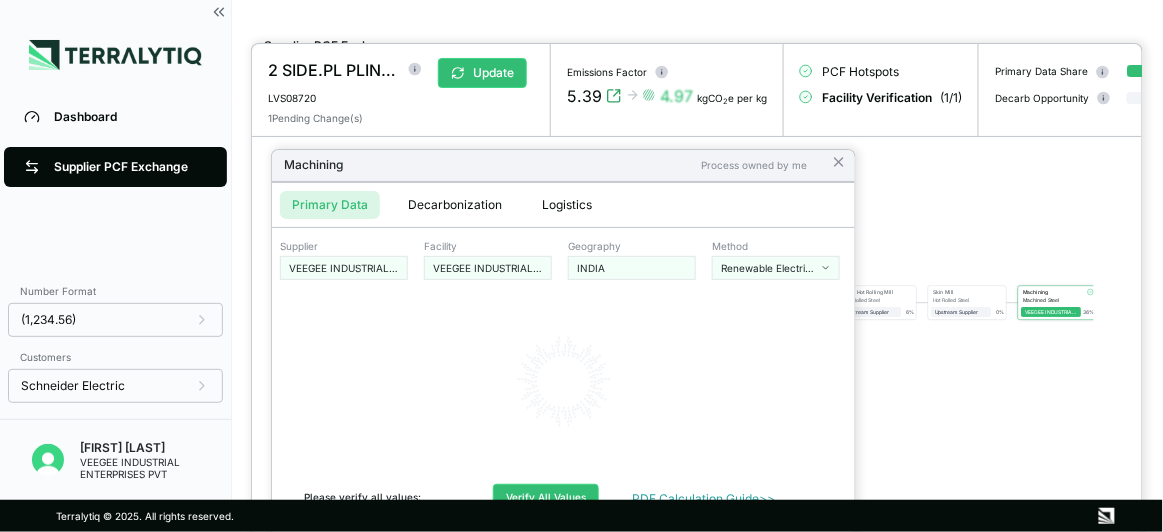 click on "Renewable Electricity (Ppa)" at bounding box center (769, 268) 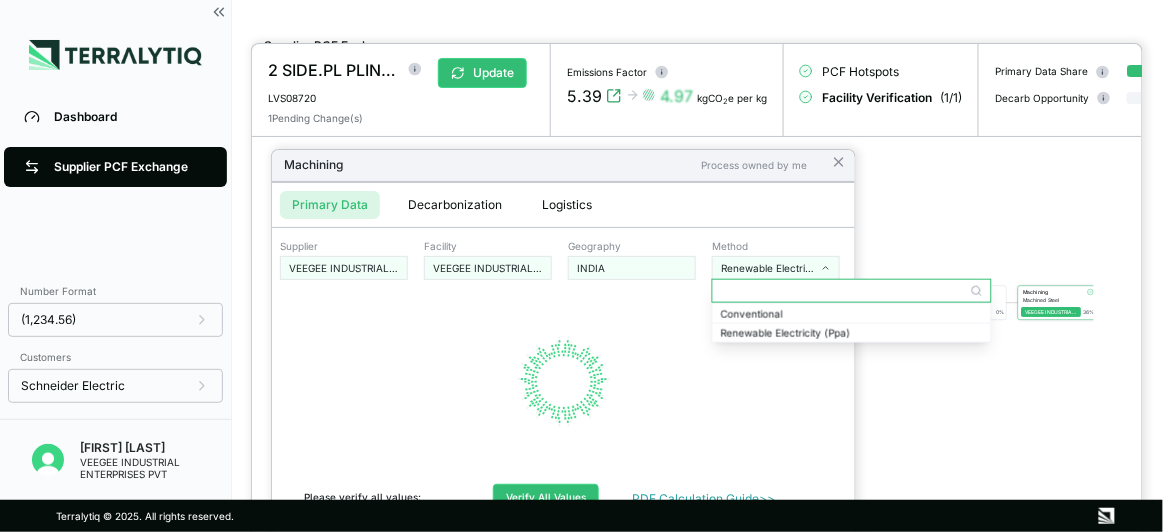click on "Renewable Electricity (Ppa)" at bounding box center (769, 268) 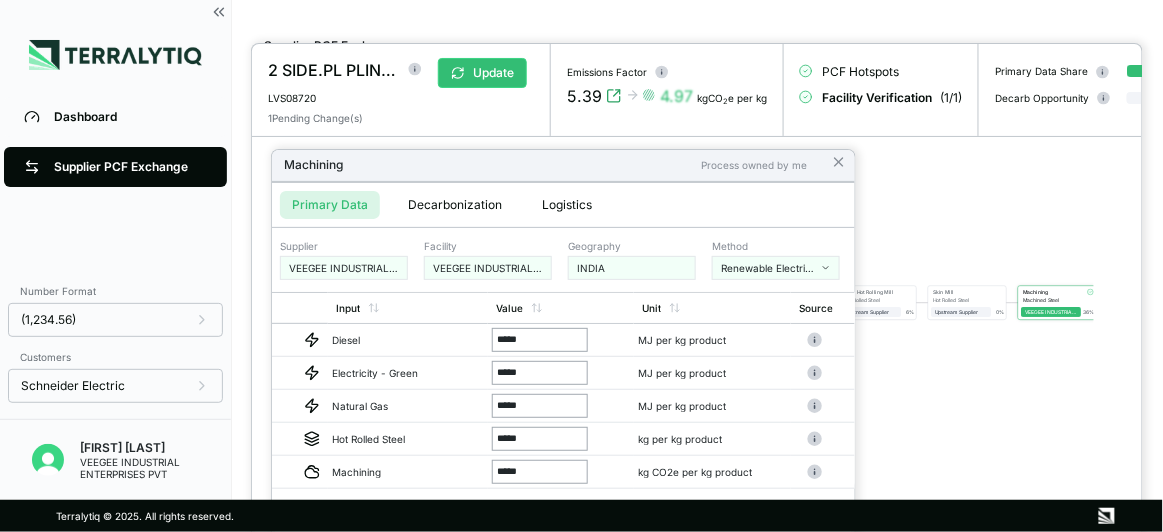 click on "Please verify all values: Verify All Values PDF Calculation Guide  >>" at bounding box center [563, 508] 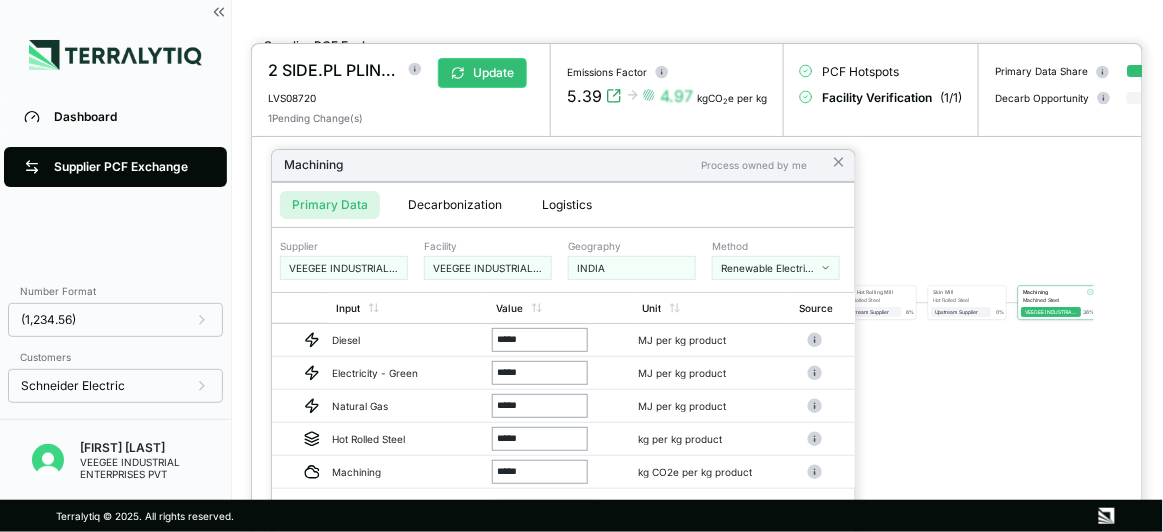 click on "Verify All Values" at bounding box center (546, 514) 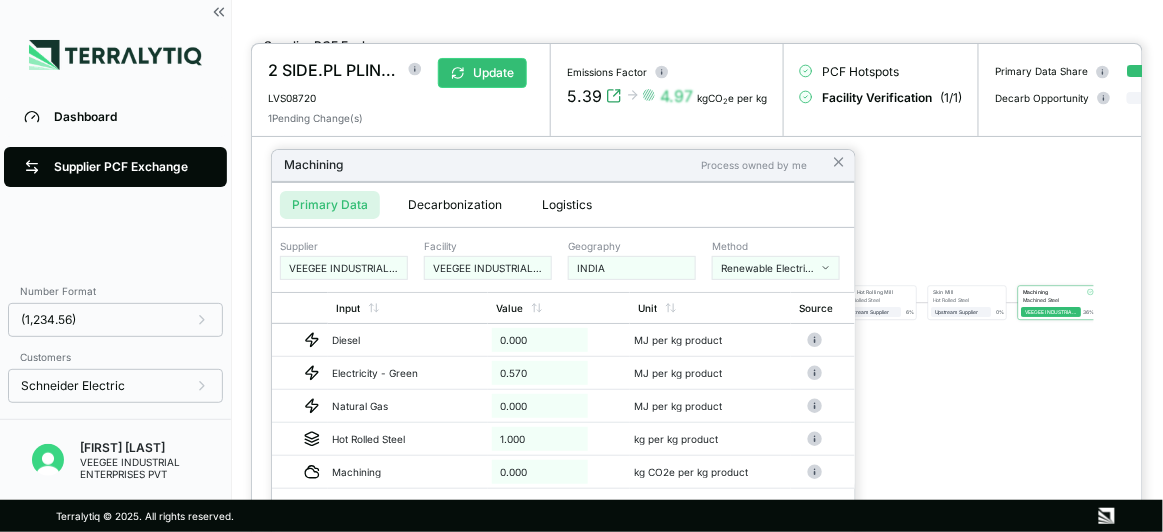 click on "Renewable Electricity (Ppa)" at bounding box center (769, 268) 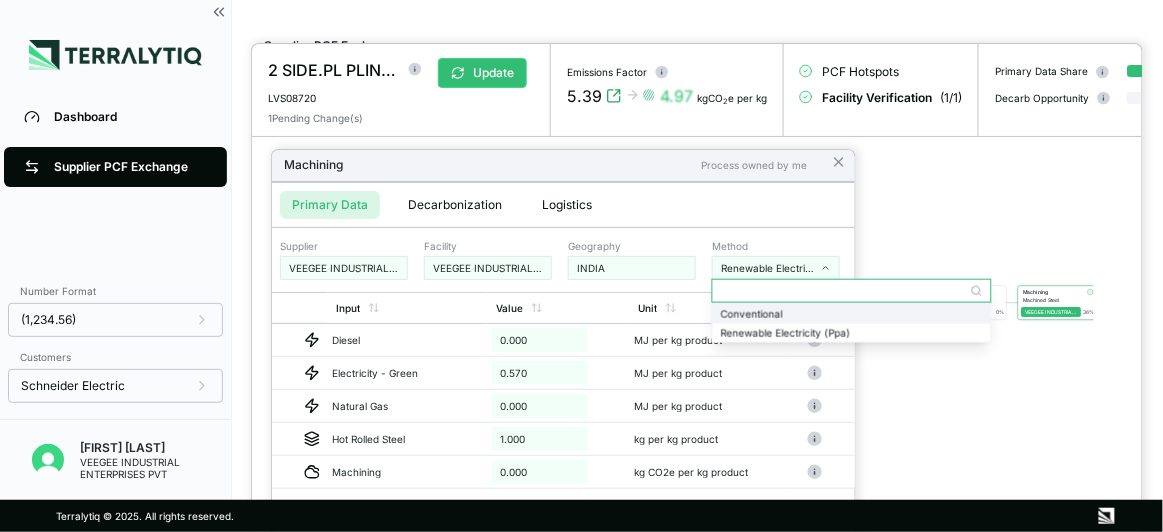 click on "Conventional" at bounding box center (852, 313) 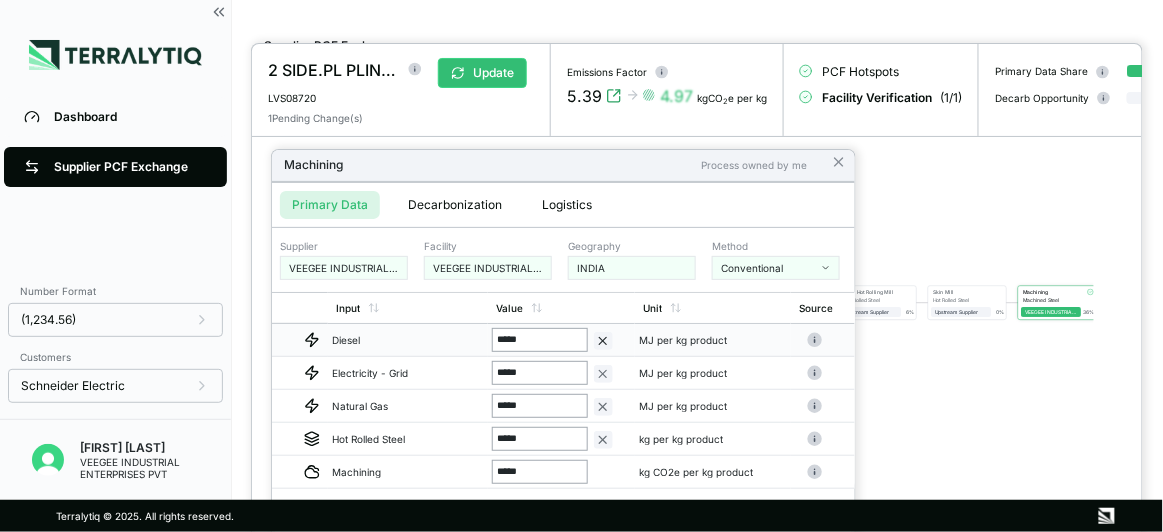 click on "*****" at bounding box center [540, 340] 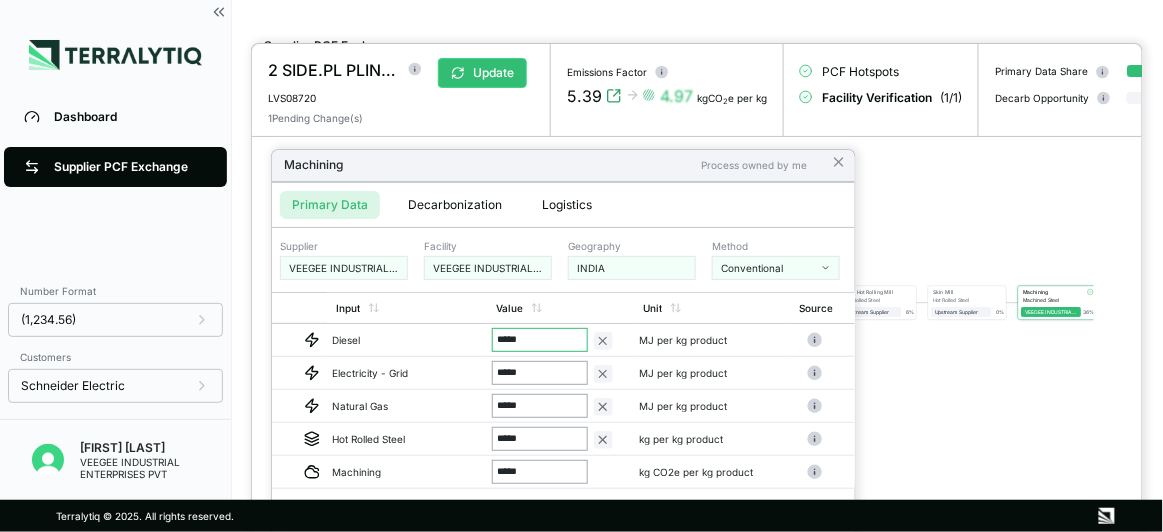 click on "Terralytiq © 2025. All rights reserved." at bounding box center [581, 516] 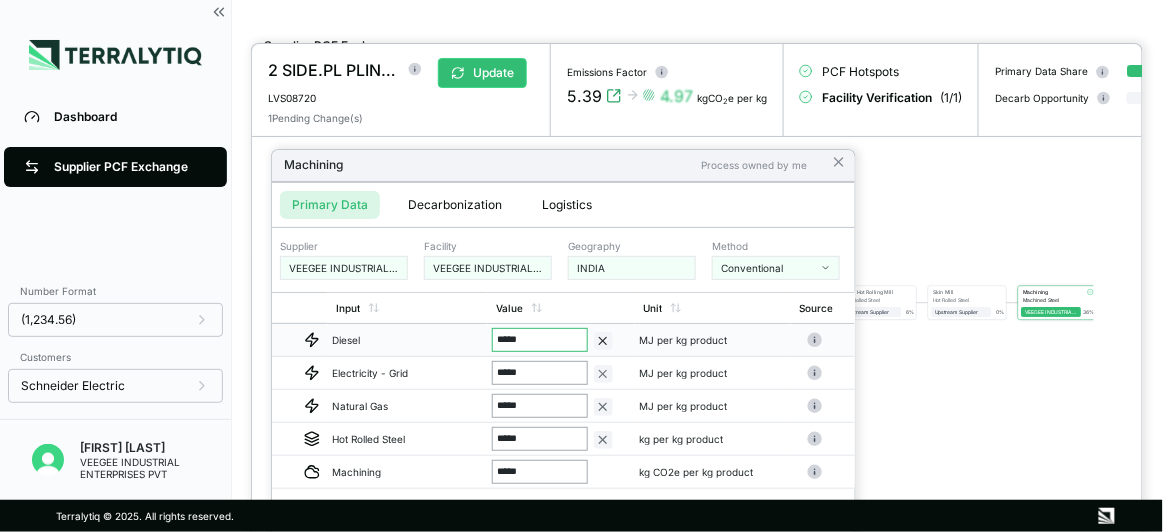 click on "*****" at bounding box center [540, 340] 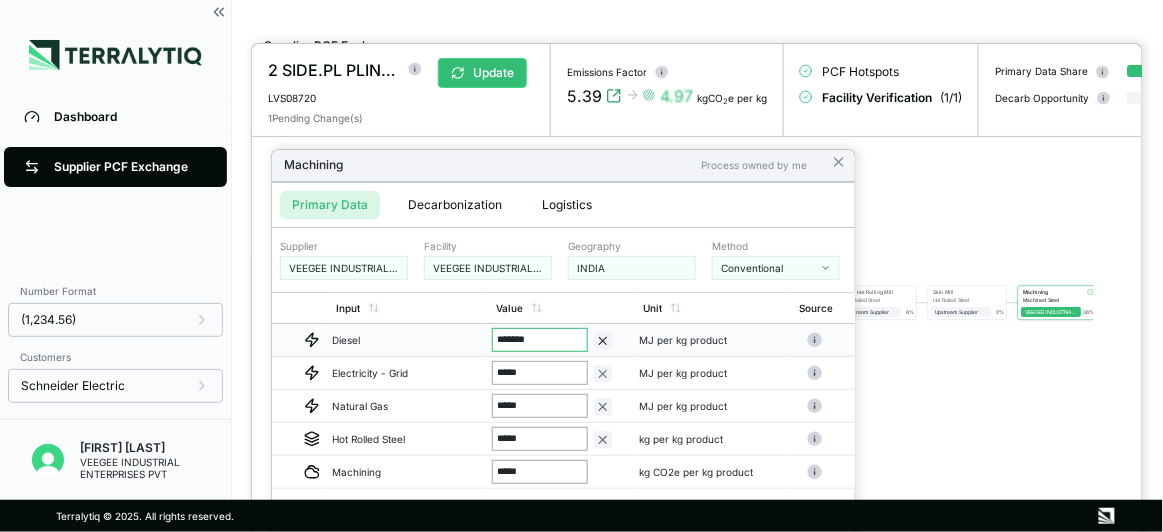 drag, startPoint x: 539, startPoint y: 336, endPoint x: 459, endPoint y: 337, distance: 80.00625 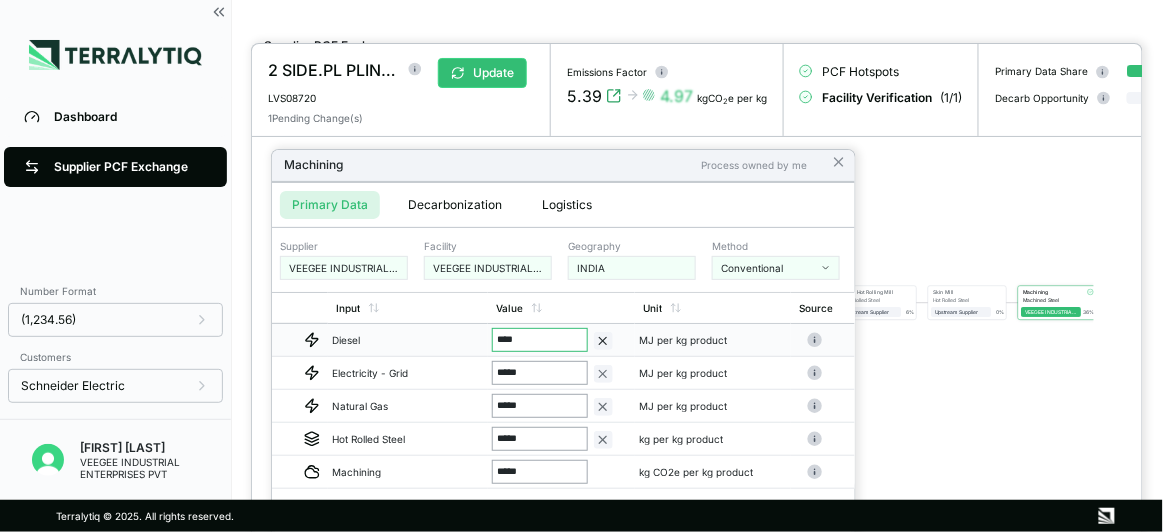 type on "*****" 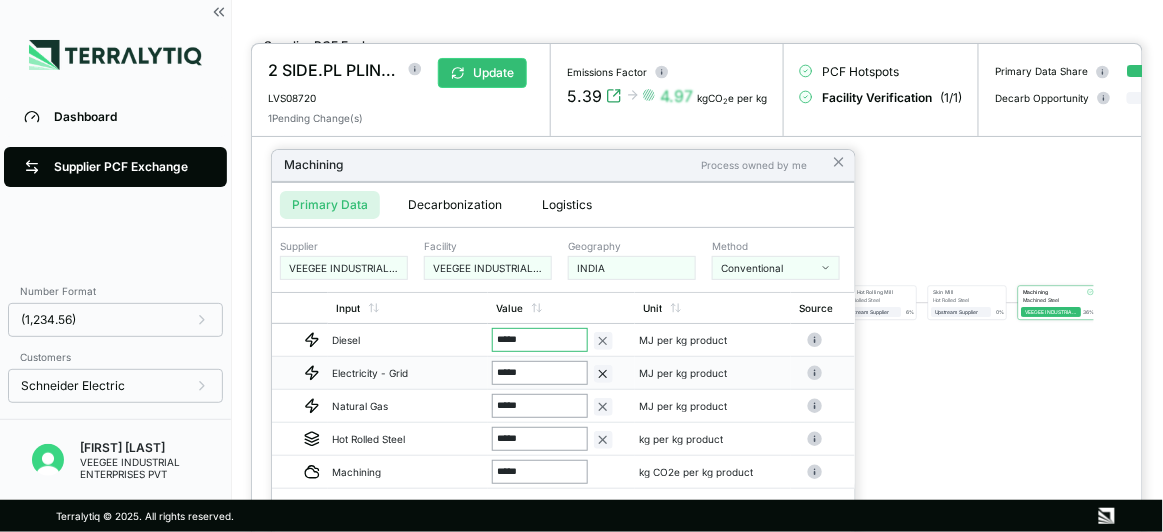drag, startPoint x: 547, startPoint y: 374, endPoint x: 438, endPoint y: 372, distance: 109.01835 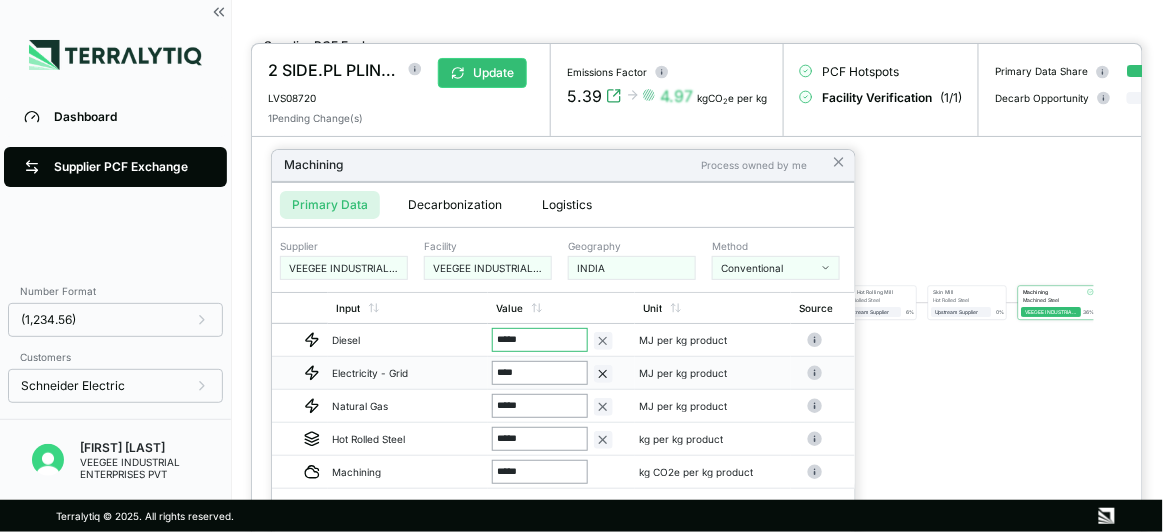 type on "*****" 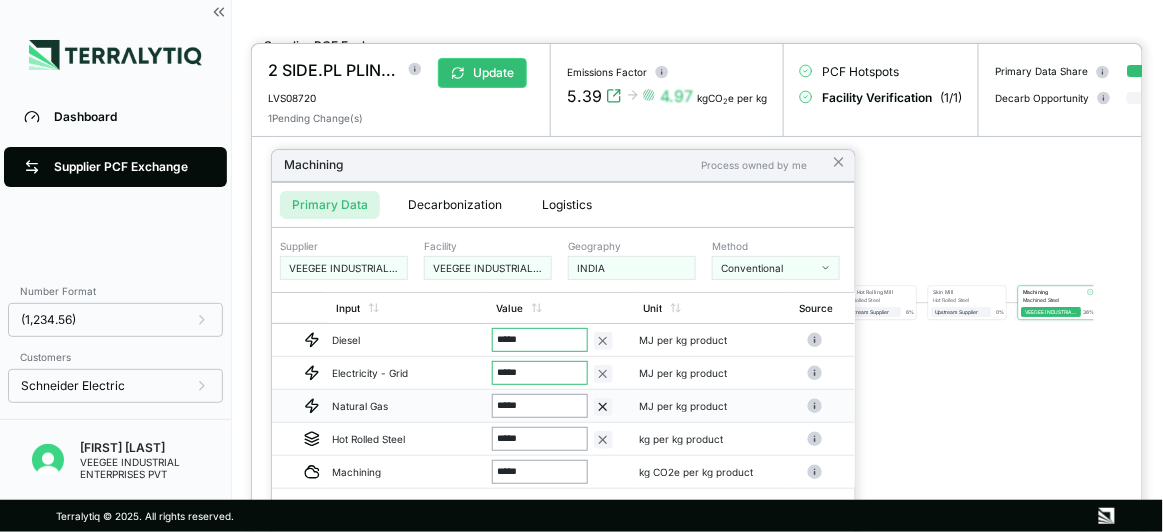 click on "*****" at bounding box center (540, 406) 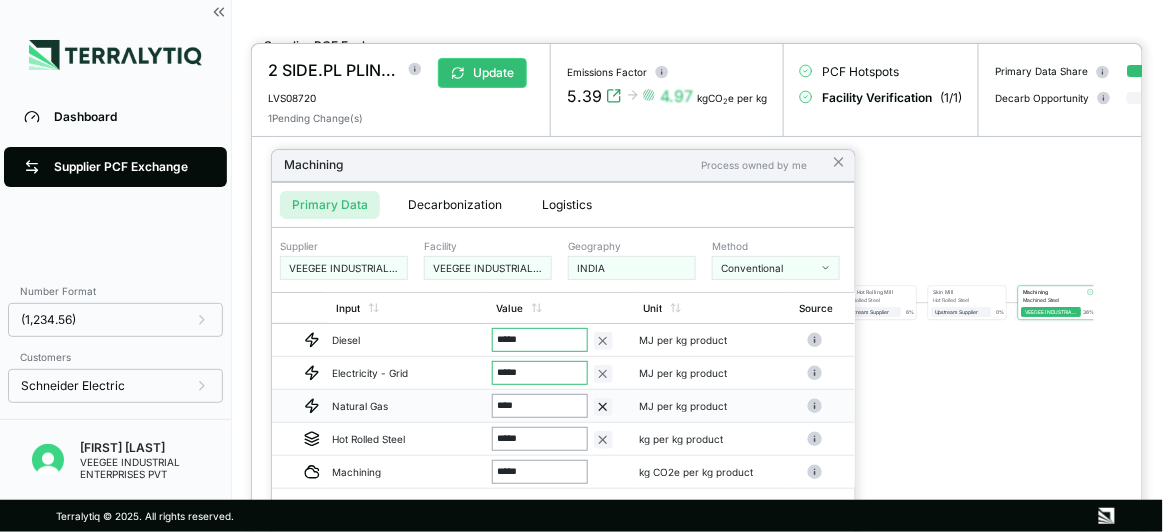 type on "*****" 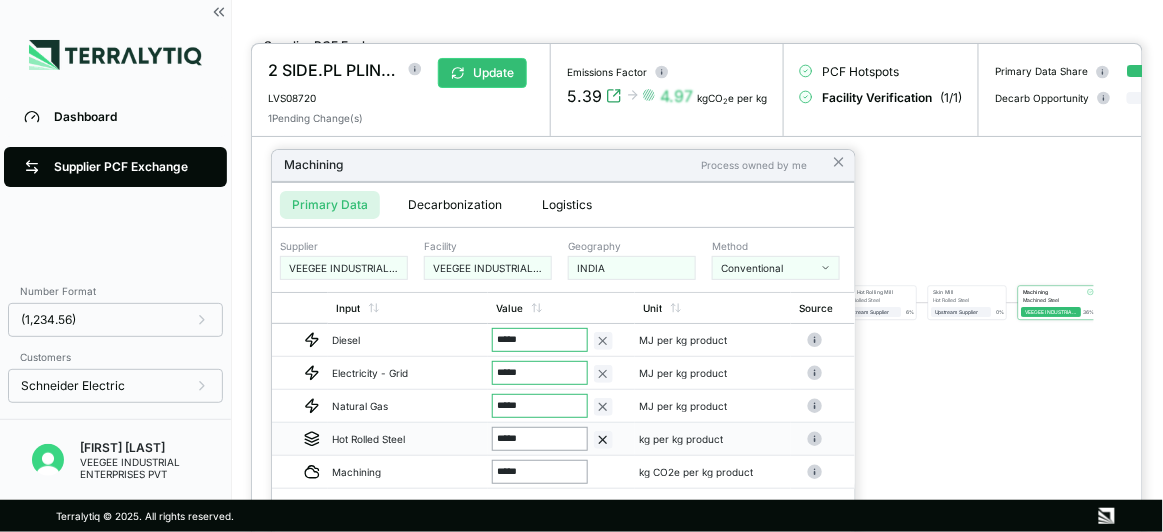 click on "*****" at bounding box center [540, 439] 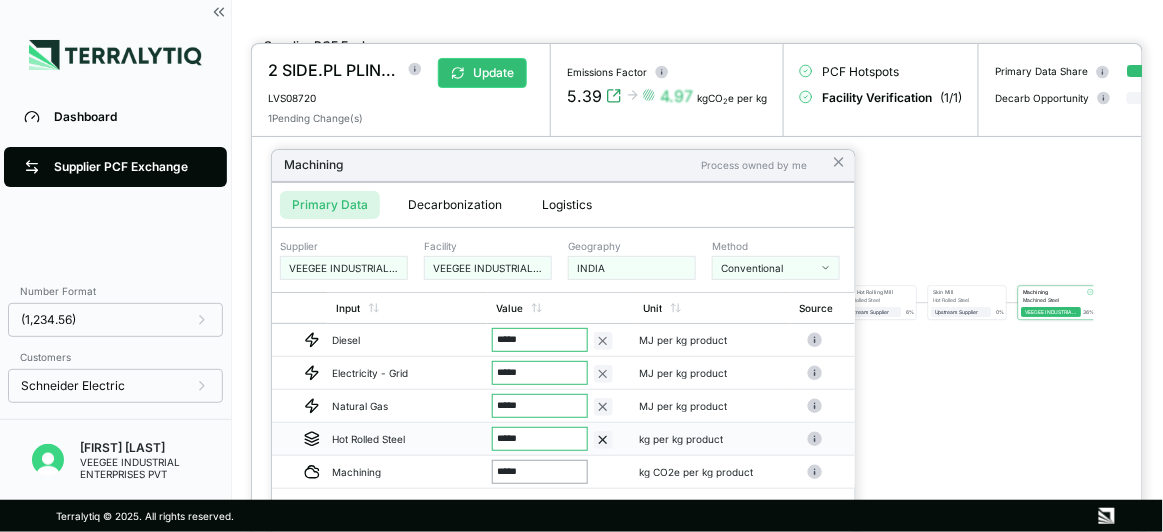 drag, startPoint x: 375, startPoint y: 436, endPoint x: 422, endPoint y: 434, distance: 47.042534 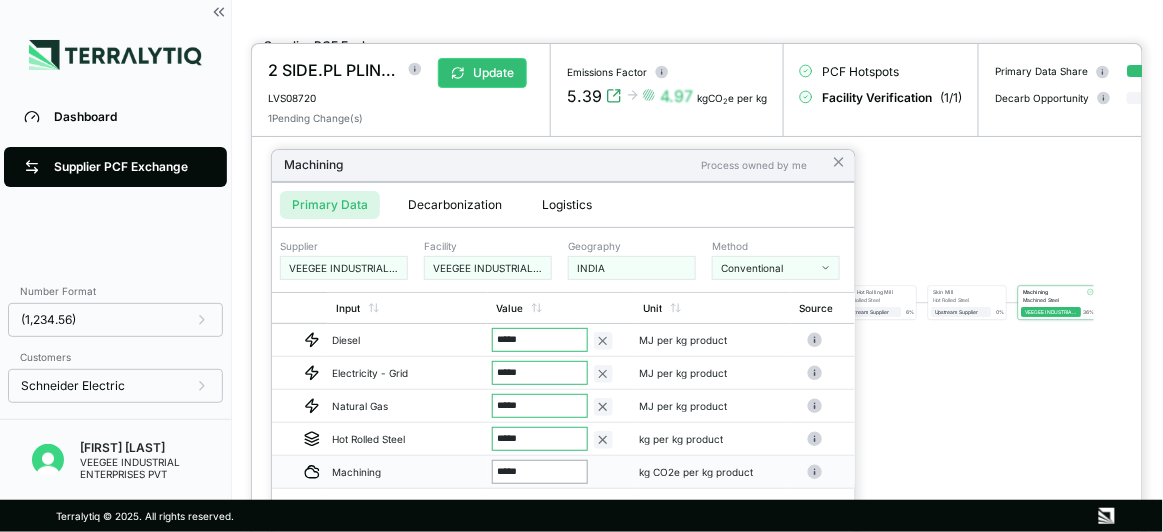click on "*****" at bounding box center (540, 472) 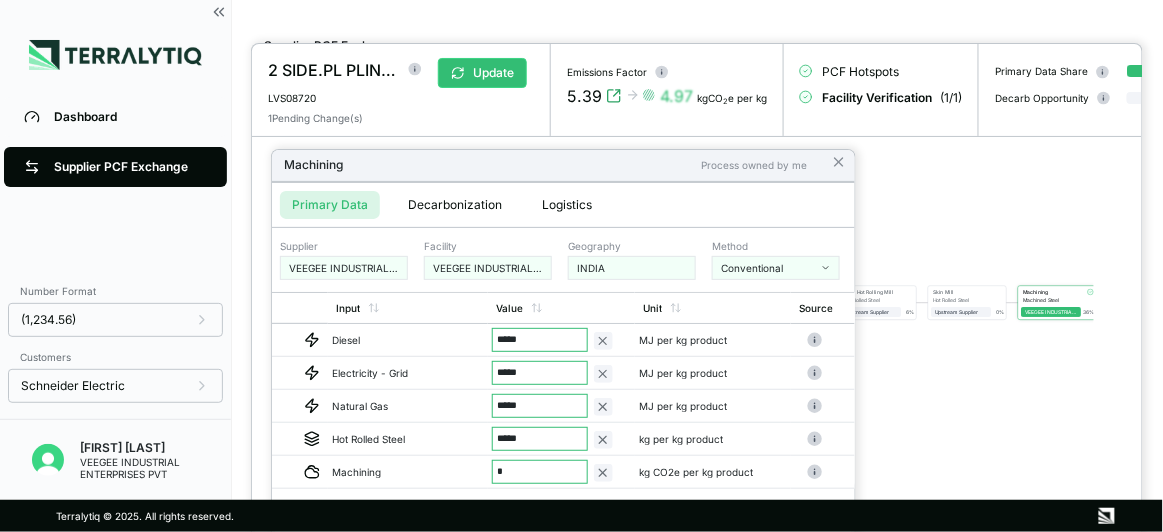 drag, startPoint x: 1163, startPoint y: 116, endPoint x: 1163, endPoint y: 402, distance: 286 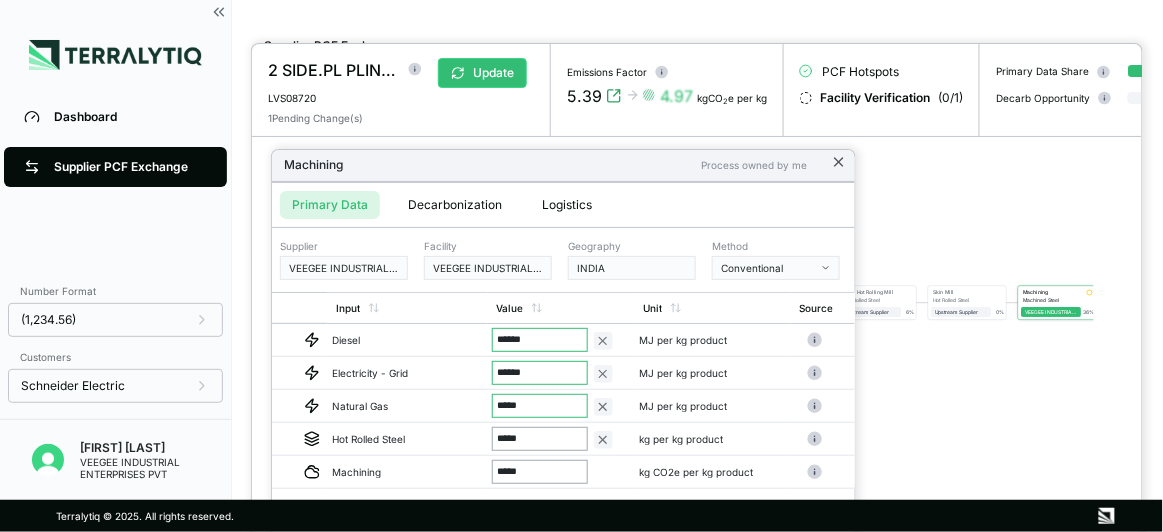 click 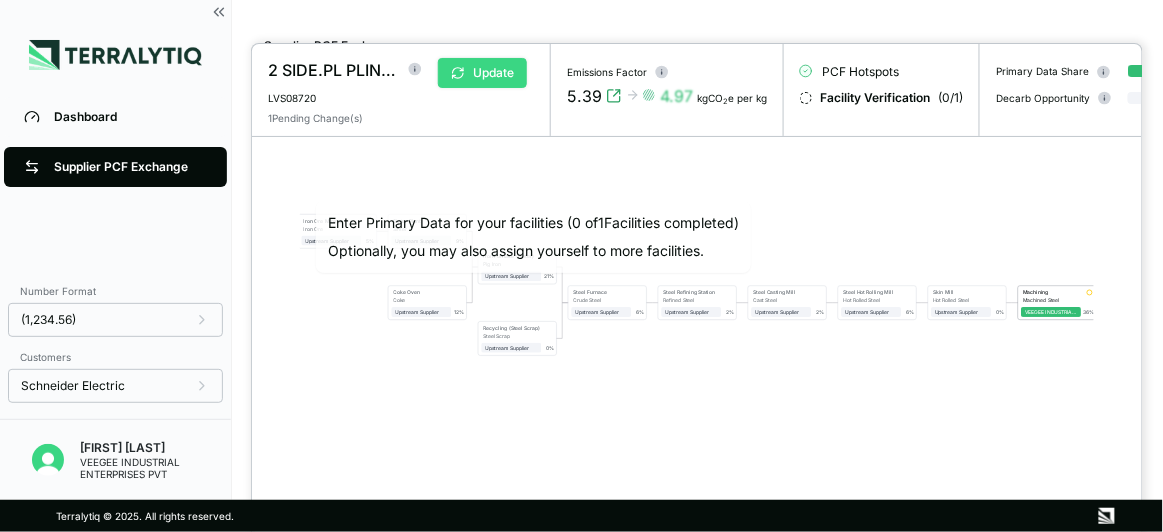 click on "Update" at bounding box center (482, 73) 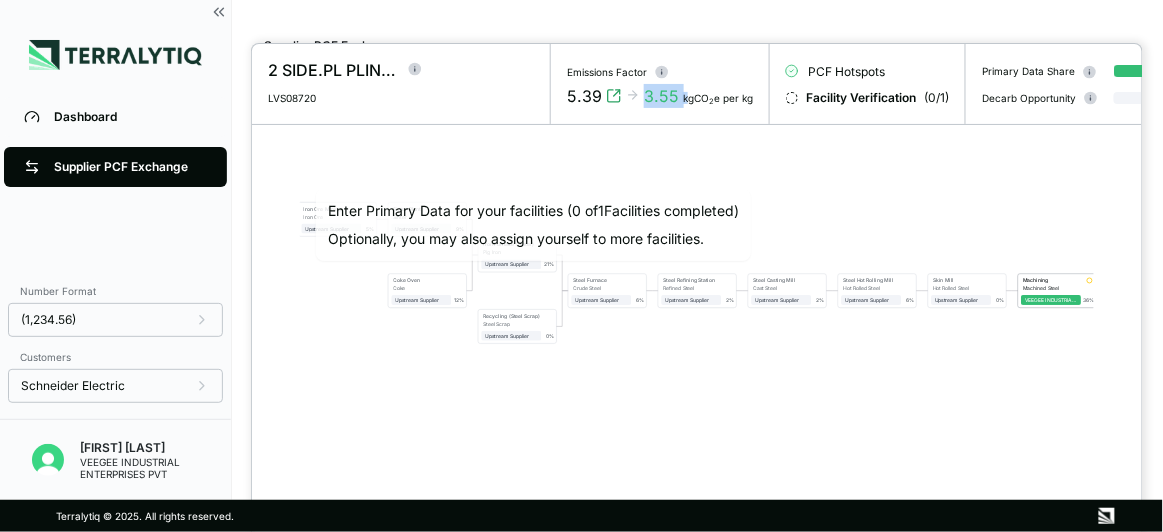 drag, startPoint x: 642, startPoint y: 96, endPoint x: 686, endPoint y: 93, distance: 44.102154 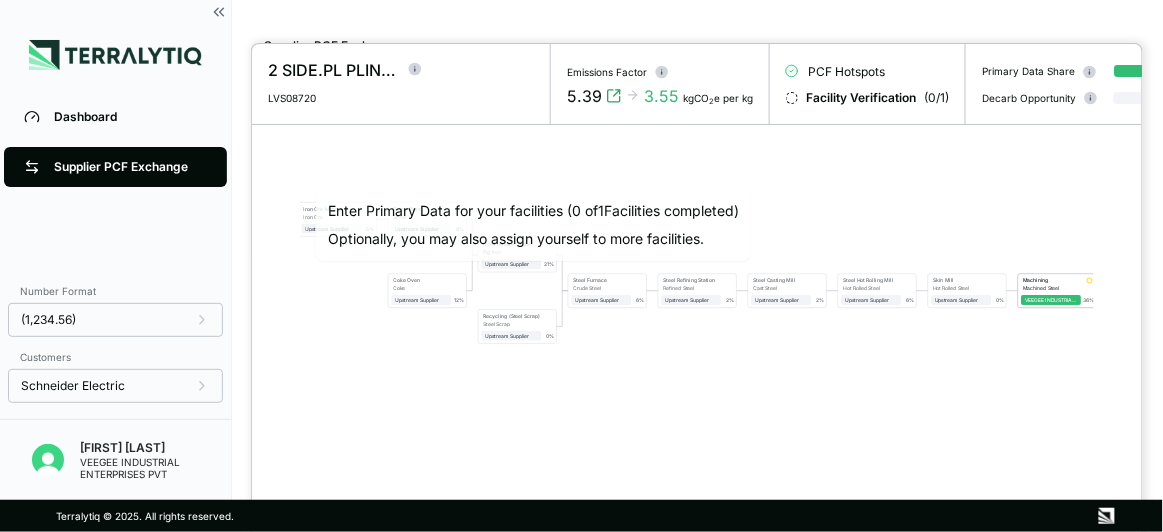 click at bounding box center [581, 266] 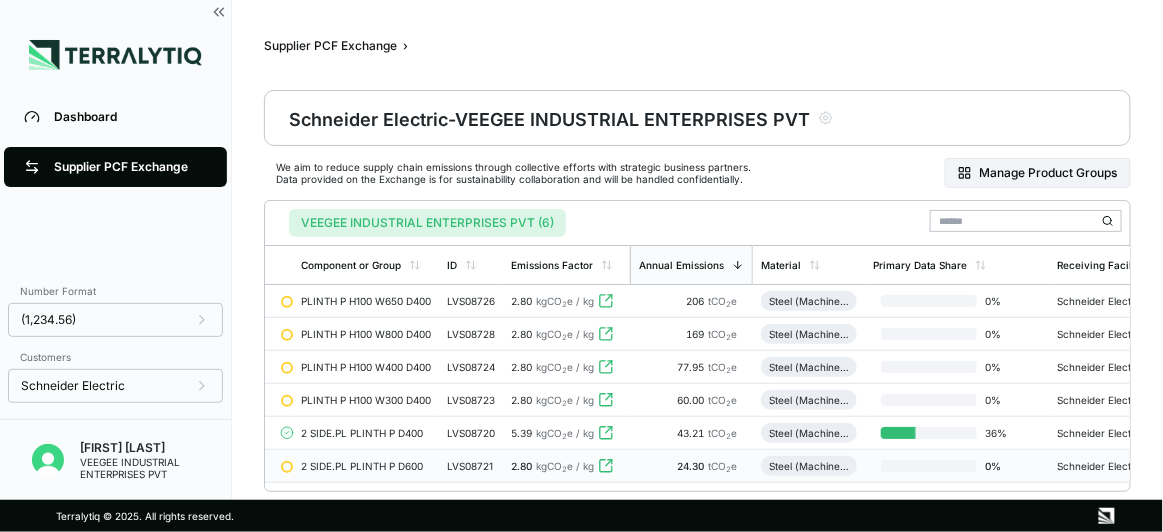 click on "tCO 2 e" at bounding box center (722, 466) 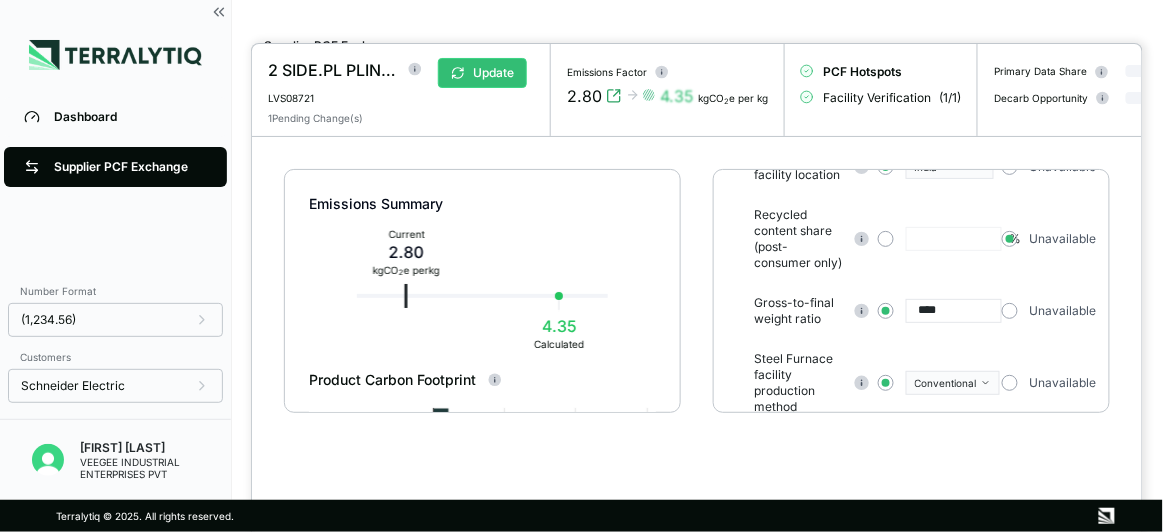 scroll, scrollTop: 310, scrollLeft: 0, axis: vertical 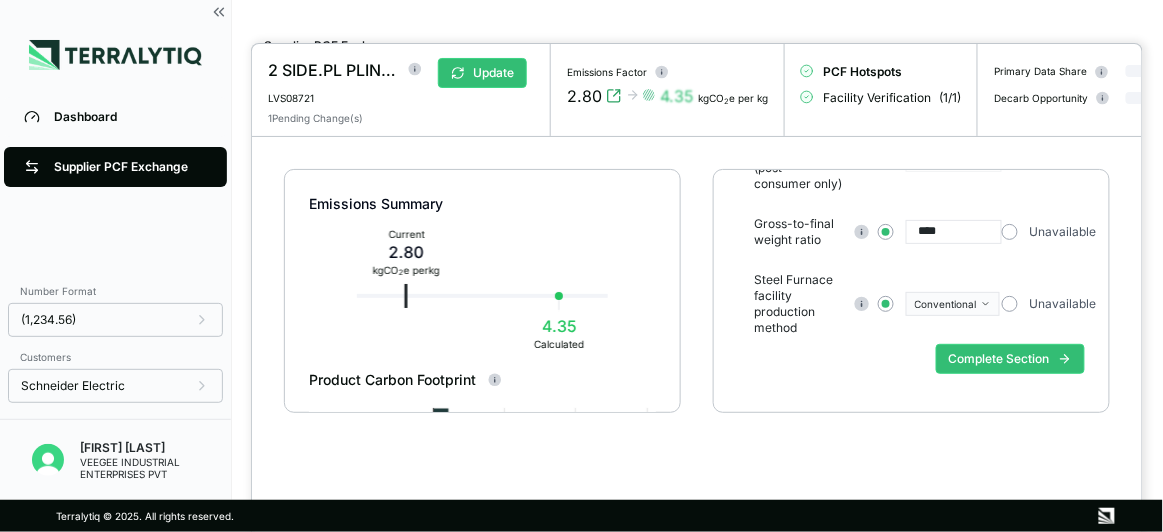 click on "****" at bounding box center [954, 232] 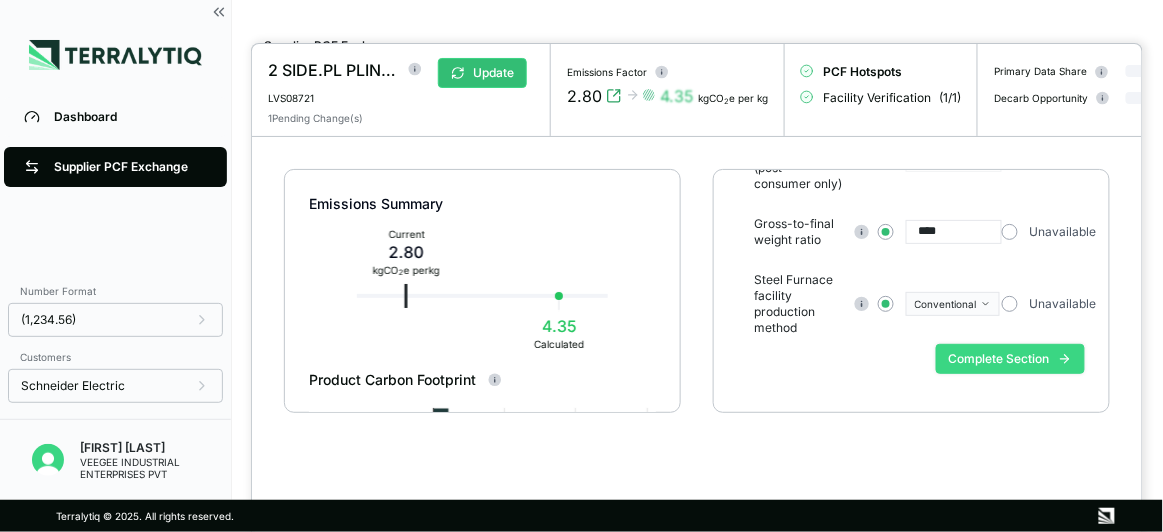 click on "Complete Section" at bounding box center [1010, 359] 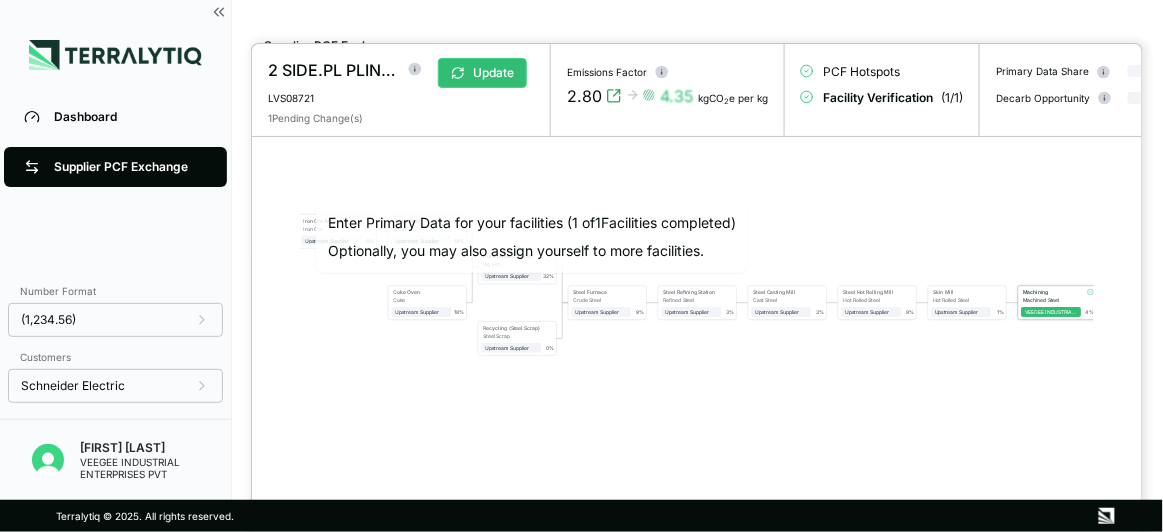 click on "Machining" at bounding box center (1051, 292) 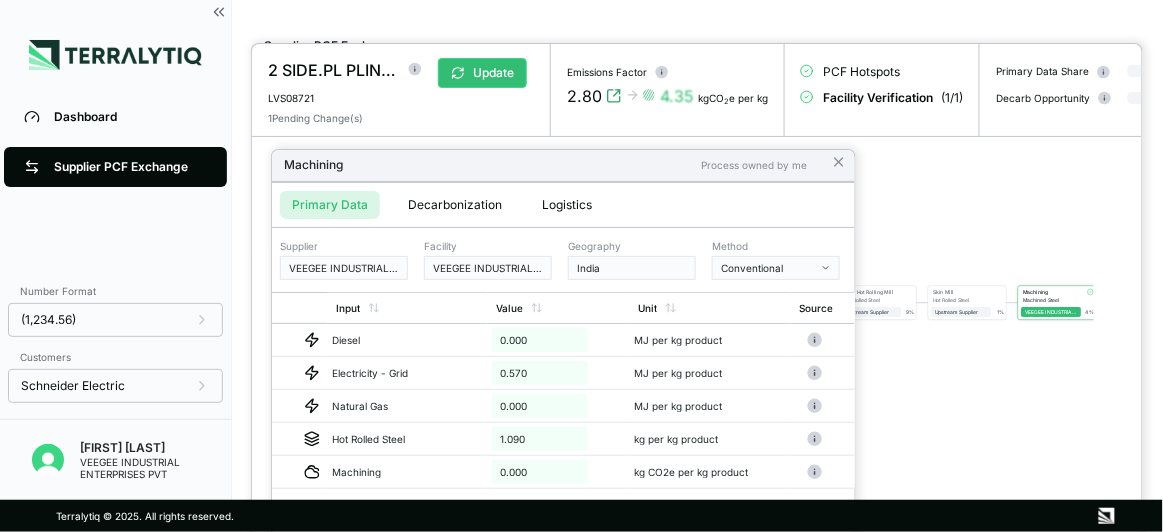 click on "Verified Unlock PDF Calculation Guide  >>" at bounding box center (563, 509) 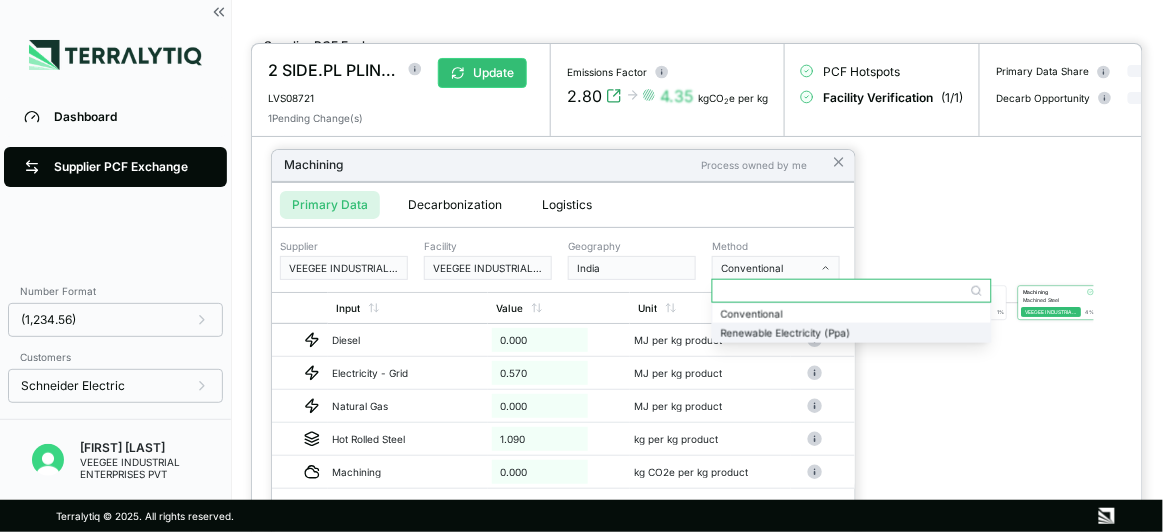 click on "Renewable Electricity (Ppa)" at bounding box center (852, 333) 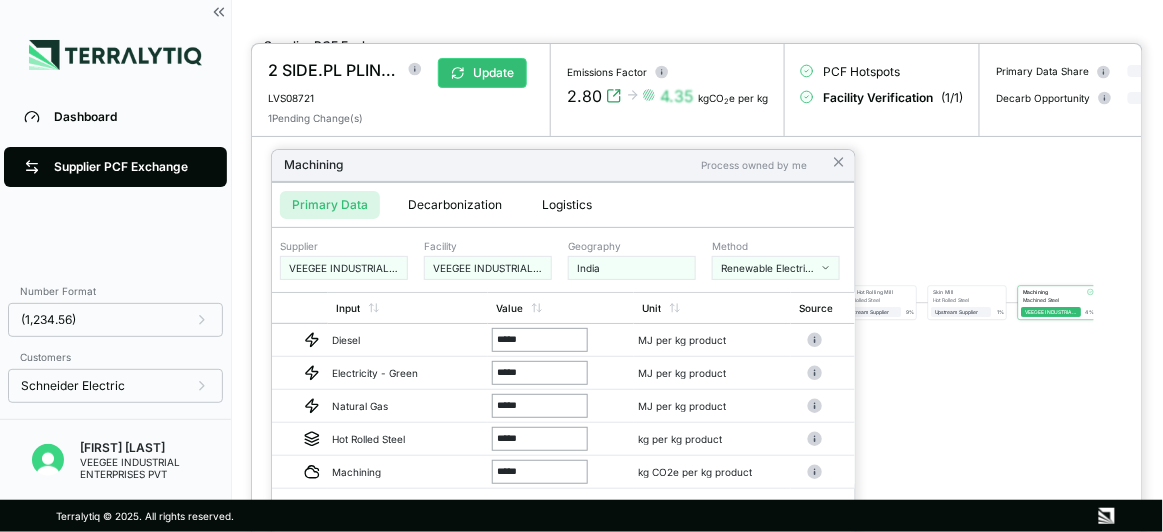 click on "Method Renewable Electricity (Ppa)" at bounding box center [776, 260] 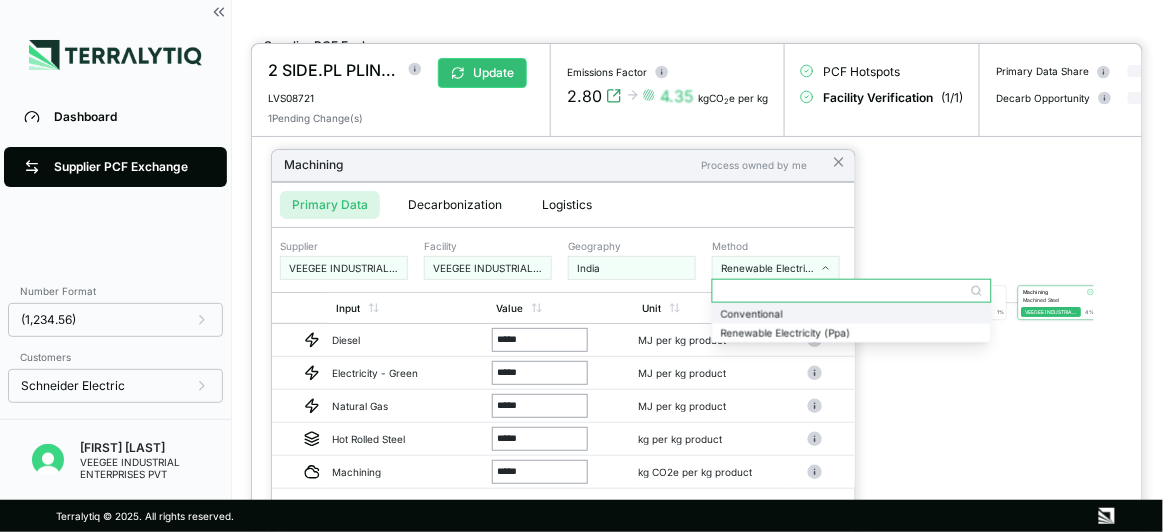 click on "Conventional" at bounding box center [852, 313] 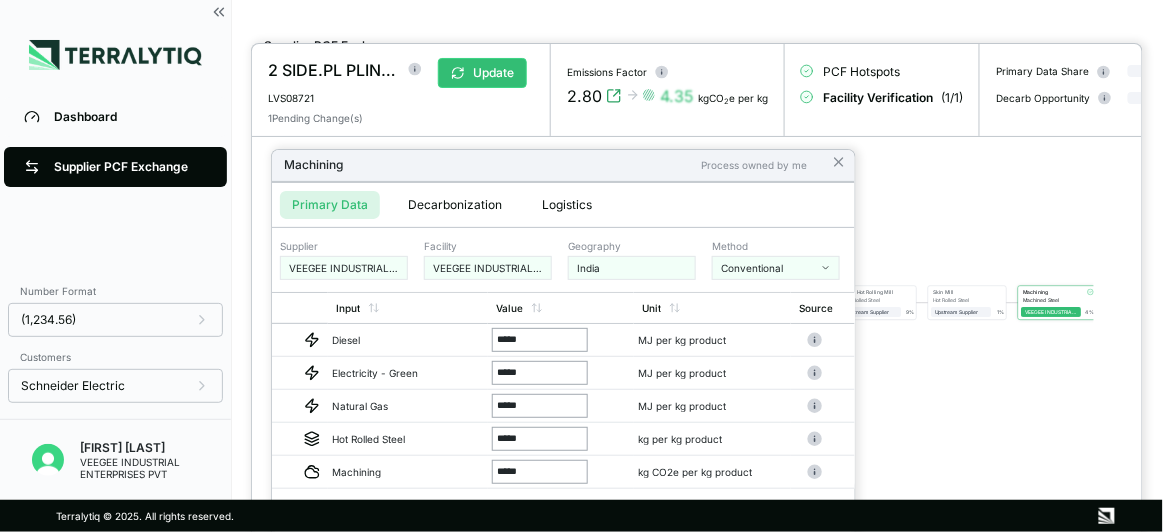 click on "Conventional" at bounding box center [769, 268] 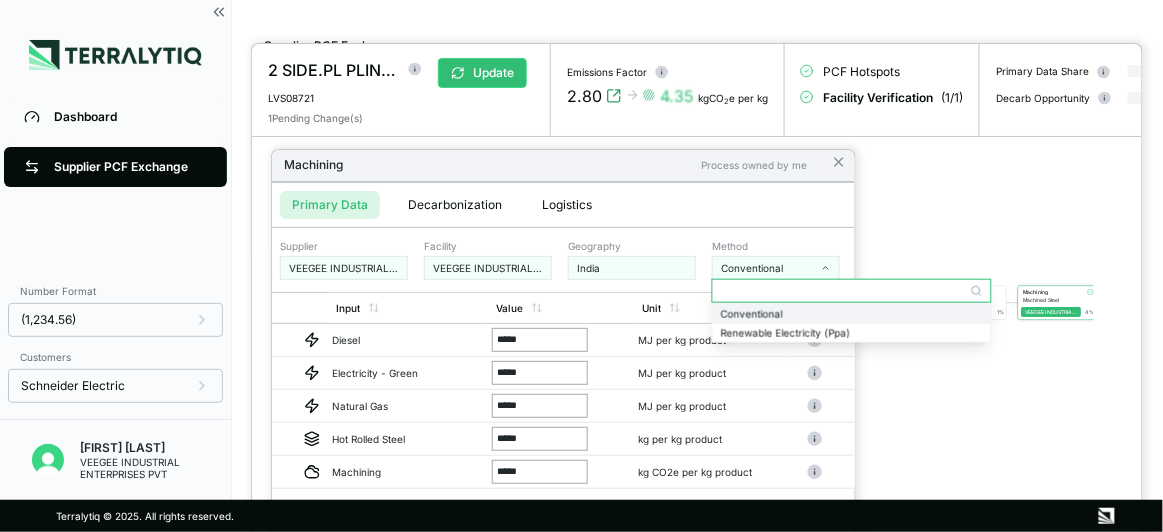 click on "Conventional" at bounding box center (852, 313) 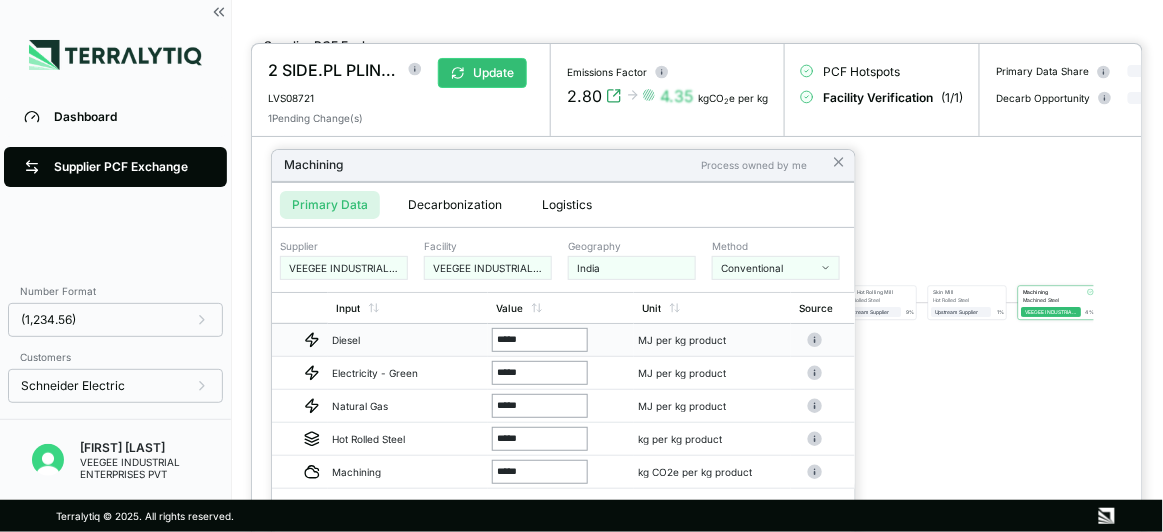 click on "*****" at bounding box center [540, 340] 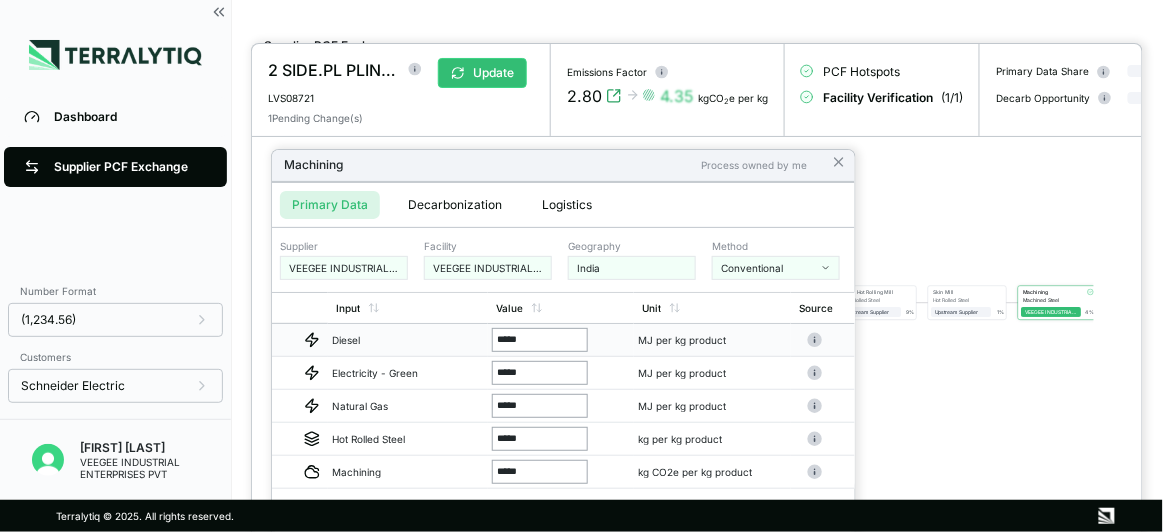 drag, startPoint x: 546, startPoint y: 348, endPoint x: 496, endPoint y: 348, distance: 50 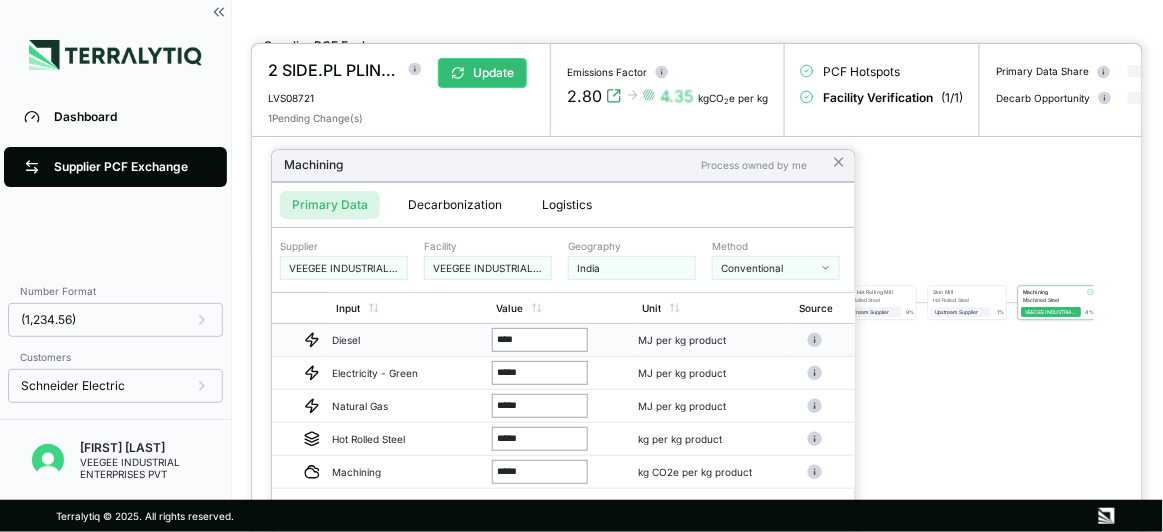 type on "*****" 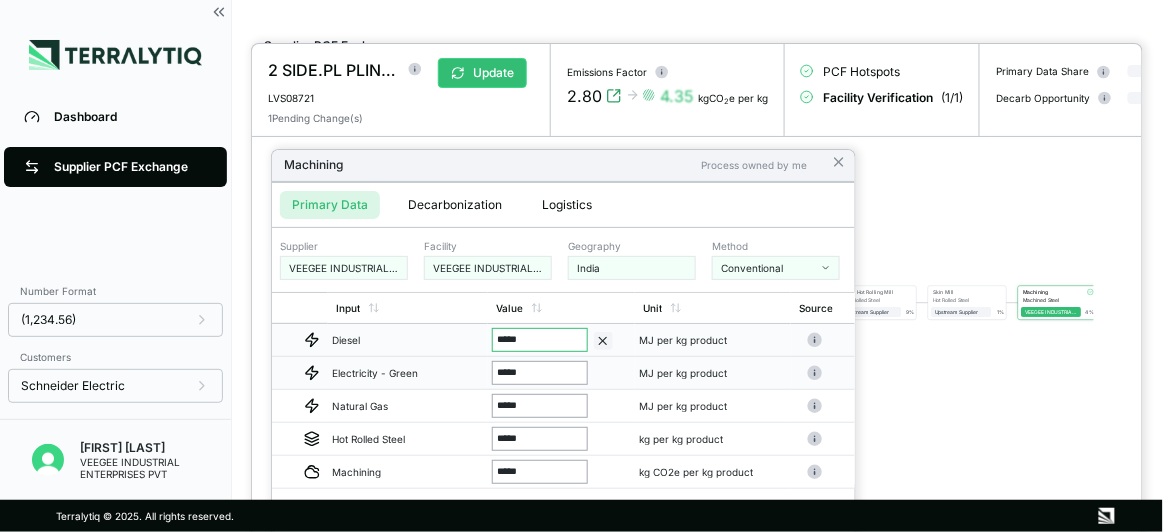 drag, startPoint x: 550, startPoint y: 376, endPoint x: 495, endPoint y: 368, distance: 55.578773 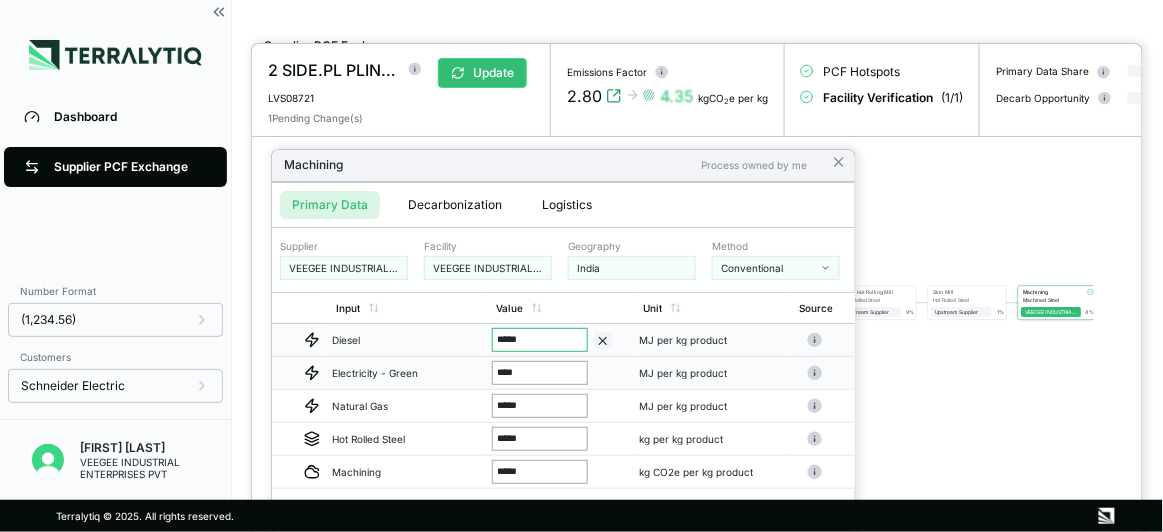 type on "*****" 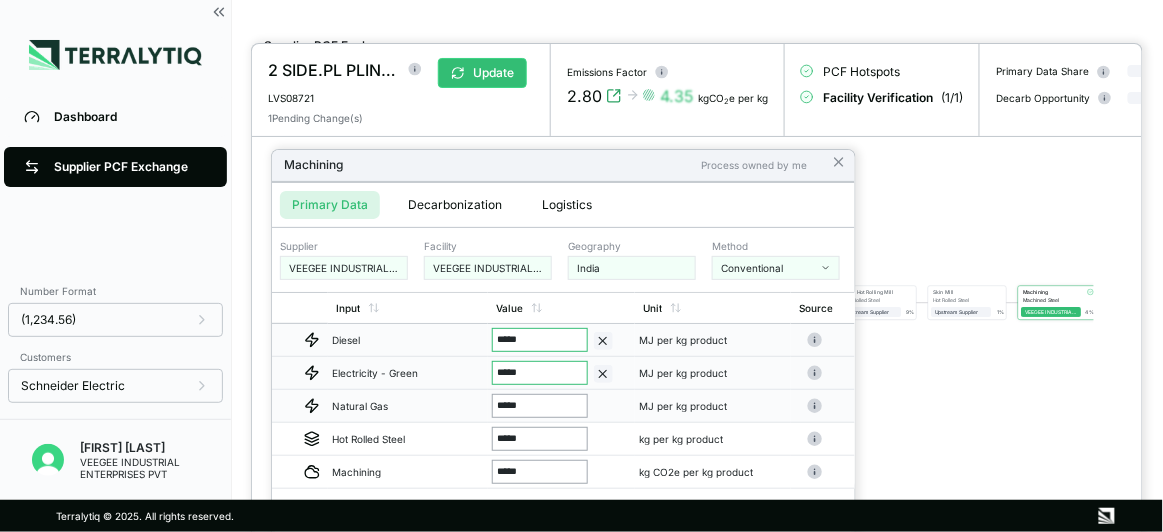 click on "*****" at bounding box center (540, 406) 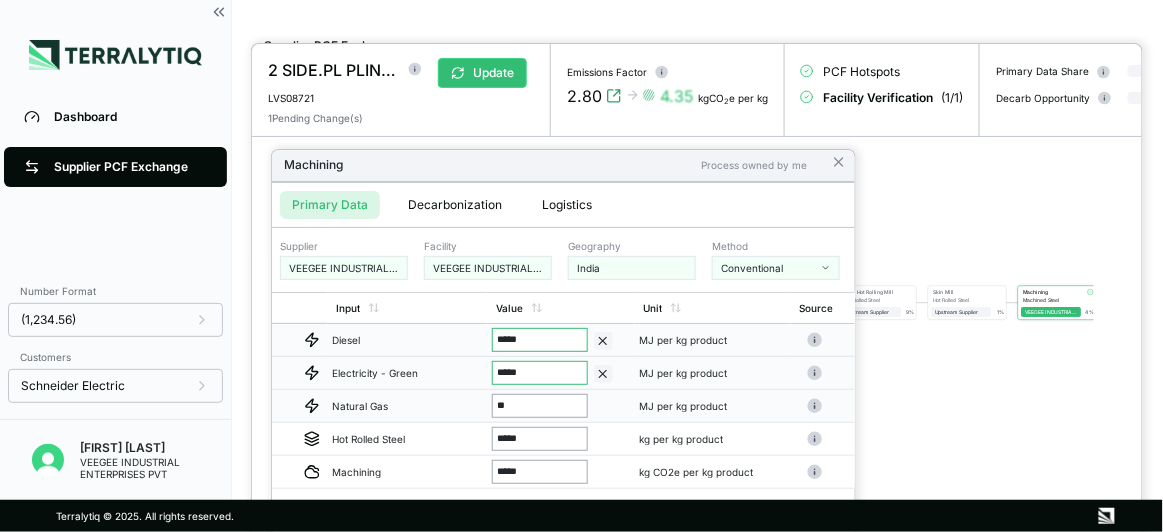 click on "**" at bounding box center [540, 406] 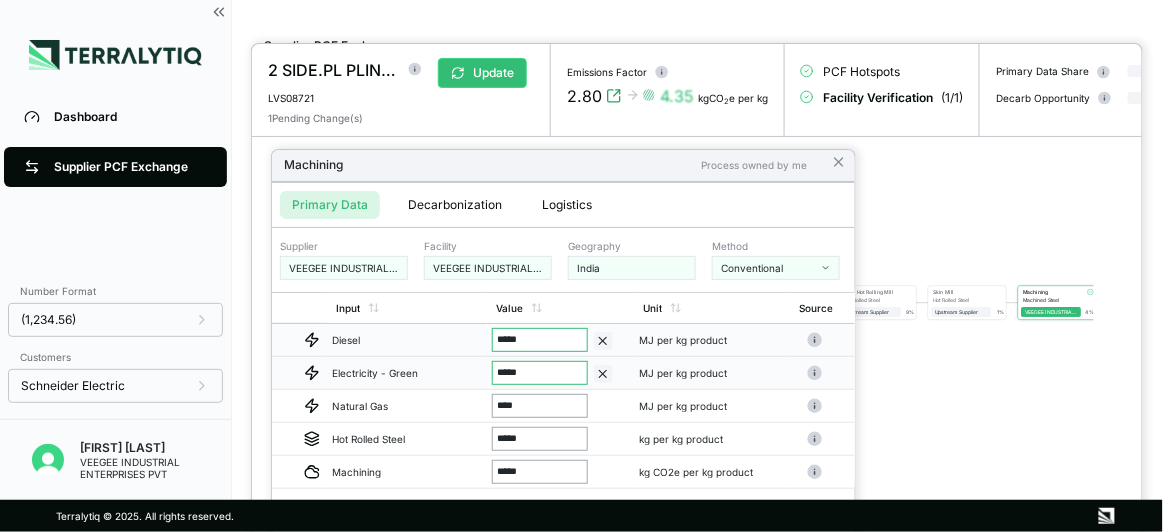 type on "*****" 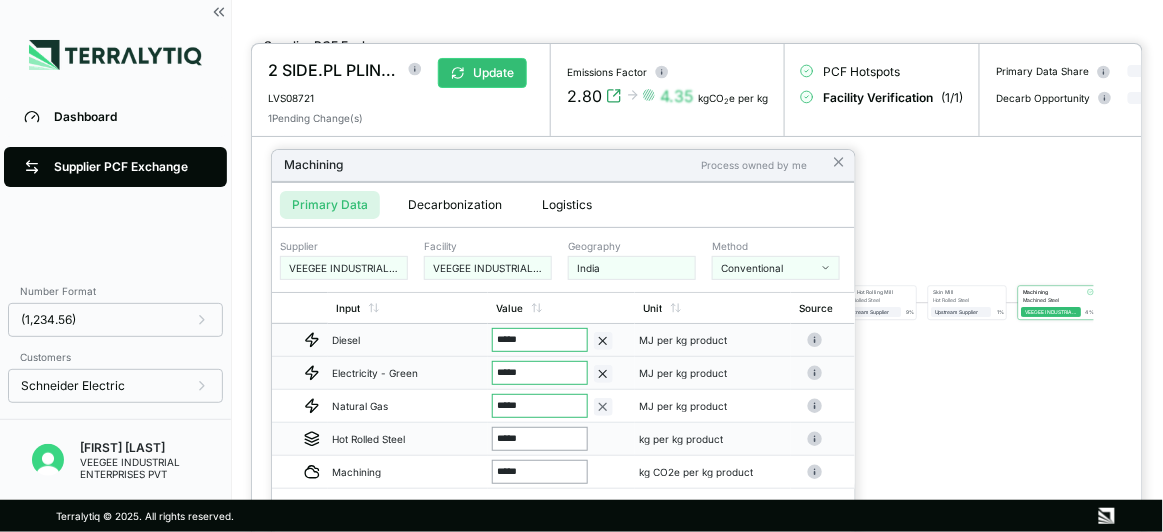 click on "*****" at bounding box center [540, 439] 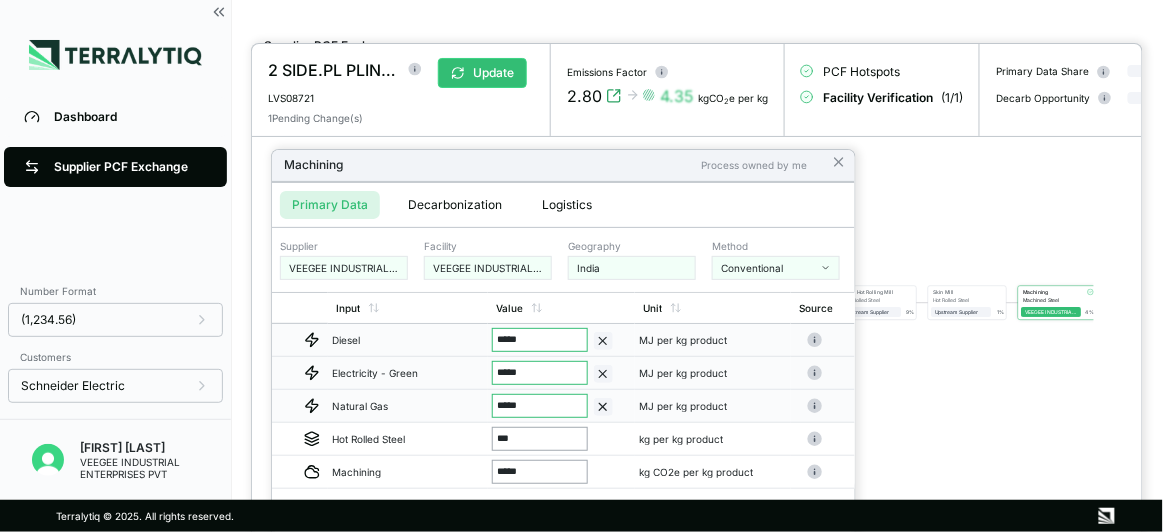 type on "****" 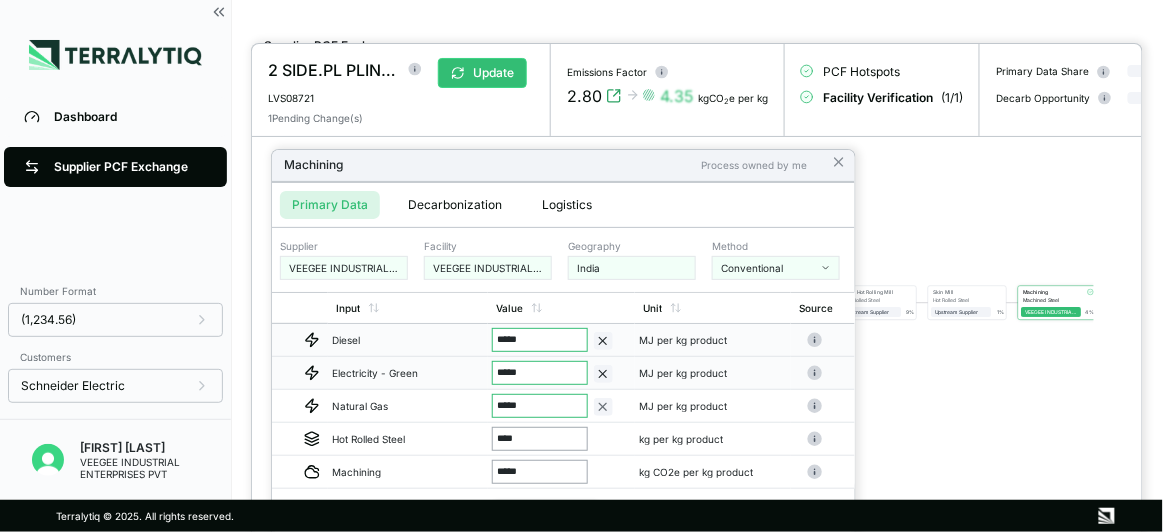 click on "Verify All Values" at bounding box center [546, 514] 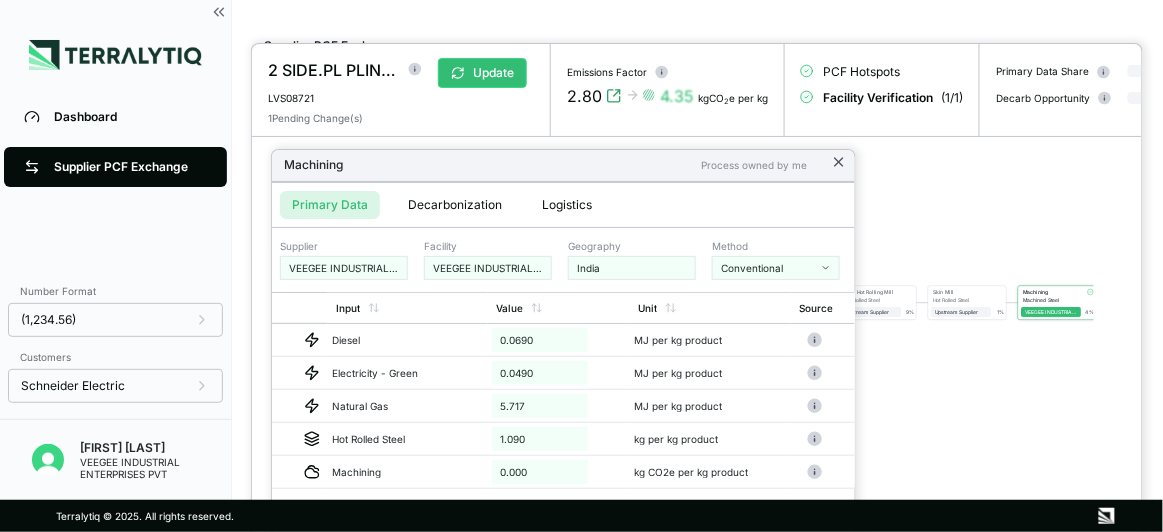 click 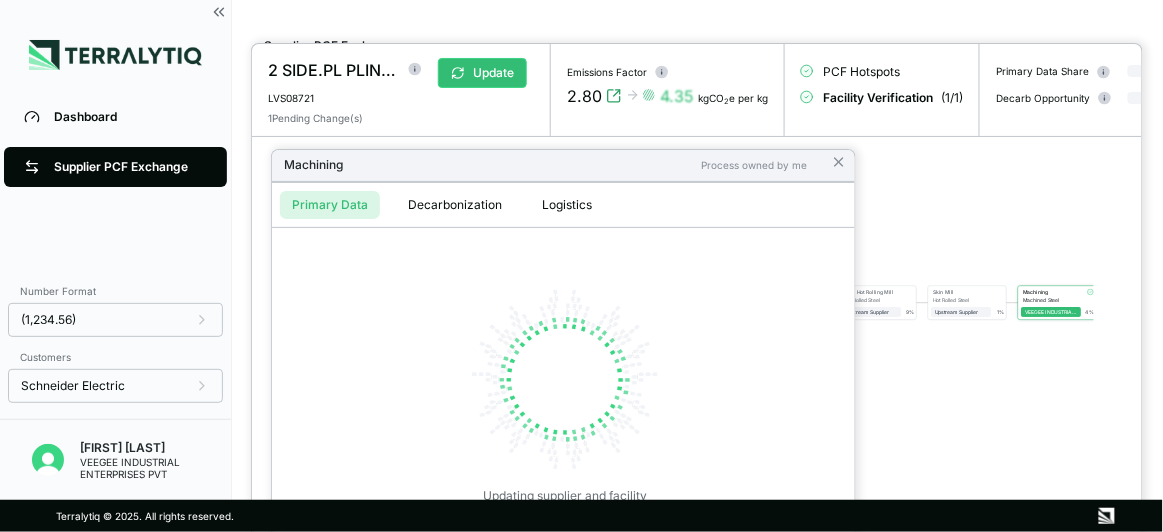 click at bounding box center (697, 288) 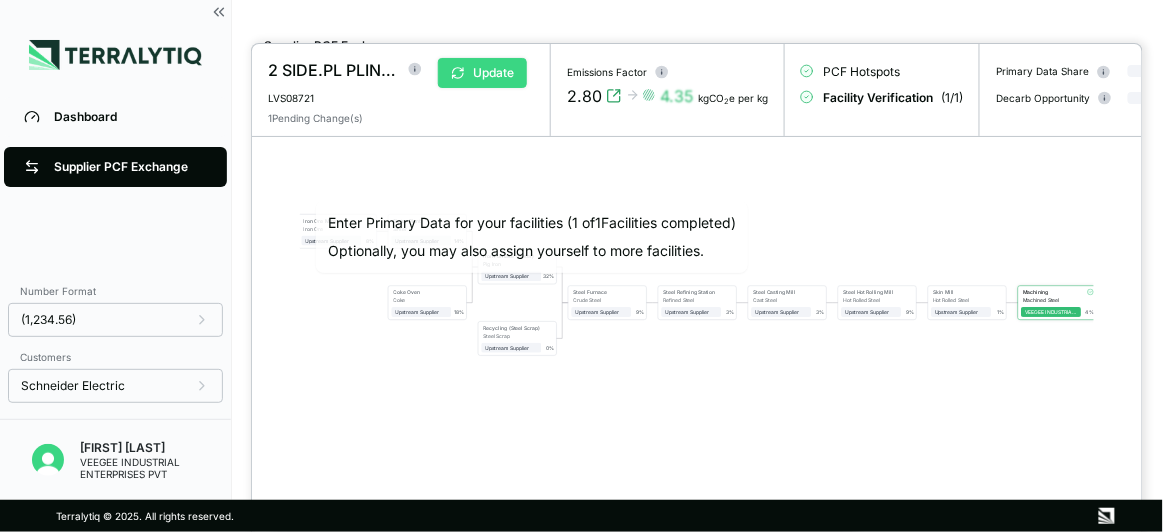 click on "Update" at bounding box center [482, 73] 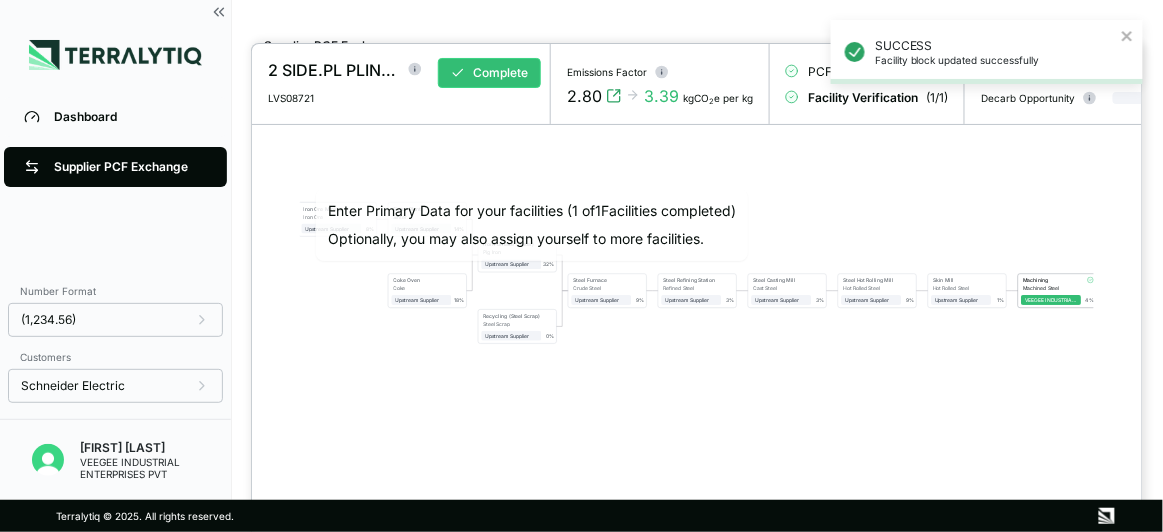 click on "Complete" at bounding box center (489, 73) 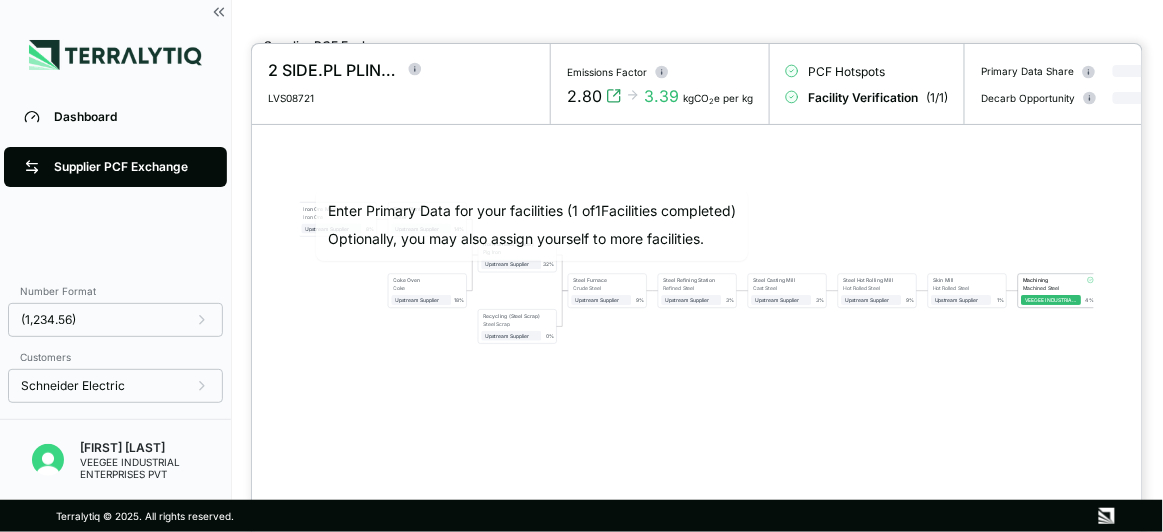 click at bounding box center [581, 266] 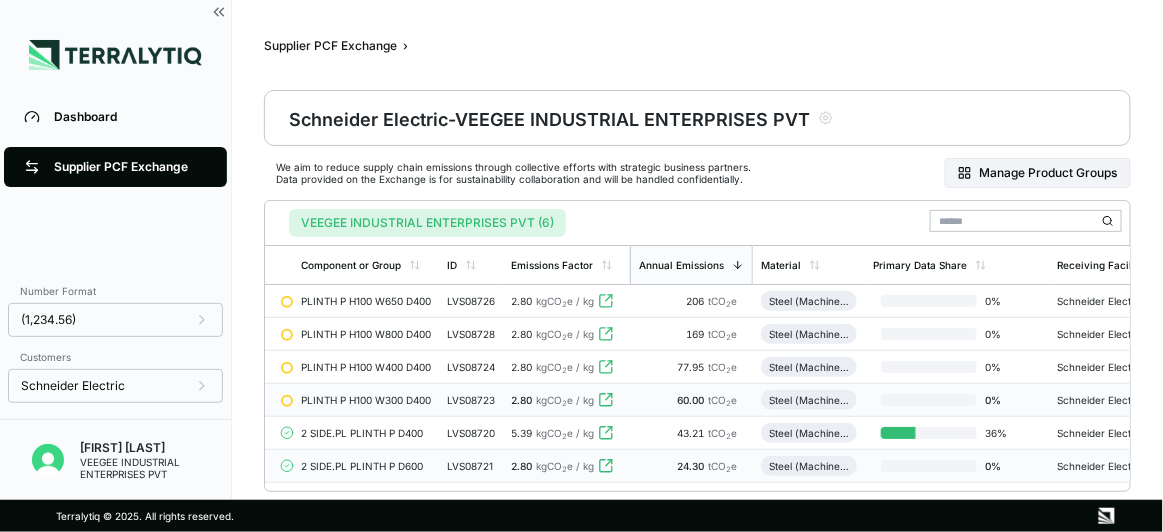 click on "LVS08723" at bounding box center [471, 400] 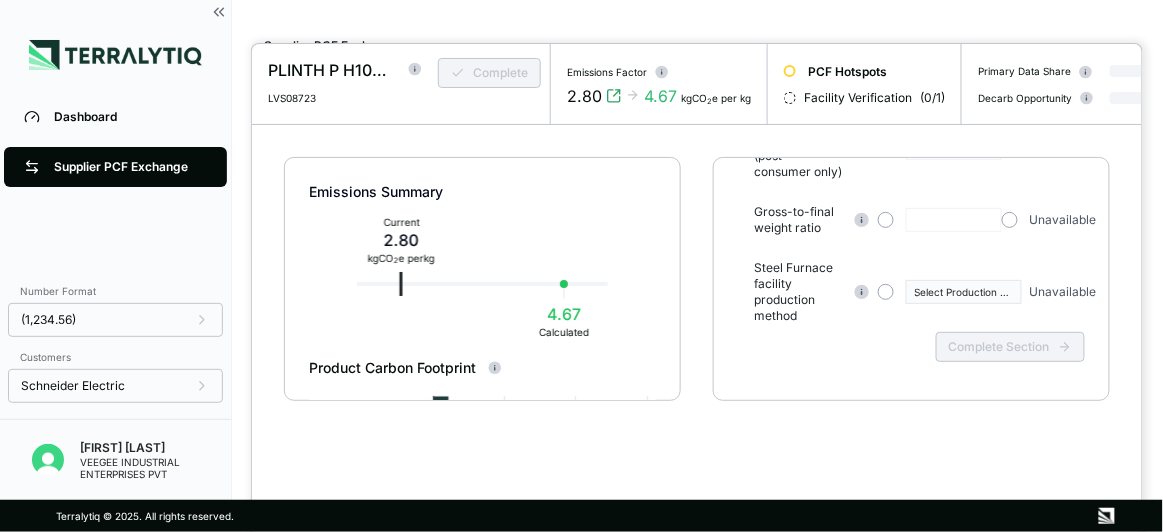 scroll, scrollTop: 128, scrollLeft: 0, axis: vertical 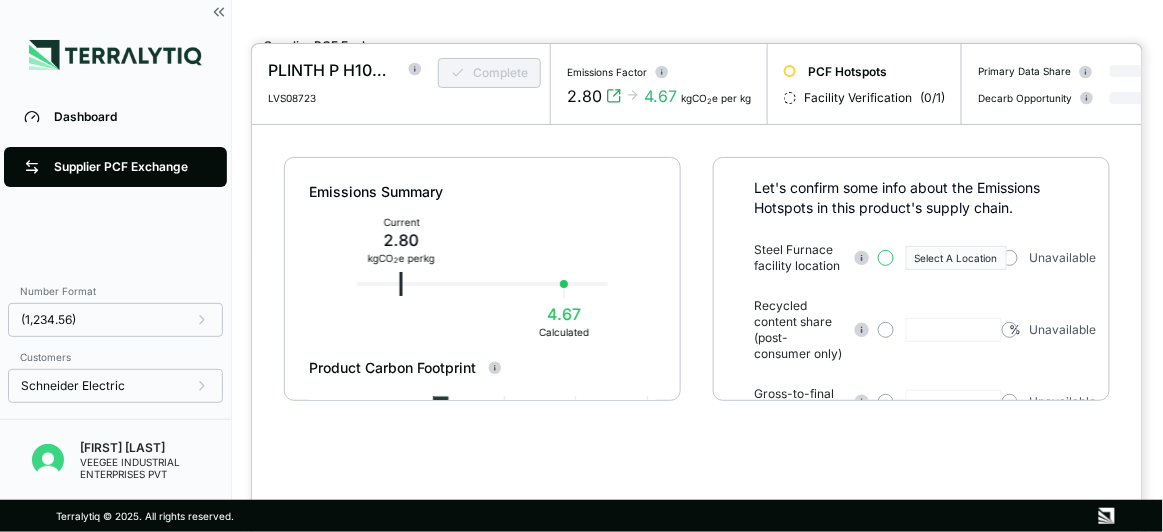 click at bounding box center (886, 258) 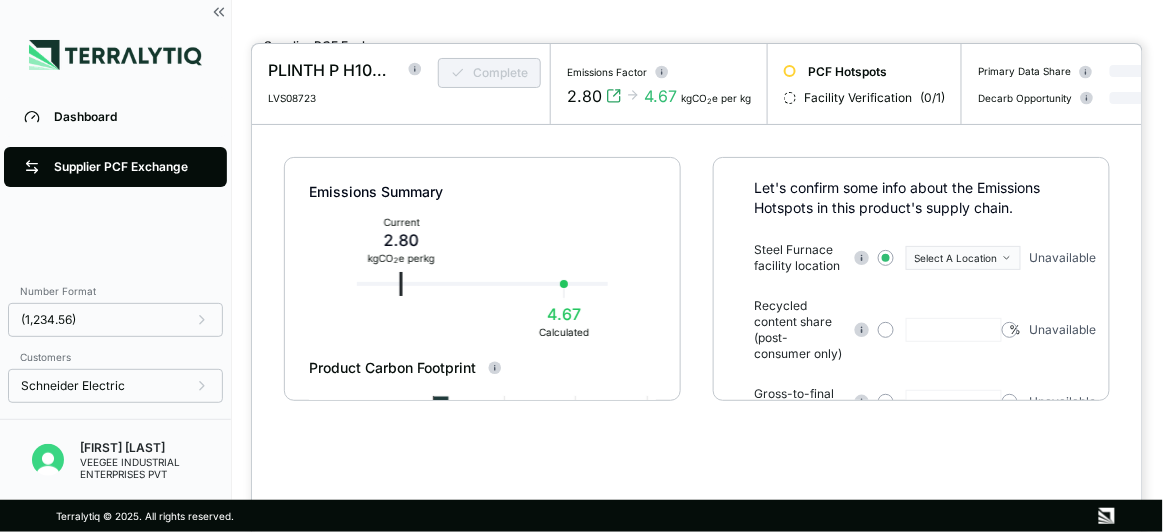click on "Select A Location" at bounding box center (956, 258) 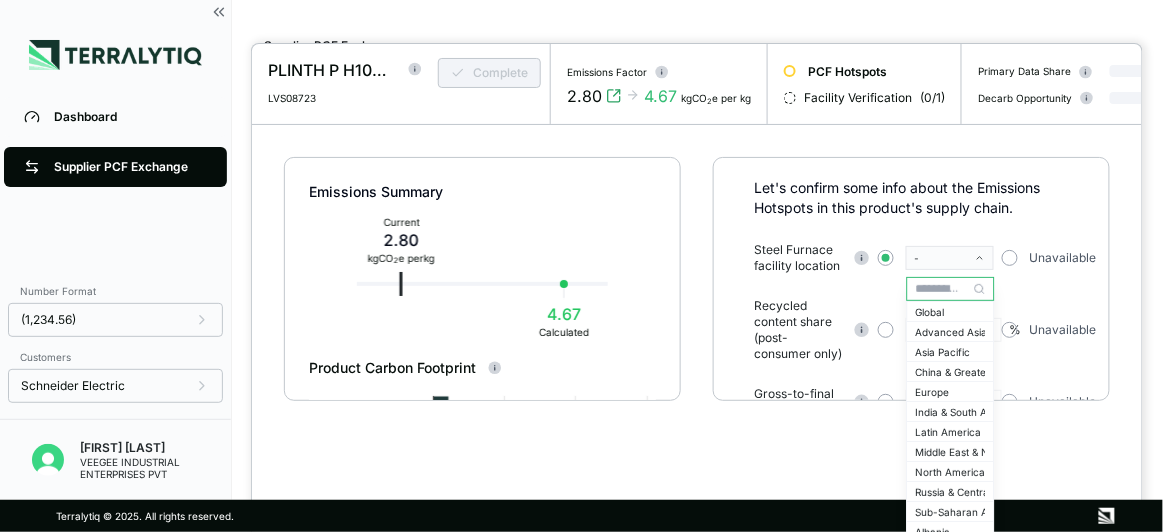 click at bounding box center [951, 289] 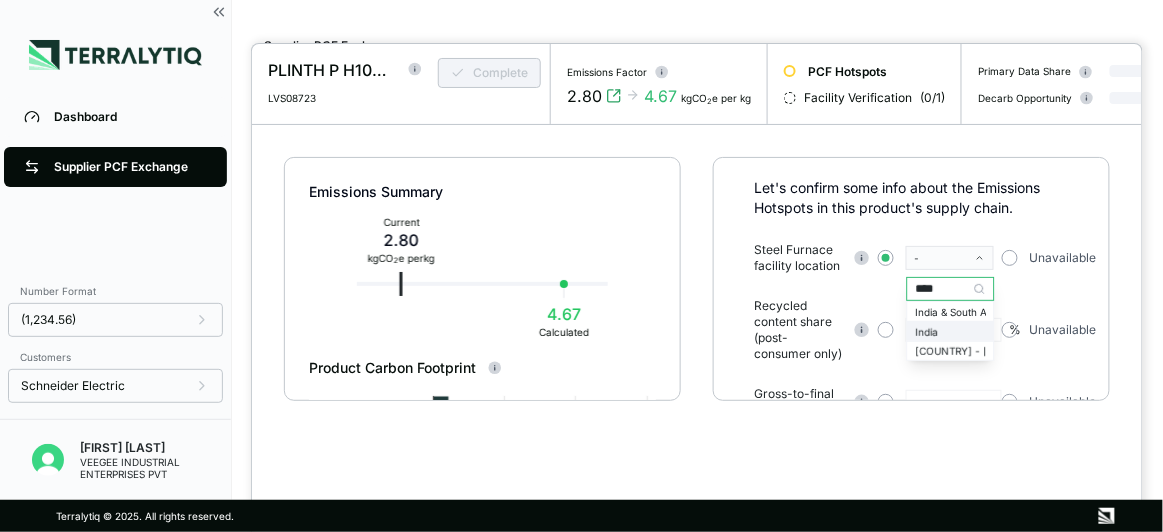 type on "****" 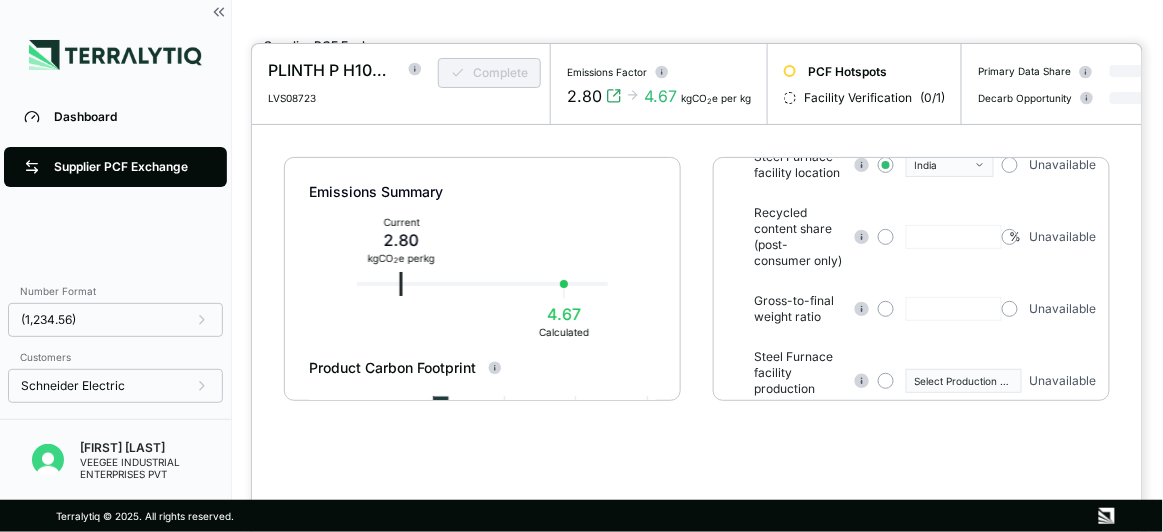 scroll, scrollTop: 128, scrollLeft: 0, axis: vertical 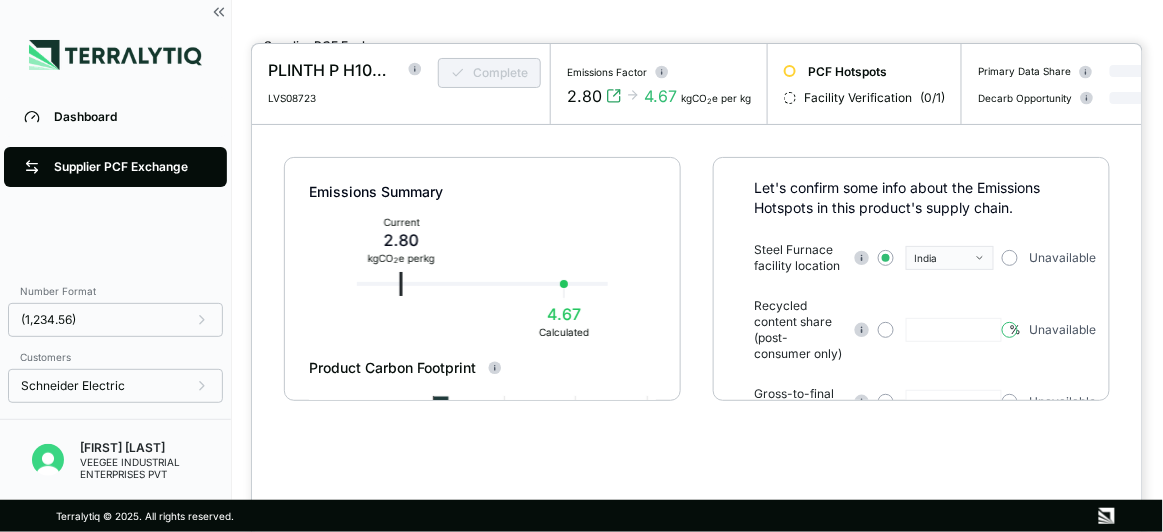 click at bounding box center (1010, 330) 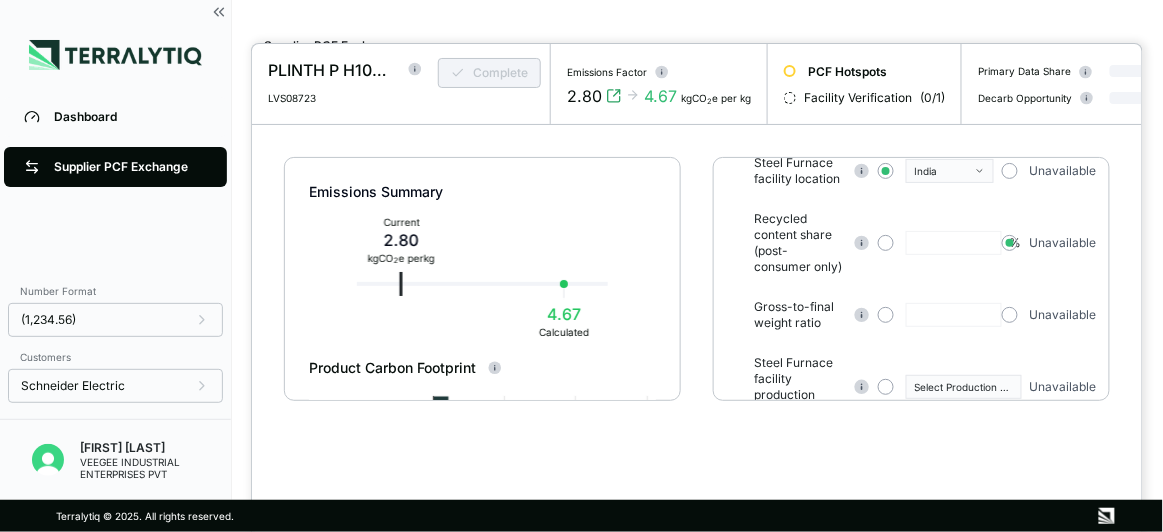 scroll, scrollTop: 310, scrollLeft: 0, axis: vertical 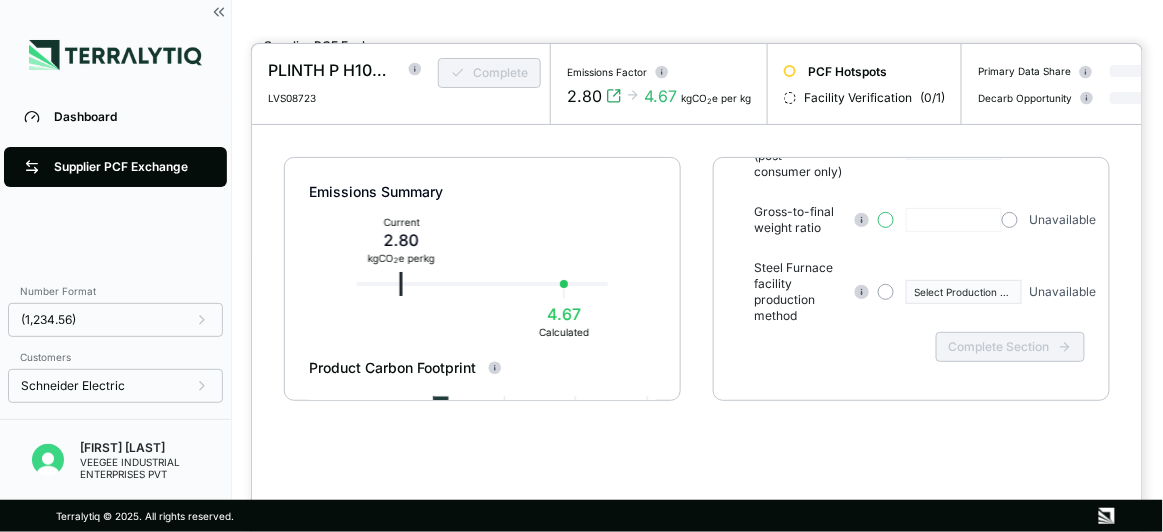 click at bounding box center (886, 220) 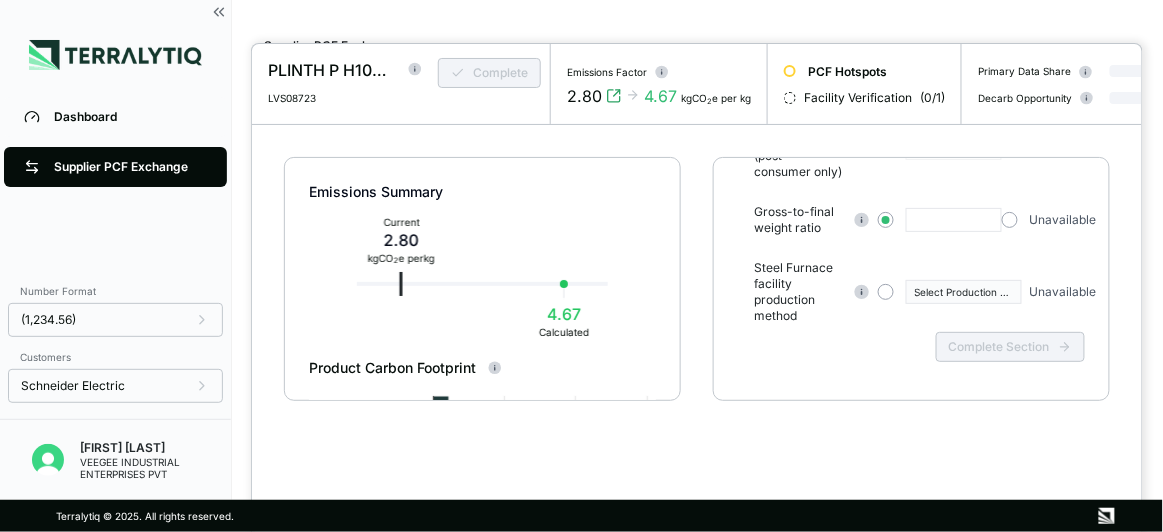 click at bounding box center (954, 220) 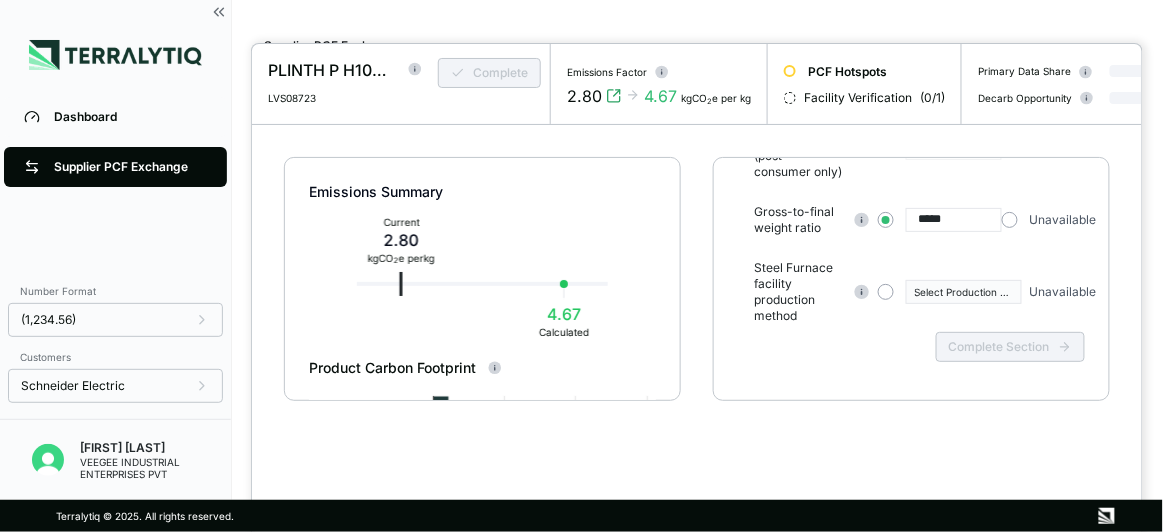 type on "*****" 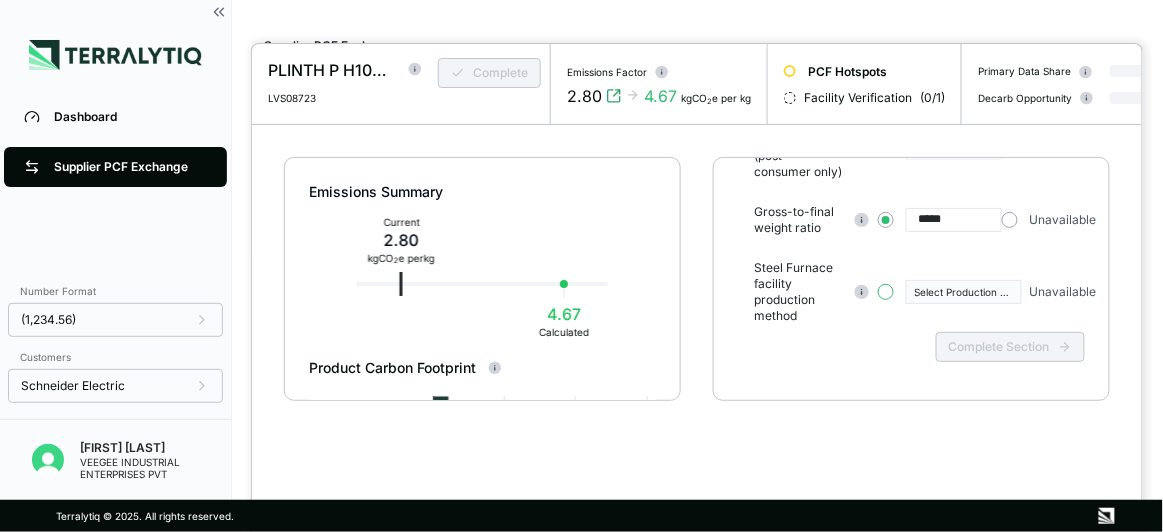 click at bounding box center (886, 292) 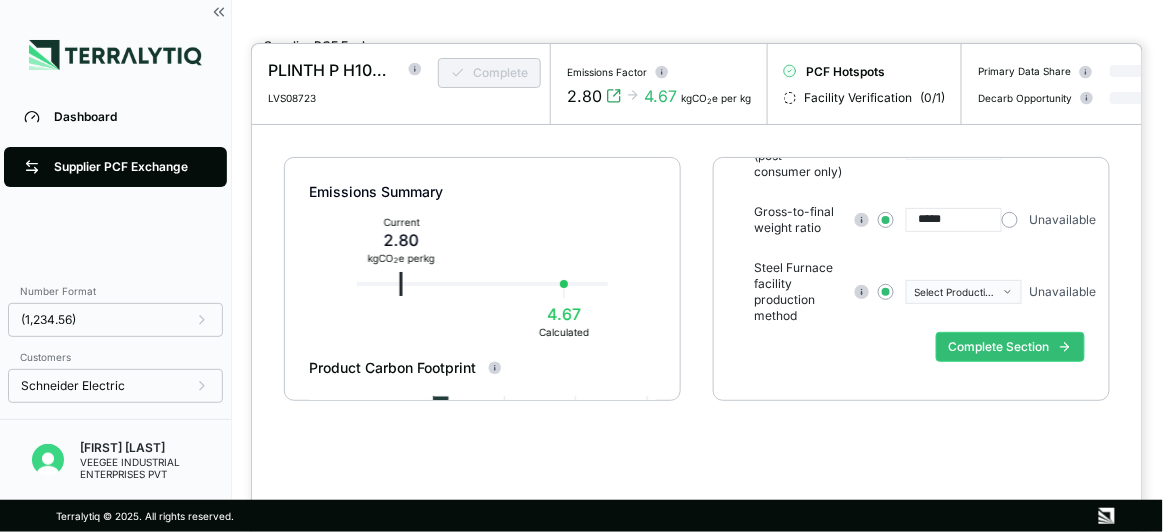 click on "Select Production Method" at bounding box center (957, 292) 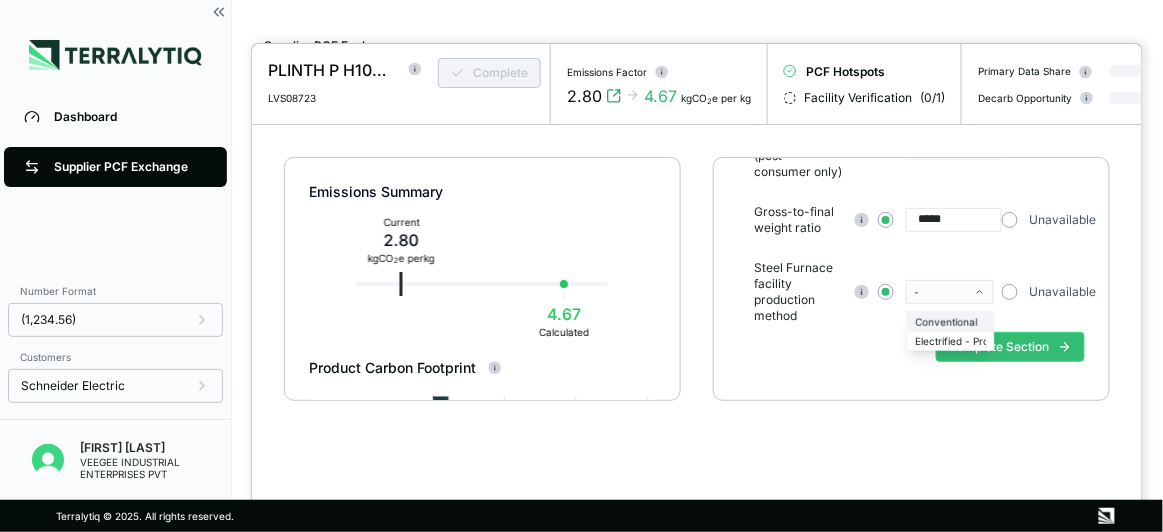 click on "Conventional" at bounding box center [951, 321] 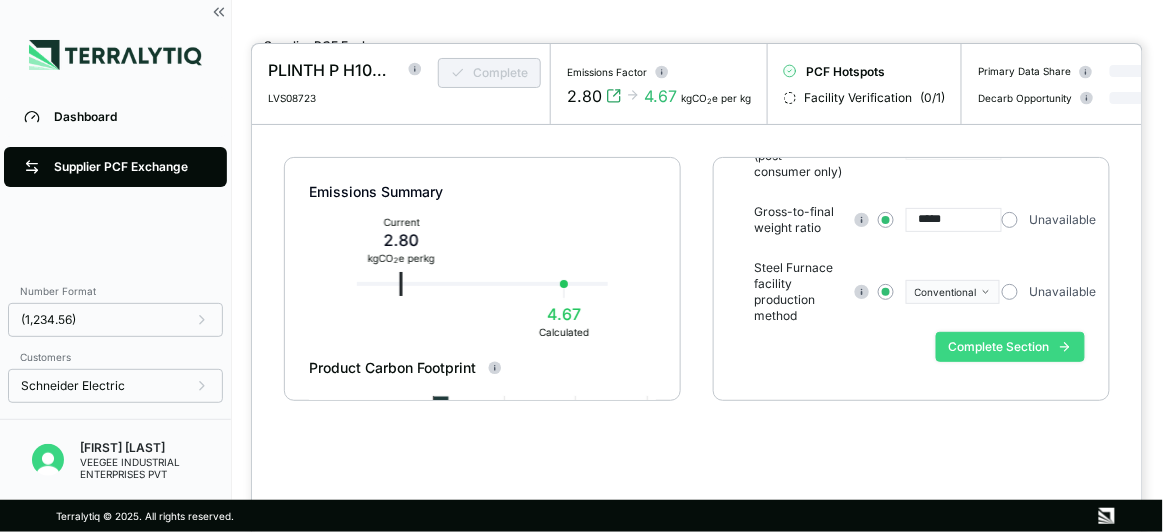click on "Complete Section" at bounding box center (1010, 347) 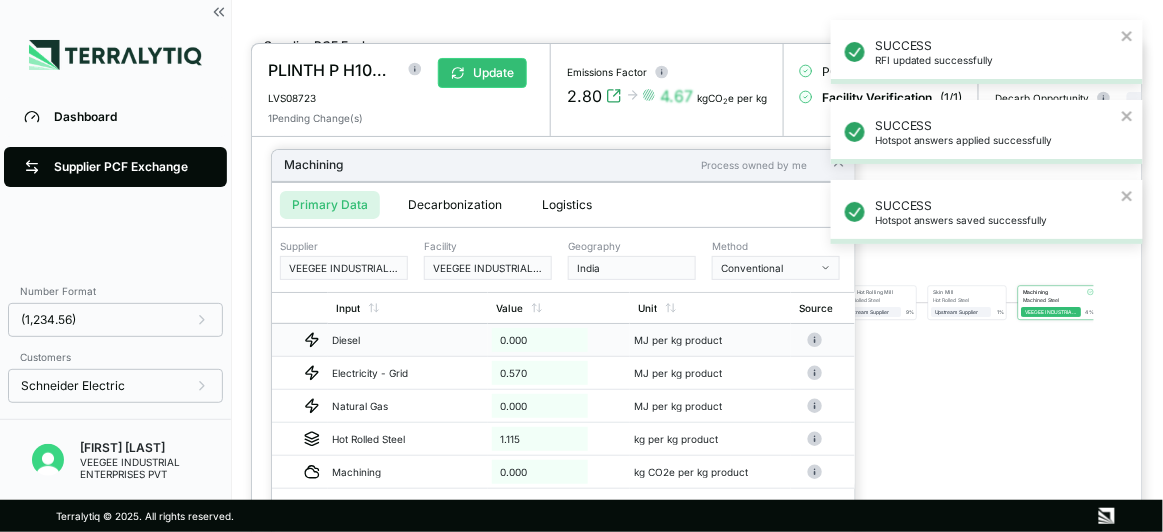 click on "0.000" at bounding box center [540, 340] 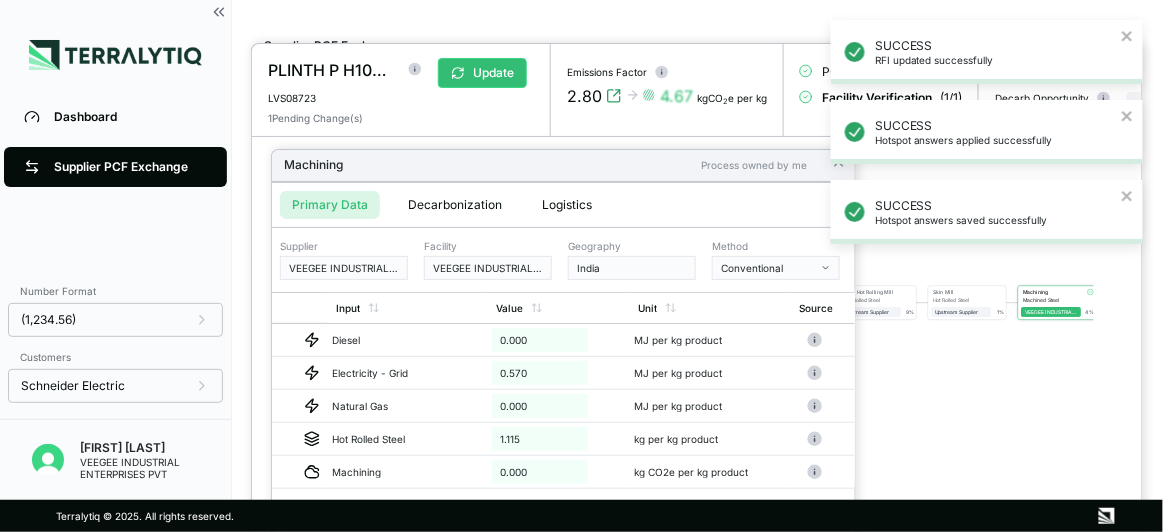 click on "Conventional" at bounding box center (769, 268) 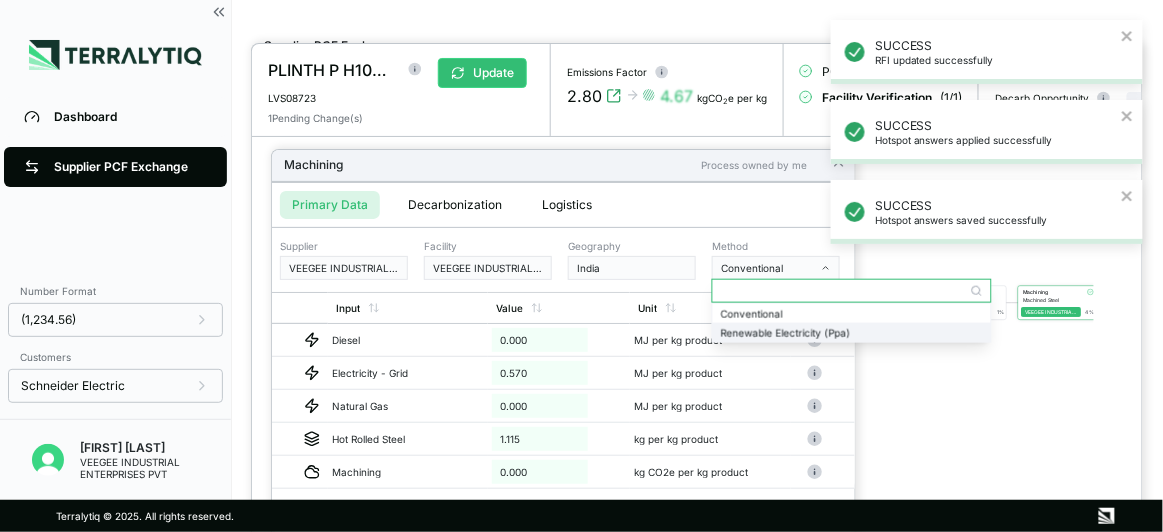click on "Renewable Electricity (Ppa)" at bounding box center [852, 333] 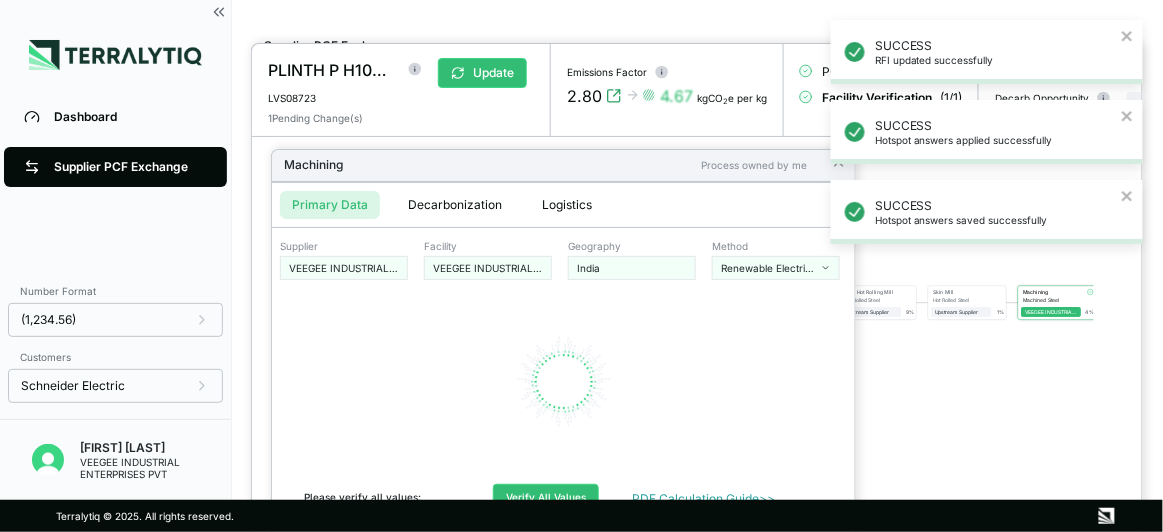 click on "Renewable Electricity (Ppa)" at bounding box center (769, 268) 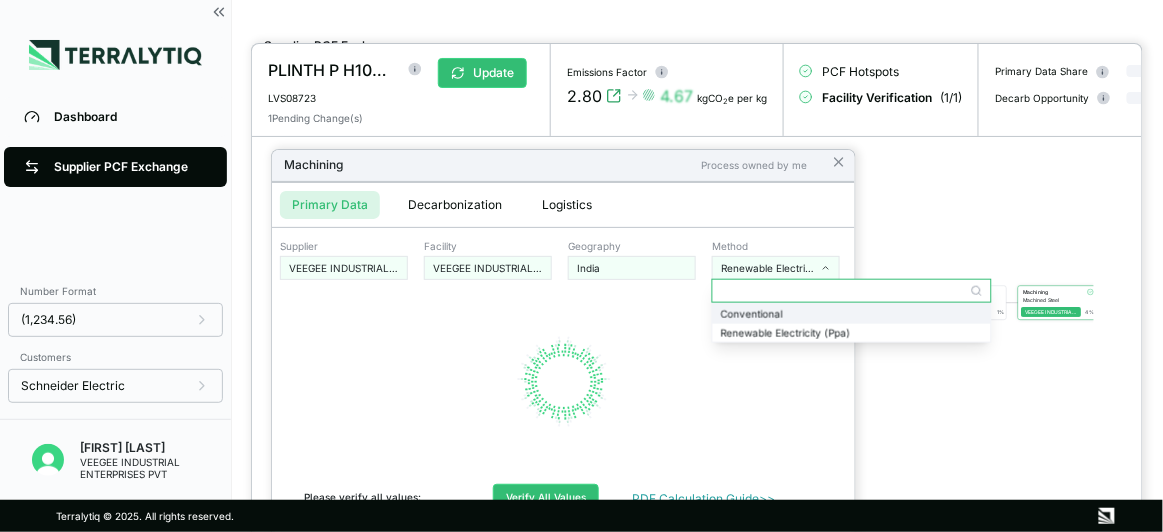 click on "Conventional" at bounding box center [852, 313] 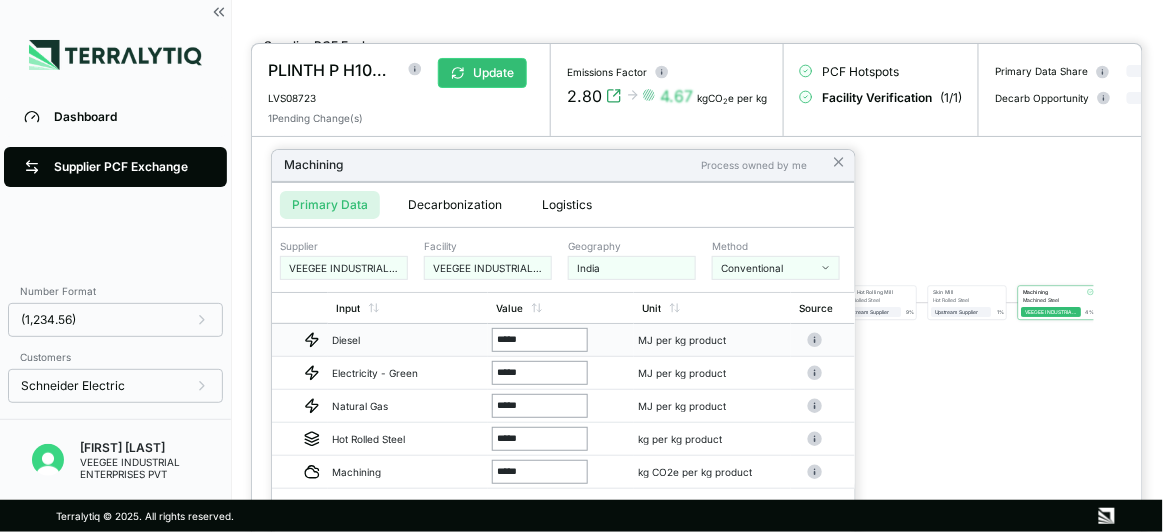 click on "*****" at bounding box center [540, 340] 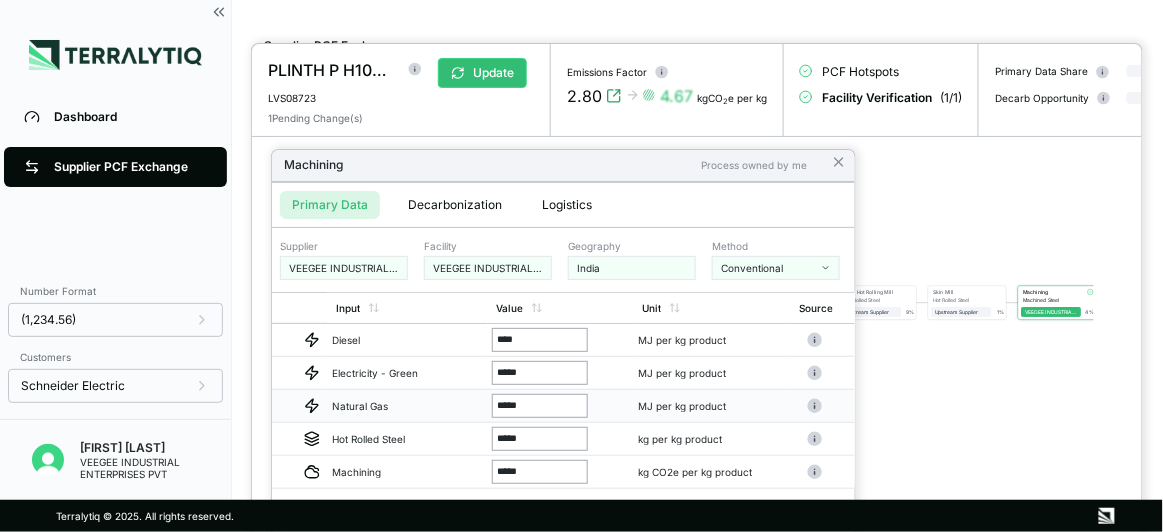 type on "*****" 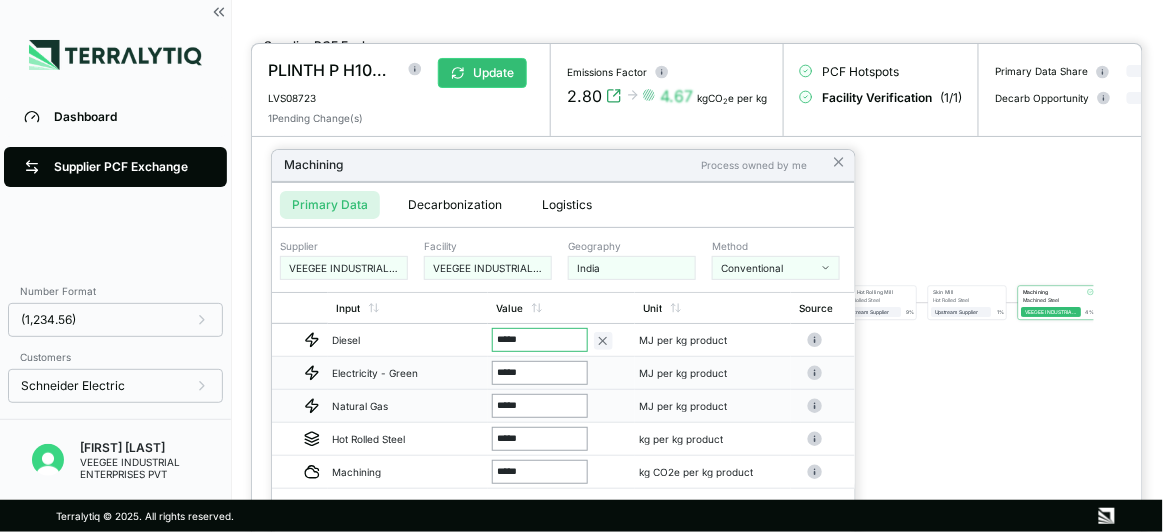click on "*****" at bounding box center (540, 373) 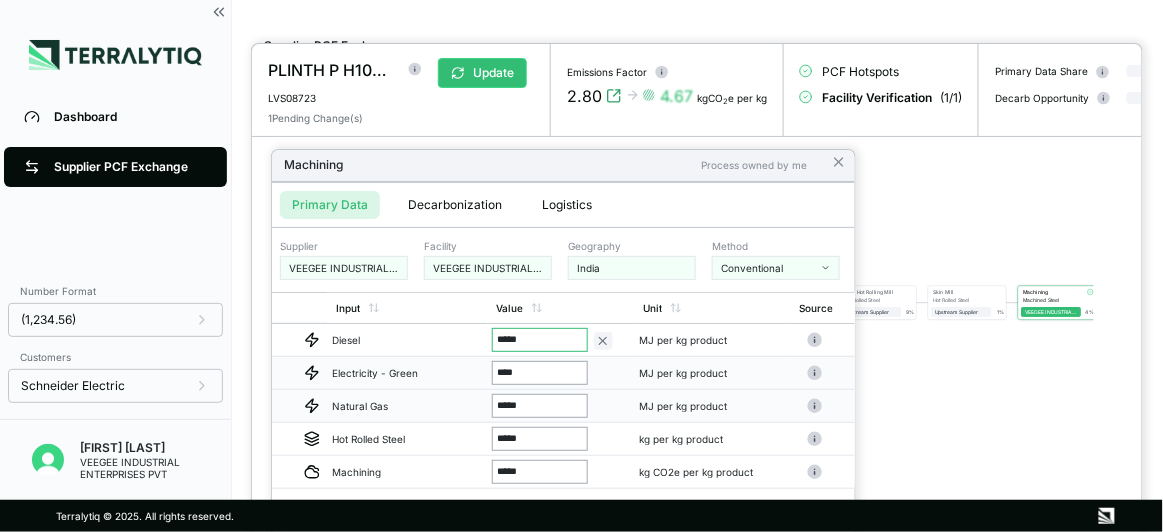 type on "*****" 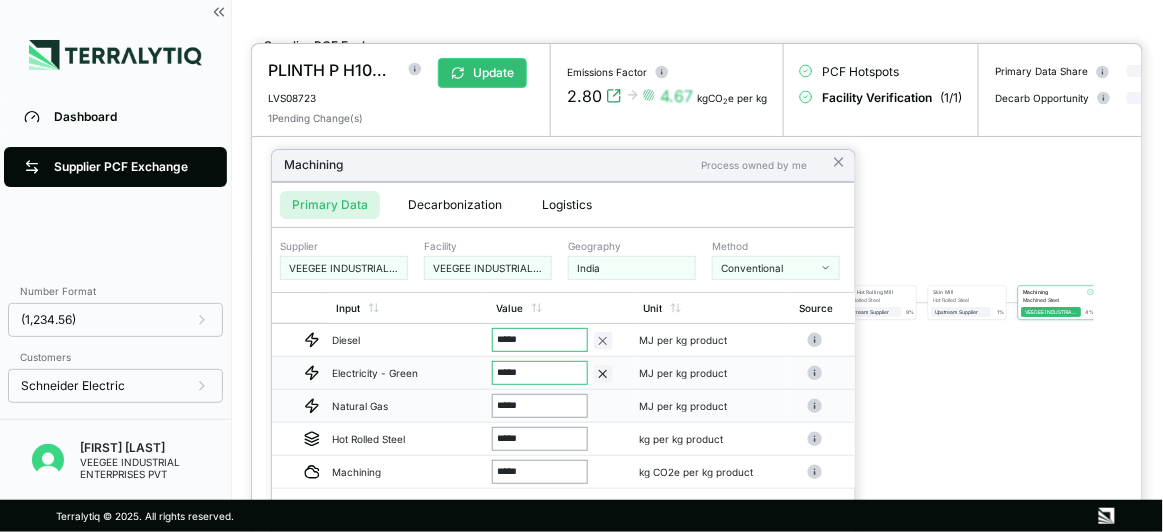 drag, startPoint x: 533, startPoint y: 405, endPoint x: 504, endPoint y: 408, distance: 29.15476 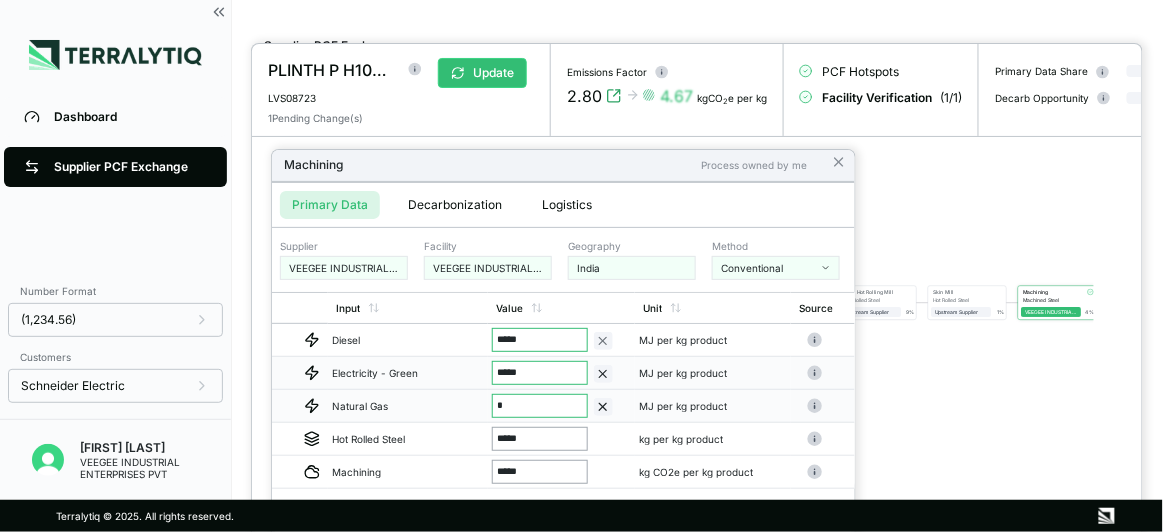 click on "*" at bounding box center [540, 406] 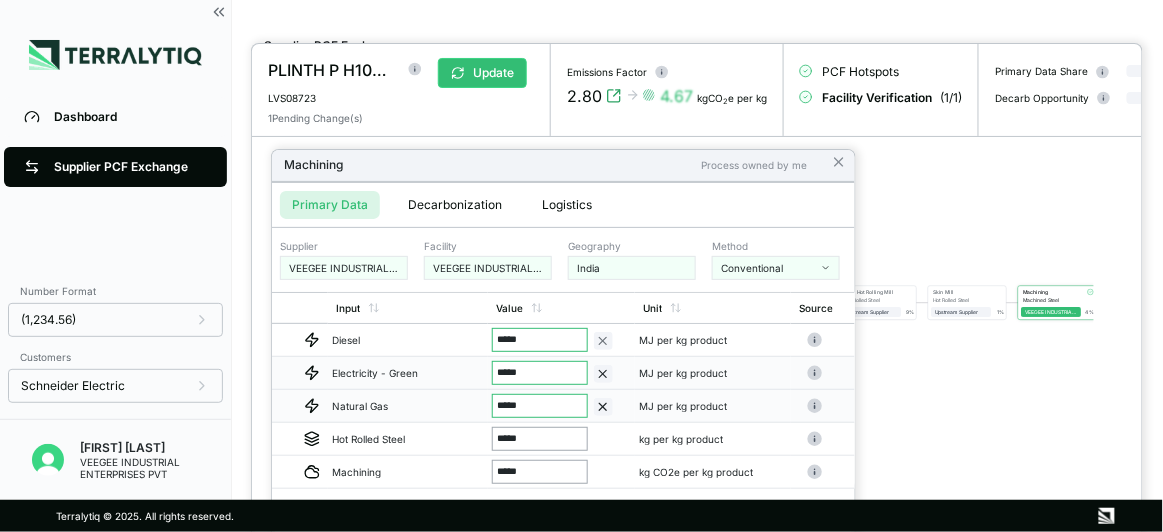 type on "******" 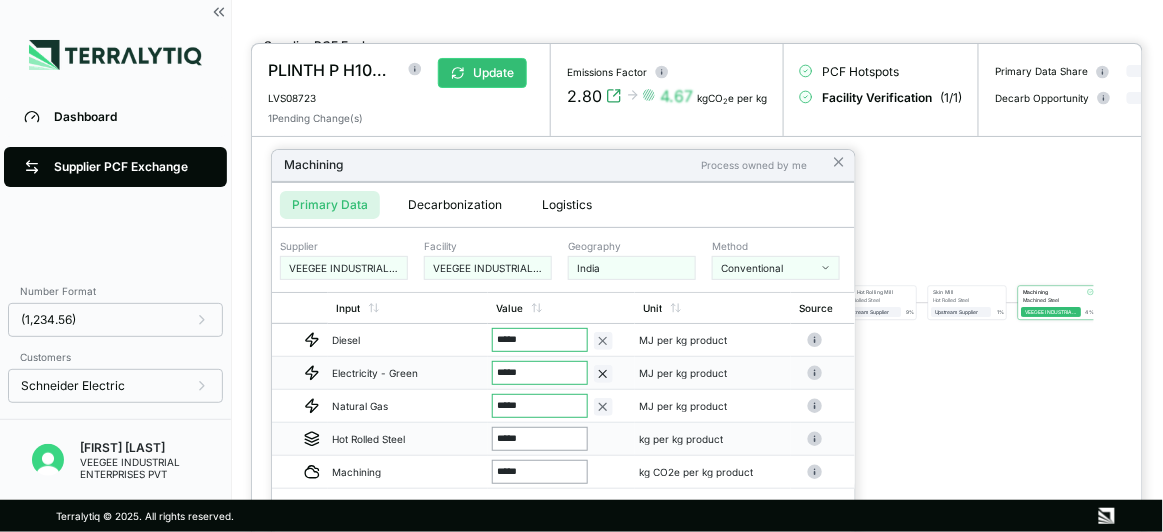 click on "*****" at bounding box center (540, 439) 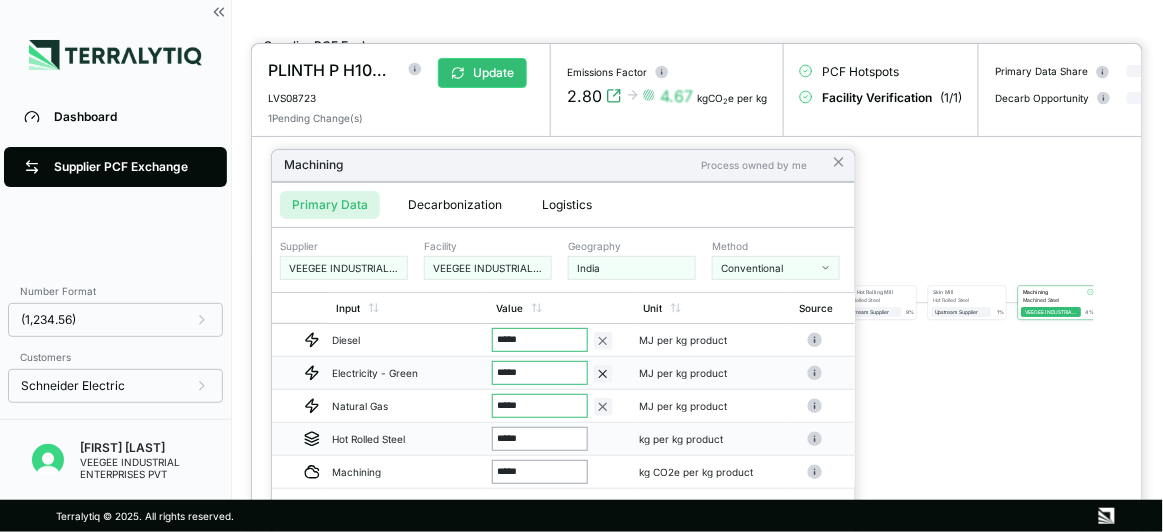 drag, startPoint x: 533, startPoint y: 437, endPoint x: 490, endPoint y: 438, distance: 43.011627 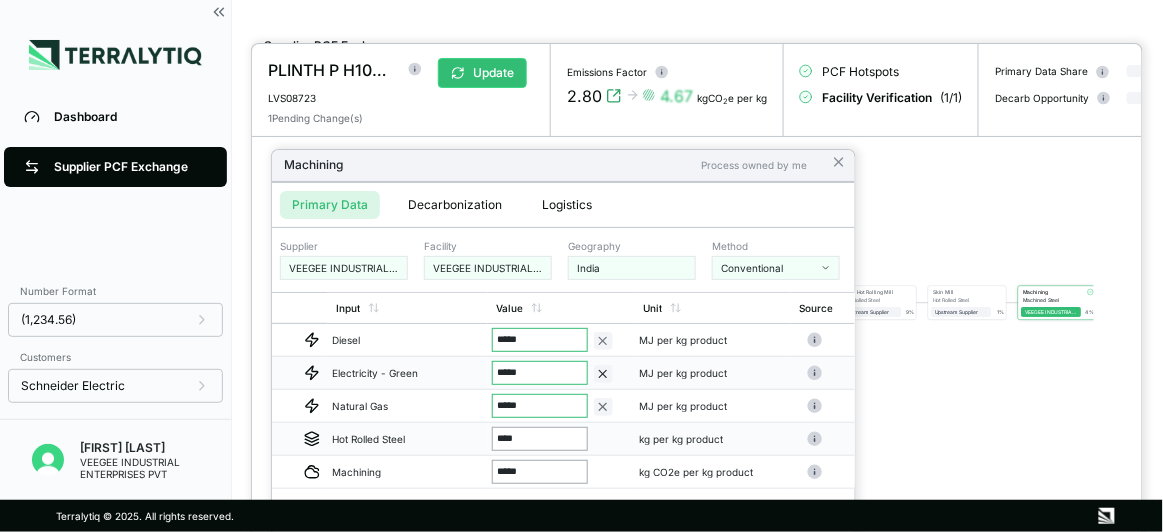 type on "*****" 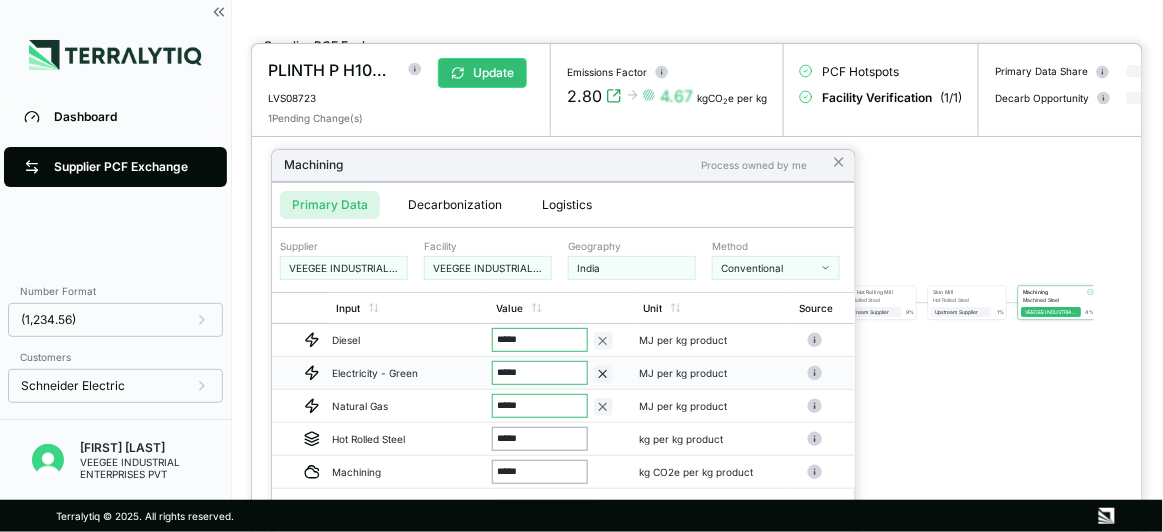 click on "Verify All Values" at bounding box center (546, 514) 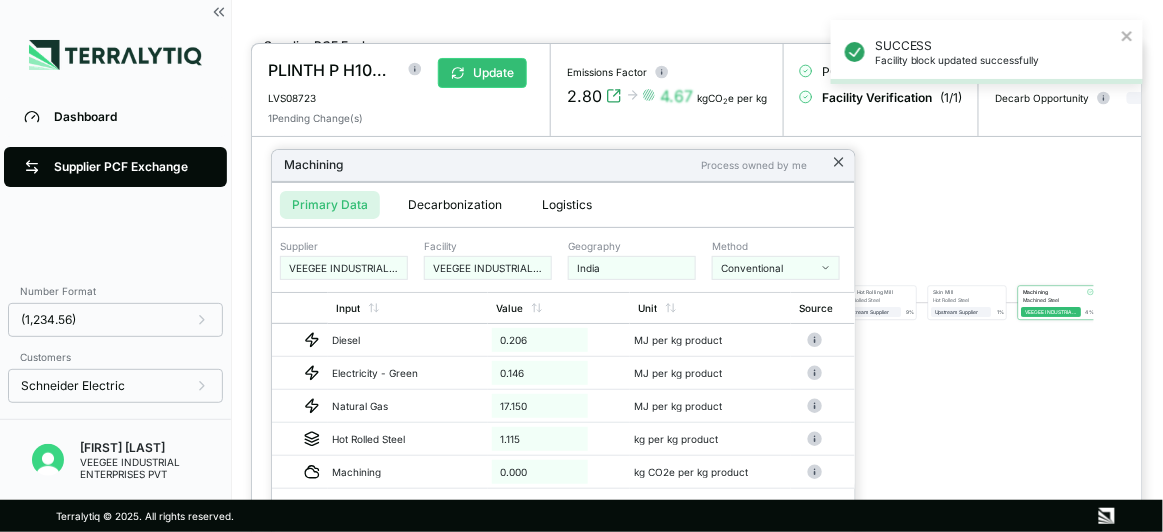 click 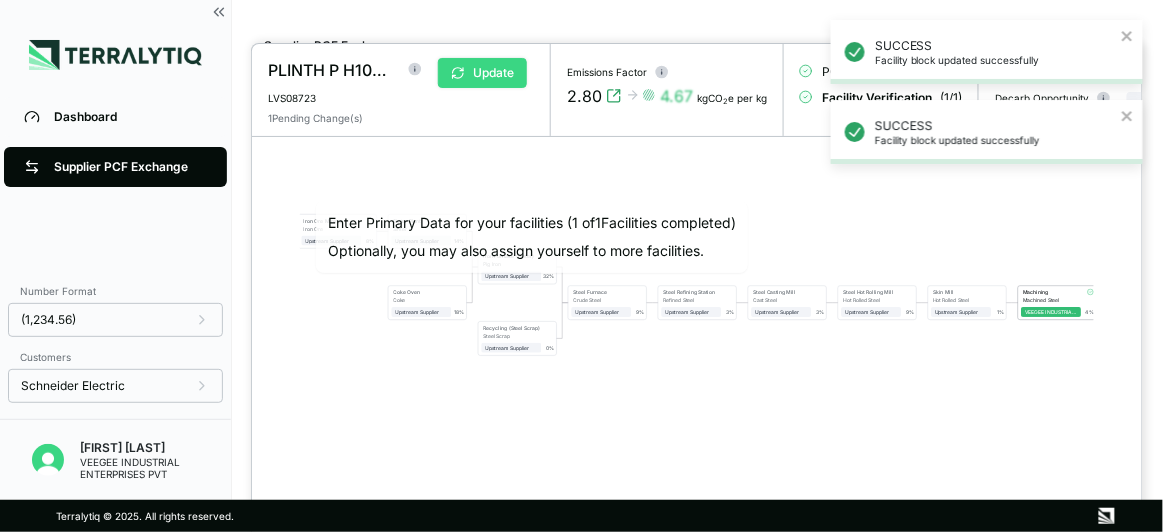 click on "Update" at bounding box center (482, 73) 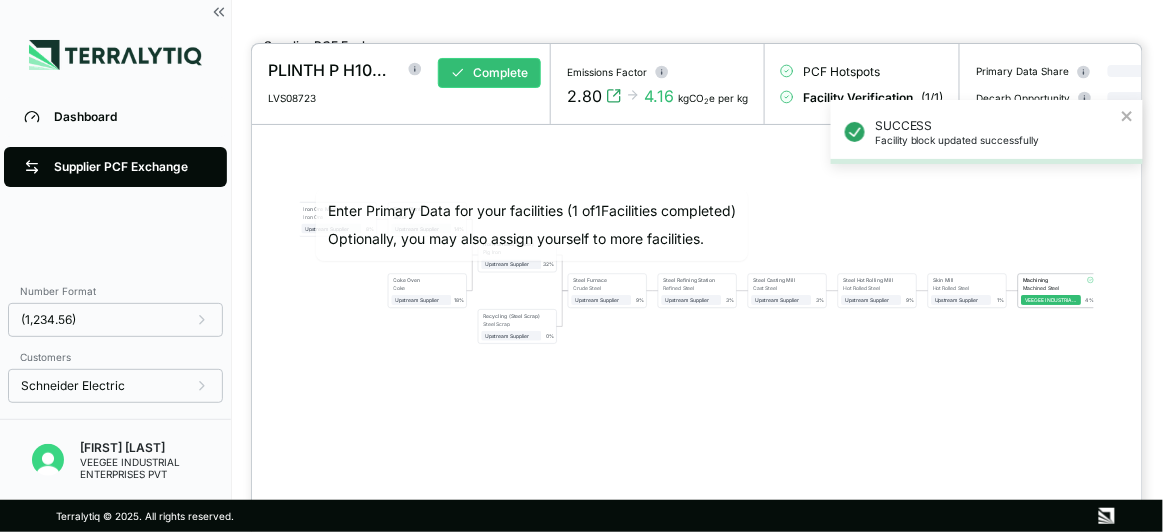 click on "Complete" at bounding box center (489, 73) 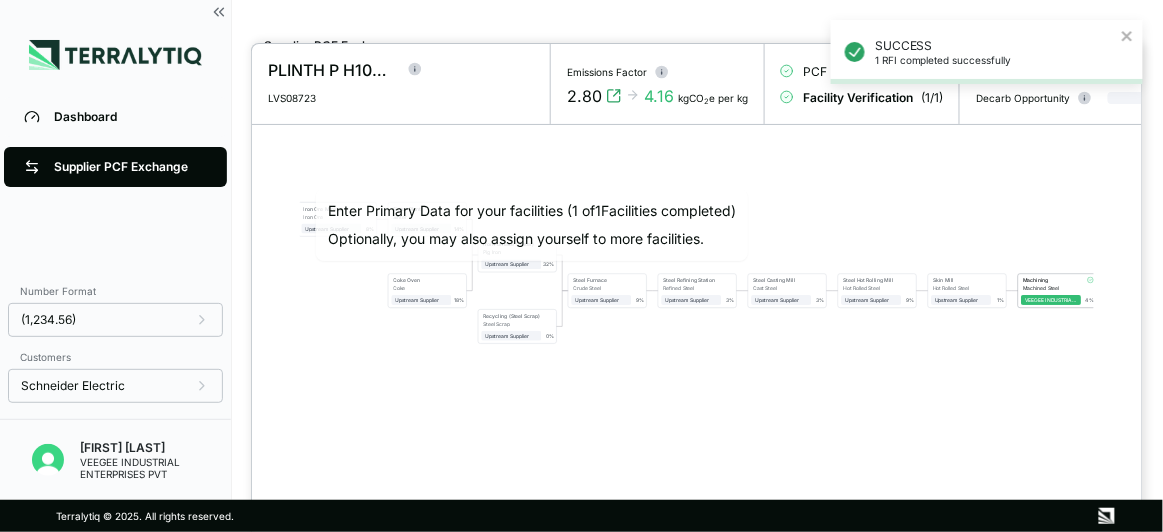 click at bounding box center [581, 266] 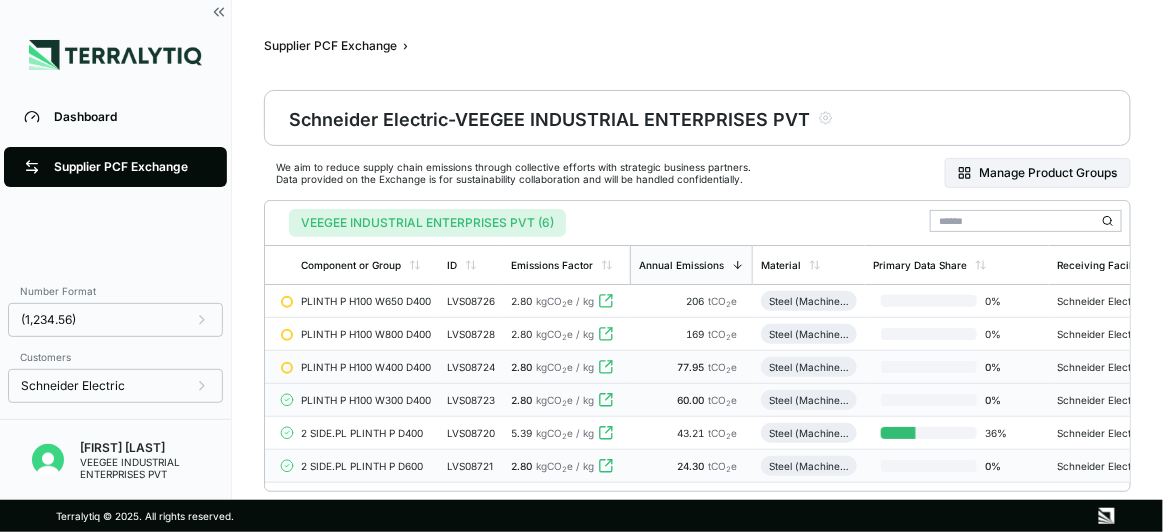 click on "LVS08724" at bounding box center (471, 367) 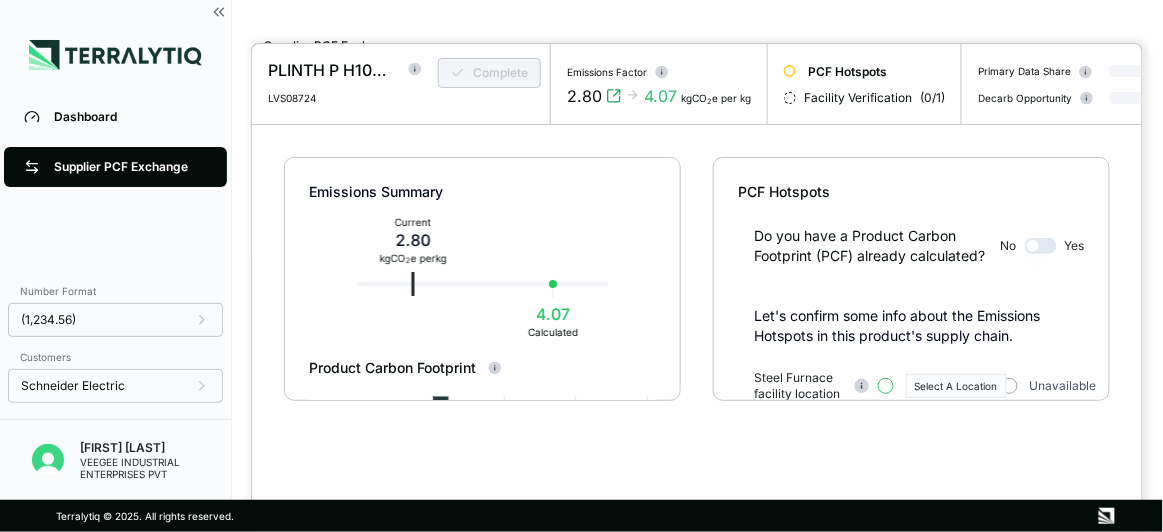 click at bounding box center (886, 386) 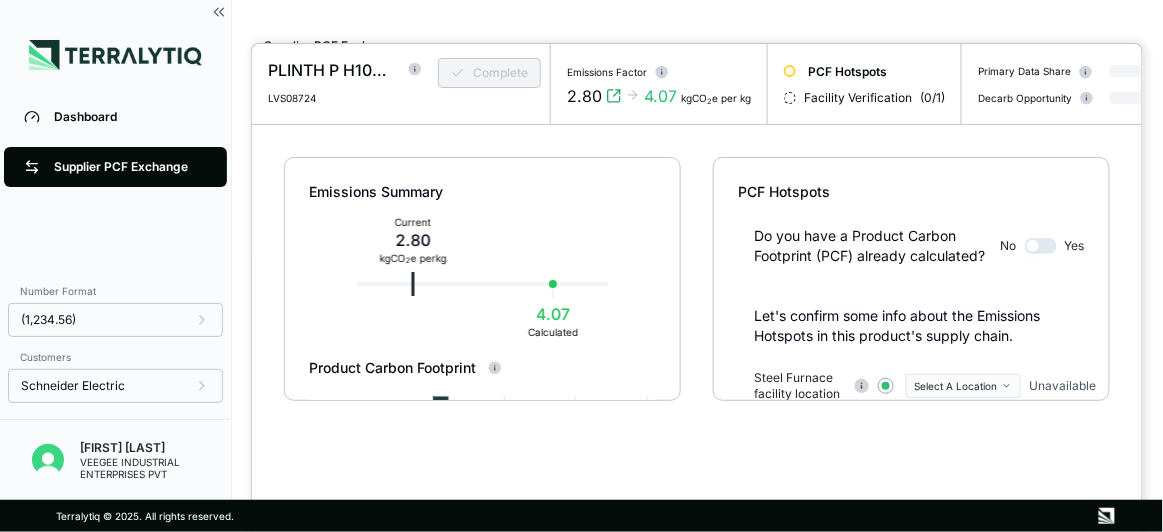 click on "Select A Location" at bounding box center (963, 386) 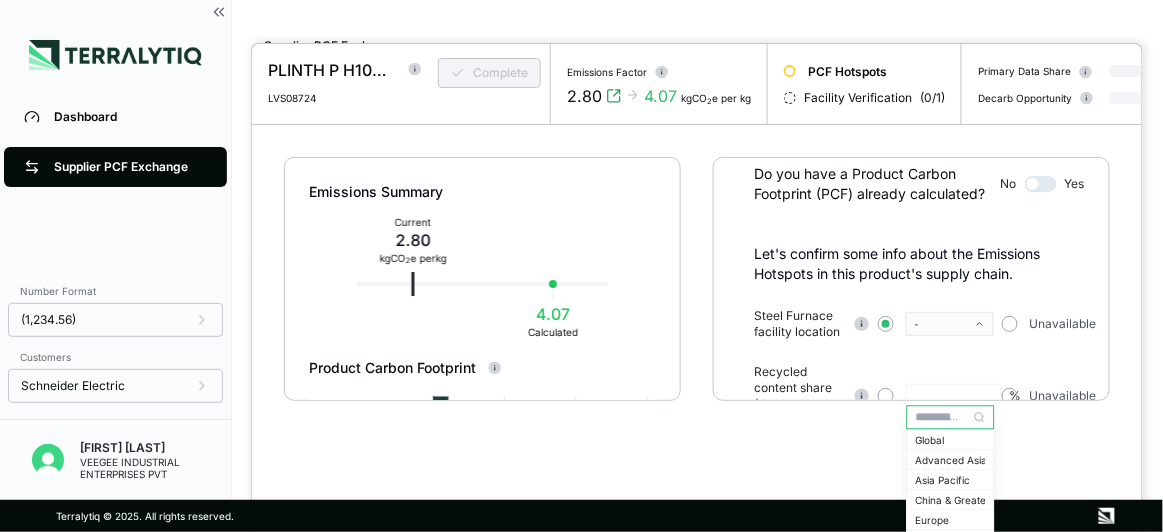 scroll, scrollTop: 90, scrollLeft: 0, axis: vertical 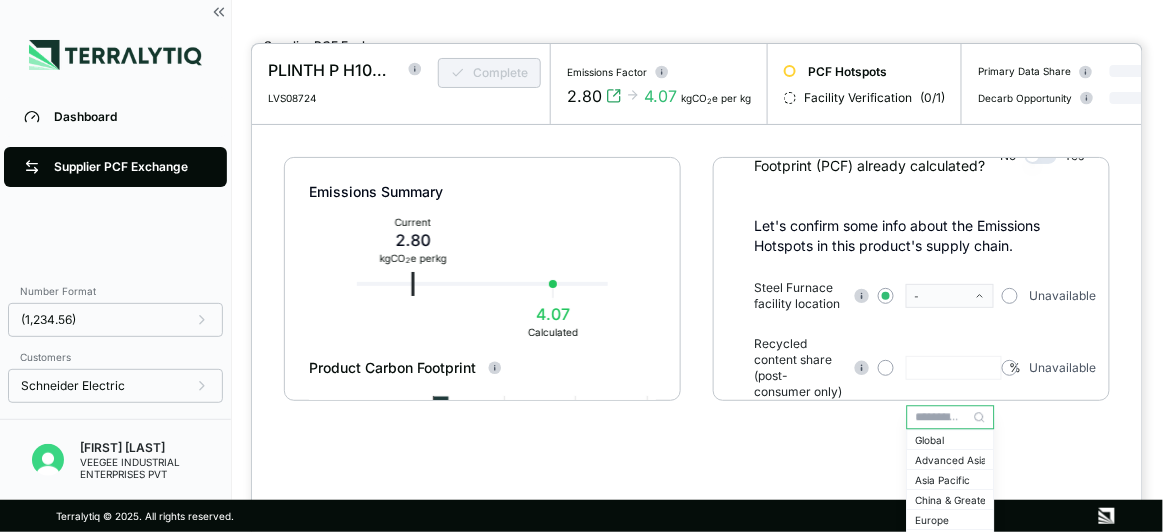 click at bounding box center [951, 417] 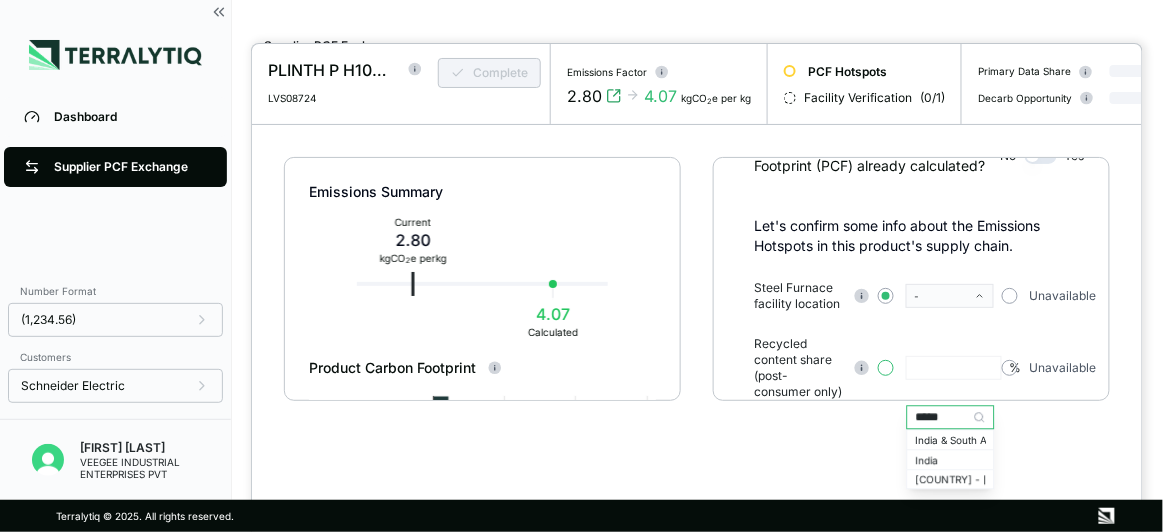 type on "*****" 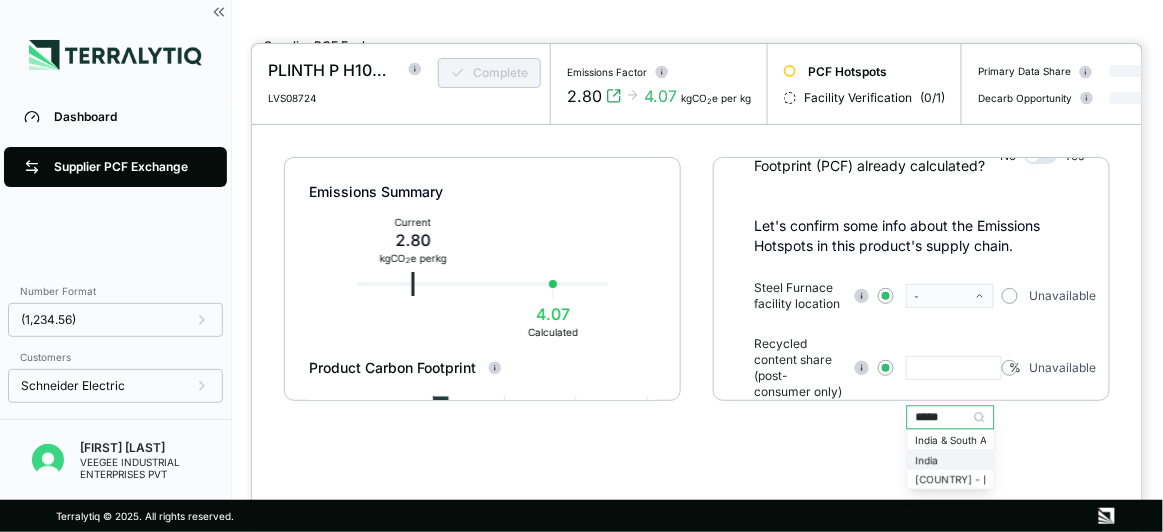 click on "India" at bounding box center [951, 460] 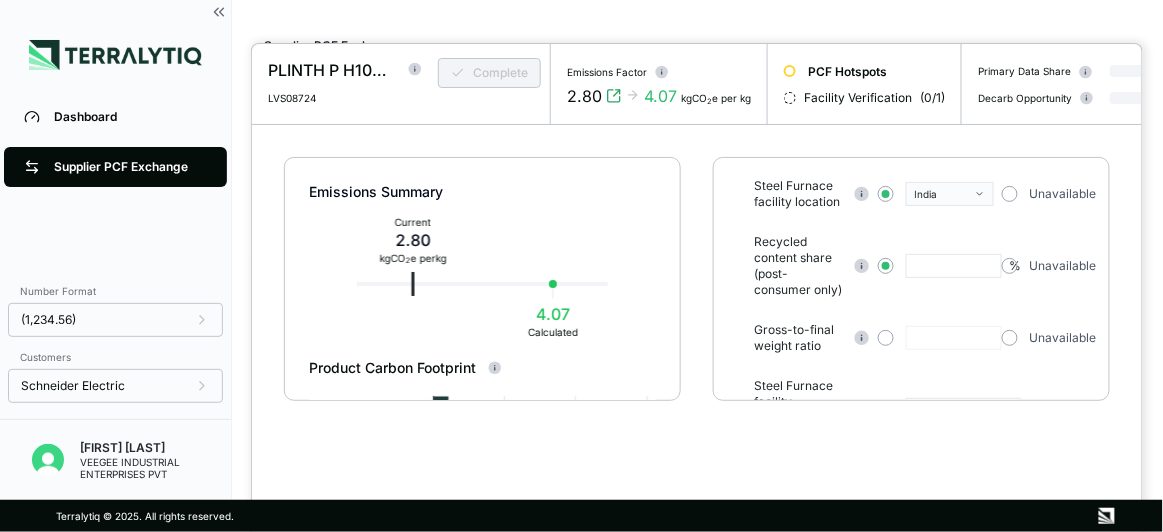scroll, scrollTop: 128, scrollLeft: 0, axis: vertical 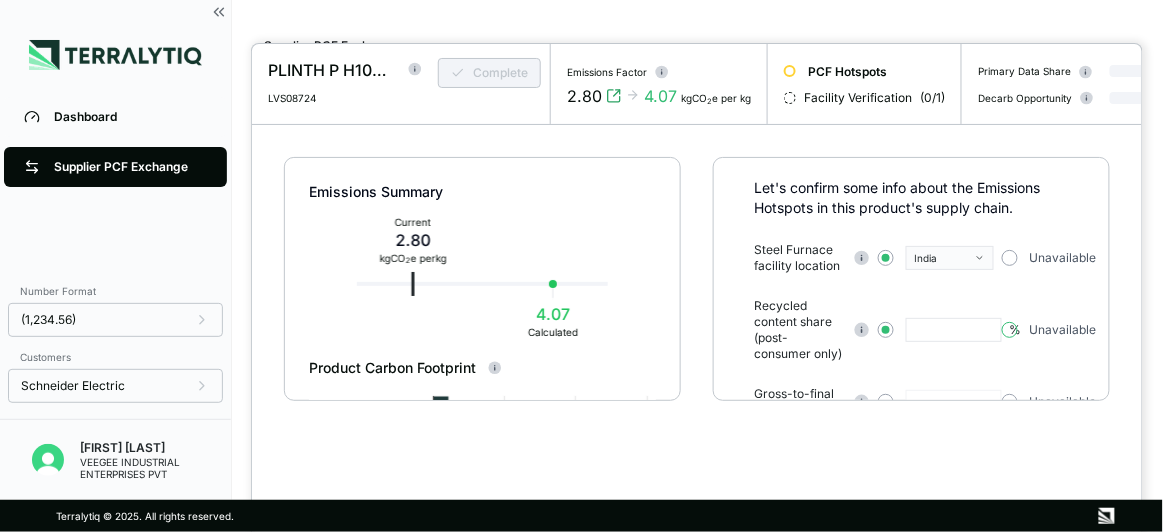 click at bounding box center (1010, 330) 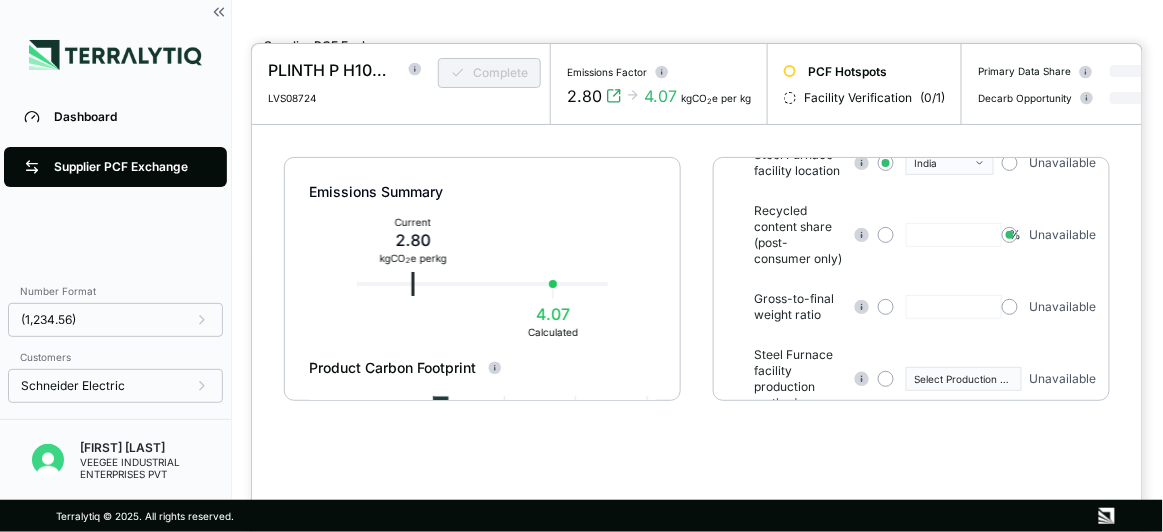 scroll, scrollTop: 310, scrollLeft: 0, axis: vertical 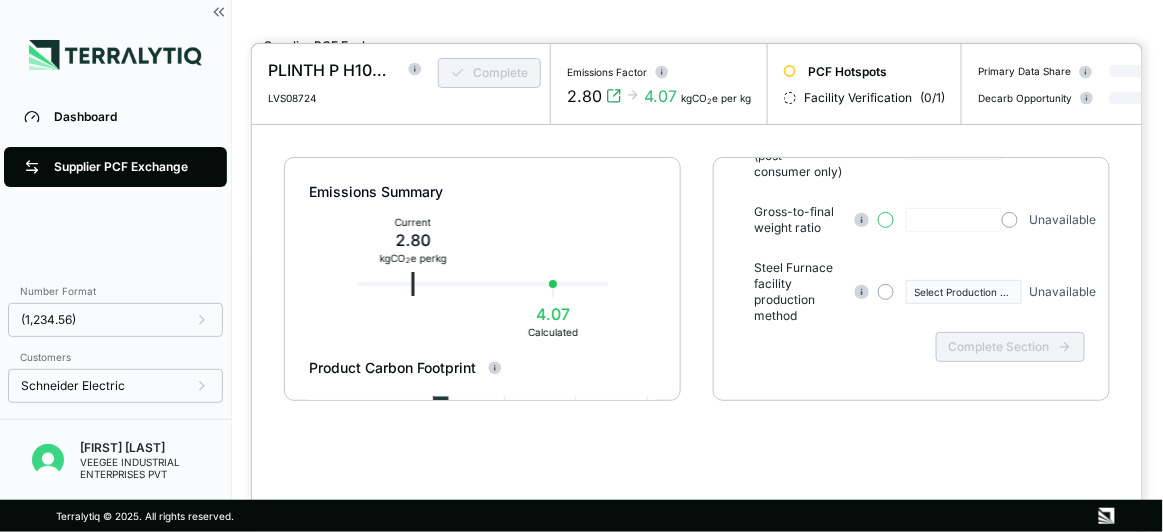 click at bounding box center [886, 220] 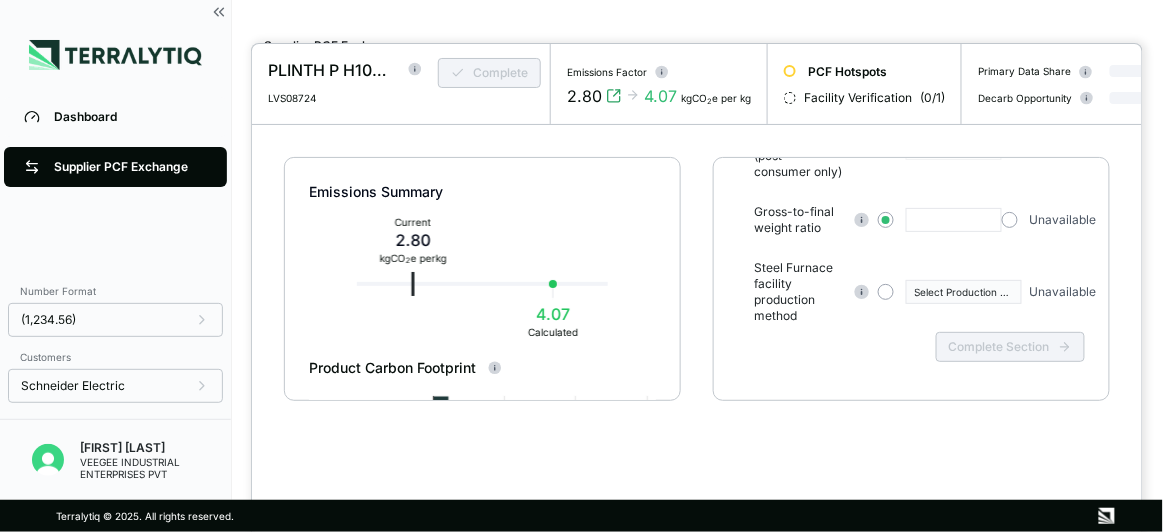 click at bounding box center [954, 220] 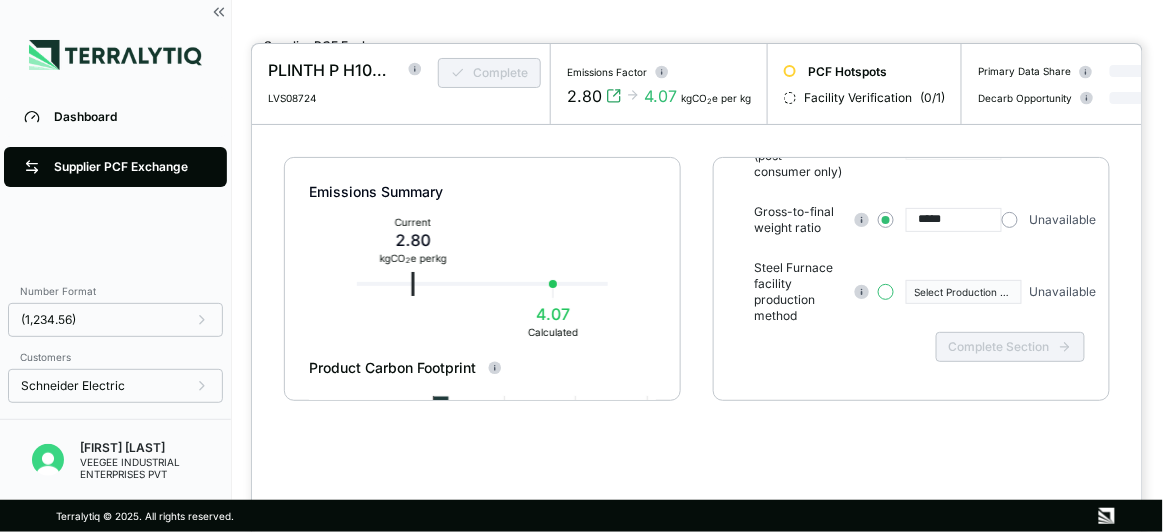 type on "*****" 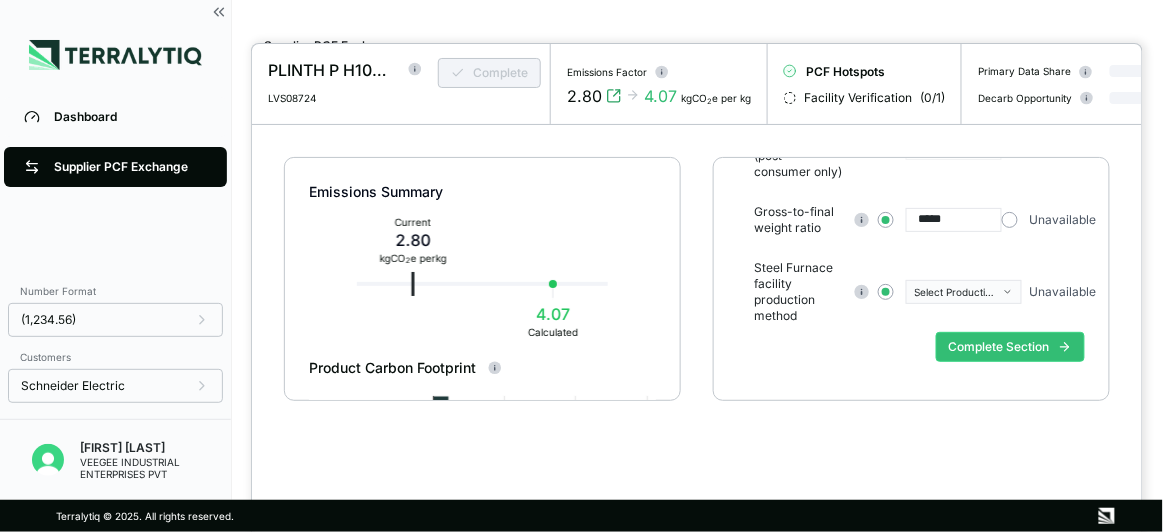 click on "Select Production Method" at bounding box center (964, 292) 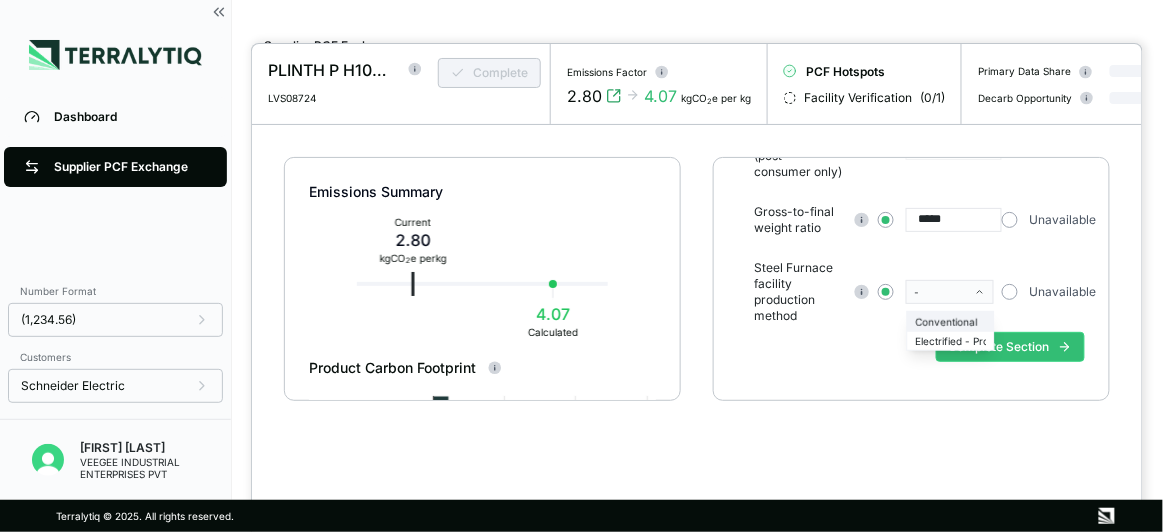 click on "Conventional" at bounding box center (951, 321) 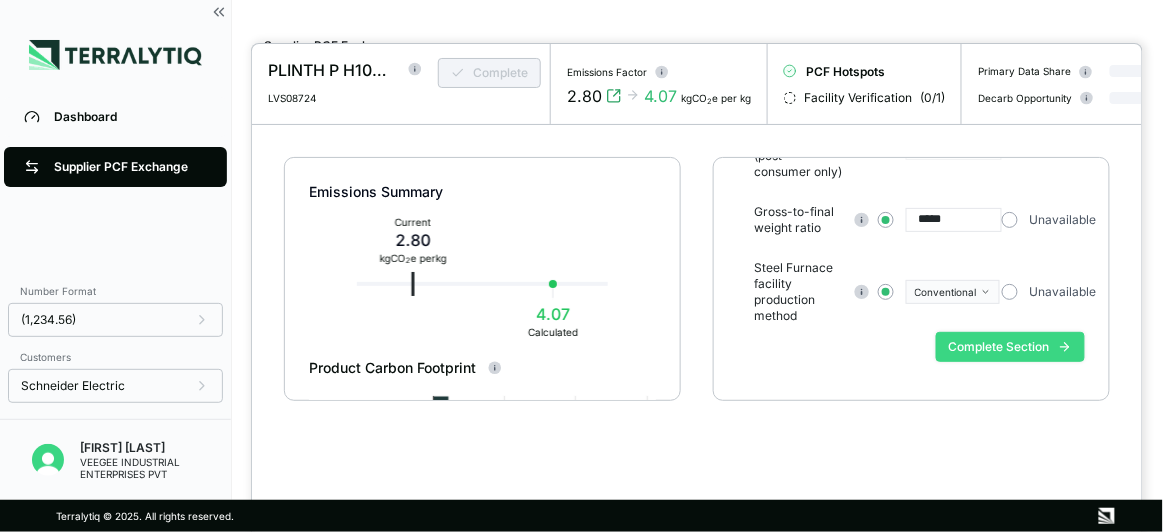 click on "Complete Section" at bounding box center [1010, 347] 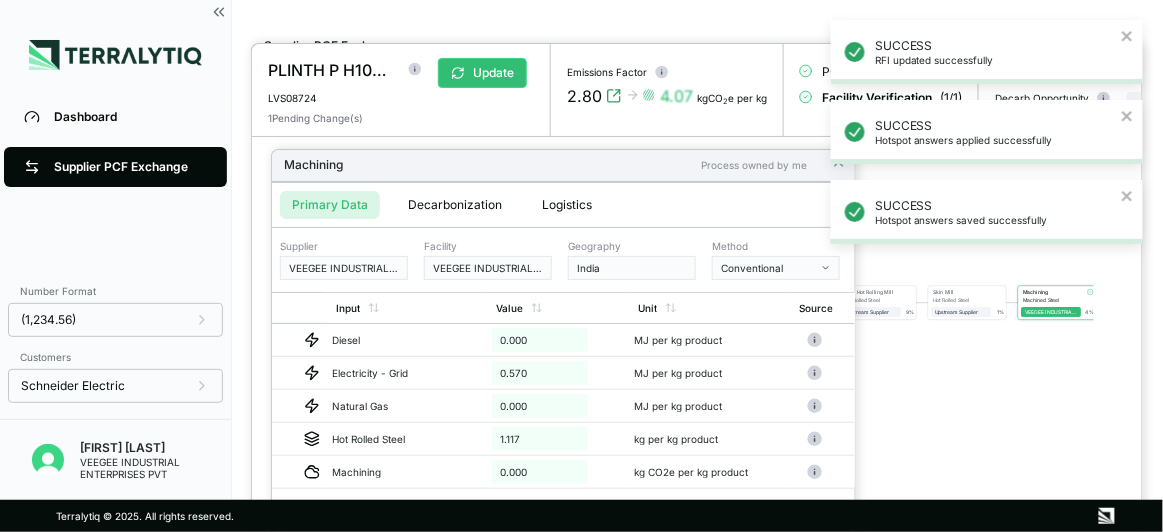 click on "Conventional" at bounding box center (776, 268) 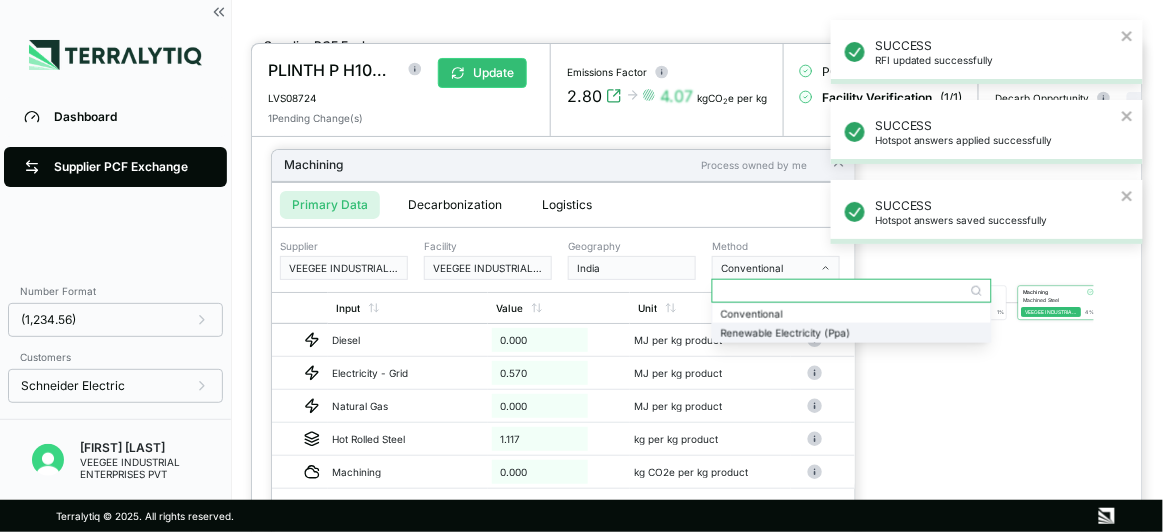 click on "Renewable Electricity (Ppa)" at bounding box center [852, 333] 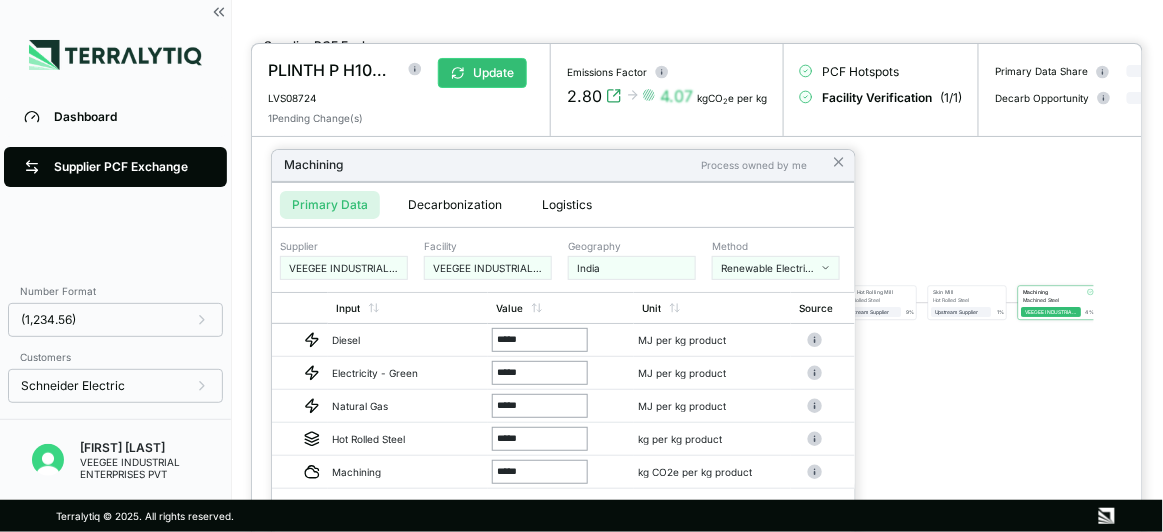 click on "Renewable Electricity (Ppa)" at bounding box center (769, 268) 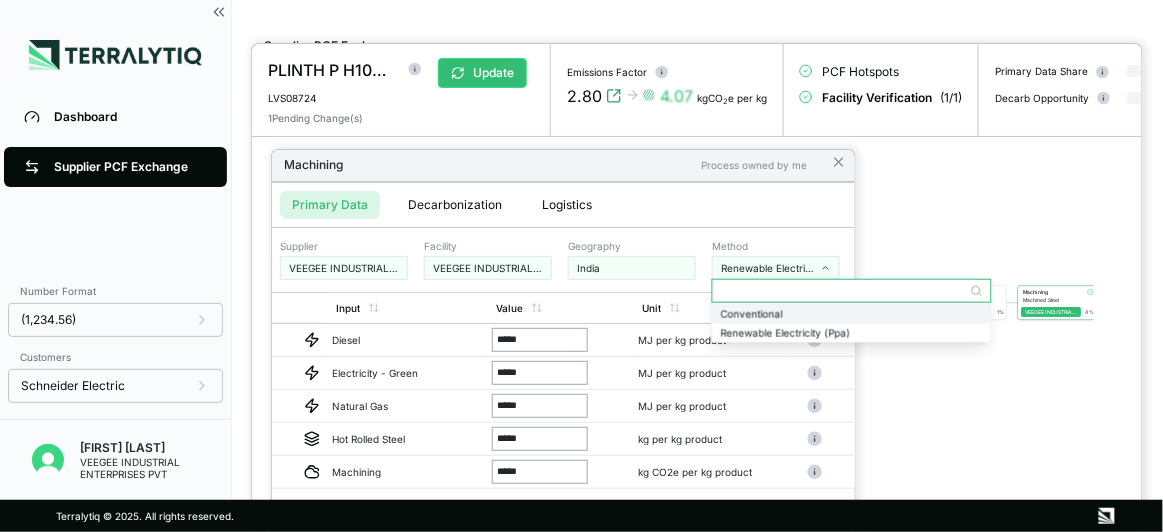 click on "Conventional" at bounding box center (852, 313) 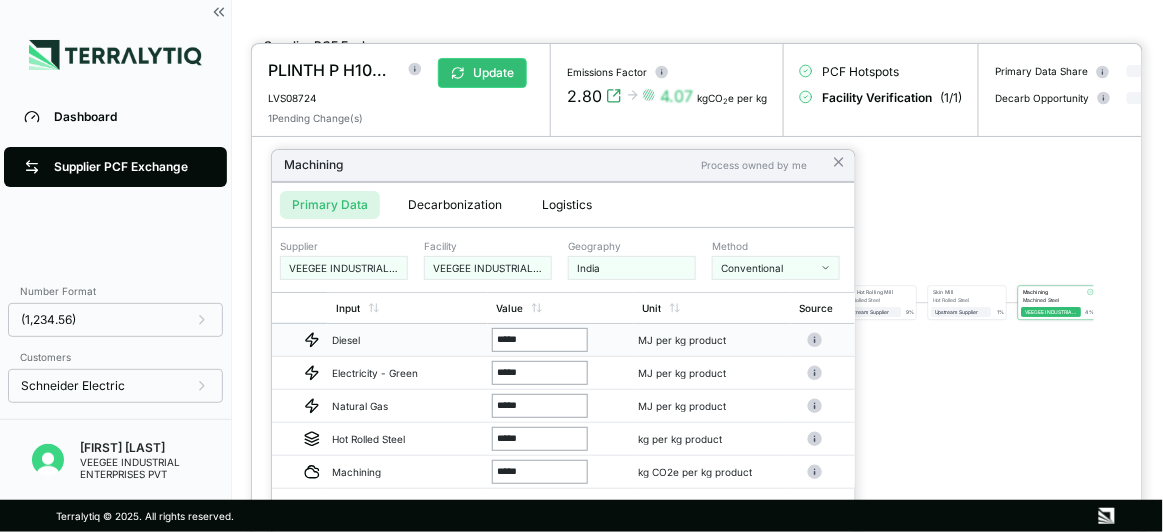 drag, startPoint x: 534, startPoint y: 337, endPoint x: 489, endPoint y: 339, distance: 45.044422 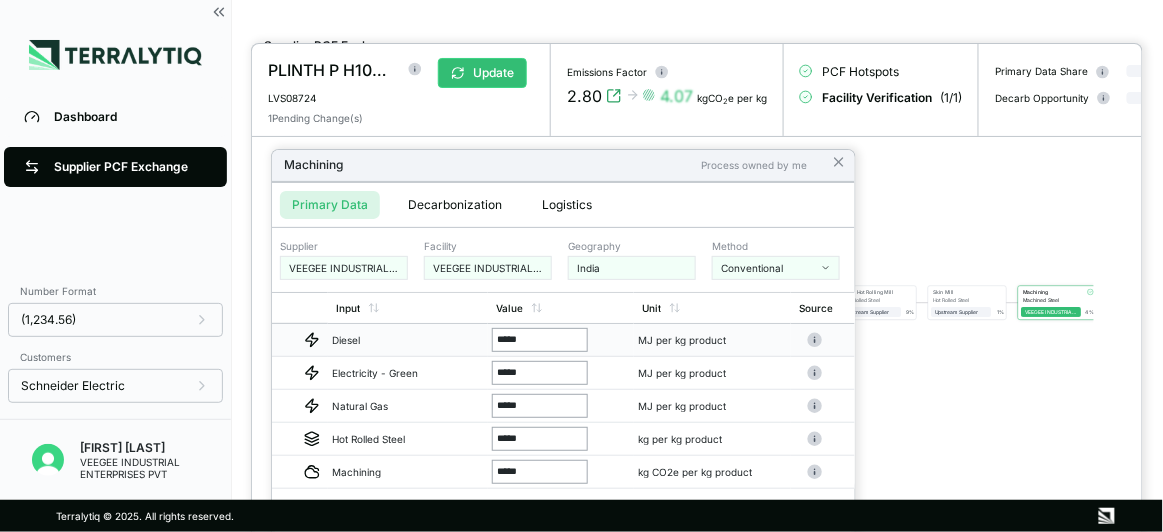 click on "*****" at bounding box center [561, 340] 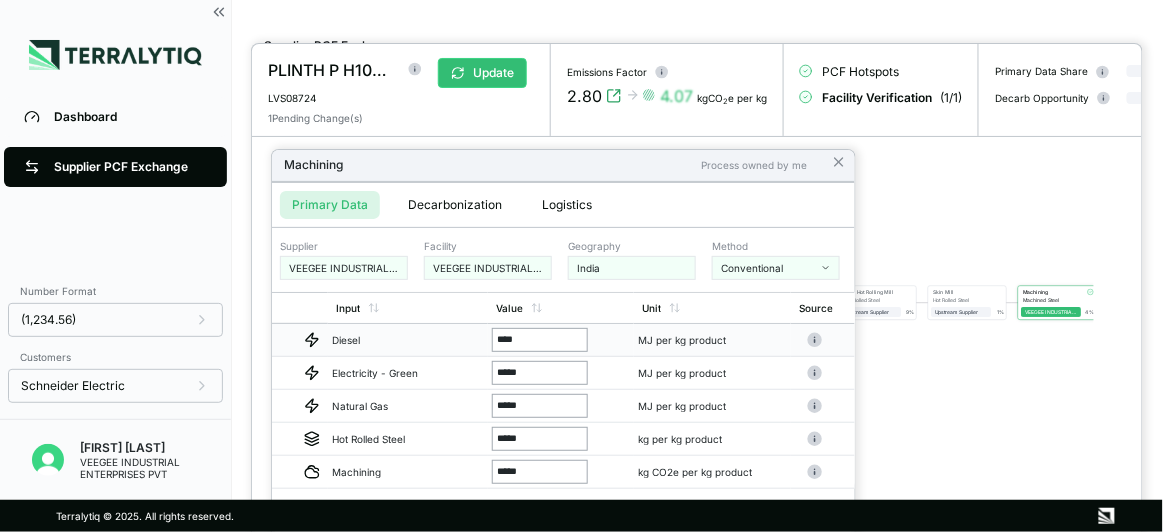 type on "*****" 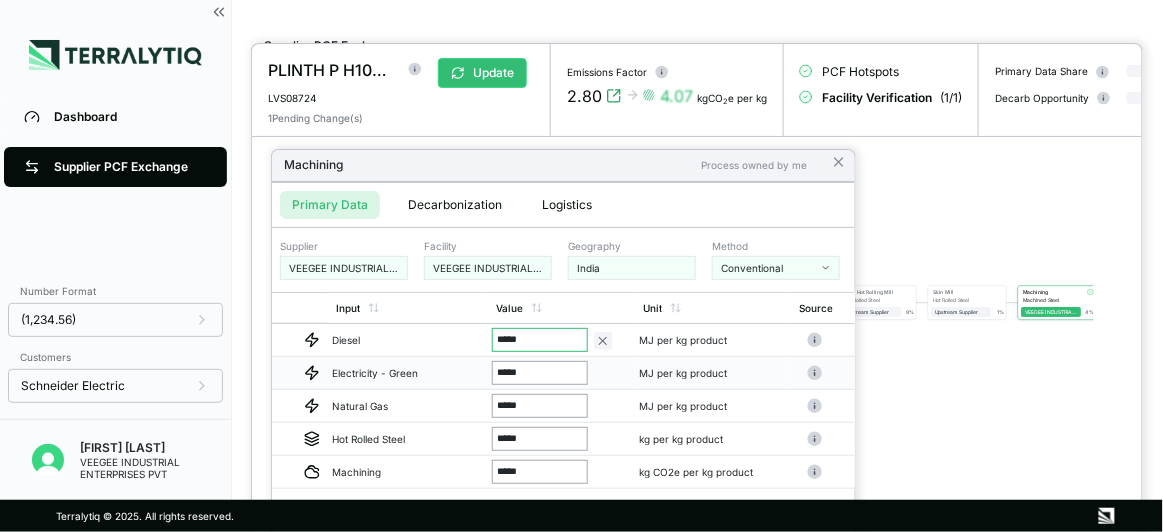 drag, startPoint x: 536, startPoint y: 376, endPoint x: 476, endPoint y: 373, distance: 60.074955 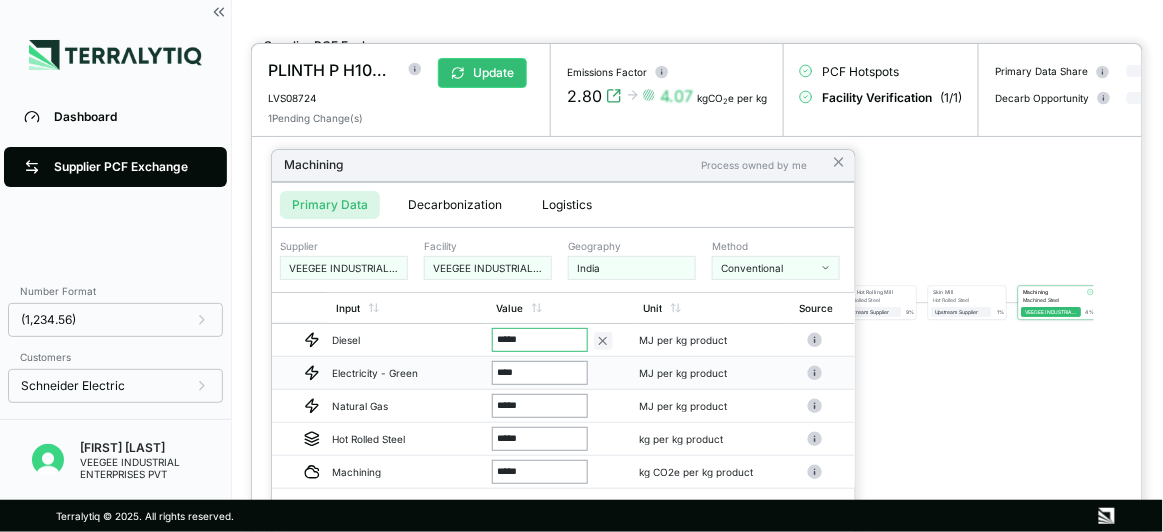 type on "*****" 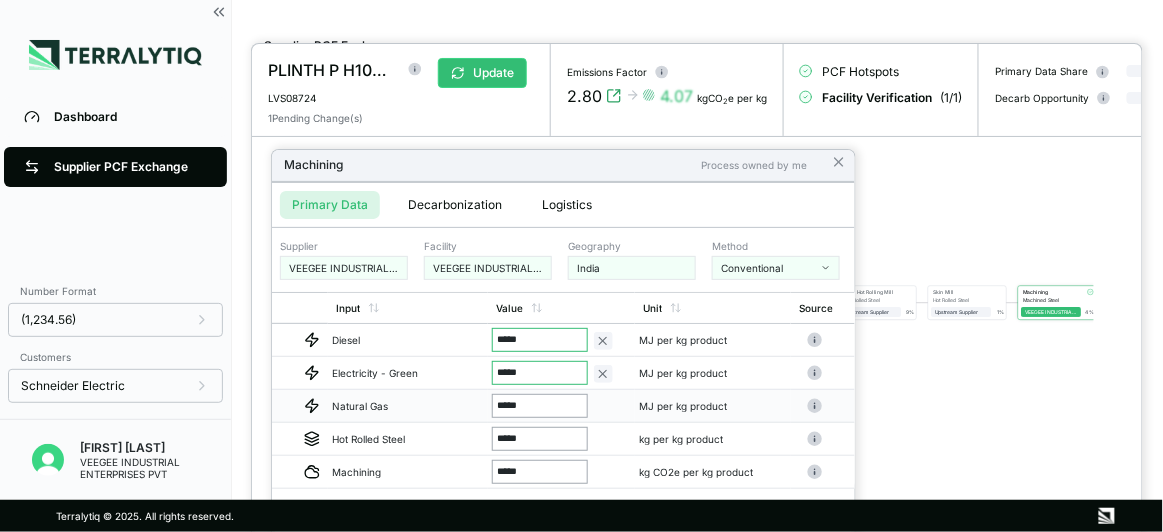 drag, startPoint x: 536, startPoint y: 402, endPoint x: 481, endPoint y: 403, distance: 55.00909 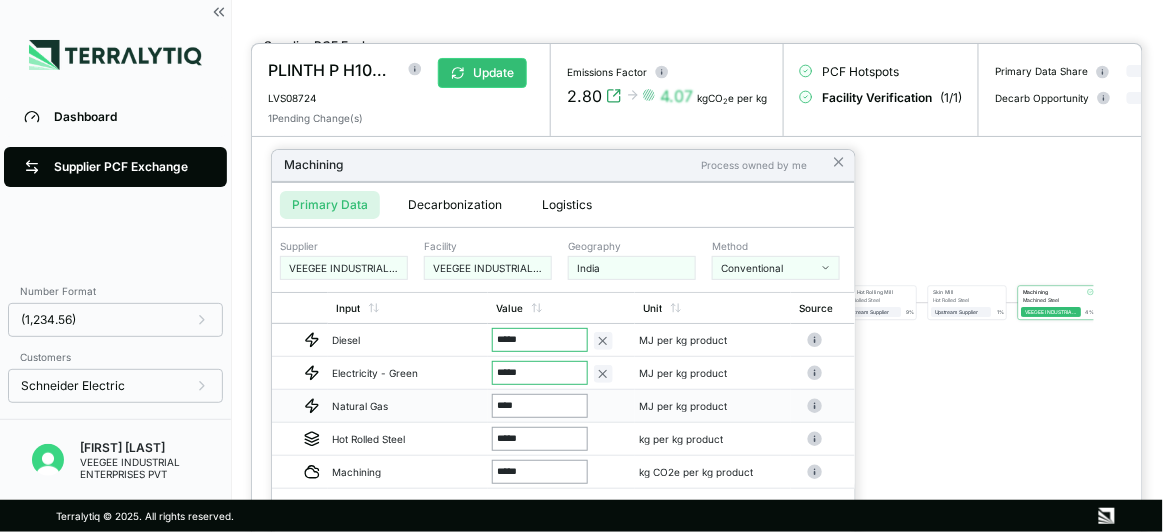 type on "*****" 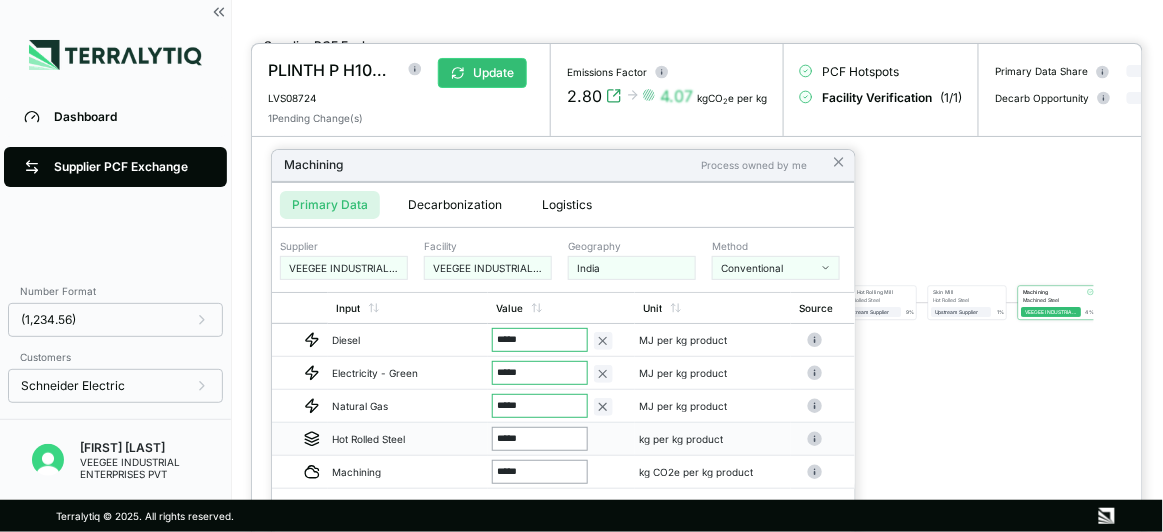 drag, startPoint x: 538, startPoint y: 437, endPoint x: 493, endPoint y: 436, distance: 45.01111 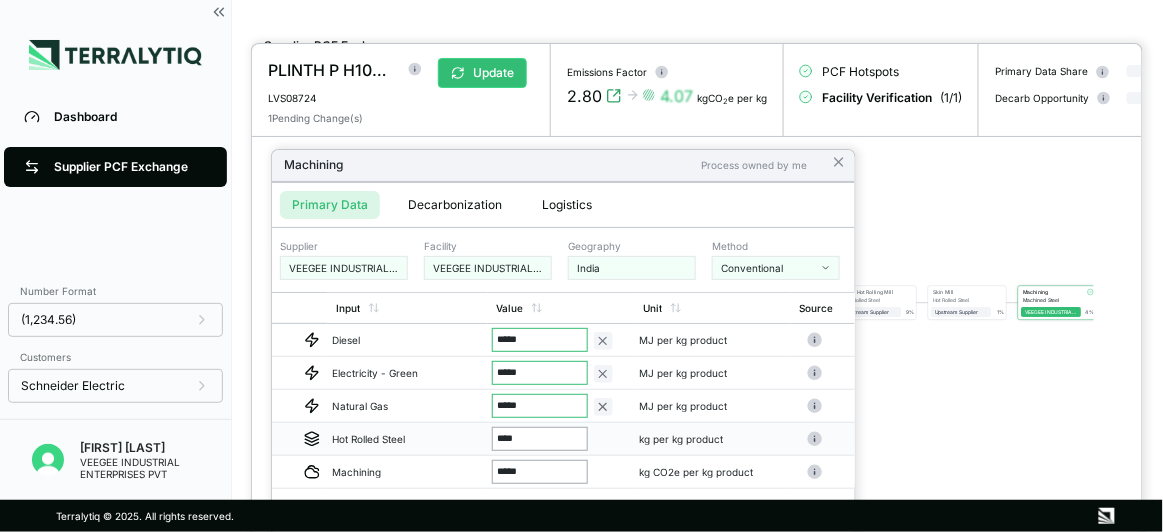 type on "*****" 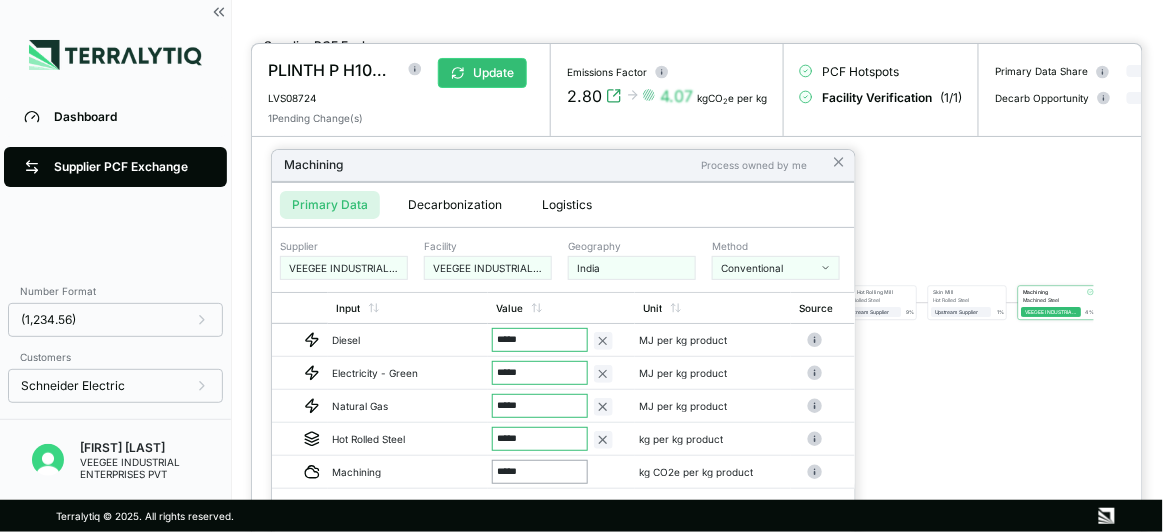 click on "Please verify all values: Verify All Values PDF Calculation Guide  >>" at bounding box center (563, 508) 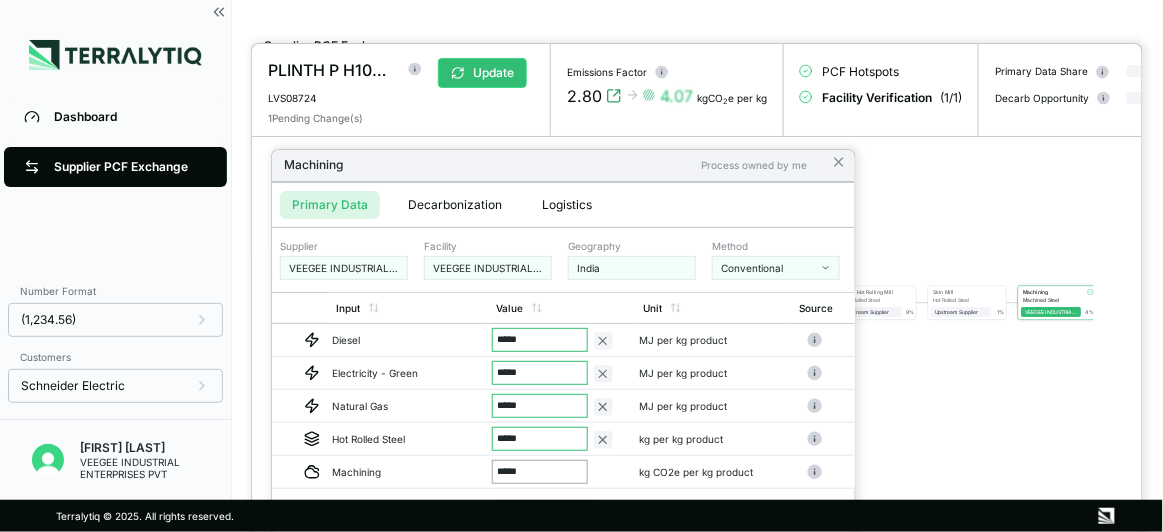 click on "Verify All Values" at bounding box center [546, 514] 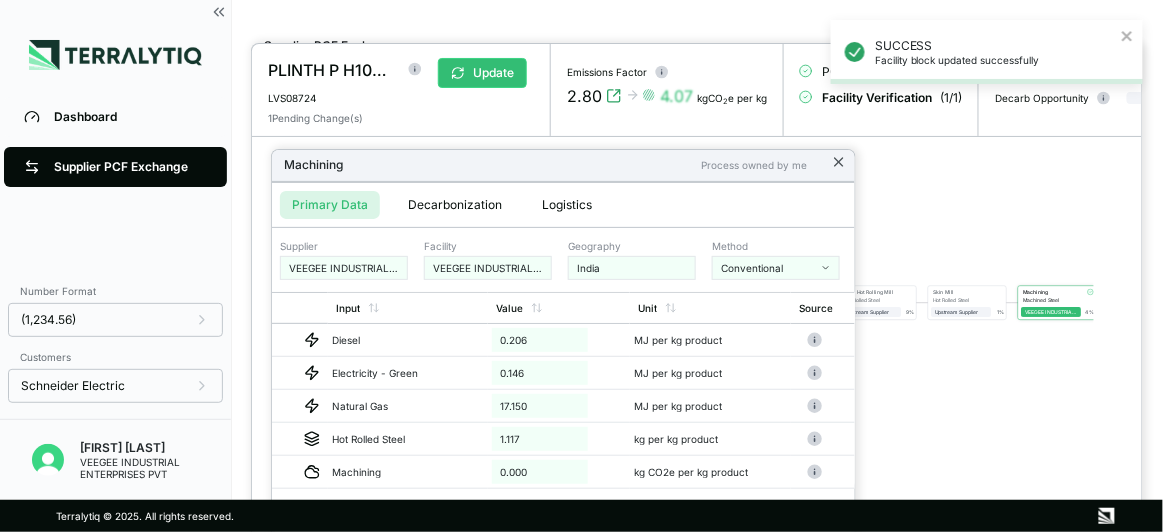 click 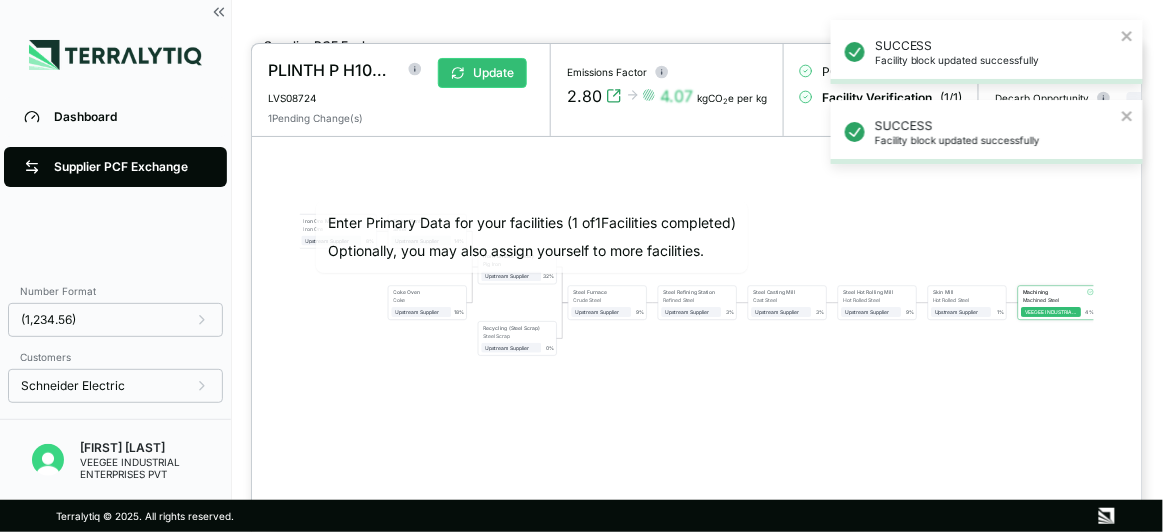 click on "SUCCESS Facility block updated successfully SUCCESS Facility block updated successfully" at bounding box center [987, 100] 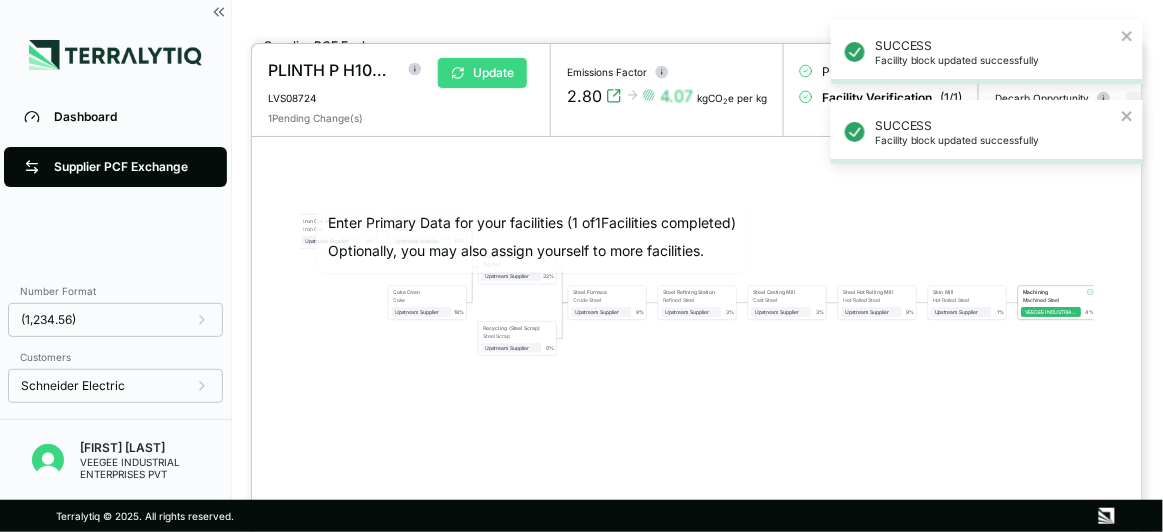 click on "Update" at bounding box center [482, 73] 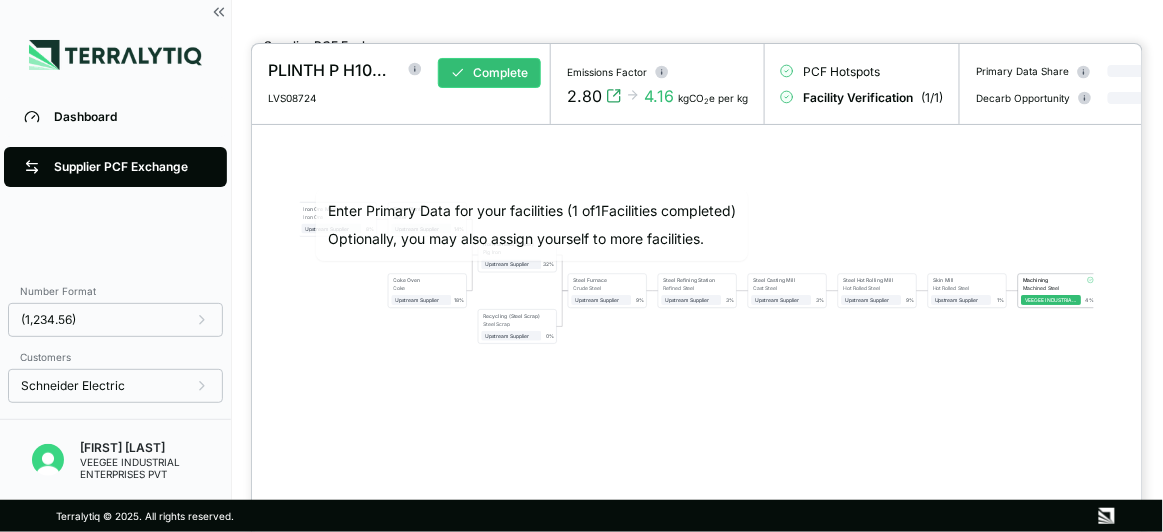 click at bounding box center (581, 266) 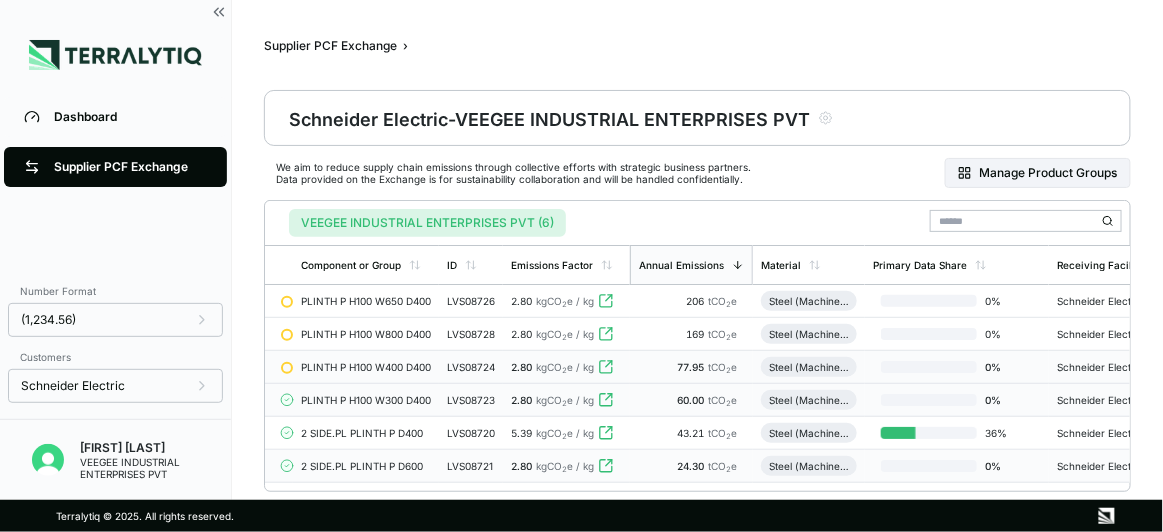 click on "PLINTH P H100 W400 D400" at bounding box center [366, 367] 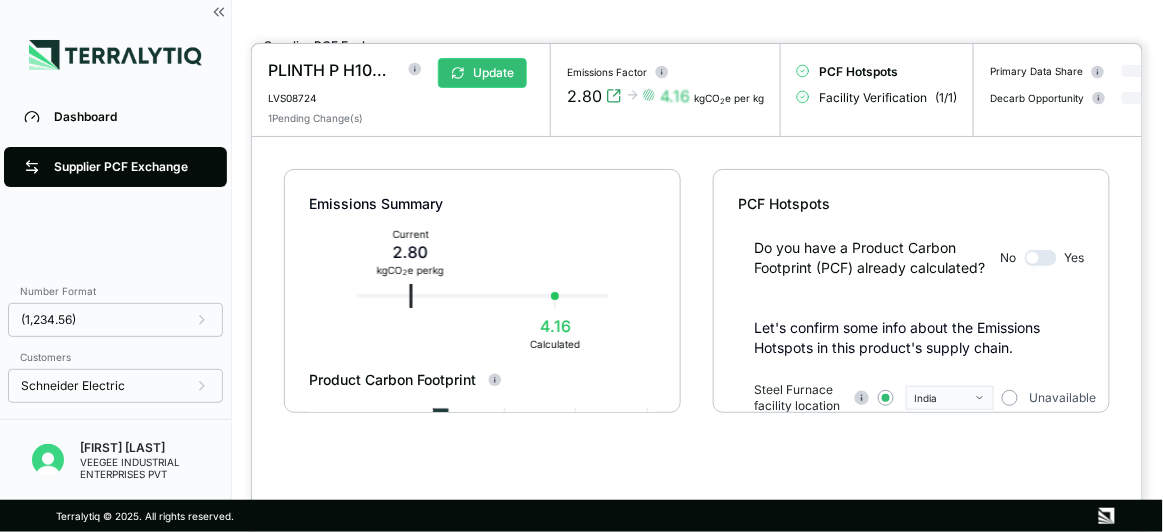 click on "PLINTH P H100 W400 D400 LVS08724 Update" at bounding box center [401, 74] 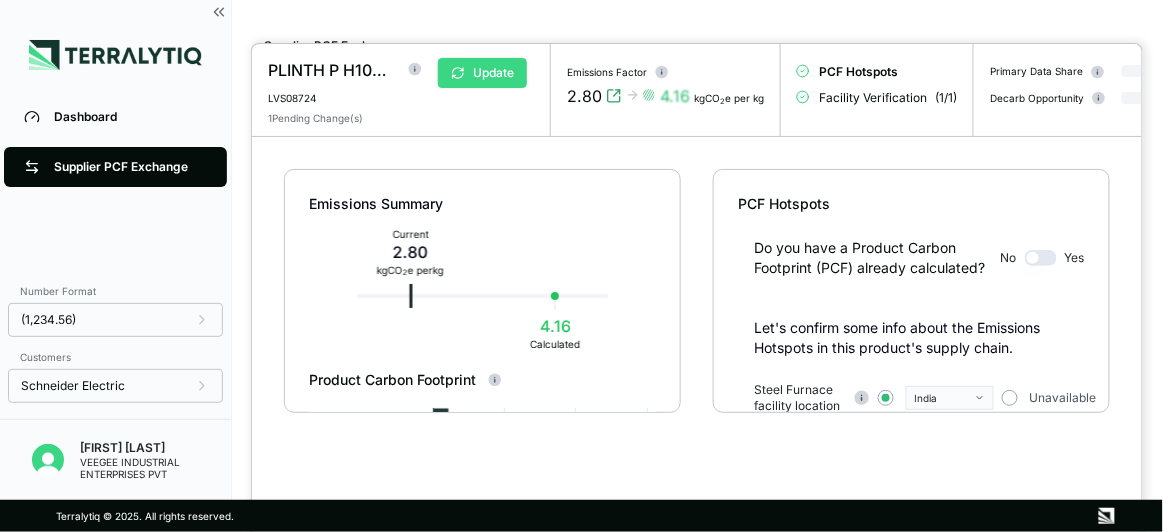 click on "Update" at bounding box center (482, 73) 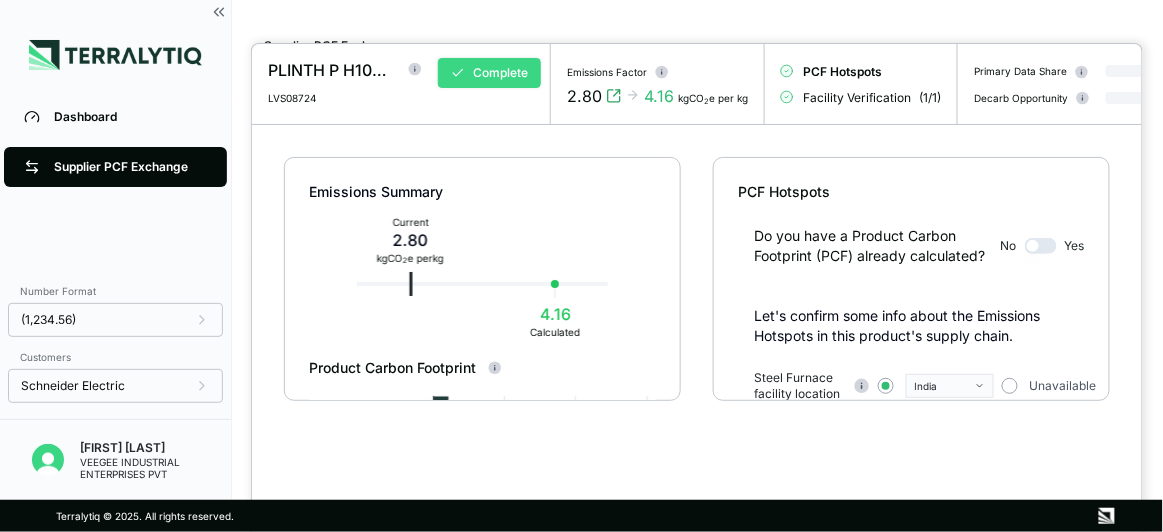 click on "Complete" at bounding box center [489, 73] 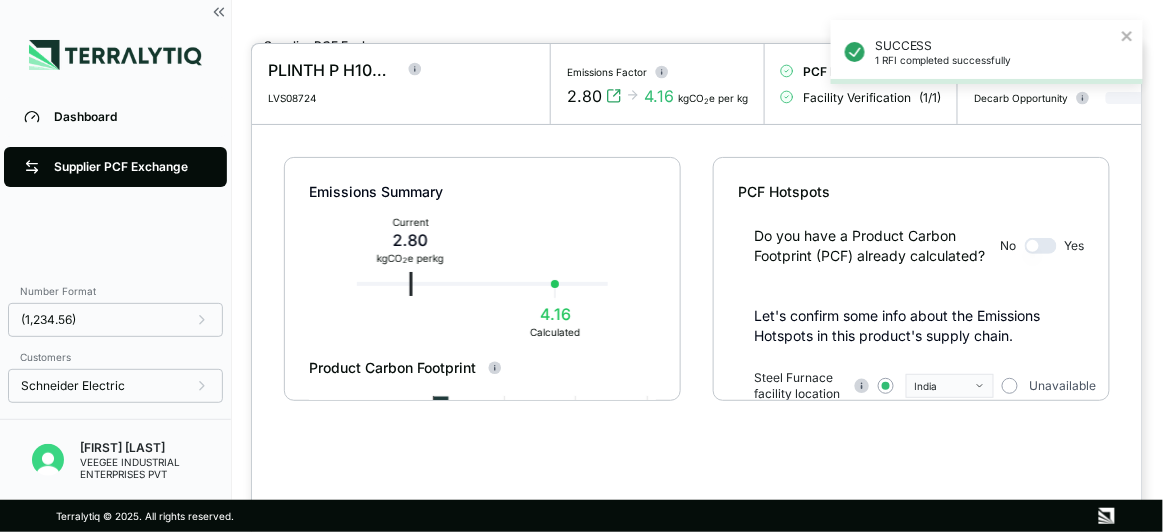 click at bounding box center (581, 266) 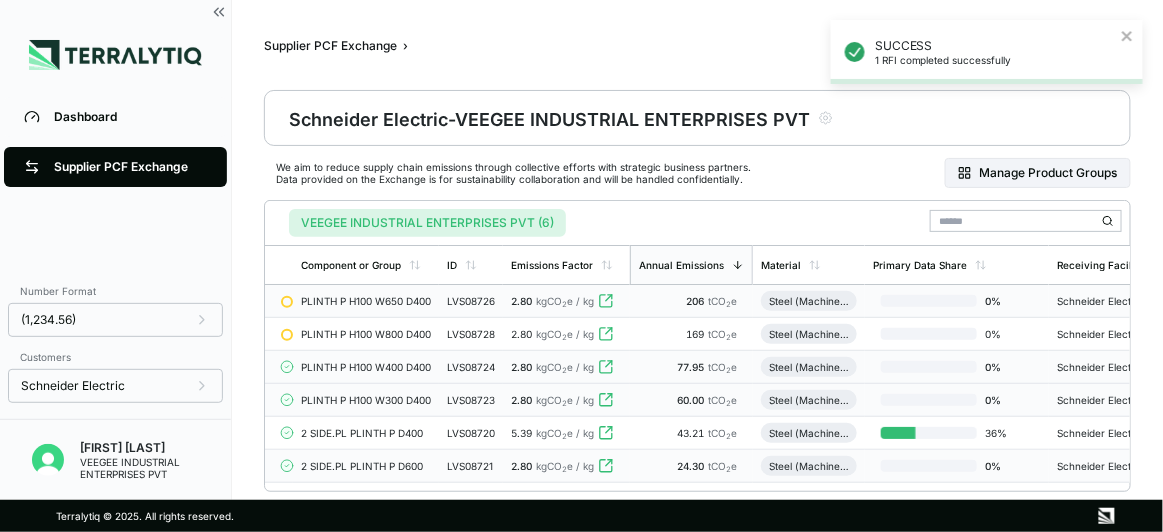 click on "LVS08726" at bounding box center [471, 301] 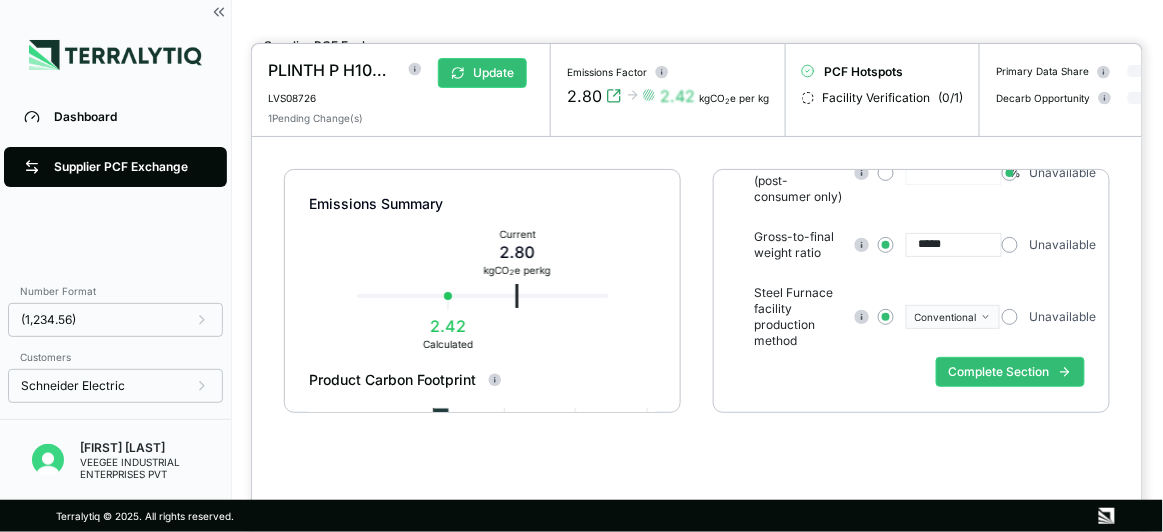 scroll, scrollTop: 310, scrollLeft: 0, axis: vertical 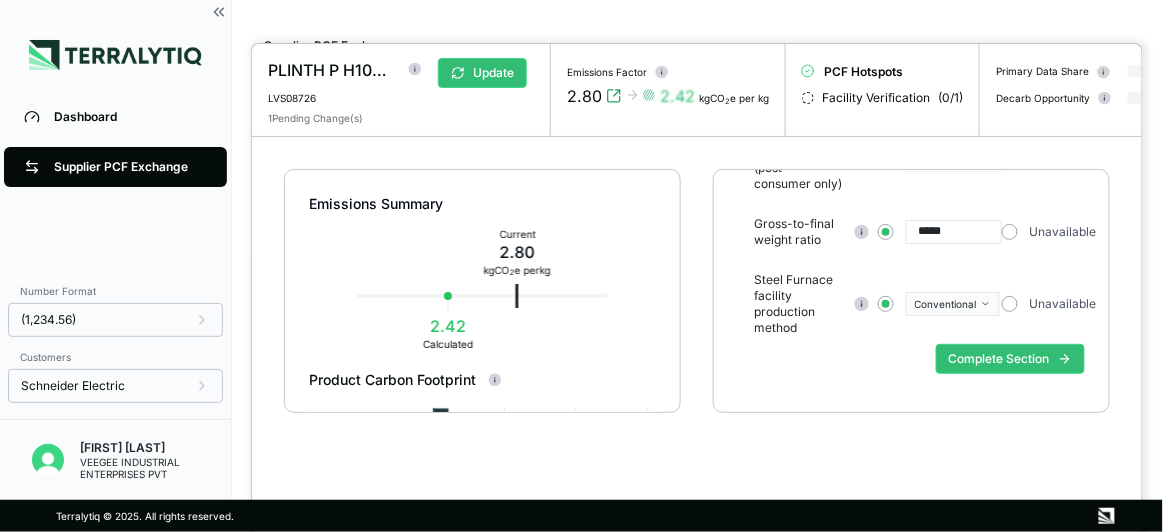 click on "*****" at bounding box center [954, 232] 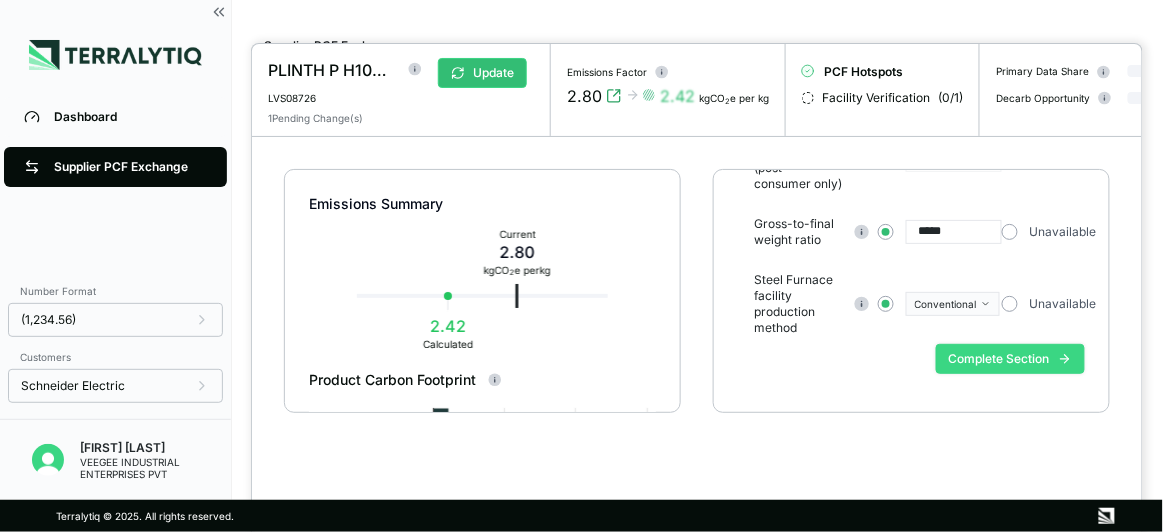 type on "*****" 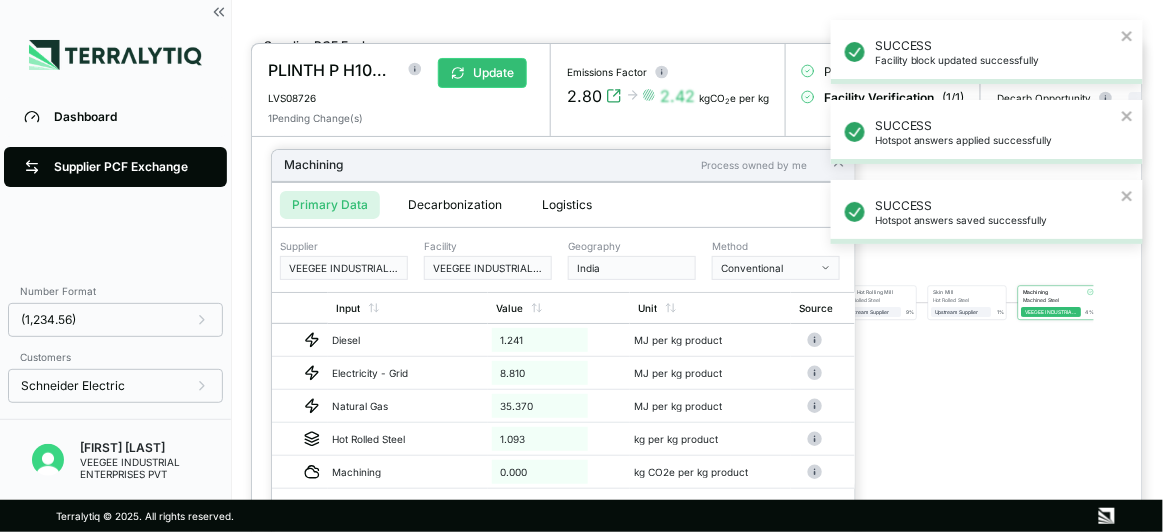 click on "Conventional" at bounding box center (776, 268) 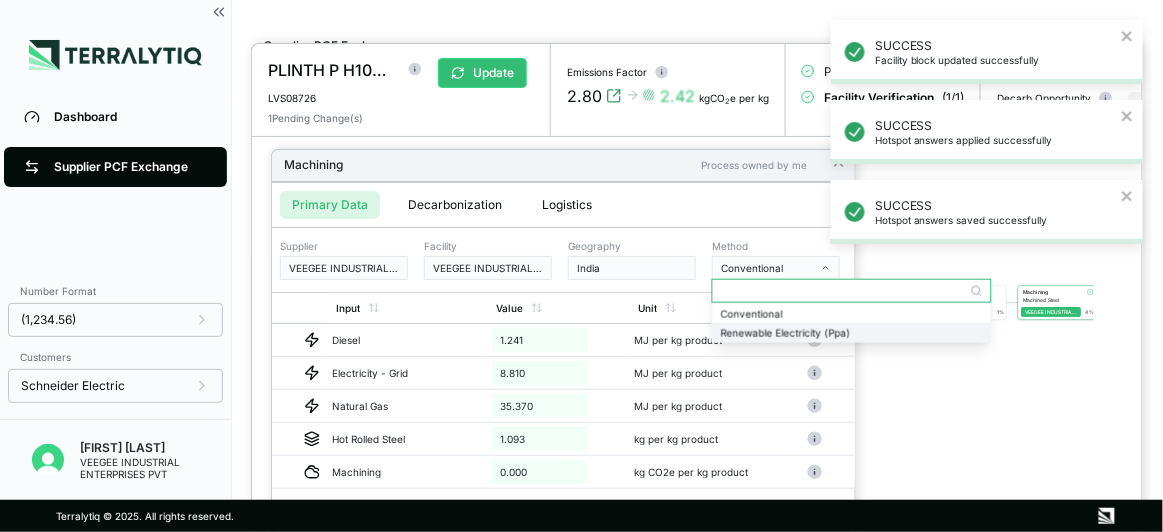 click on "Renewable Electricity (Ppa)" at bounding box center [852, 333] 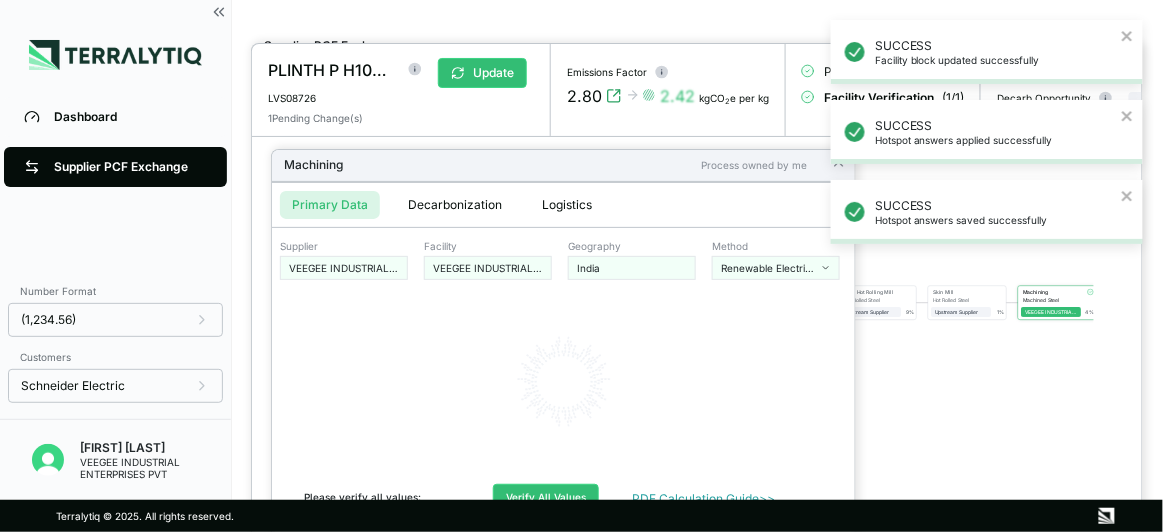 click on "Renewable Electricity (Ppa)" at bounding box center (769, 268) 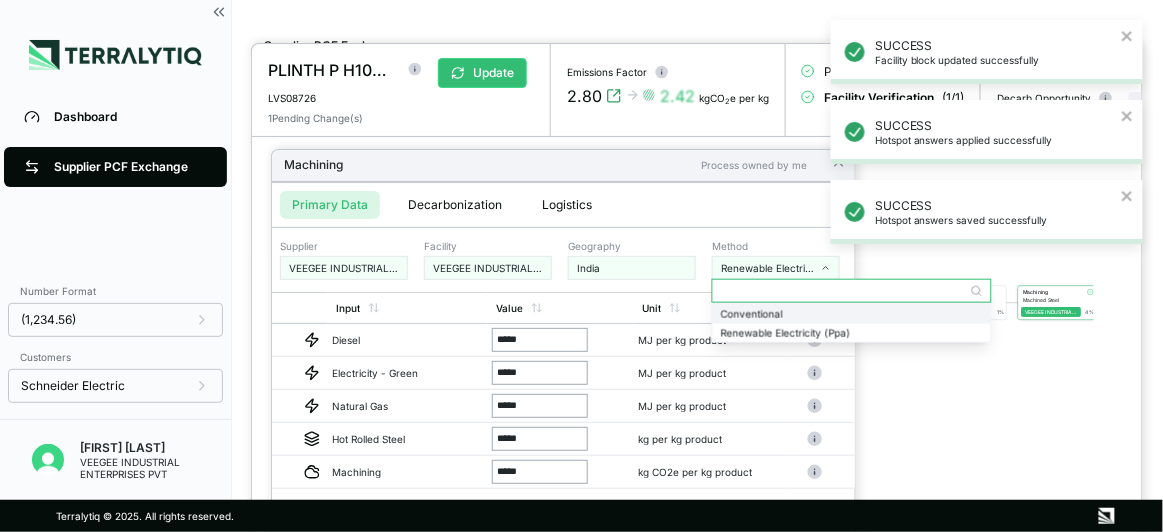 click on "Conventional" at bounding box center (852, 313) 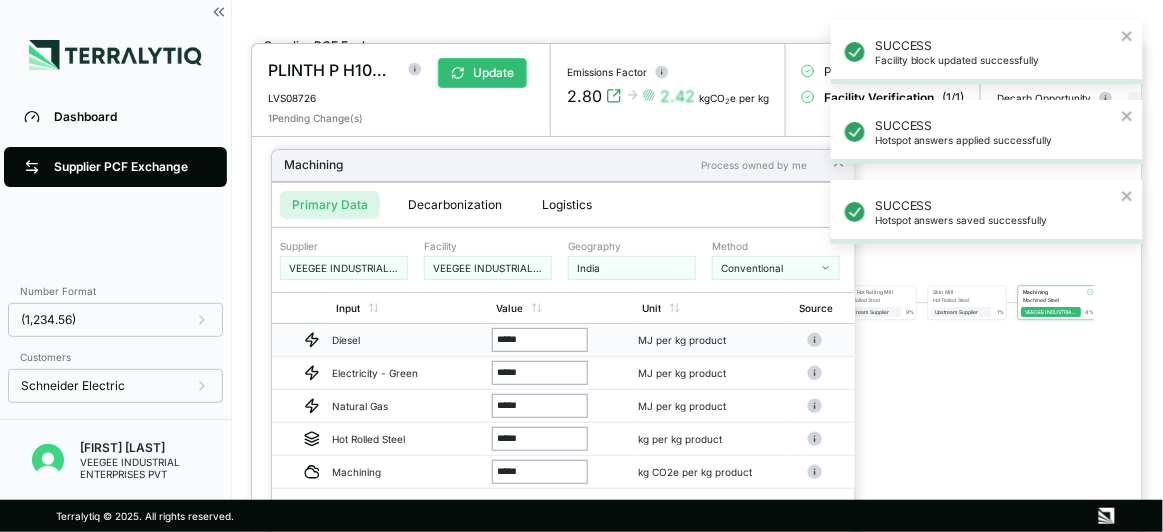 click on "*****" at bounding box center (540, 340) 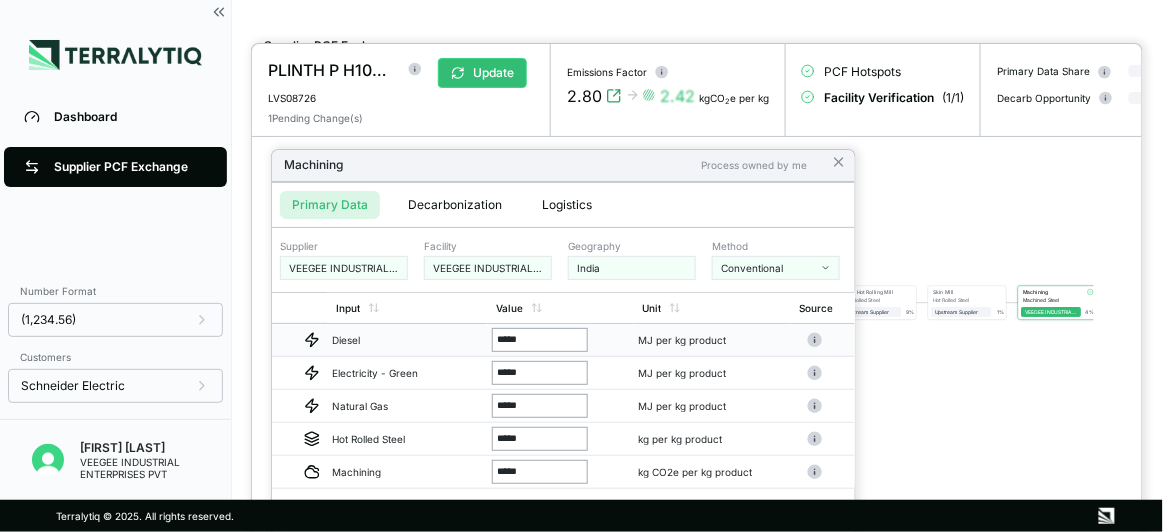 click on "Diesel ***** MJ per kg product" at bounding box center [563, 340] 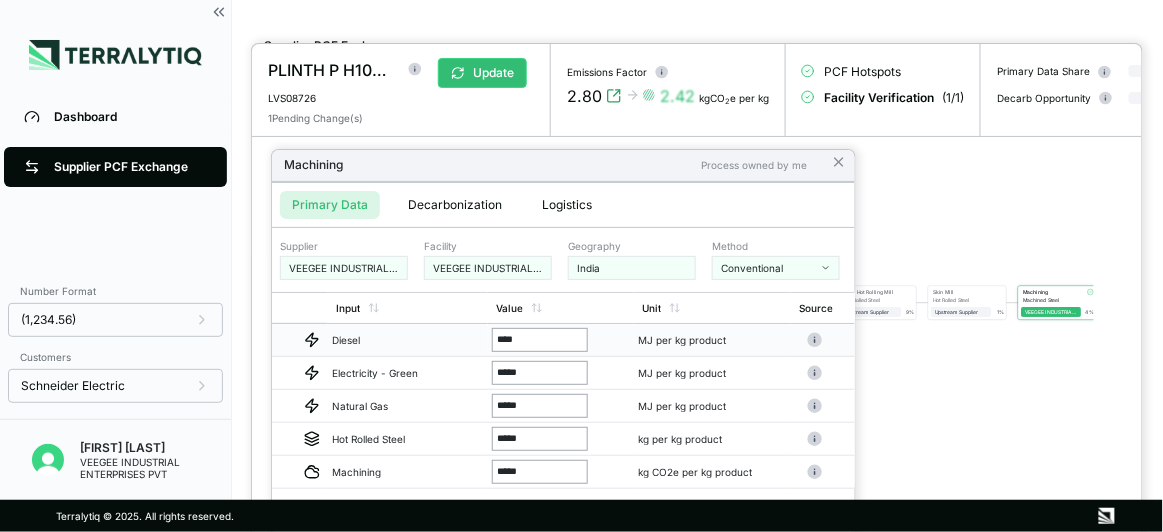 type on "*****" 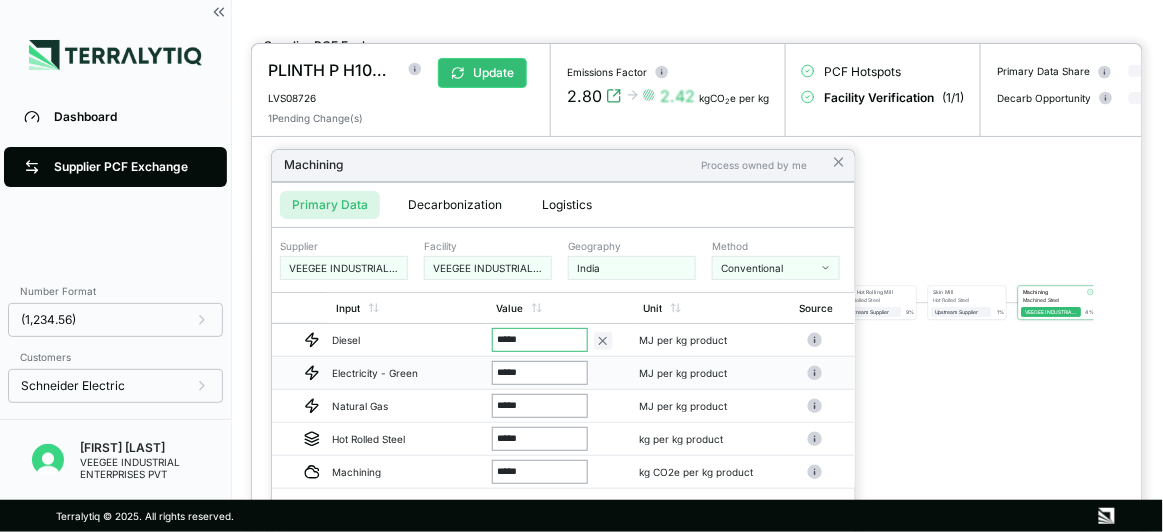 click on "*****" at bounding box center (540, 373) 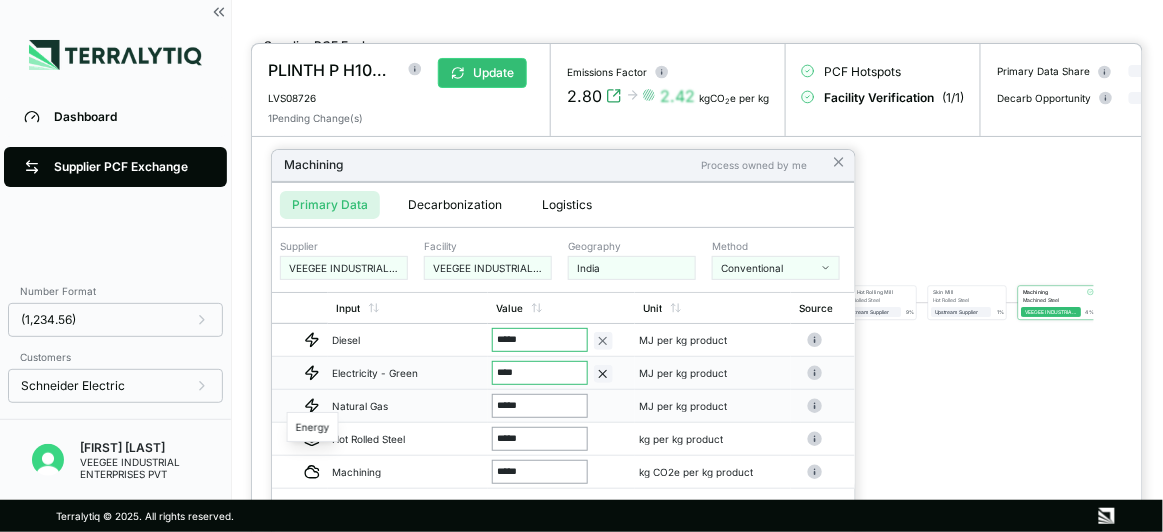 drag, startPoint x: 559, startPoint y: 370, endPoint x: 322, endPoint y: 396, distance: 238.42189 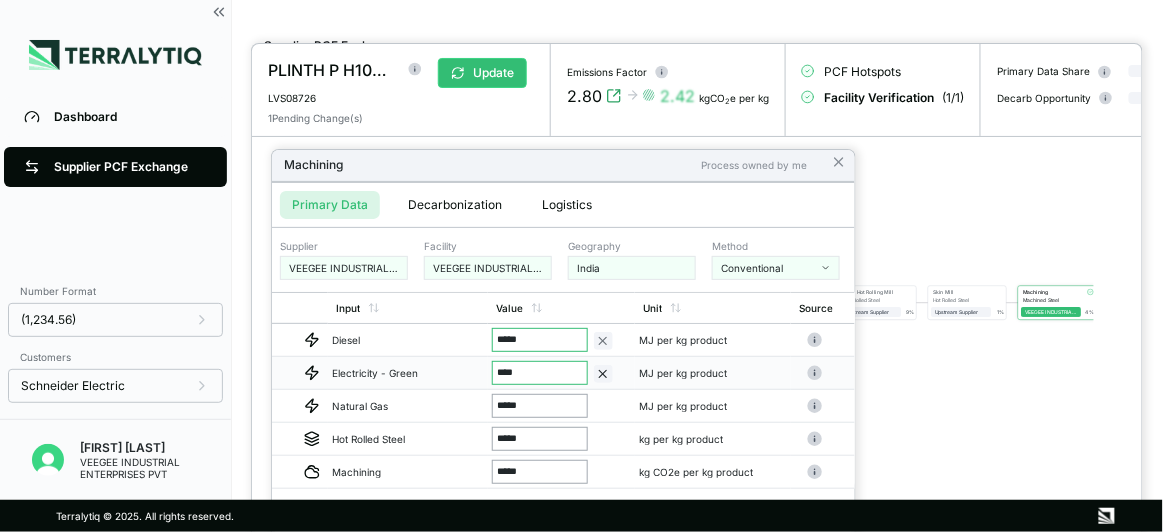 click on "****" at bounding box center [540, 373] 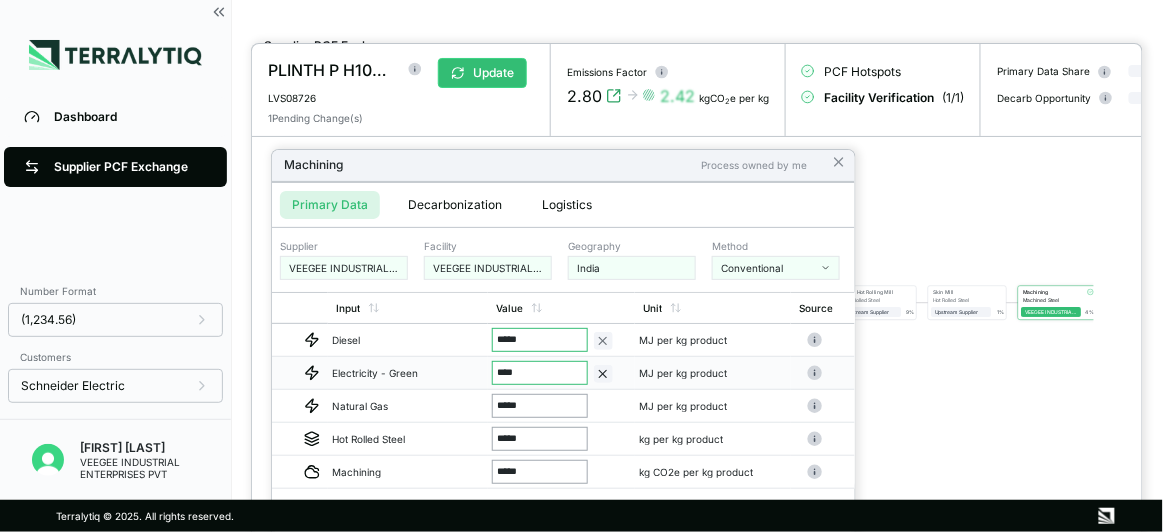 type on "*****" 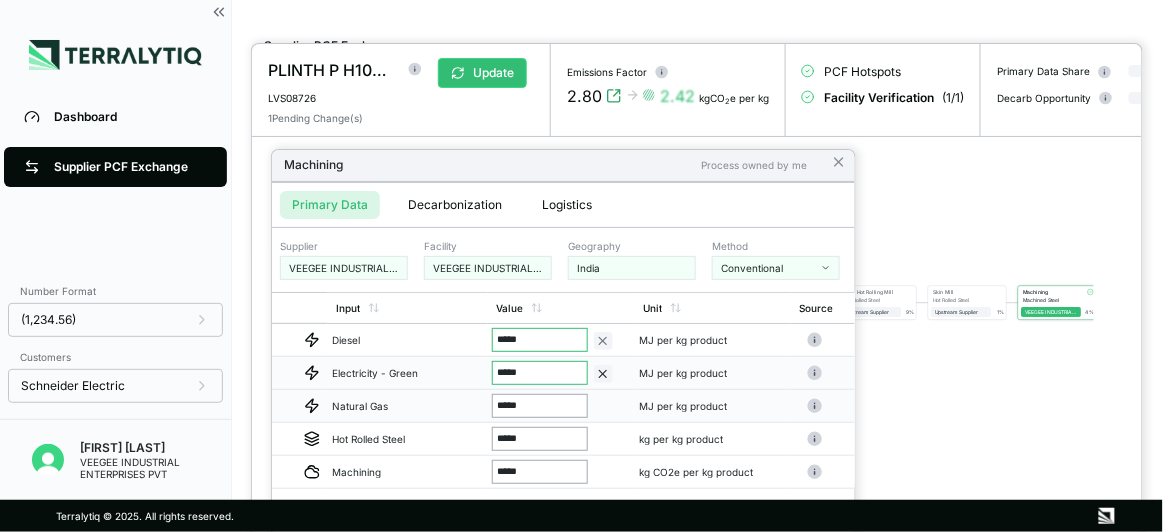 drag, startPoint x: 537, startPoint y: 405, endPoint x: 496, endPoint y: 402, distance: 41.109608 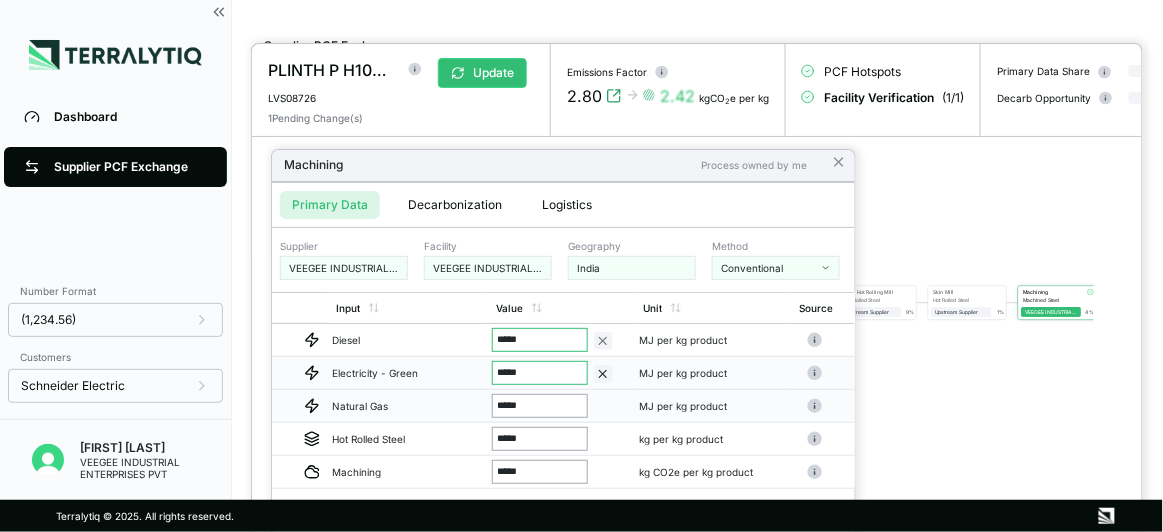 type on "******" 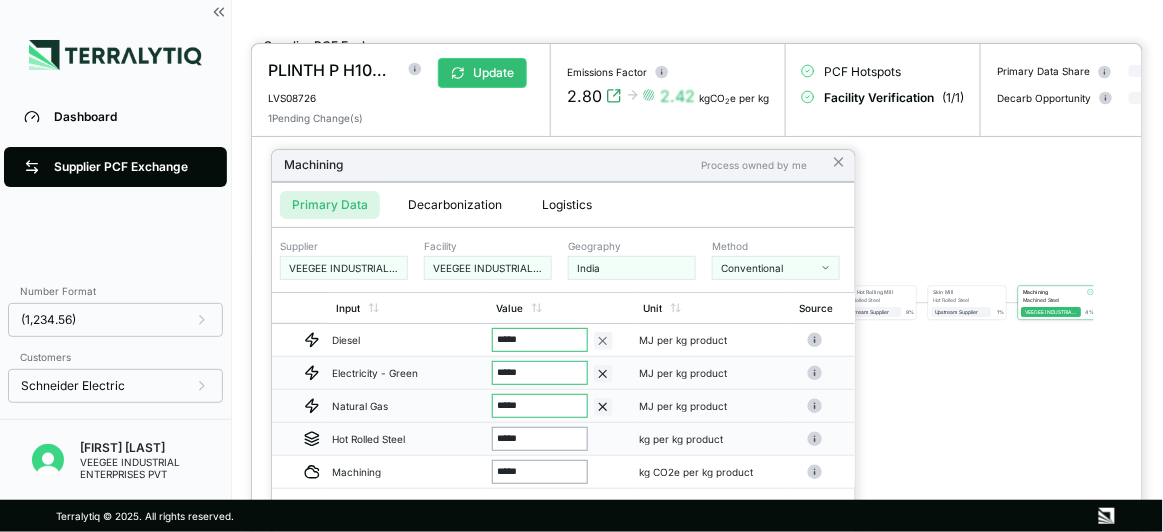 click on "*****" at bounding box center [540, 439] 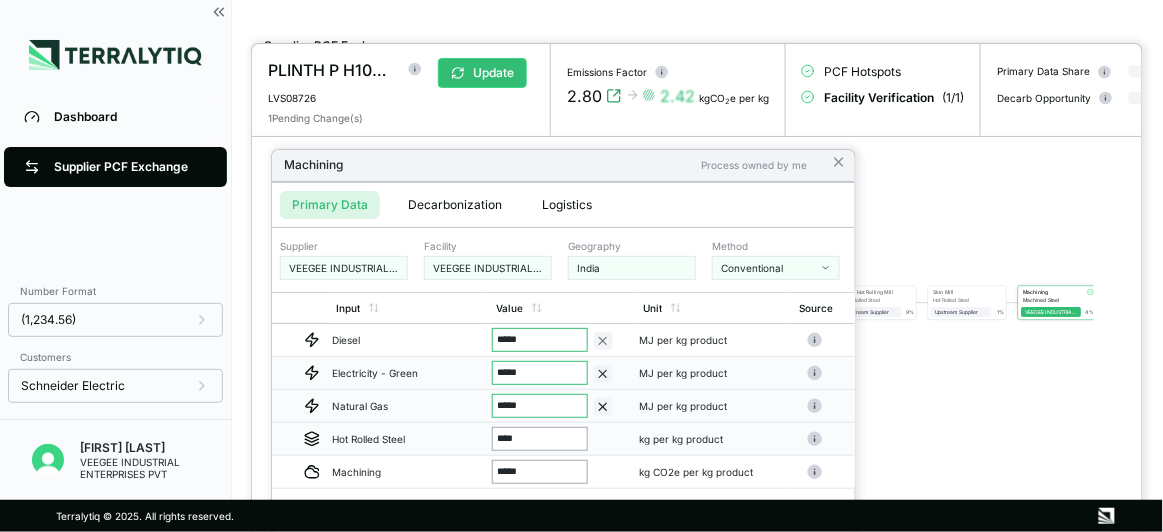 type on "*****" 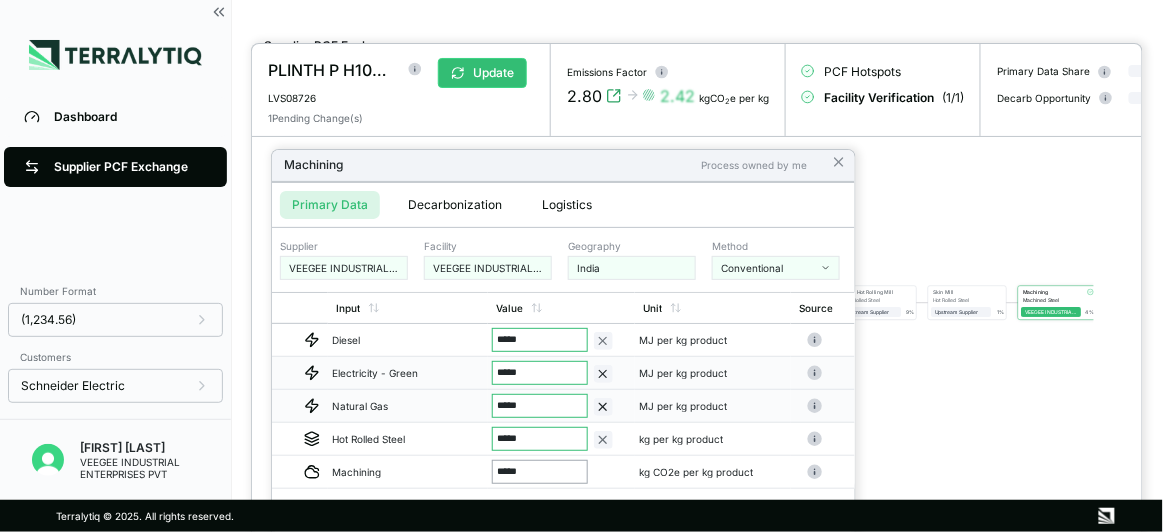 click on "Please verify all values: Verify All Values PDF Calculation Guide  >>" at bounding box center [563, 508] 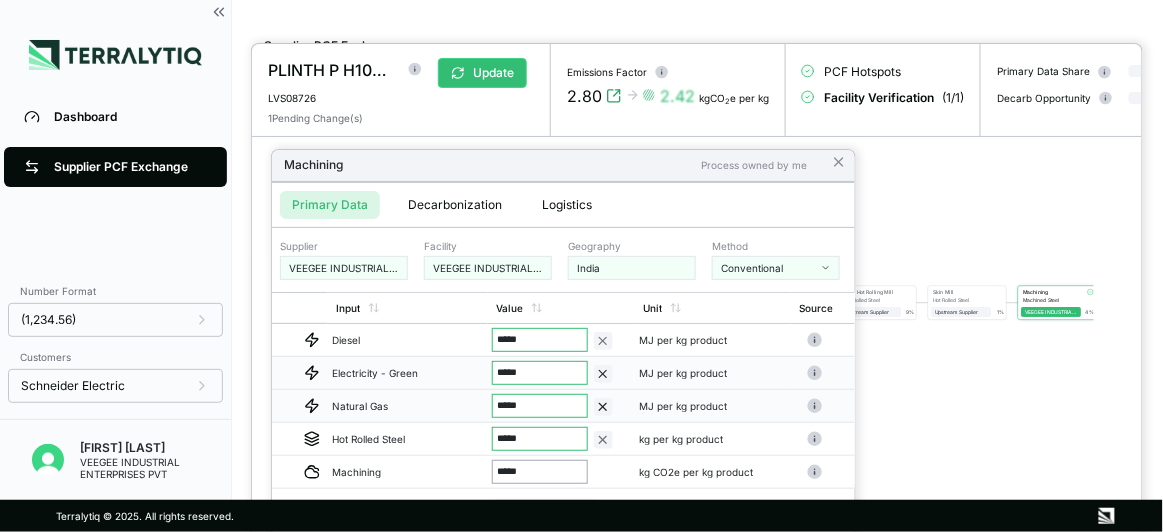 click on "Verify All Values" at bounding box center (546, 514) 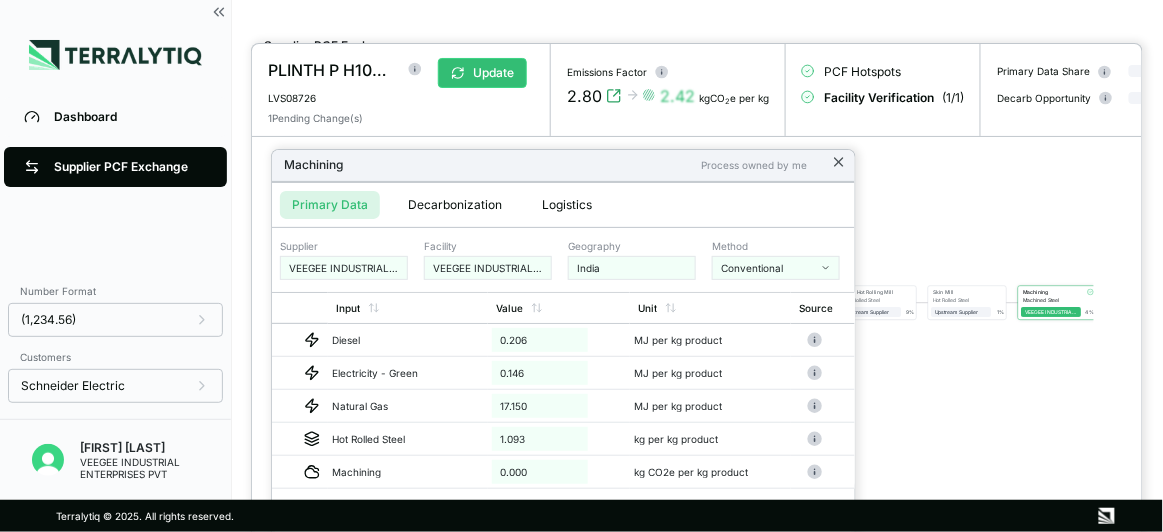 click 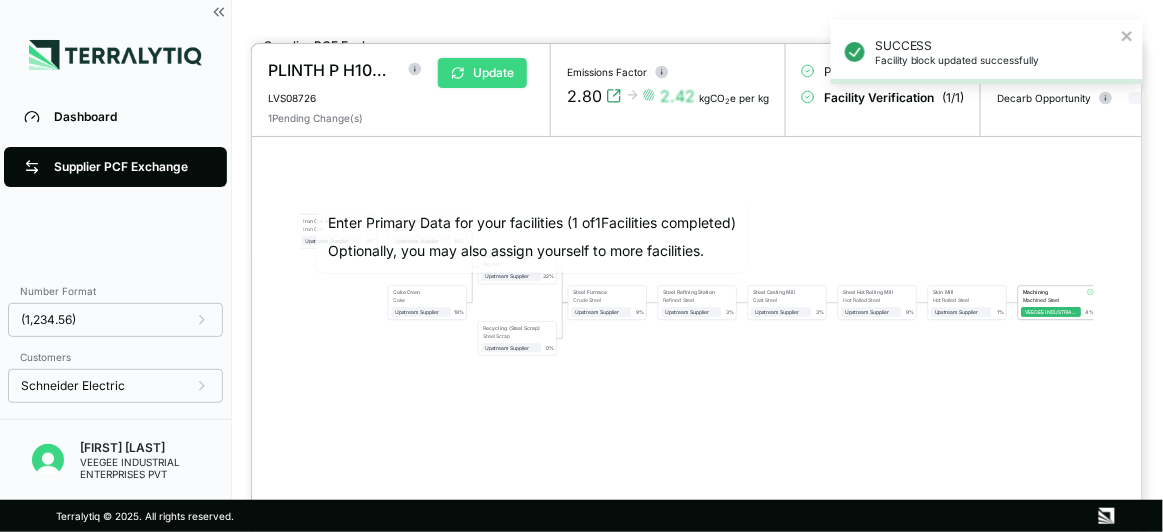 click on "Update" at bounding box center [482, 73] 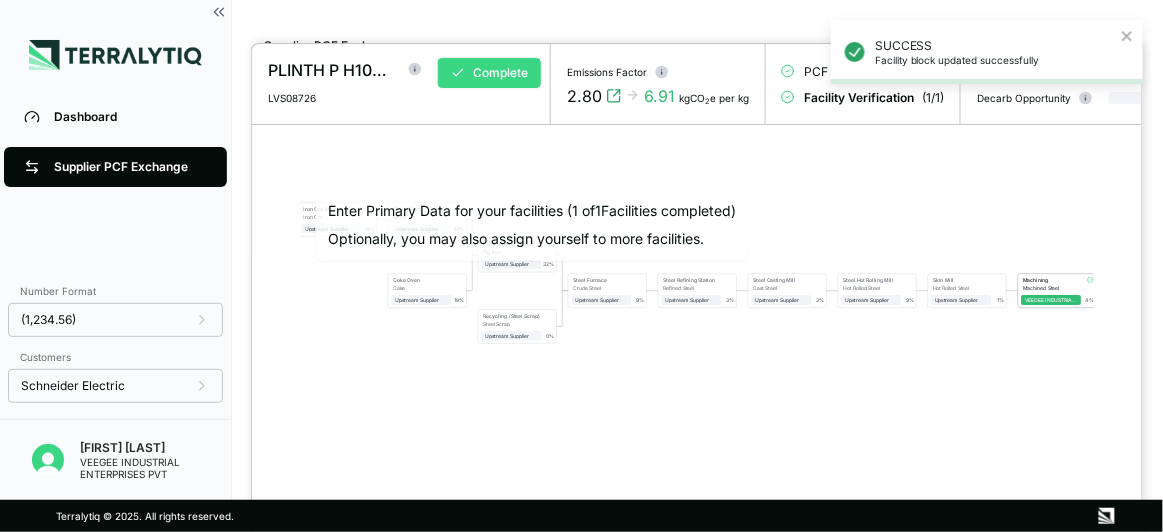 click on "Complete" at bounding box center (489, 73) 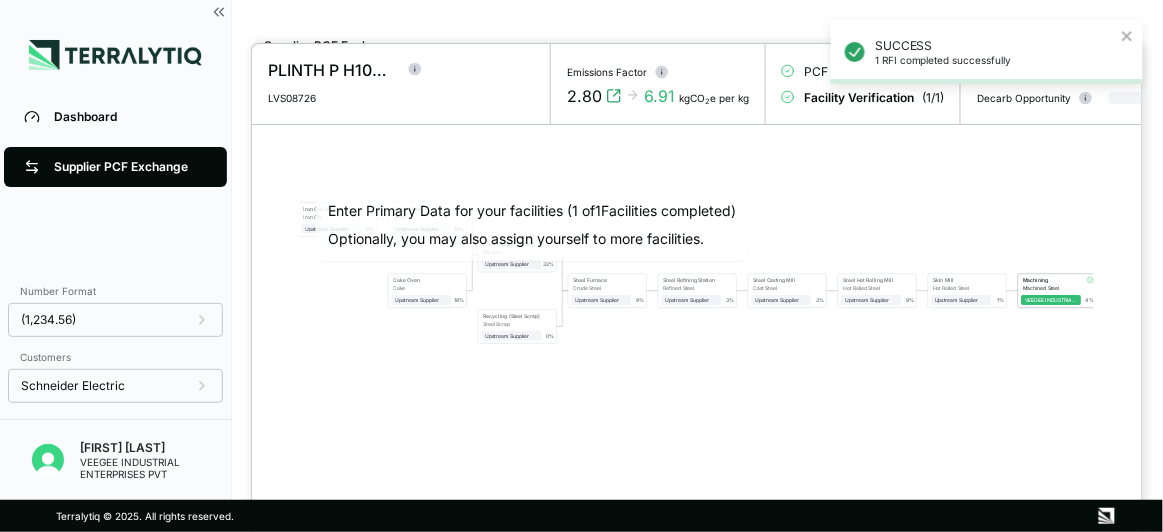 click at bounding box center (581, 266) 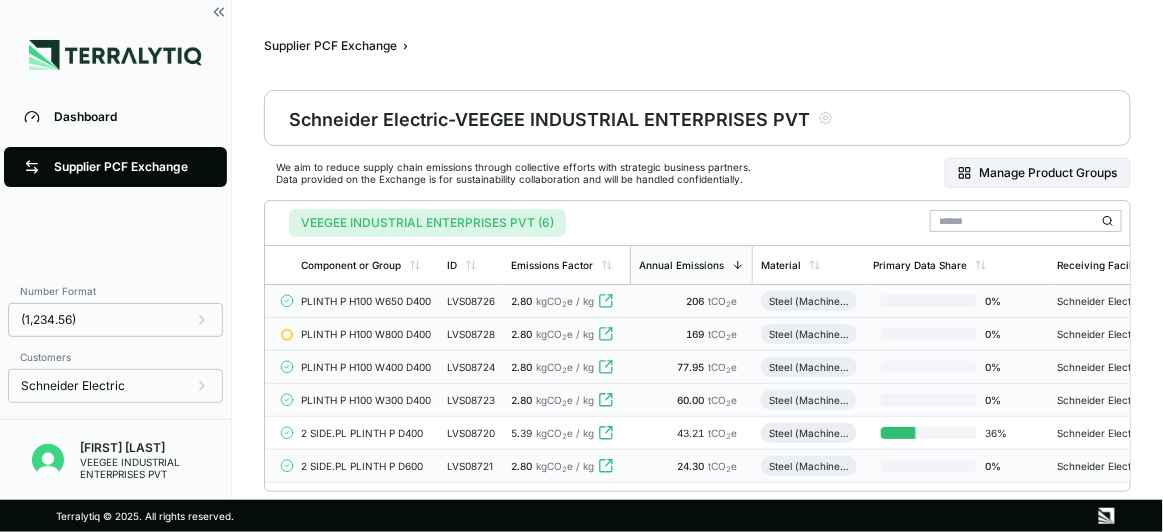 click on "PLINTH P H100 W800 D400" at bounding box center (366, 334) 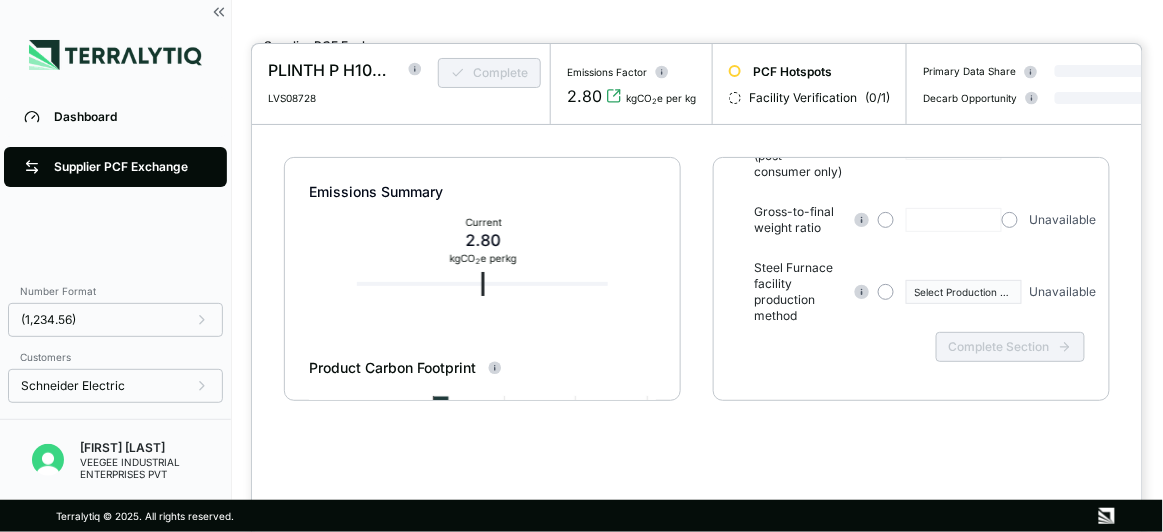 scroll, scrollTop: 128, scrollLeft: 0, axis: vertical 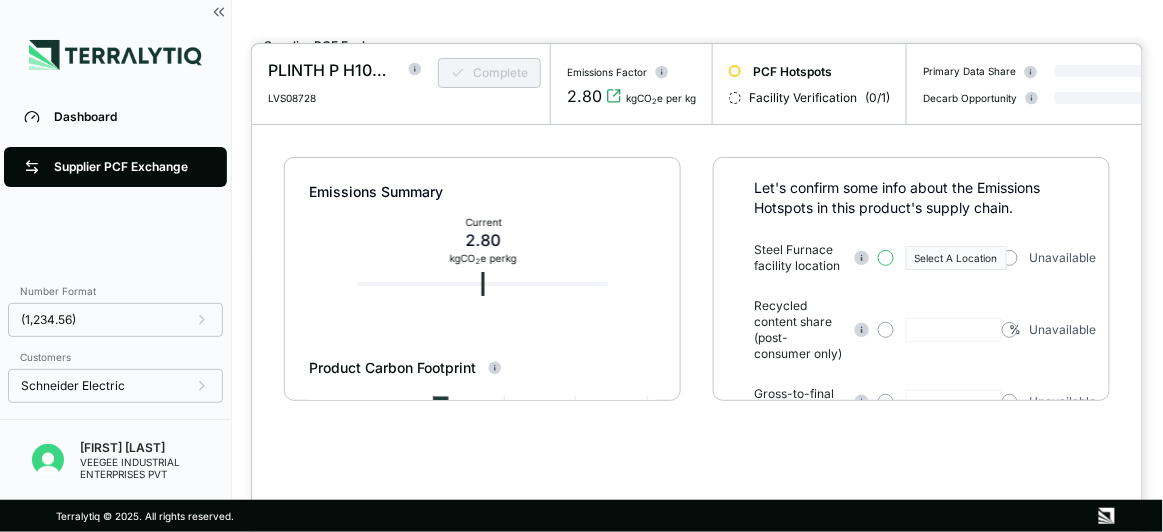 click at bounding box center (886, 258) 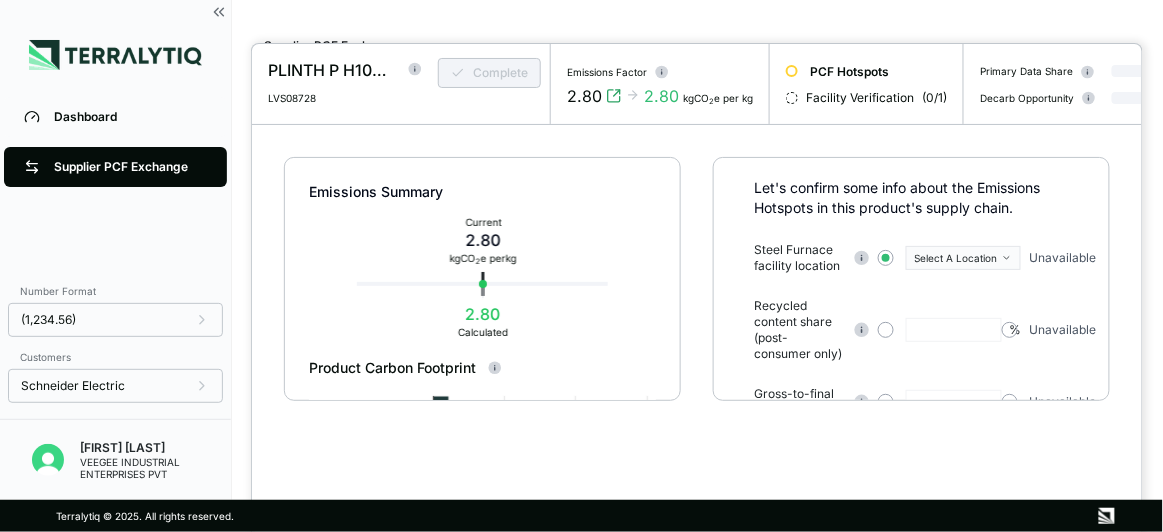click on "Steel Furnace facility location Select A Location Unavailable" at bounding box center [919, 258] 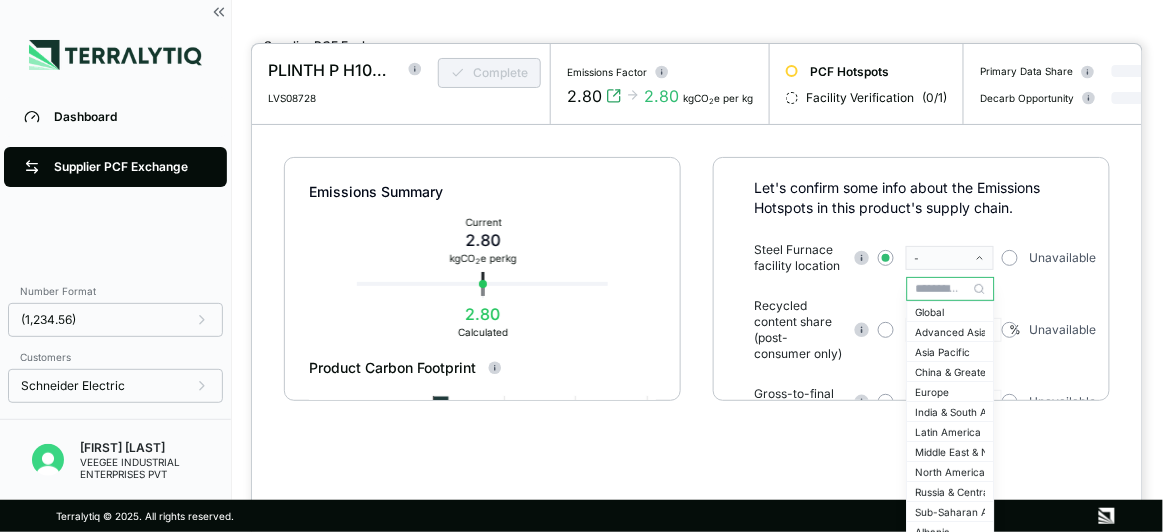 click at bounding box center [951, 289] 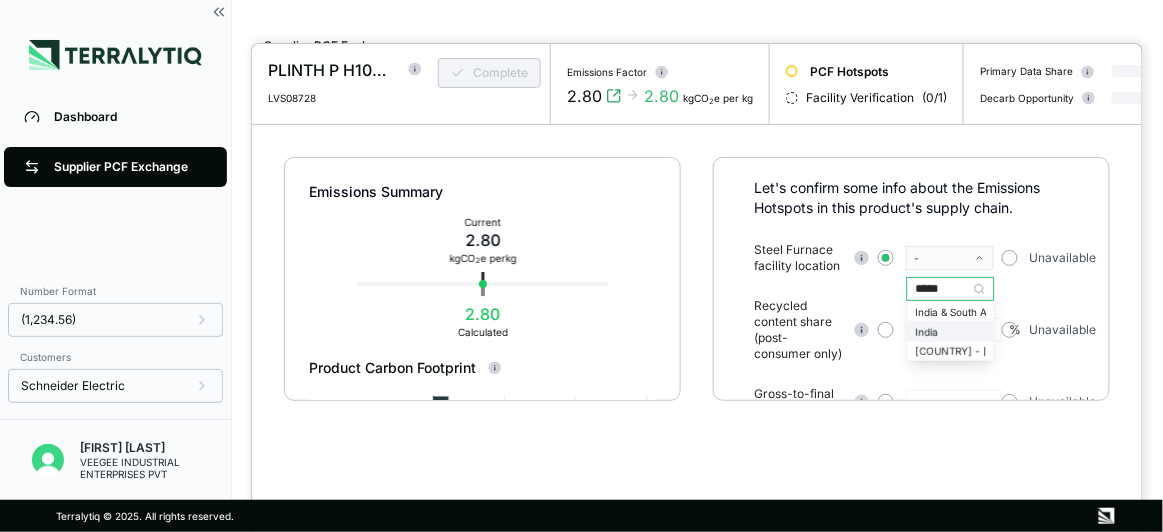 type on "*****" 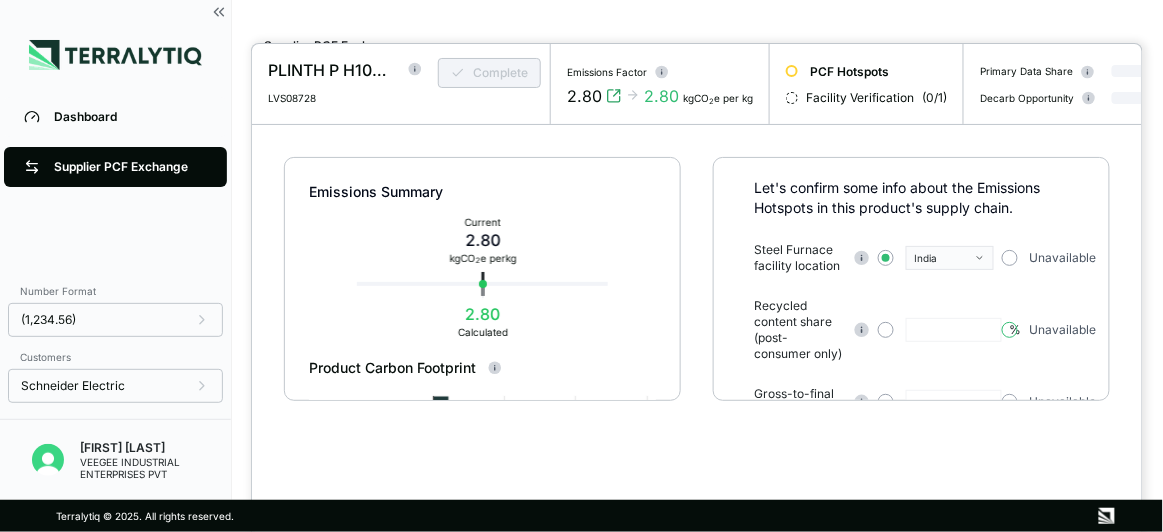click at bounding box center (1010, 330) 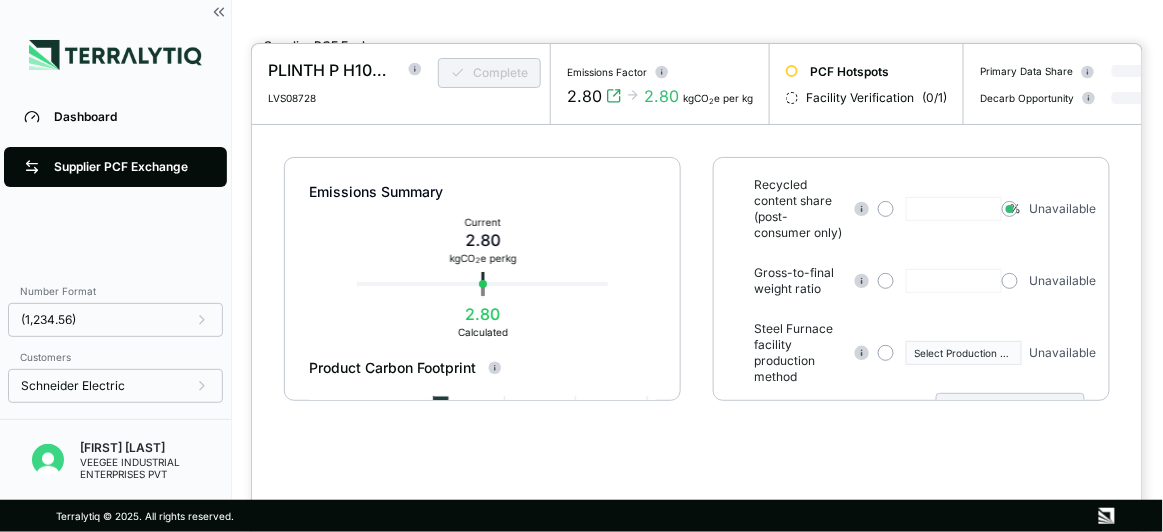 scroll, scrollTop: 310, scrollLeft: 0, axis: vertical 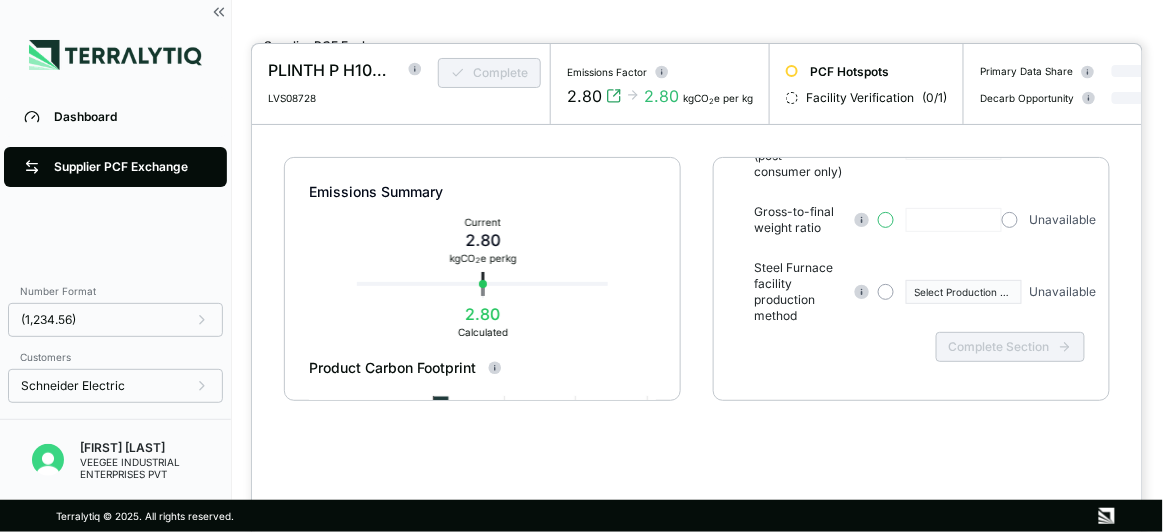 click at bounding box center [886, 220] 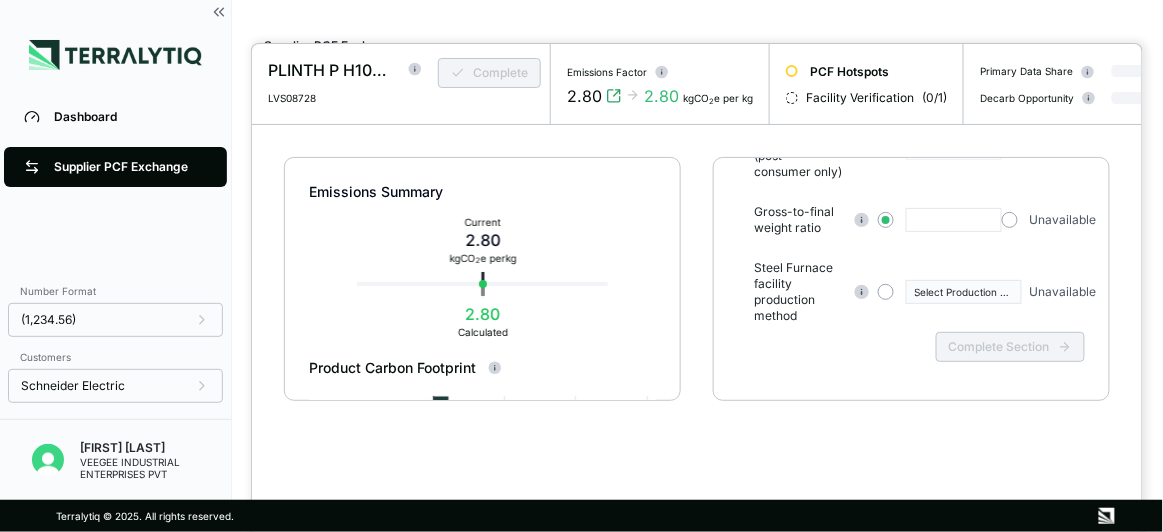 click at bounding box center (954, 220) 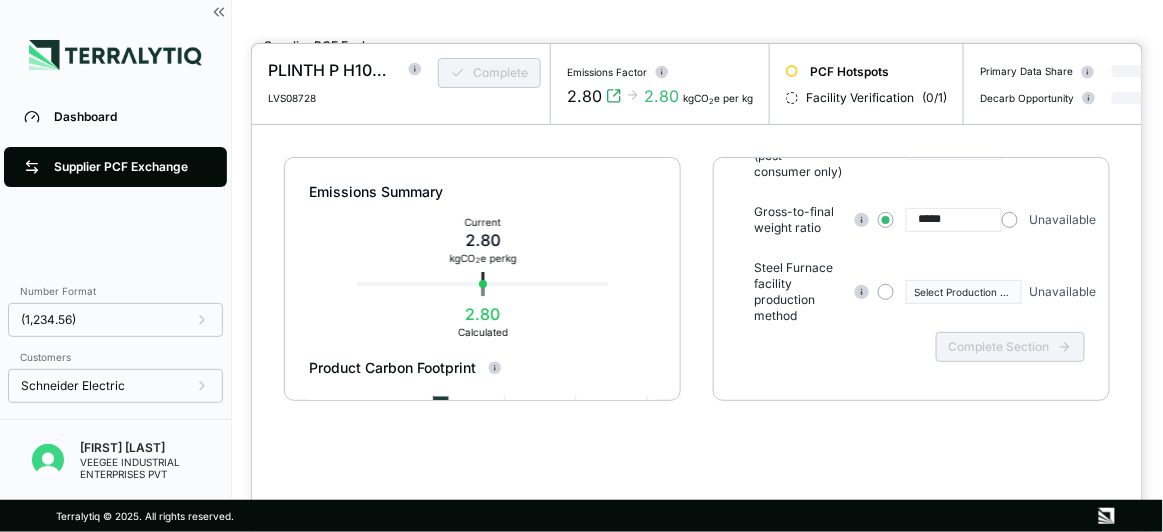 type on "*****" 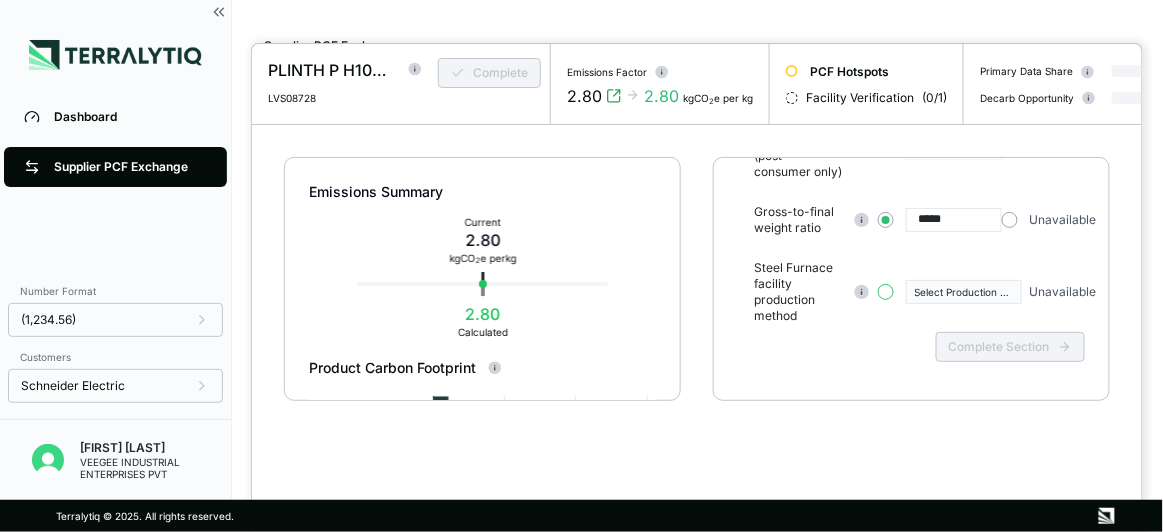click at bounding box center [886, 292] 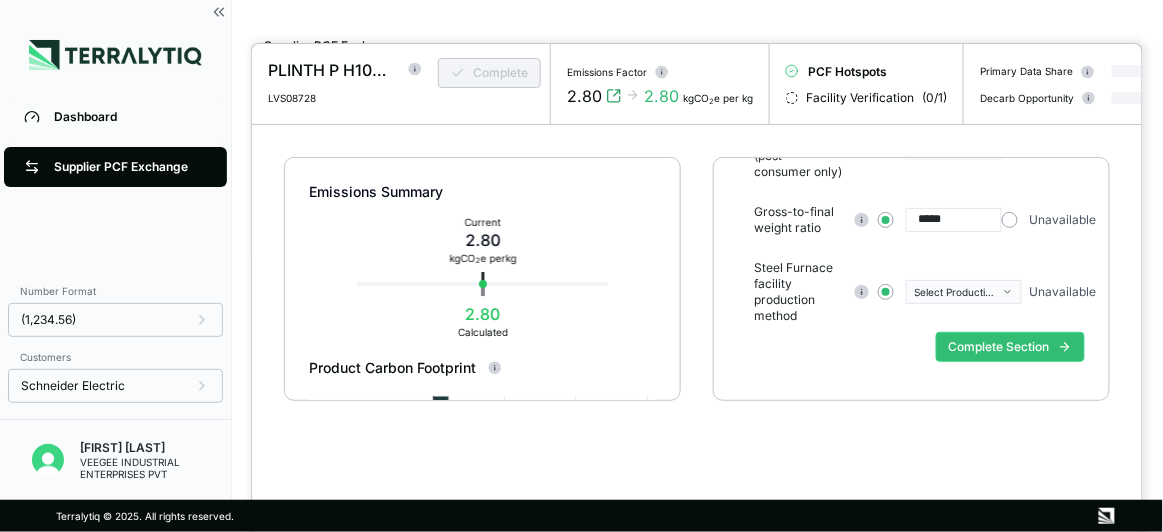 drag, startPoint x: 904, startPoint y: 299, endPoint x: 919, endPoint y: 299, distance: 15 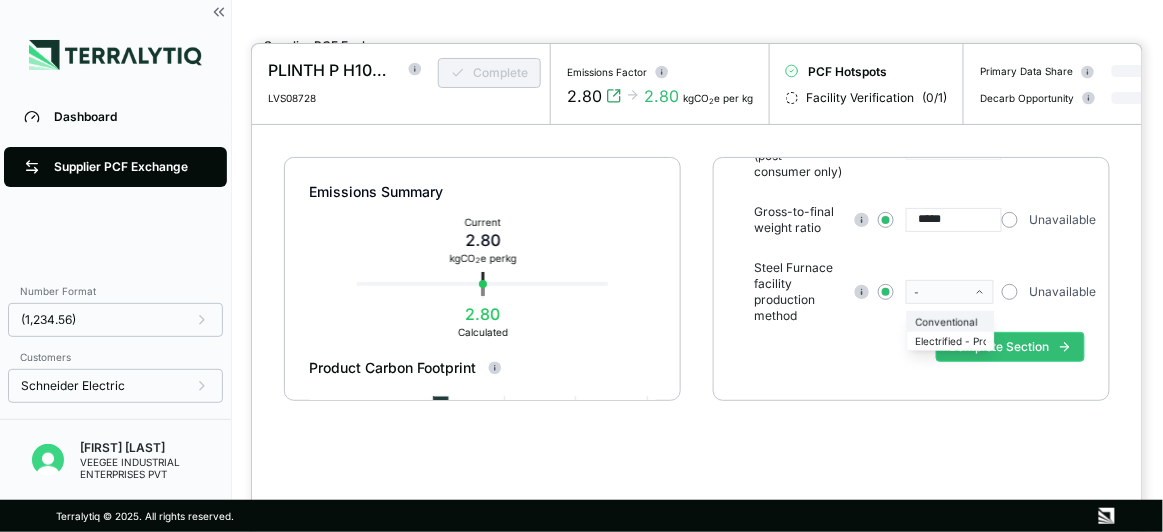 click on "Conventional" at bounding box center [951, 321] 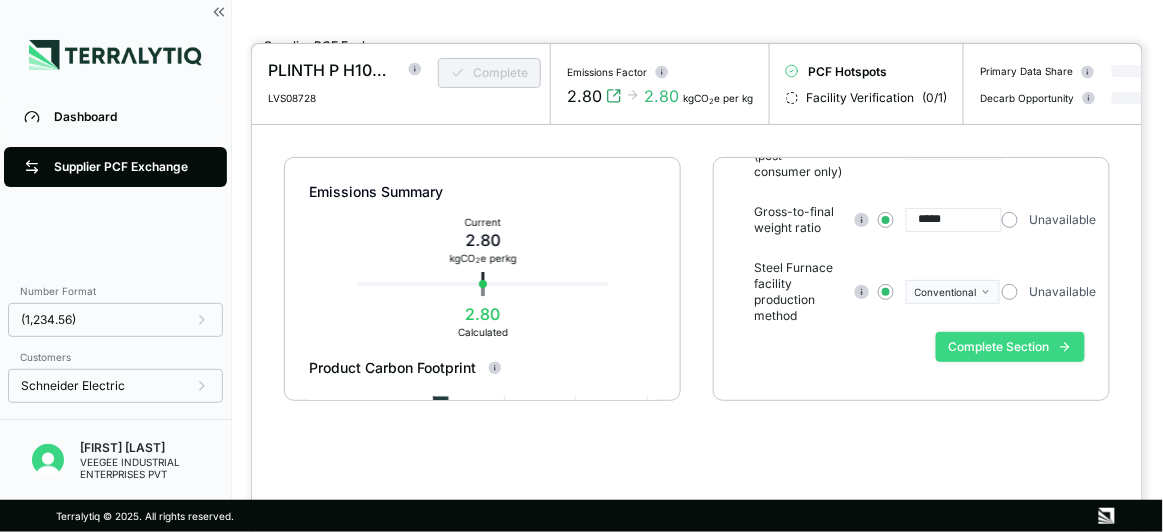 click on "Complete Section" at bounding box center [1010, 347] 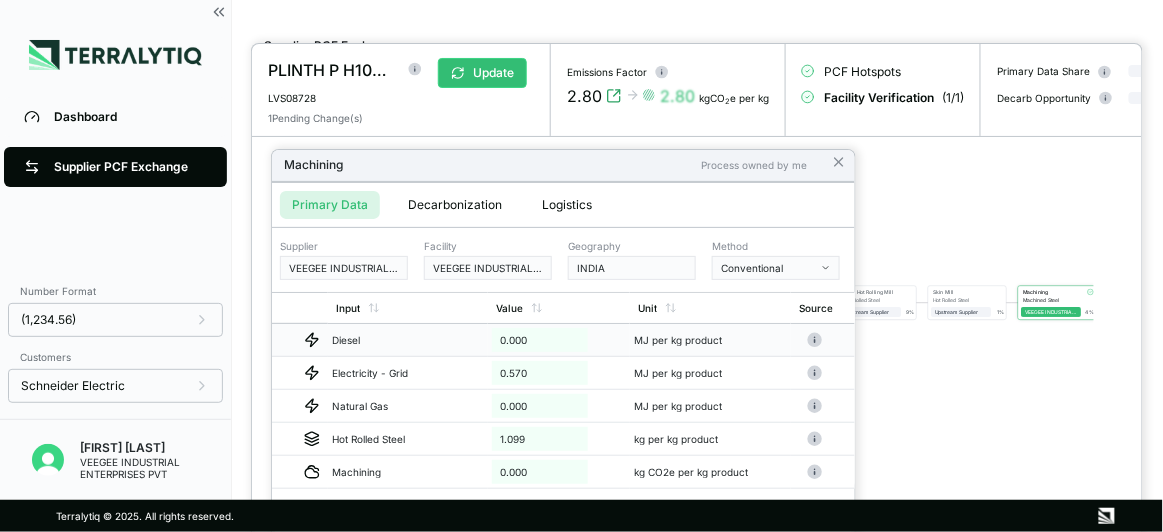 click on "0.000" at bounding box center [559, 340] 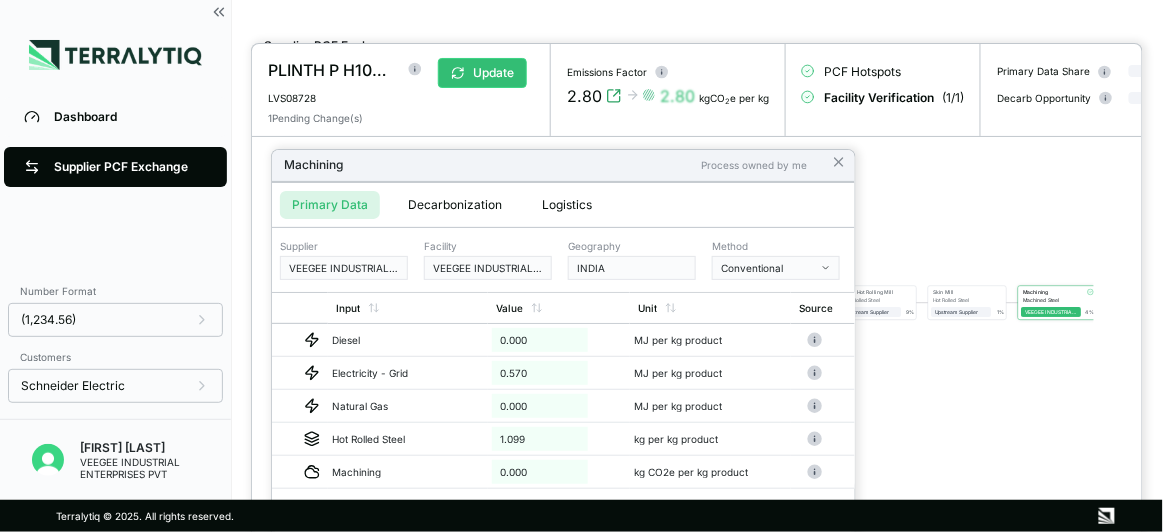 click on "Conventional" at bounding box center (769, 268) 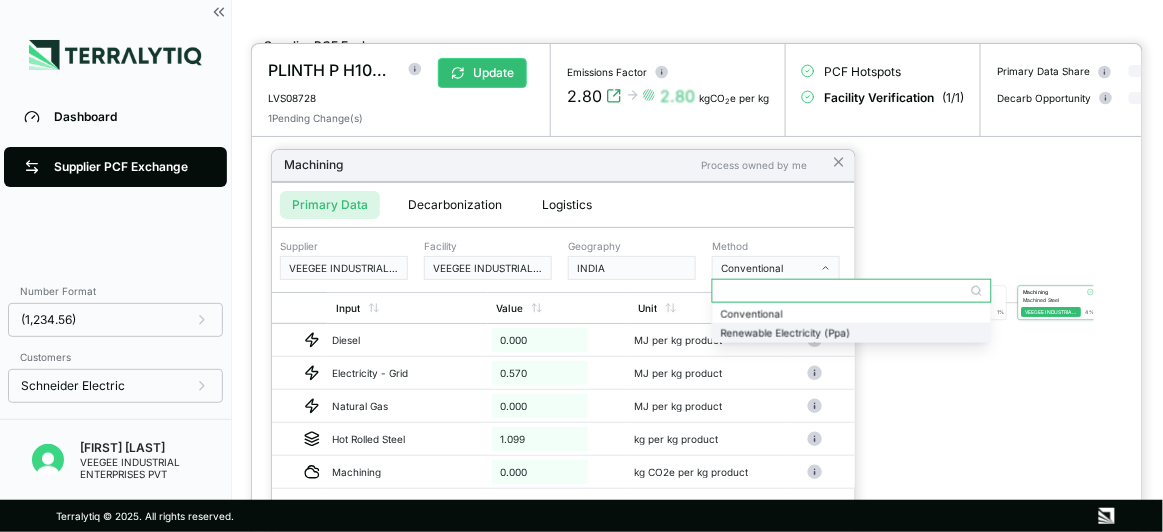 click on "Renewable Electricity (Ppa)" at bounding box center (852, 333) 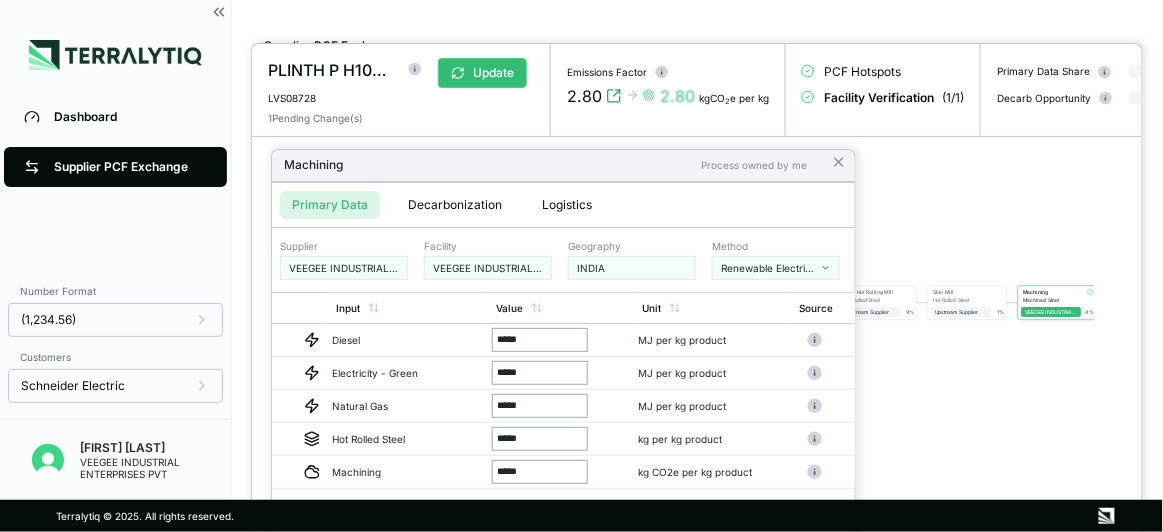 click on "Renewable Electricity (Ppa)" at bounding box center (769, 268) 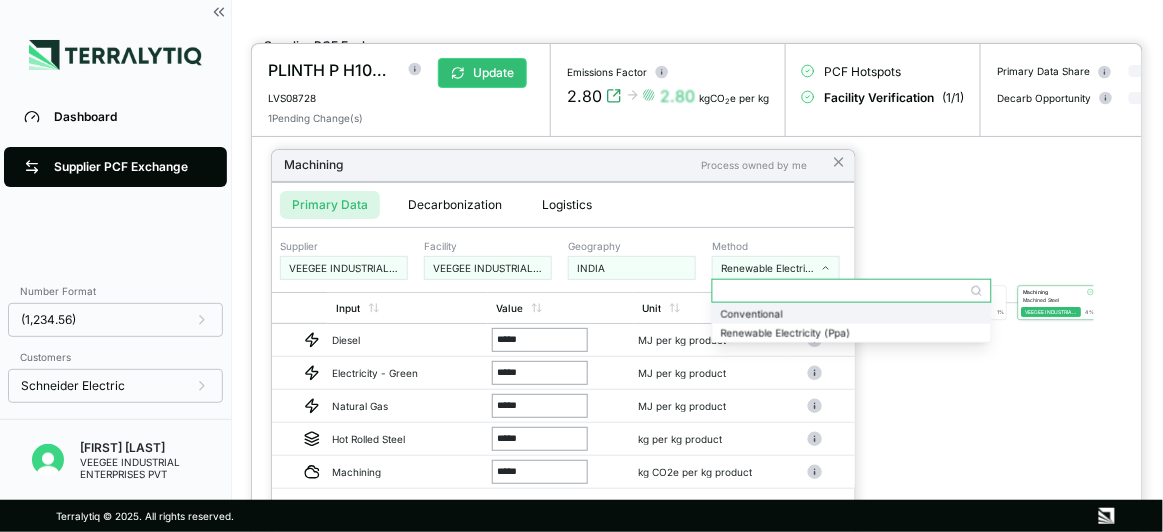 click on "Conventional" at bounding box center [852, 313] 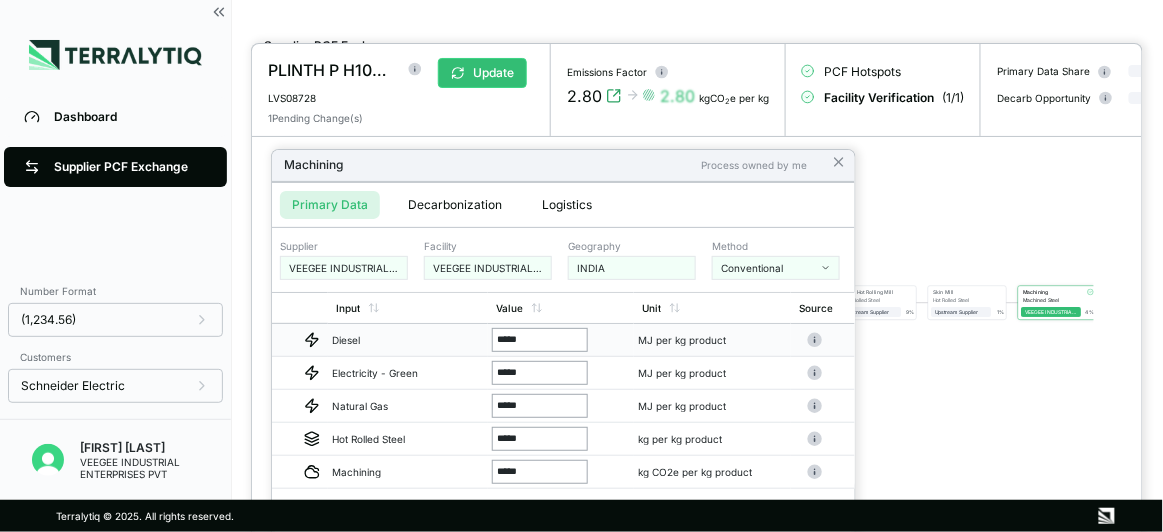 click on "*****" at bounding box center [540, 340] 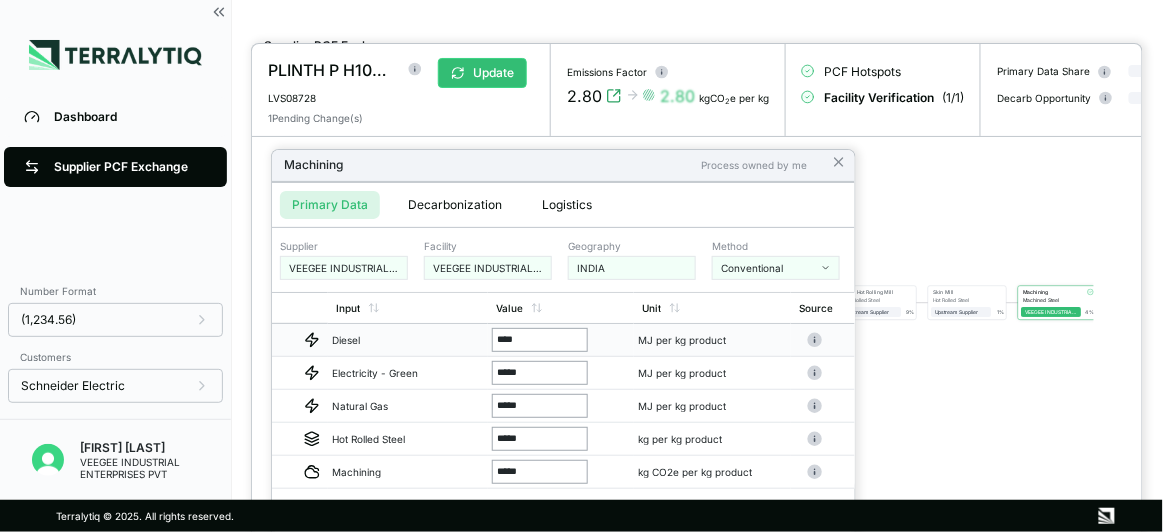 type on "*****" 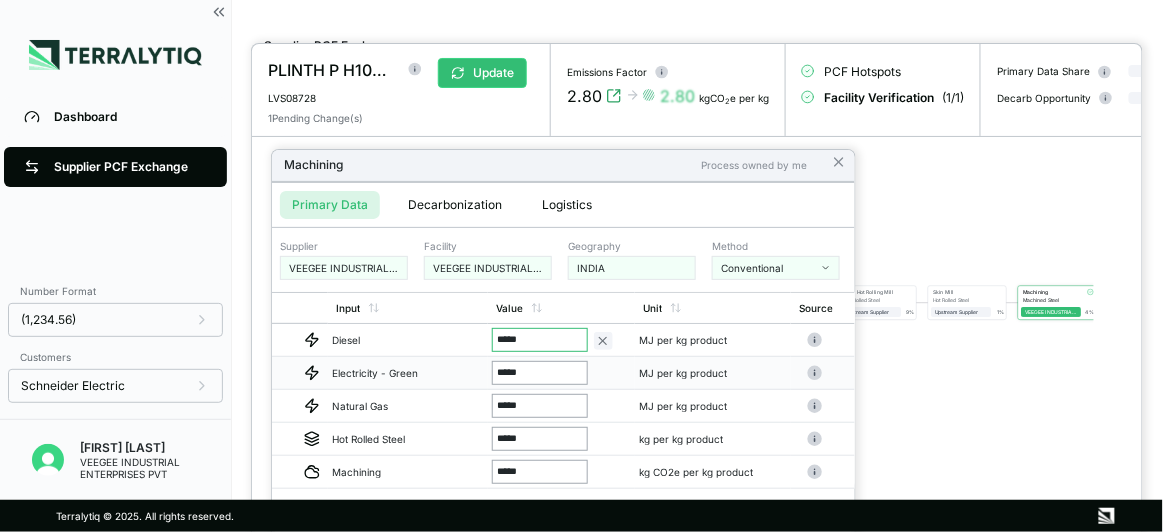 drag, startPoint x: 527, startPoint y: 374, endPoint x: 483, endPoint y: 377, distance: 44.102154 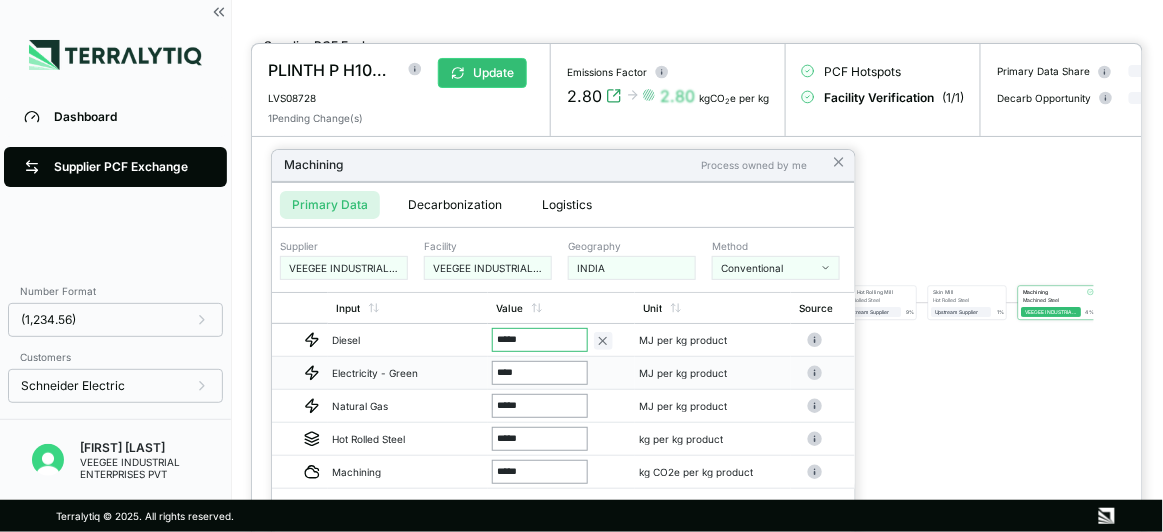 type on "*****" 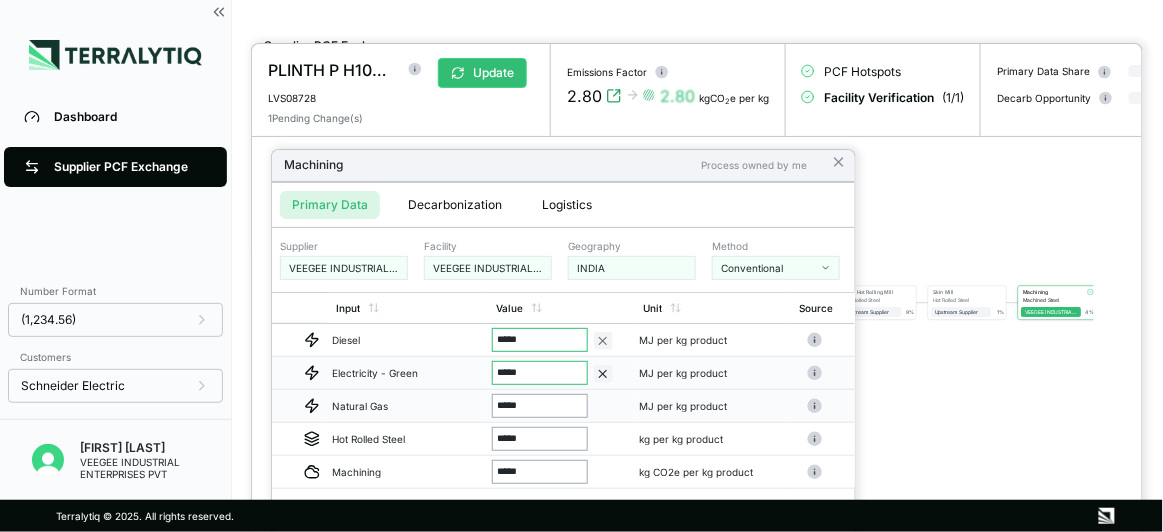 click on "*****" at bounding box center [540, 406] 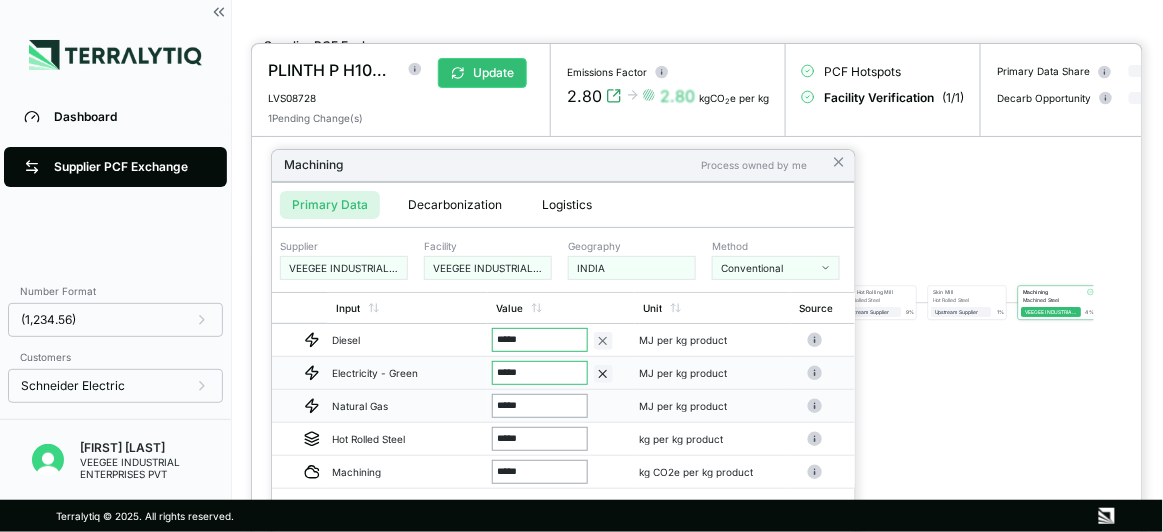 type on "******" 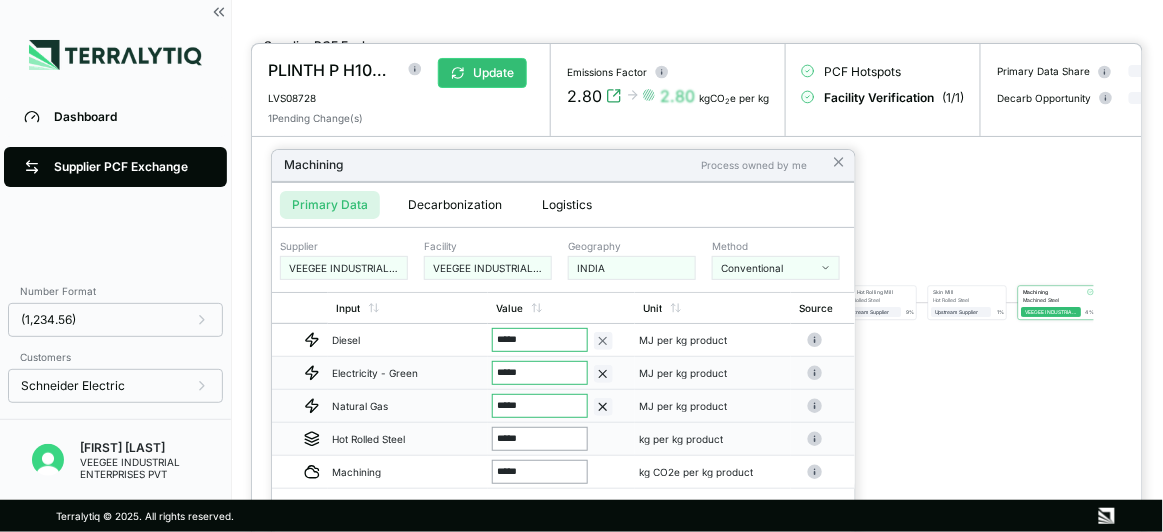 click on "*****" at bounding box center [540, 439] 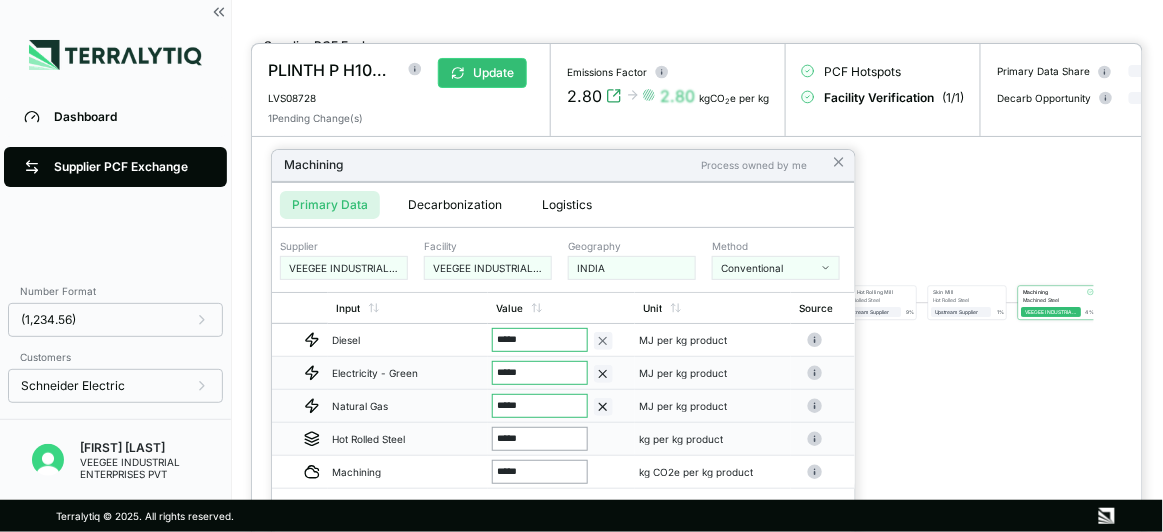 click on "*****" at bounding box center [540, 439] 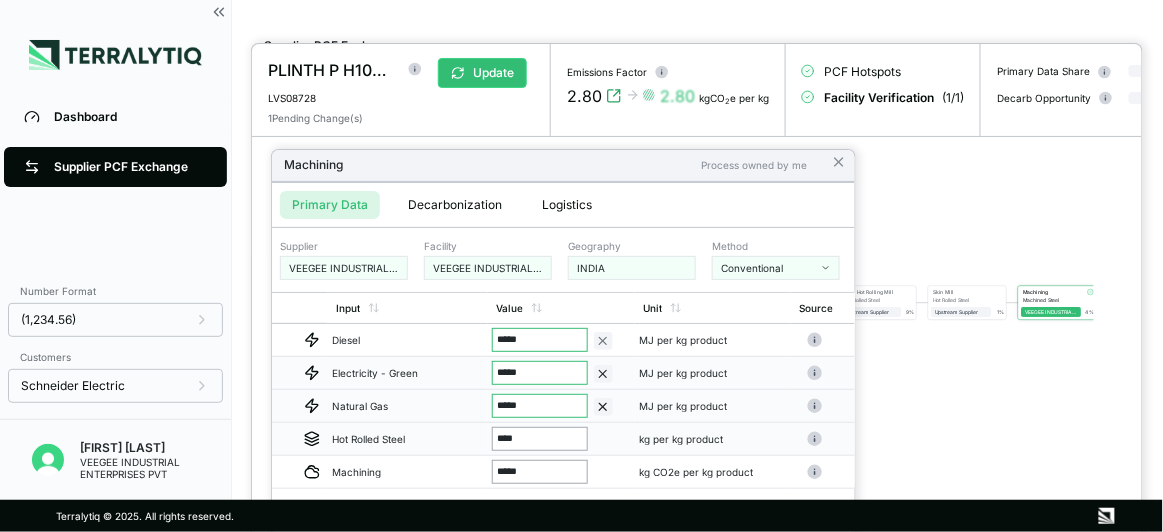 type on "*****" 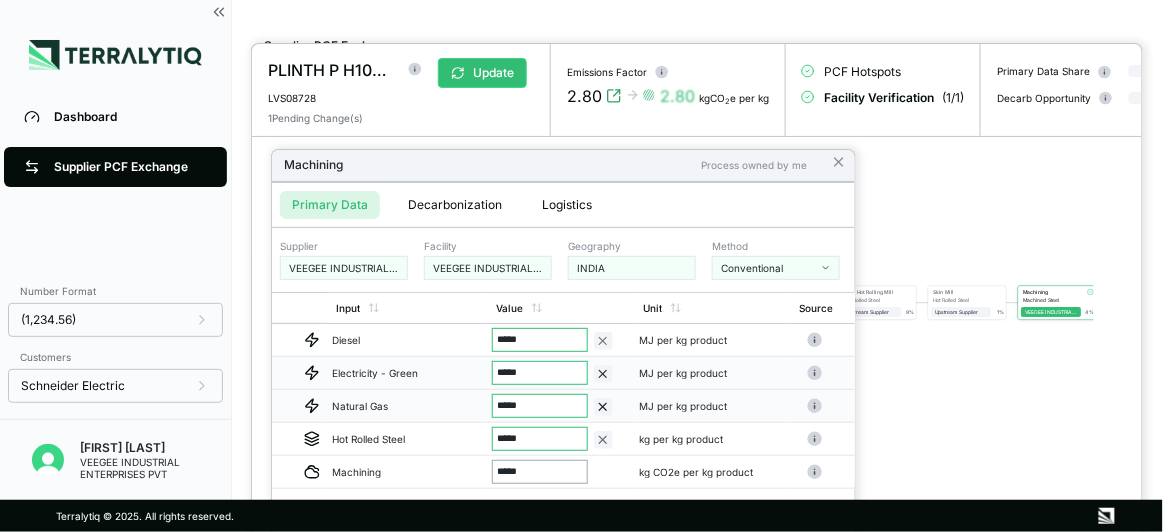 click on "Terralytiq © 2025. All rights reserved." at bounding box center (581, 516) 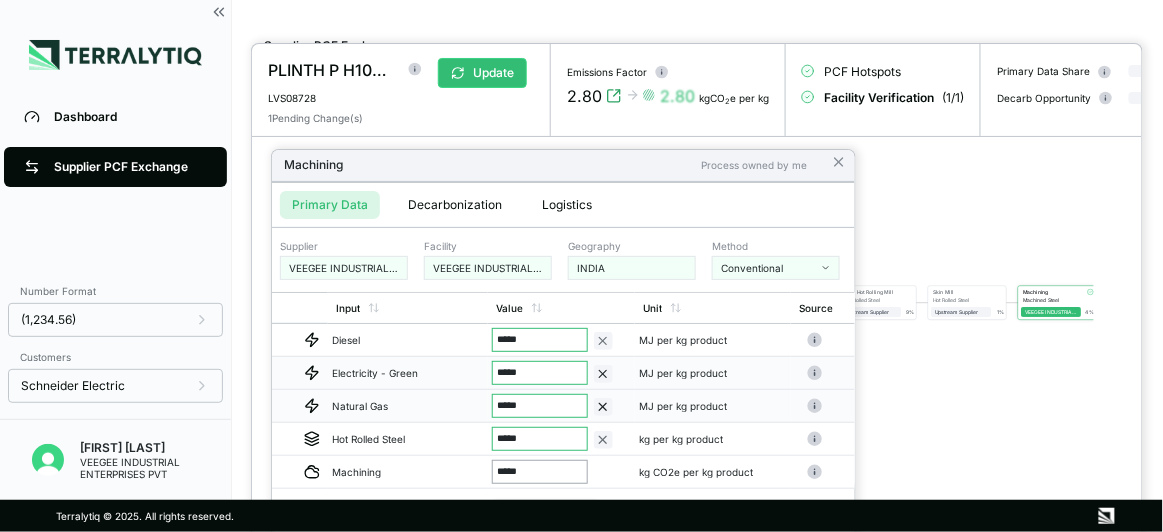 click on "Verify All Values" at bounding box center [546, 514] 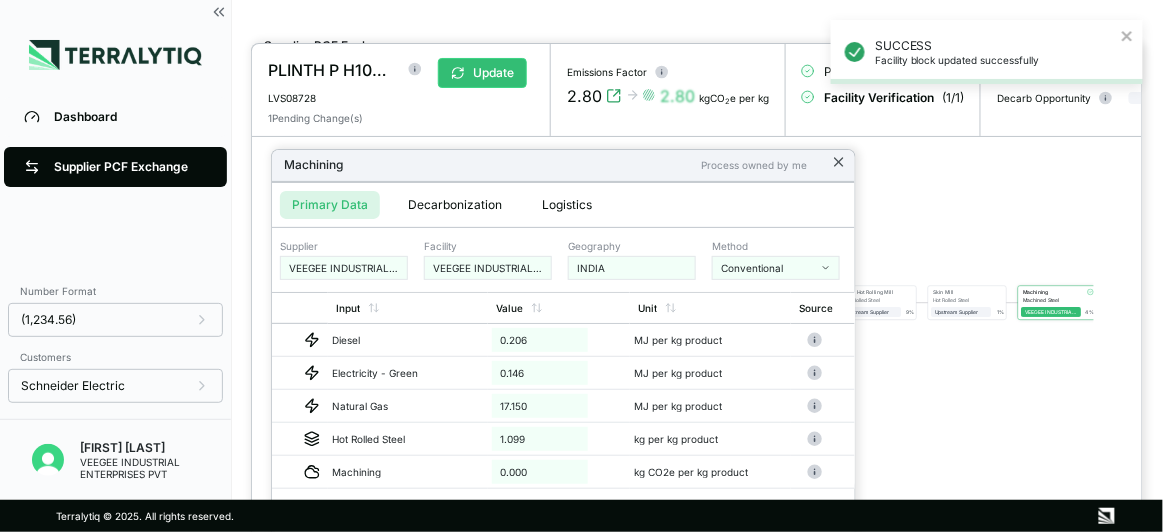click 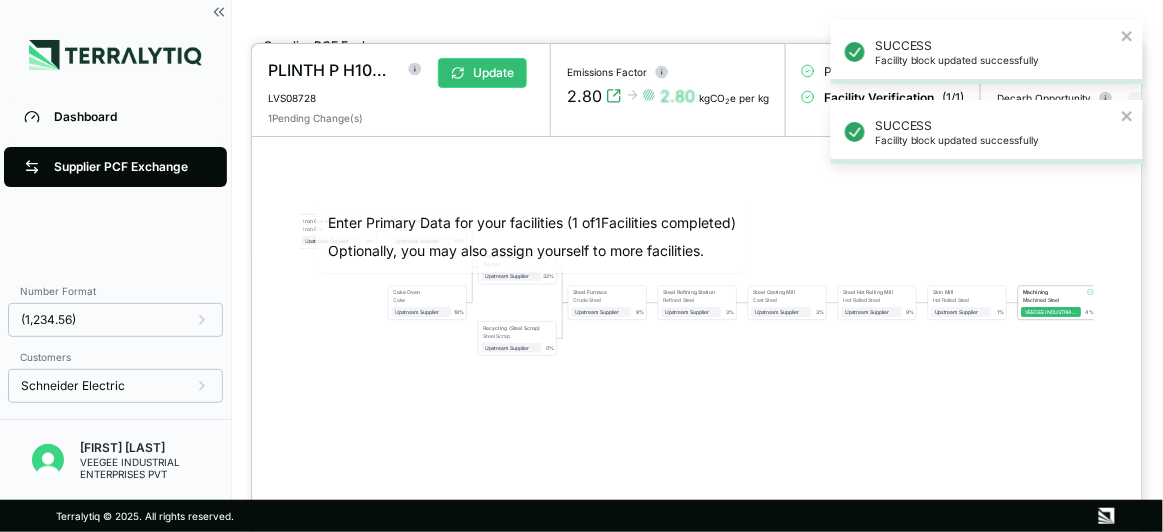 click at bounding box center (831, 161) 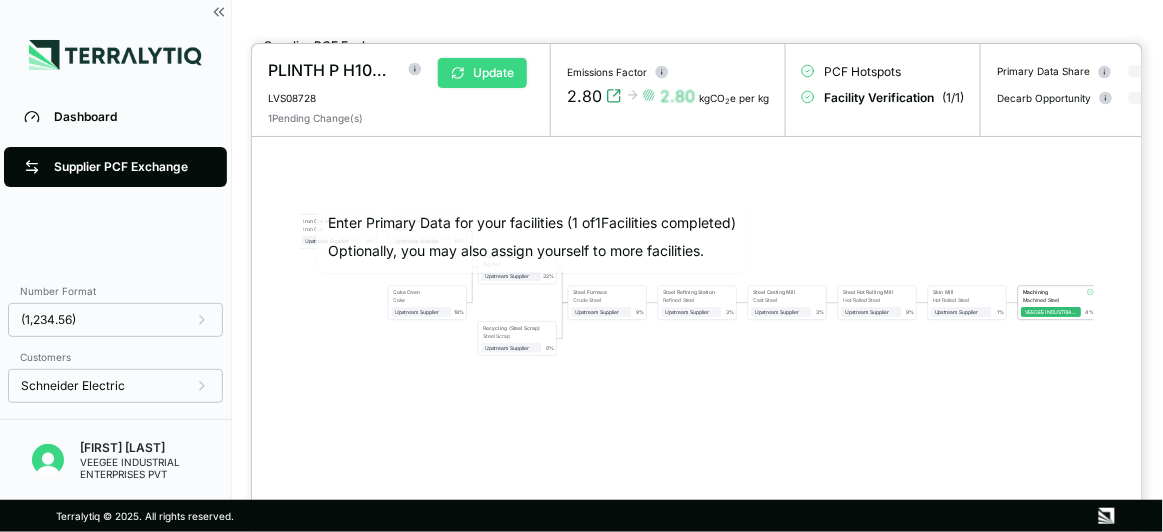click on "Update" at bounding box center [482, 73] 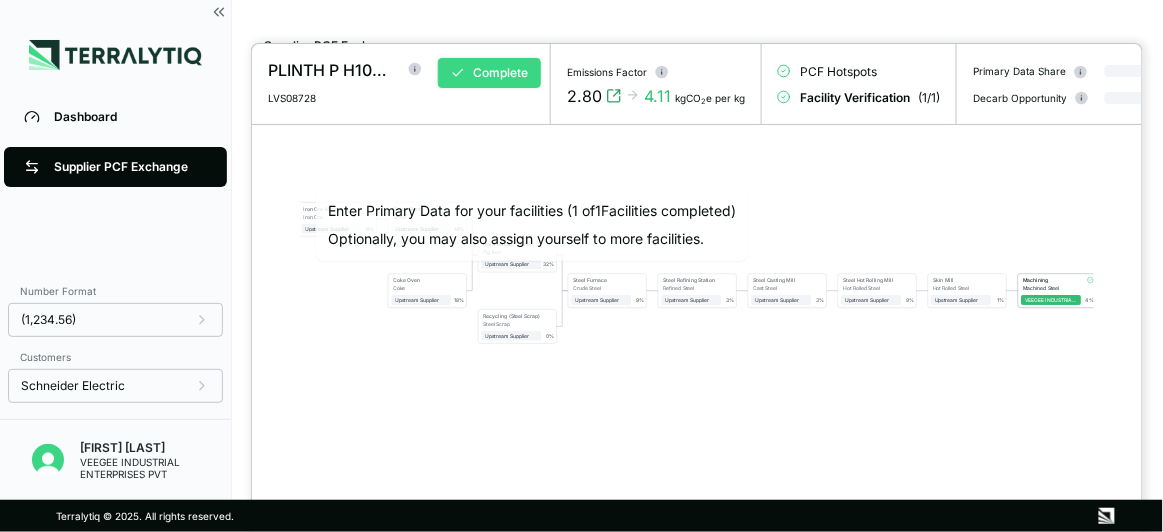 click on "Complete" at bounding box center (489, 73) 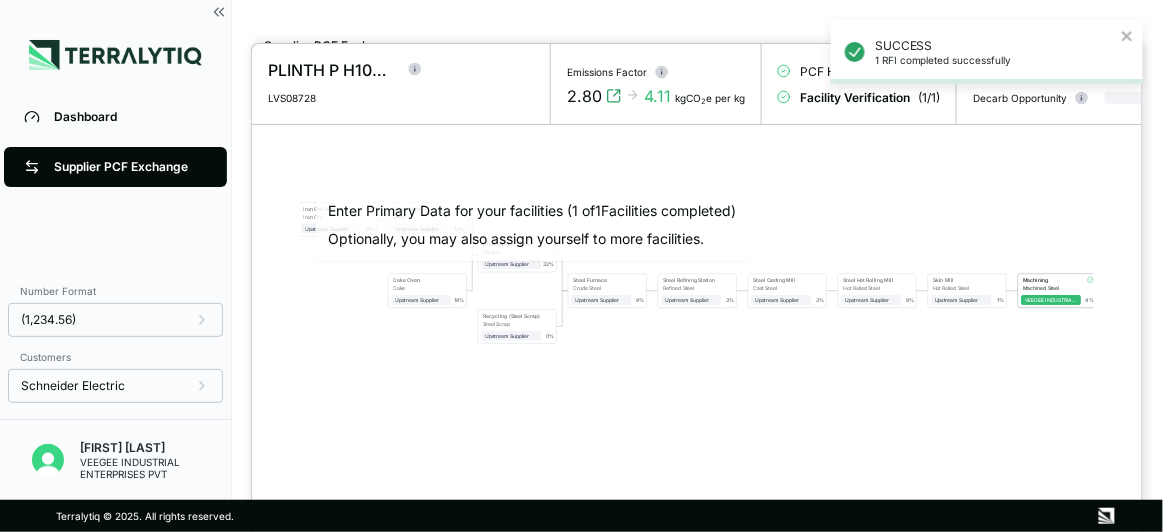 click at bounding box center [581, 266] 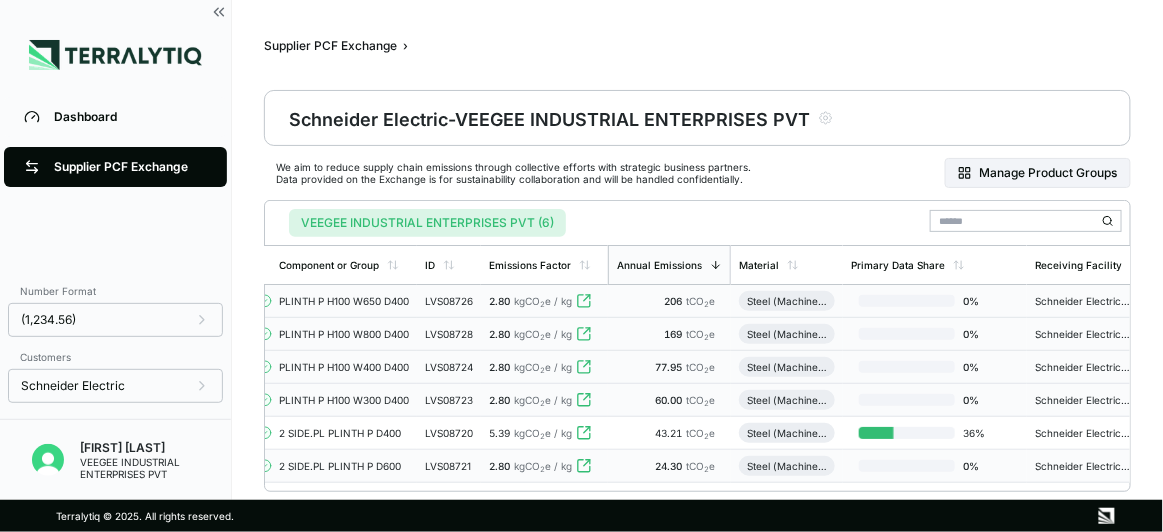 scroll, scrollTop: 0, scrollLeft: 0, axis: both 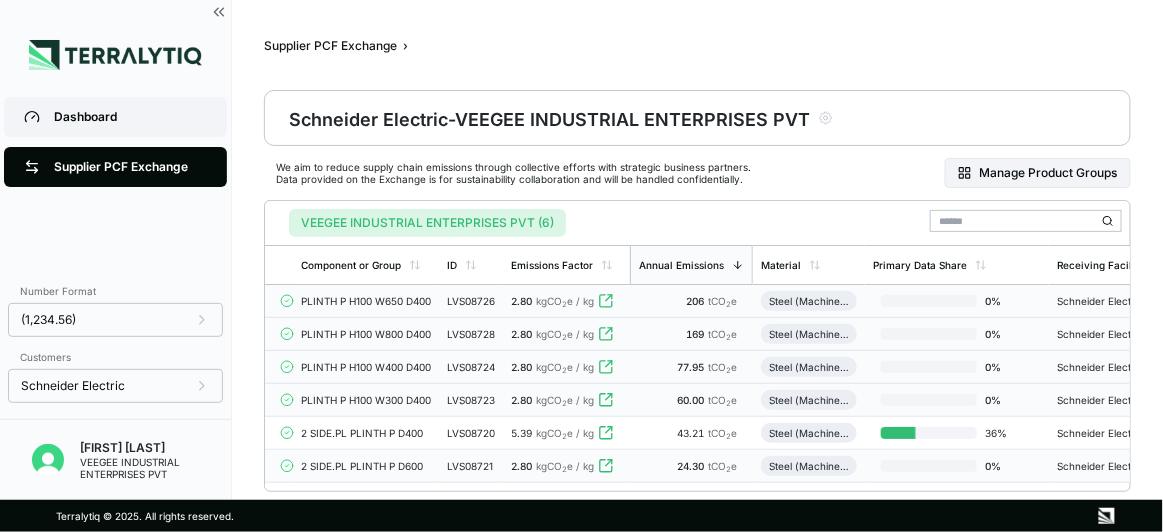 click on "Dashboard" at bounding box center [130, 117] 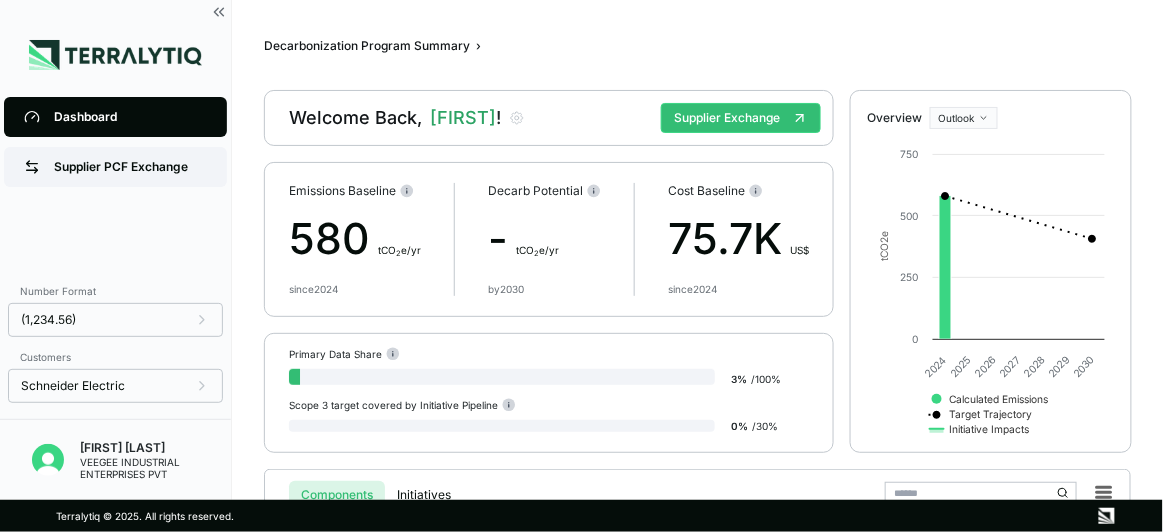 click on "Supplier PCF Exchange" at bounding box center (130, 167) 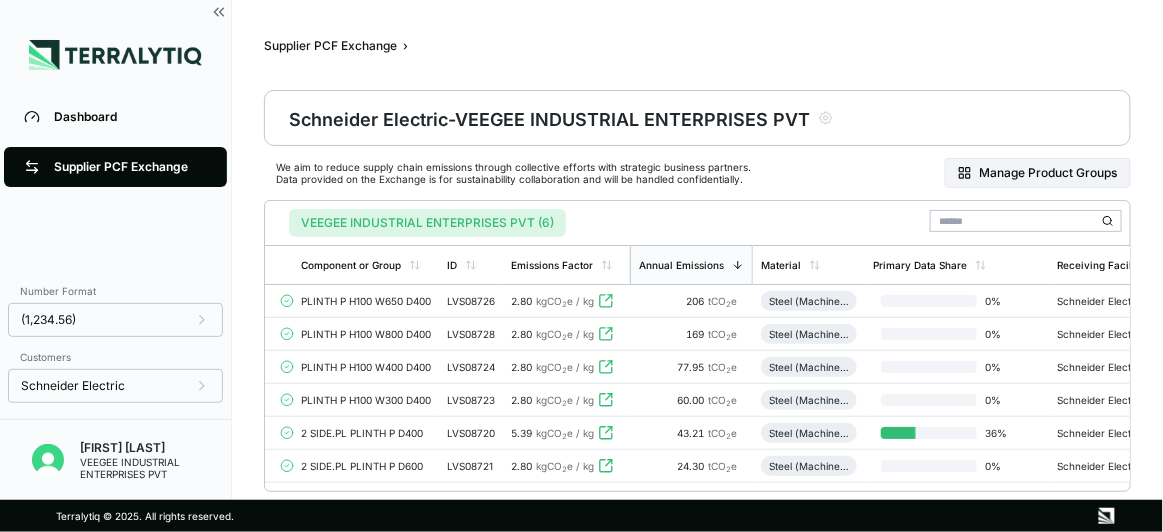 click on "VEEGEE INDUSTRIAL ENTERPRISES PVT" at bounding box center (155, 468) 